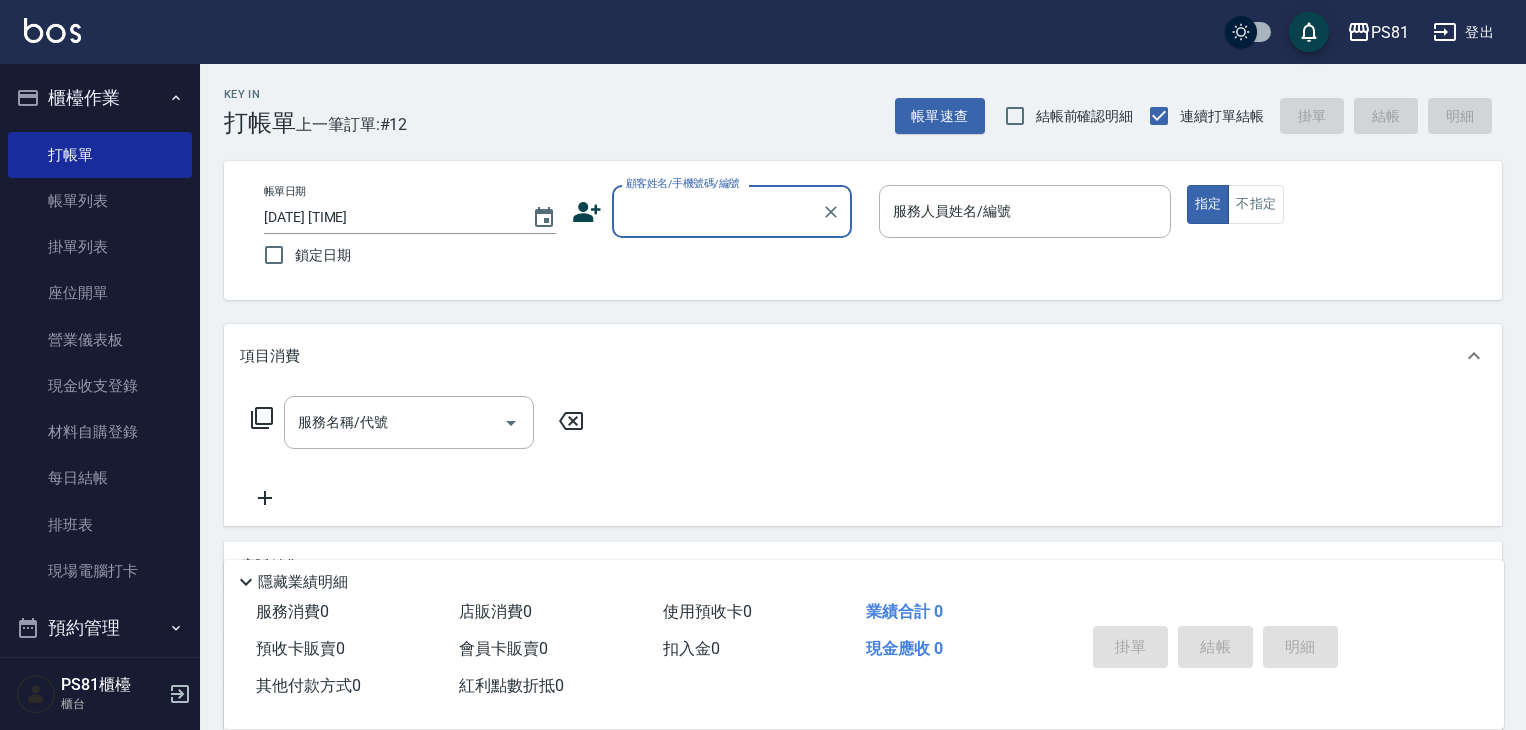 scroll, scrollTop: 0, scrollLeft: 0, axis: both 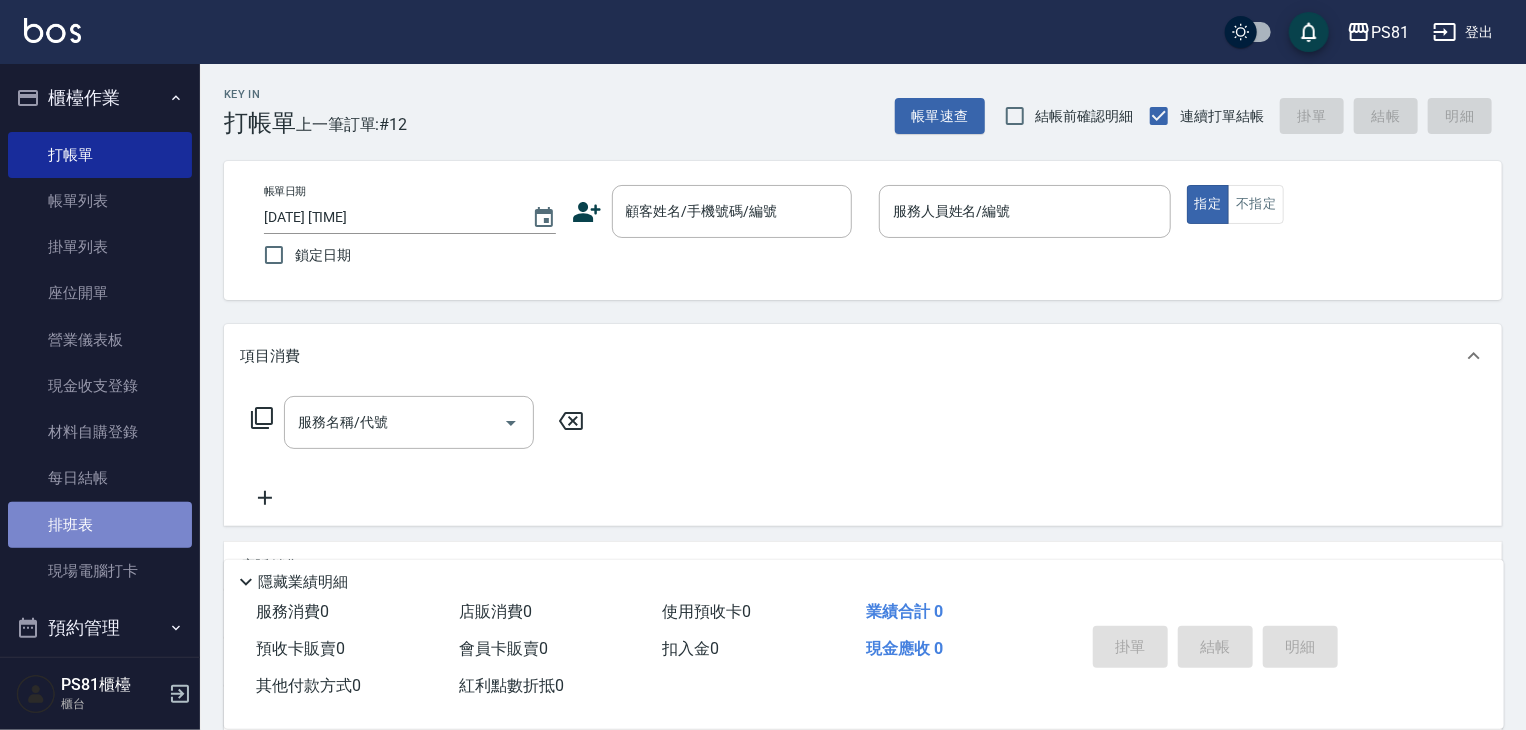 click on "排班表" at bounding box center (100, 525) 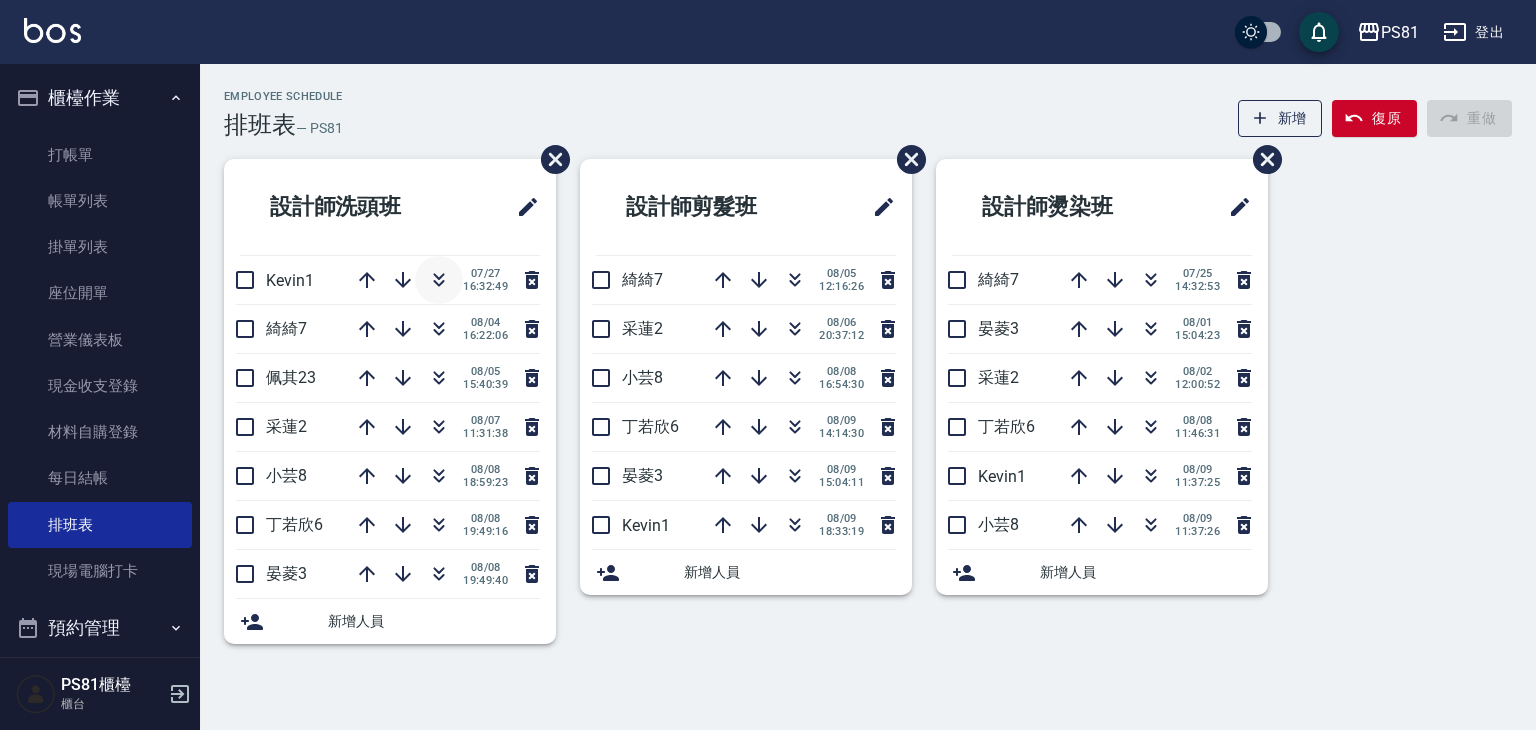 click 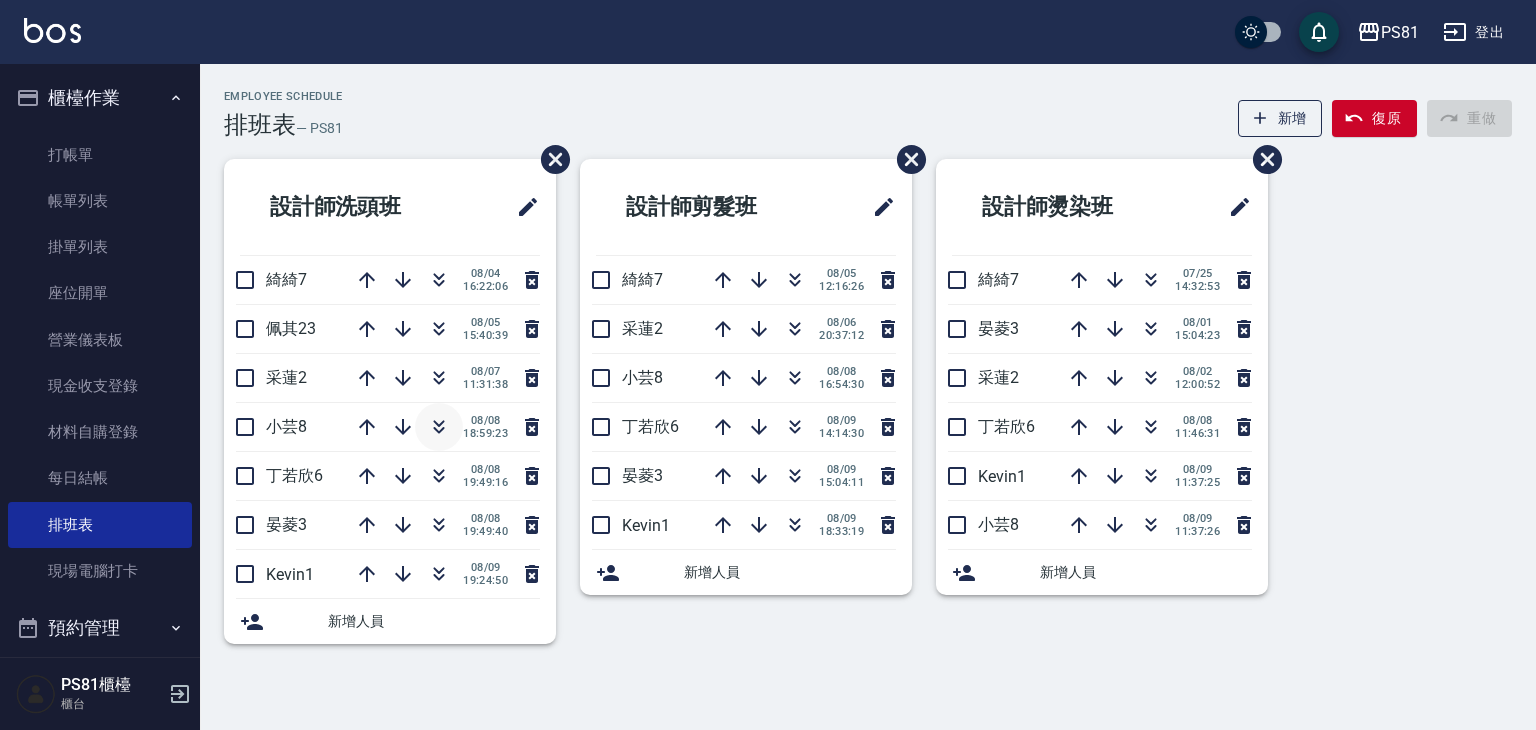 click 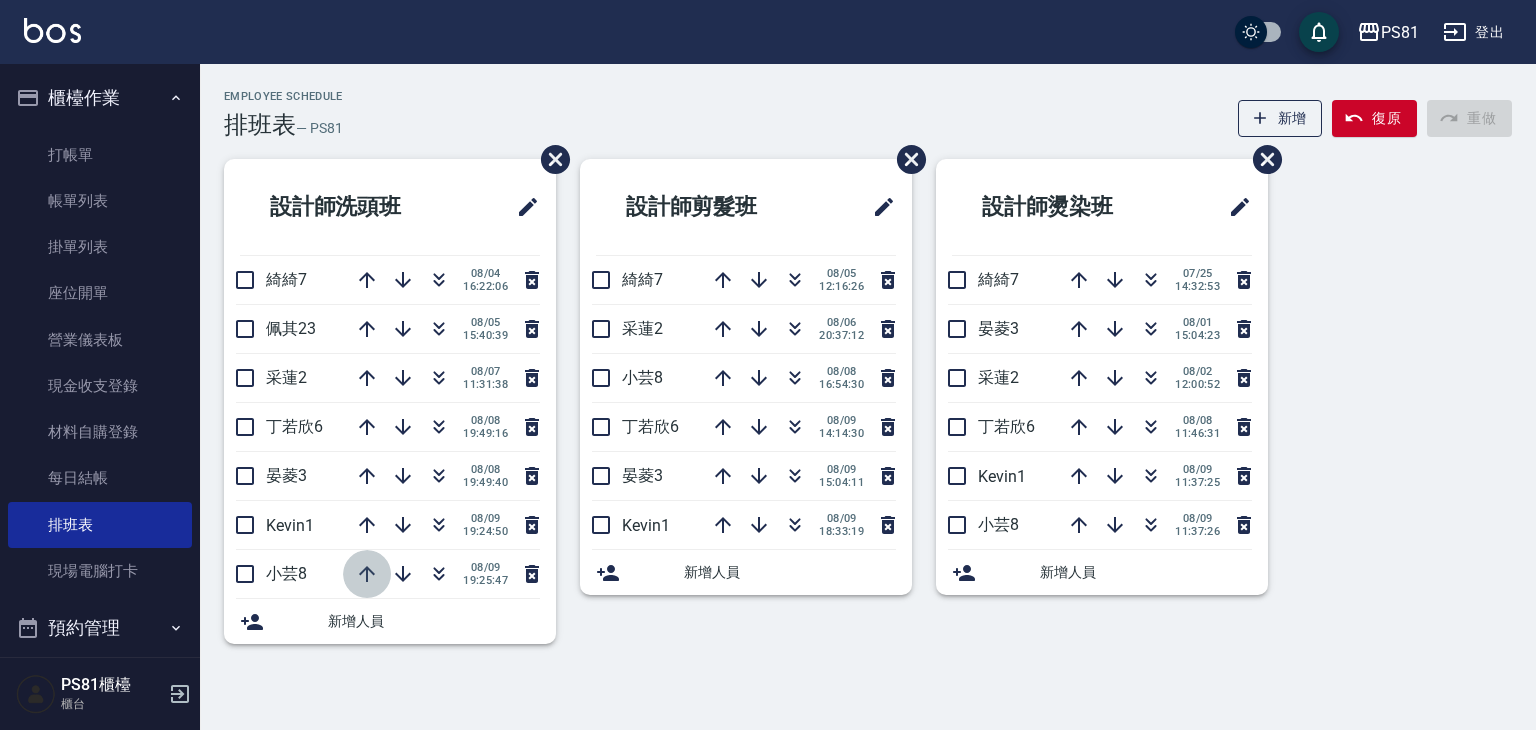 click 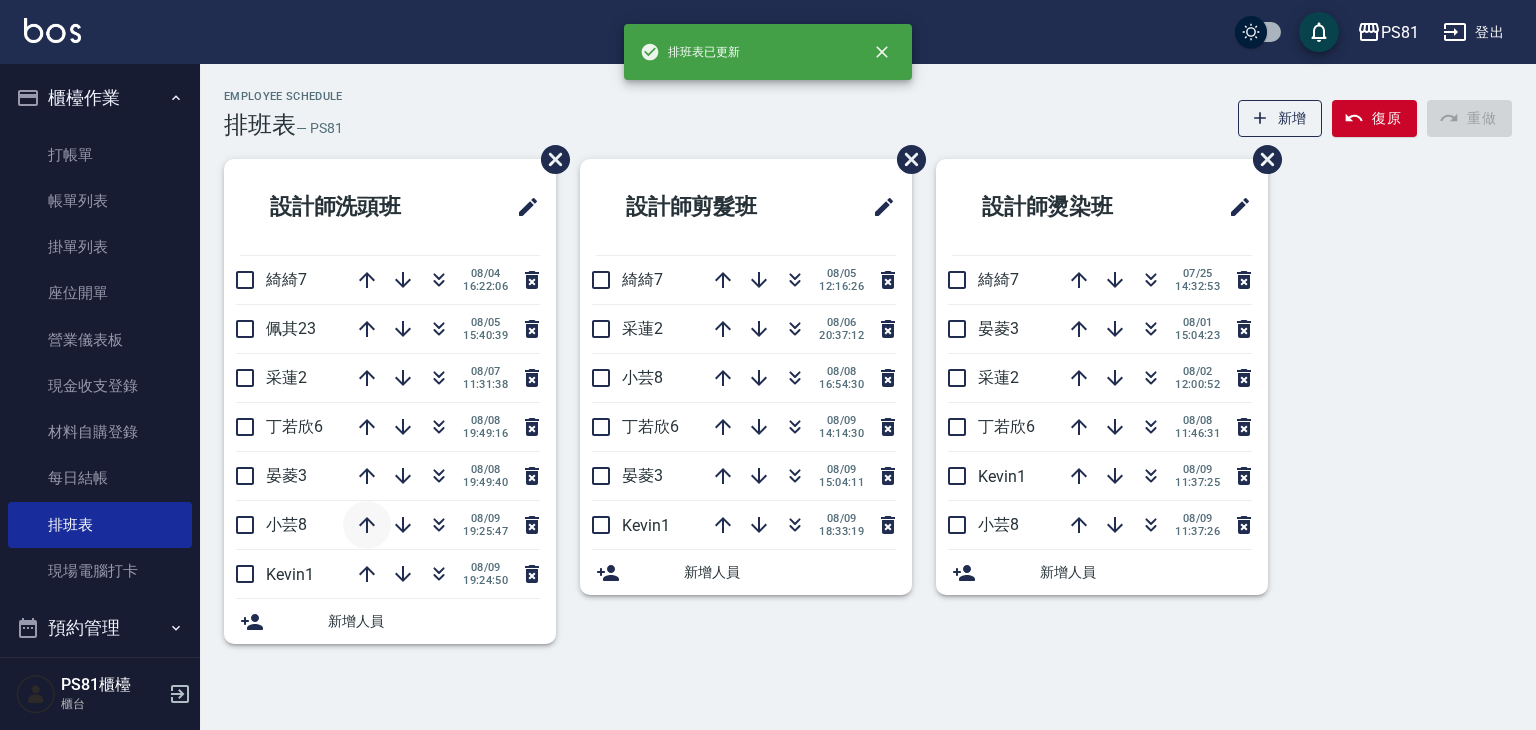 click 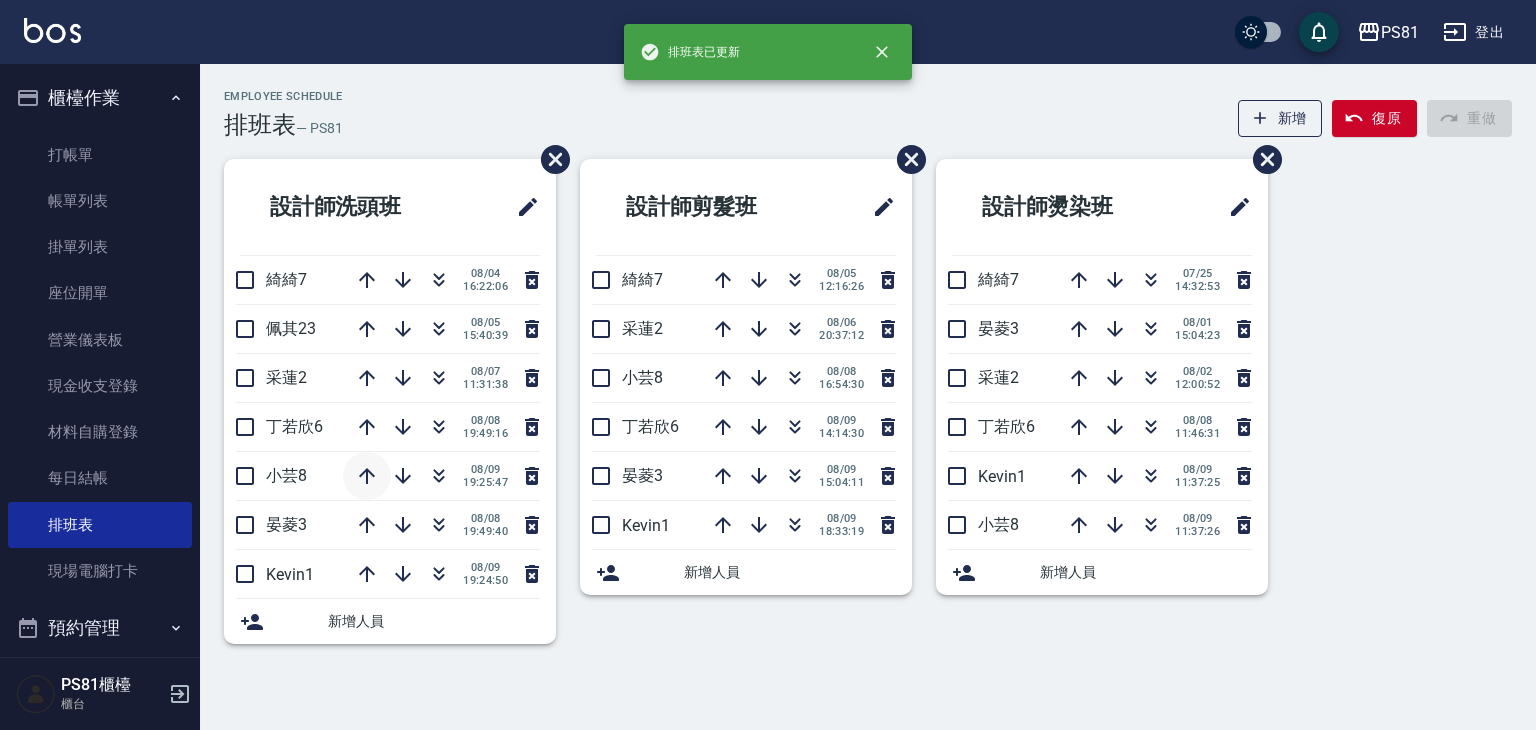 click 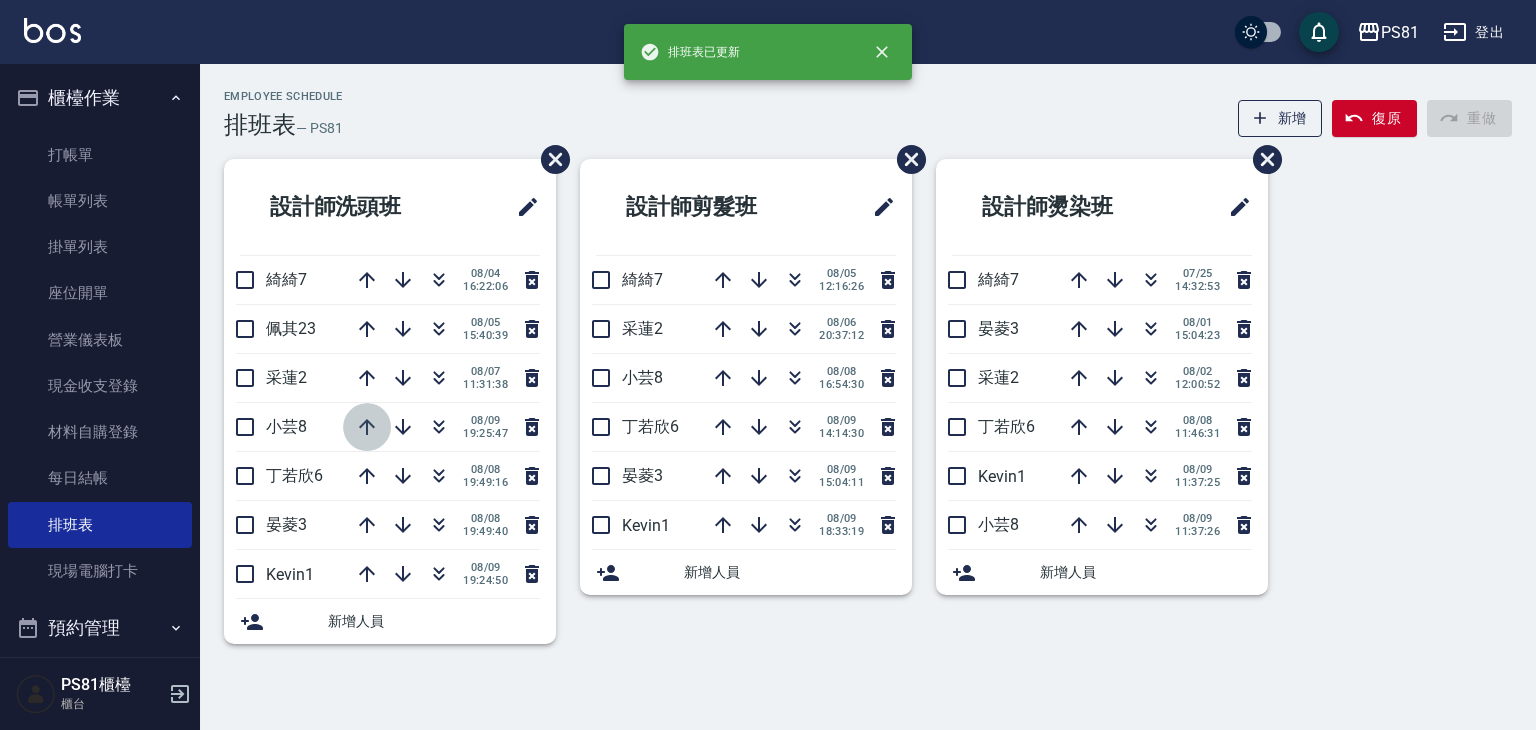 click 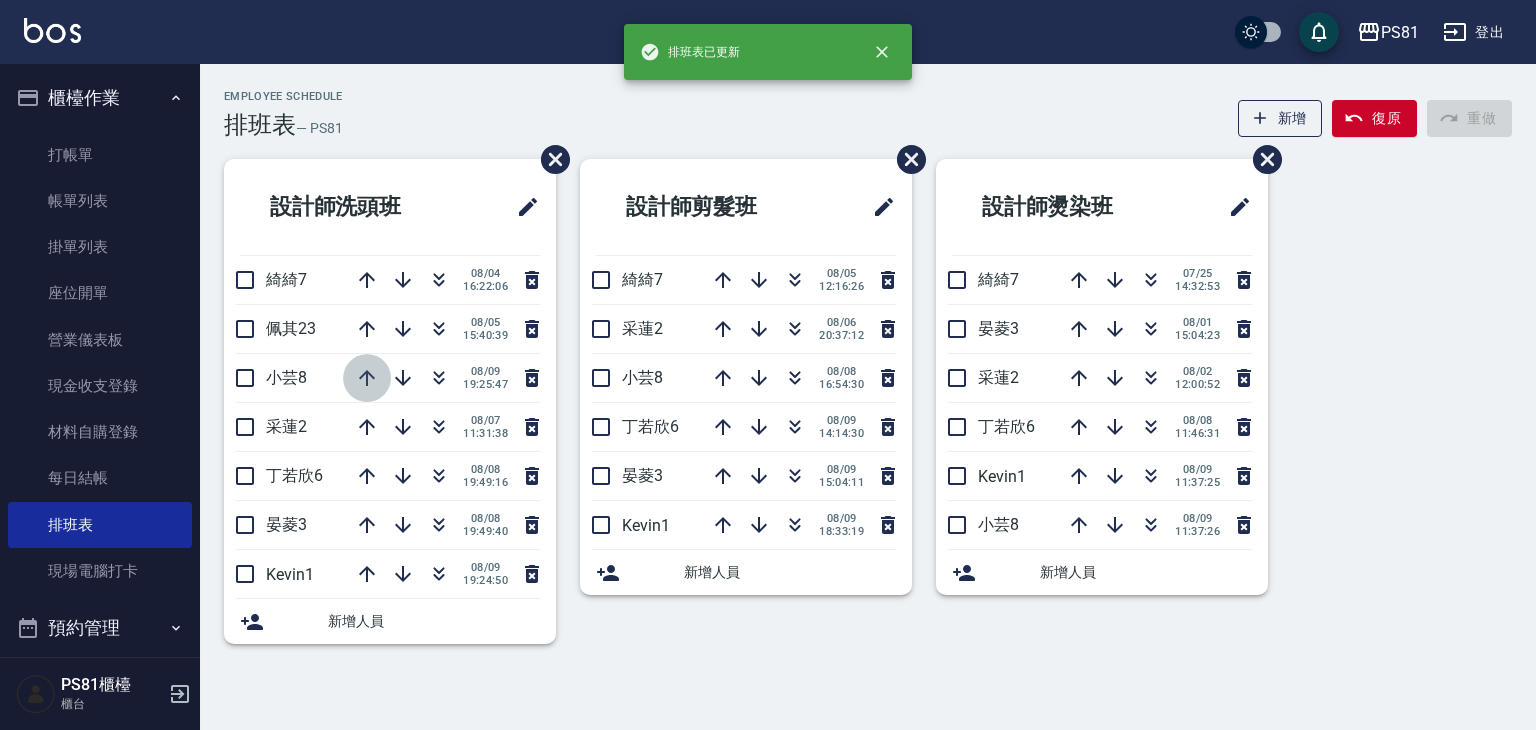 click 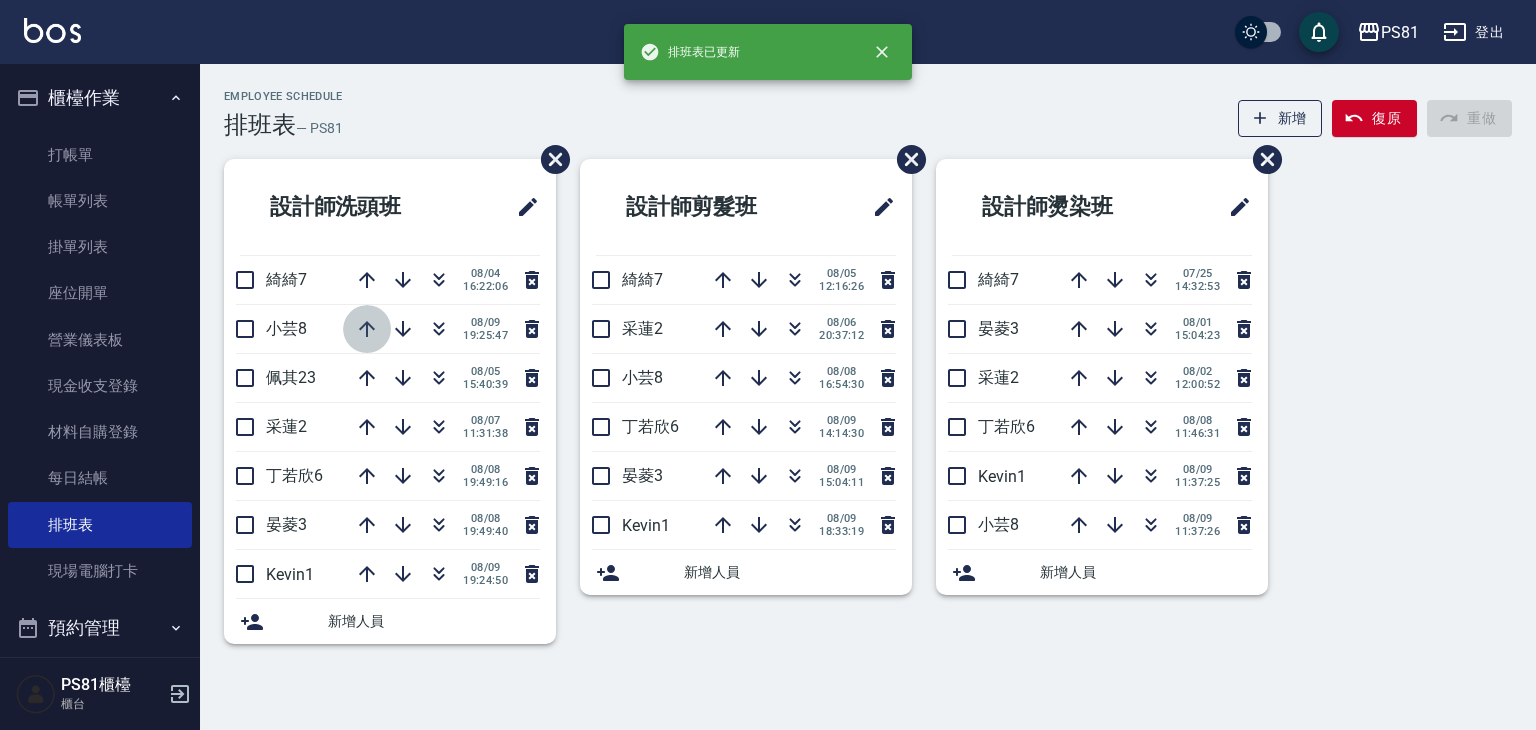 click 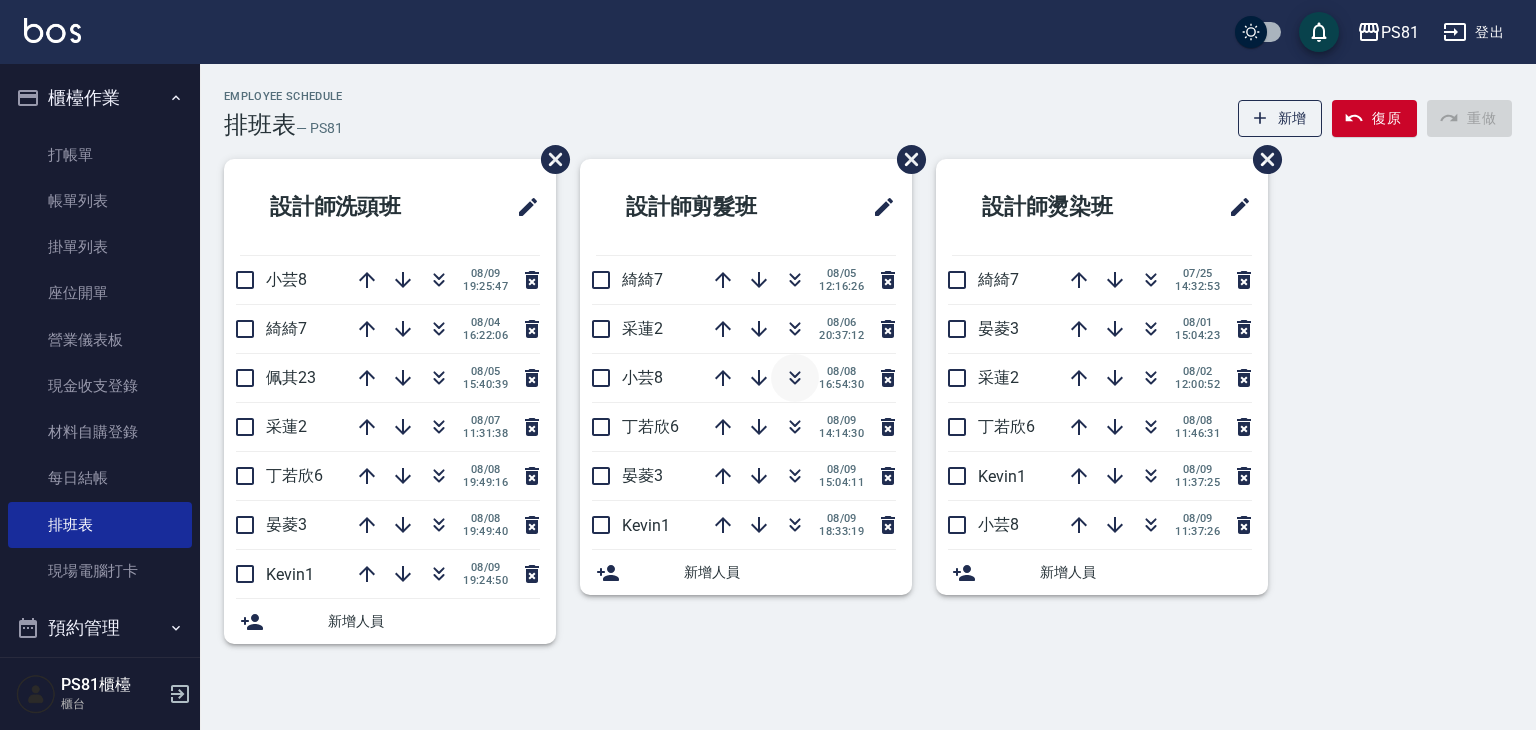 click 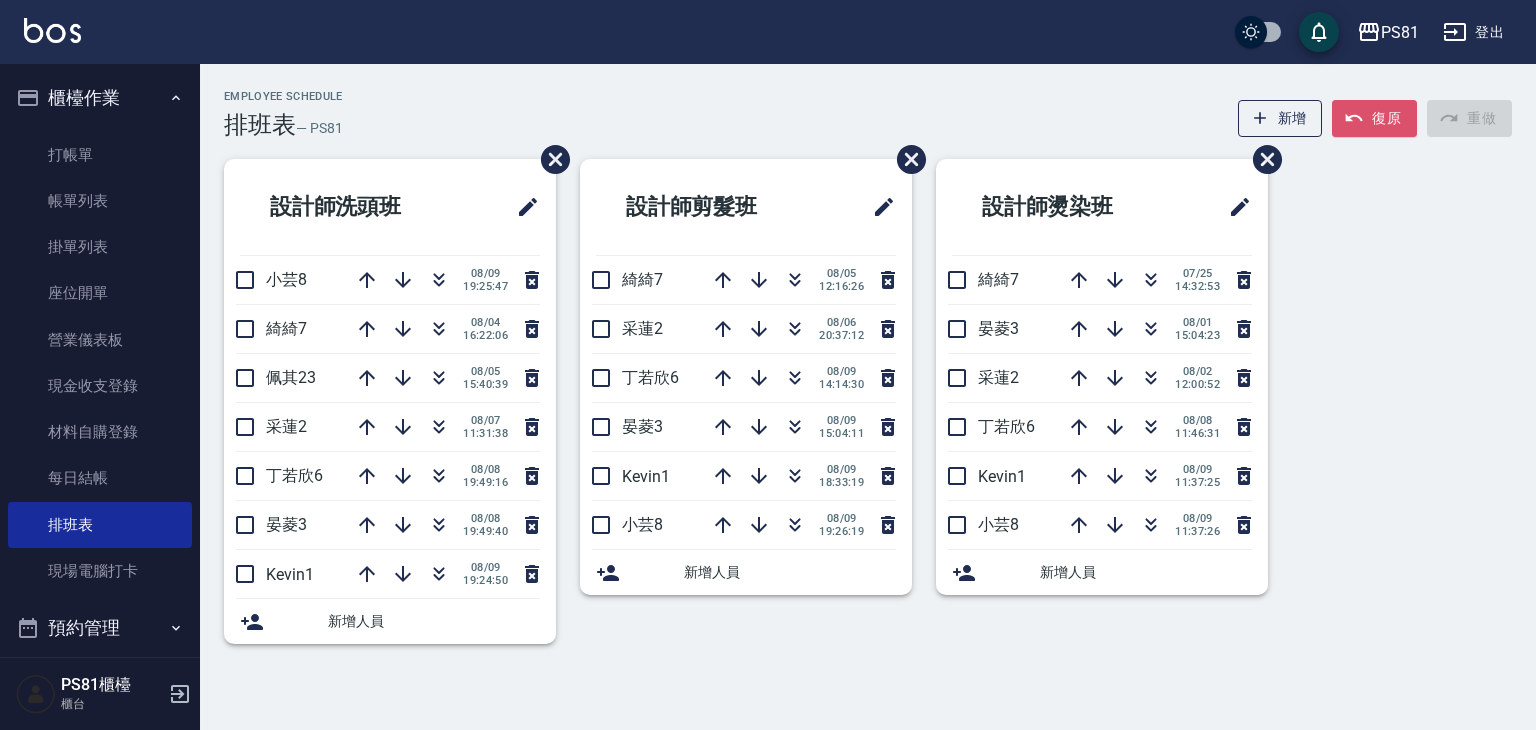 click 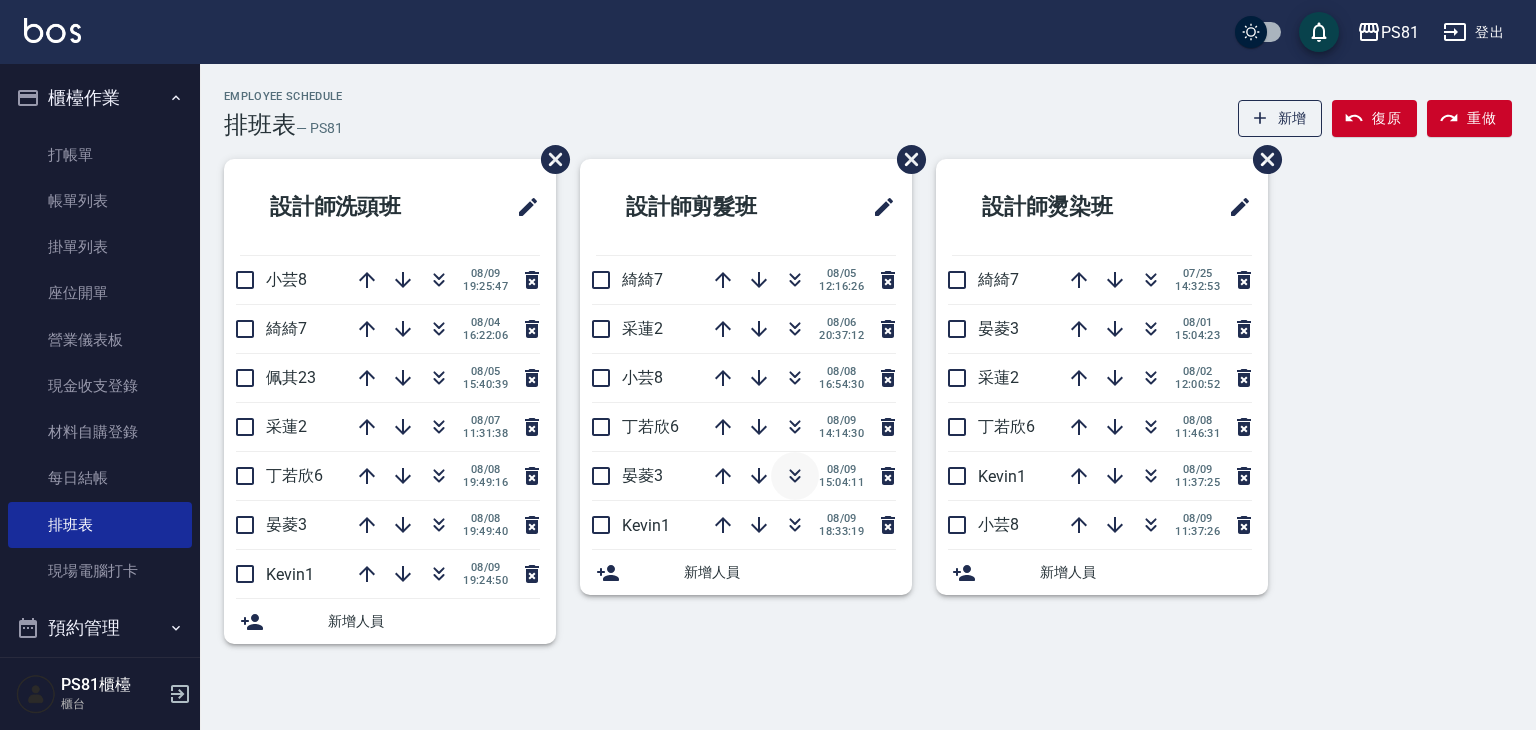 click 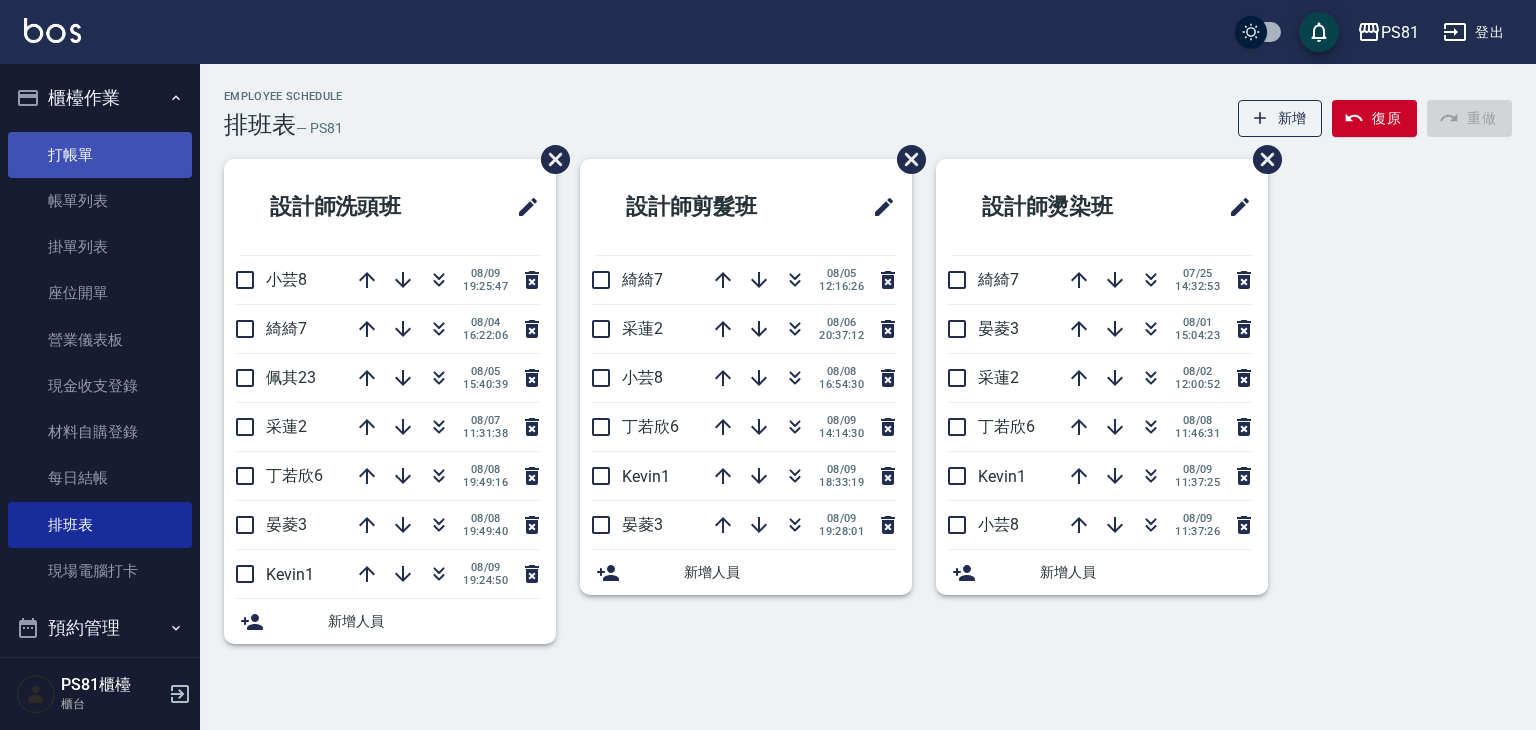 click on "打帳單" at bounding box center [100, 155] 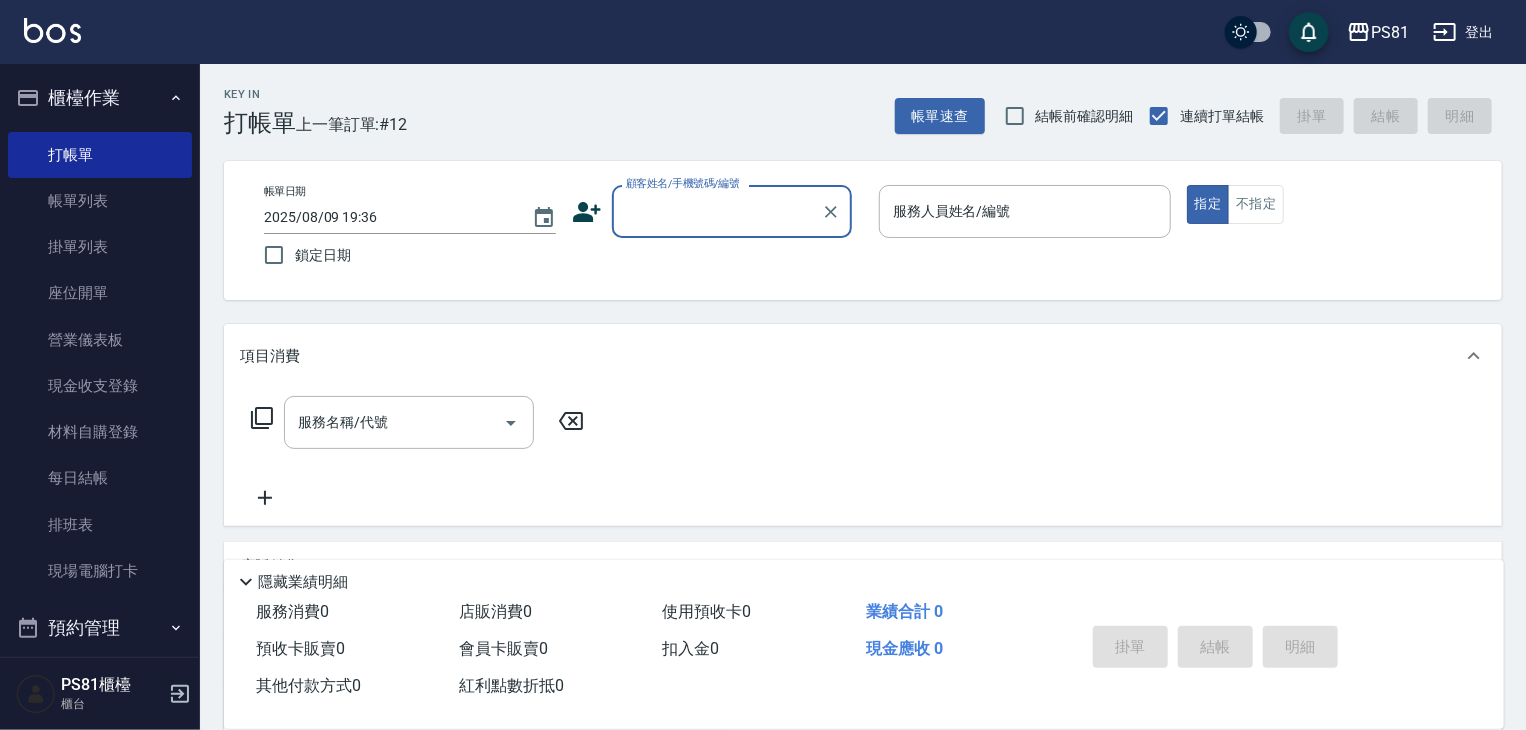 click 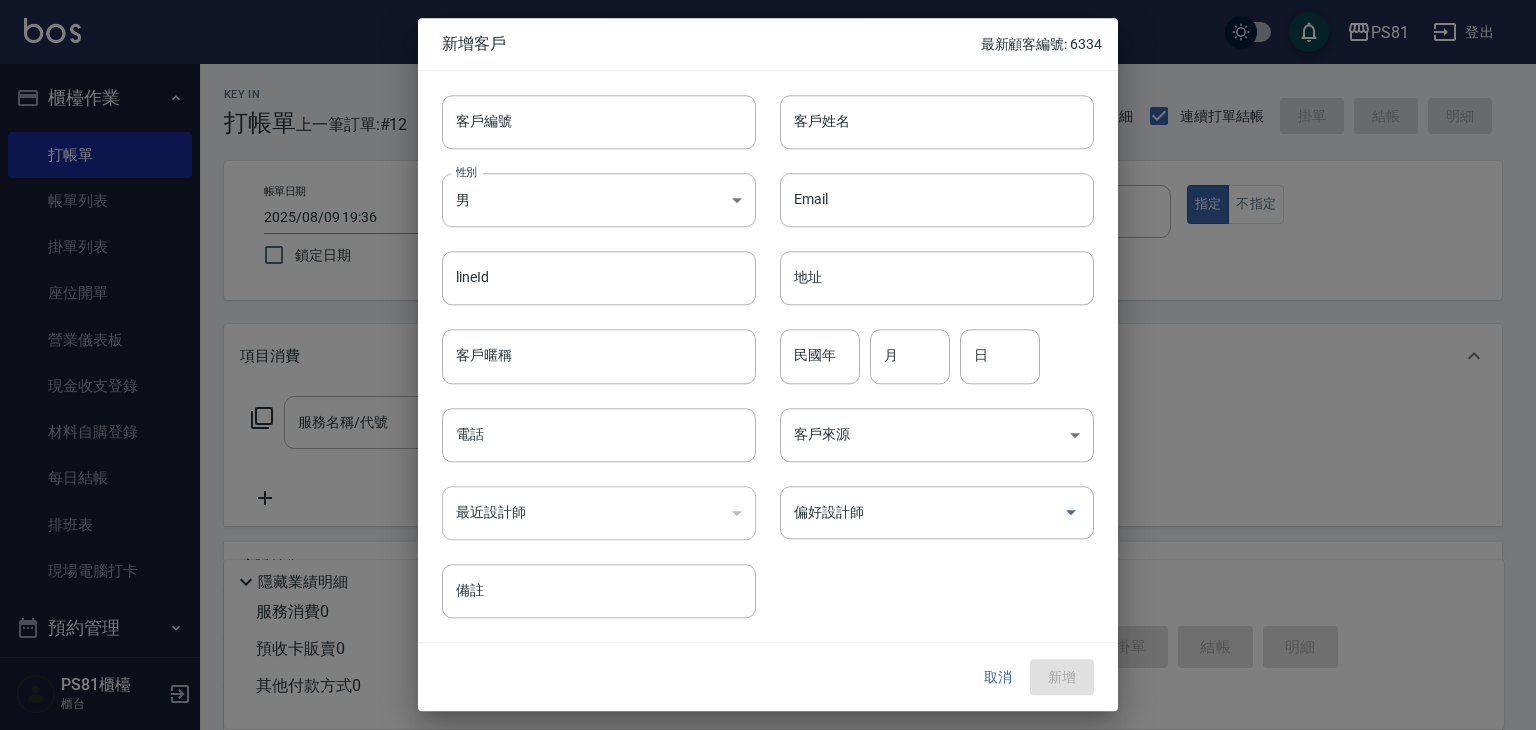 click on "取消" at bounding box center [998, 677] 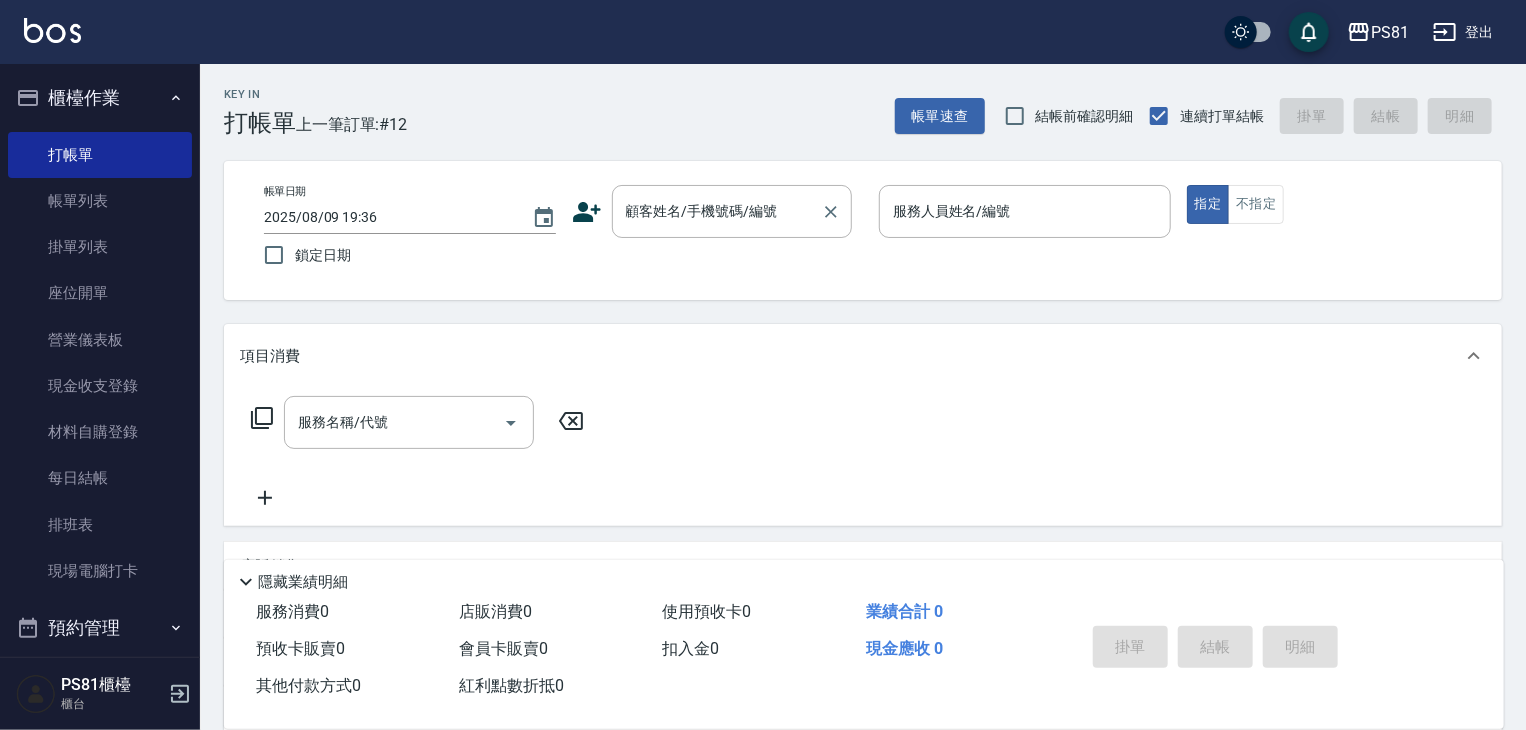 click on "顧客姓名/手機號碼/編號" at bounding box center (717, 211) 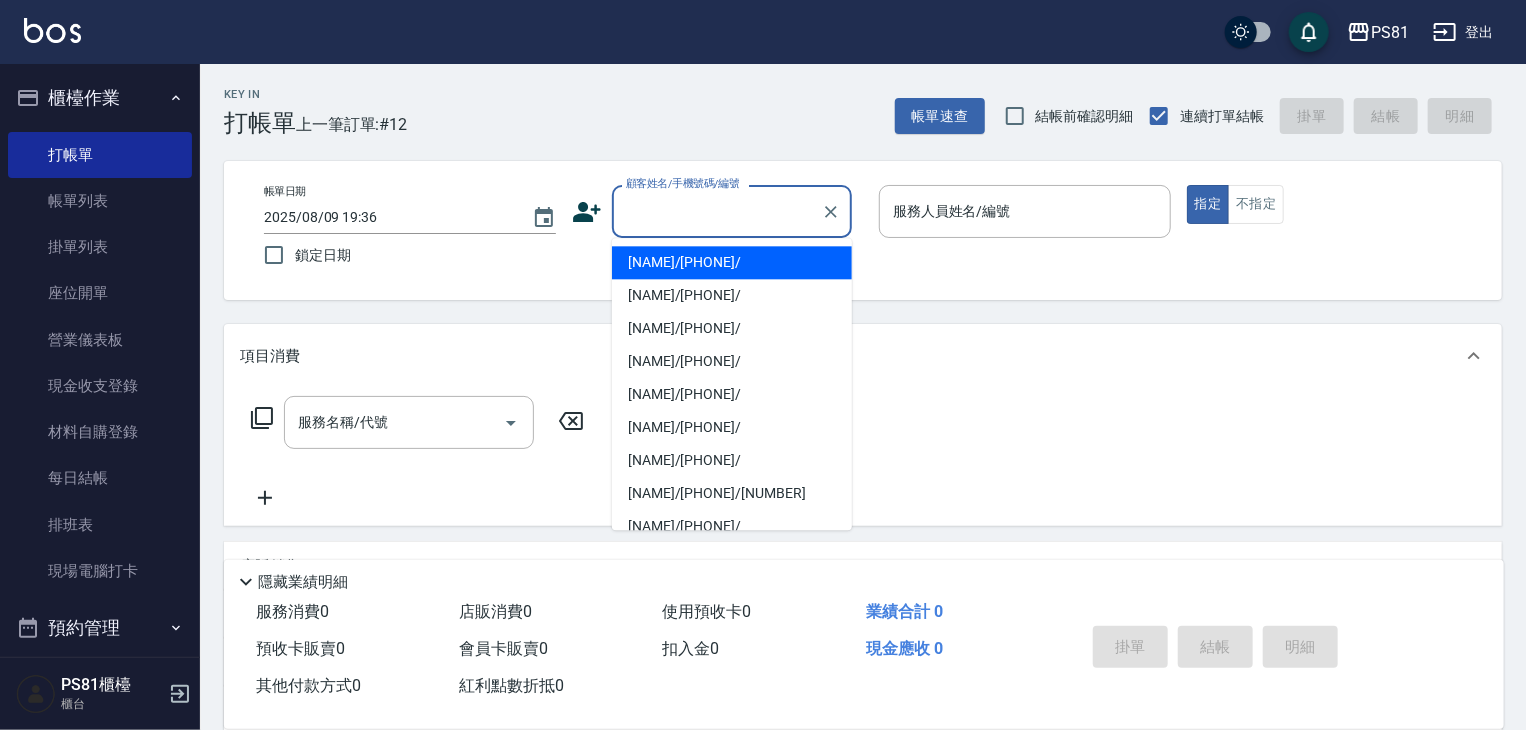 click on "黃芯瞳/0917307501/" at bounding box center [732, 262] 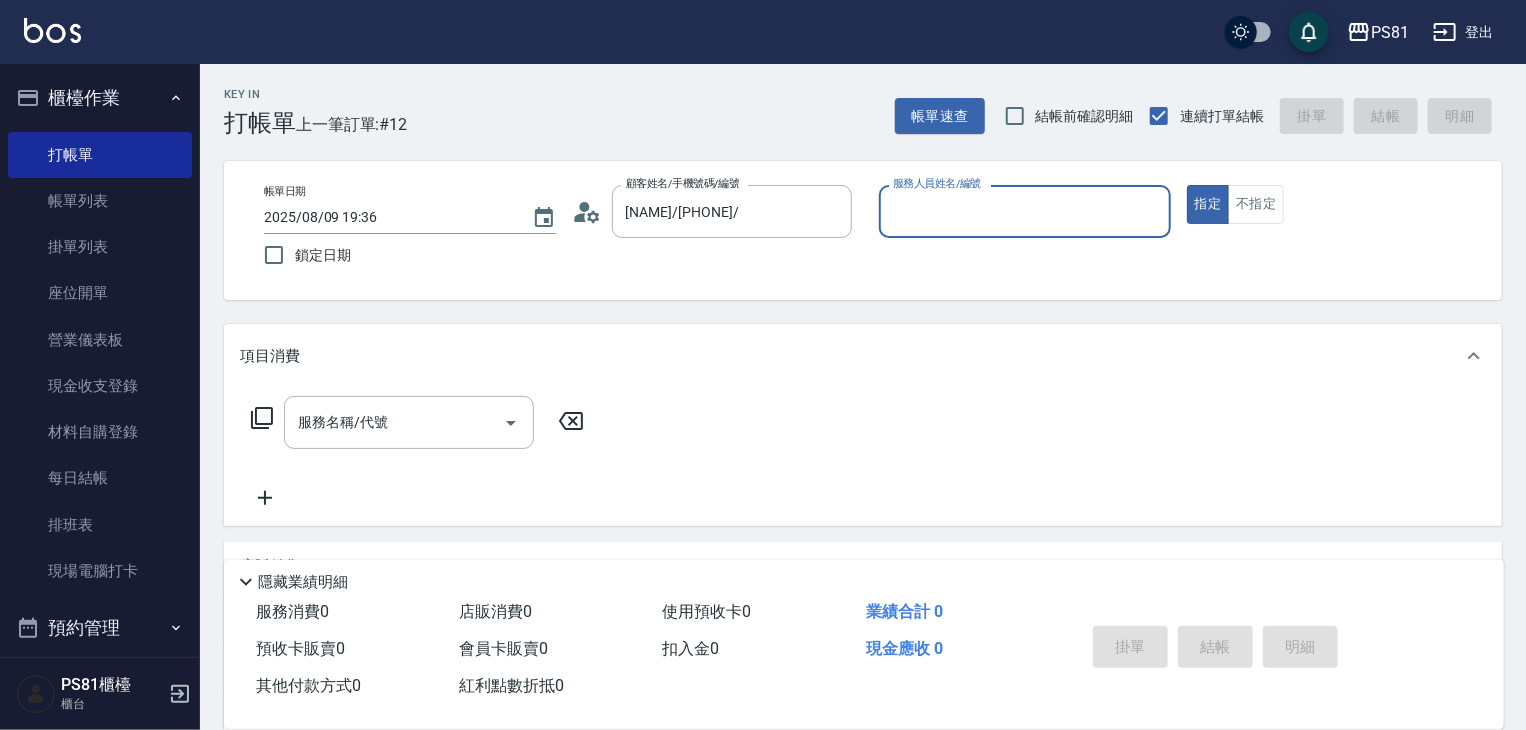 type on "[NAME]-1" 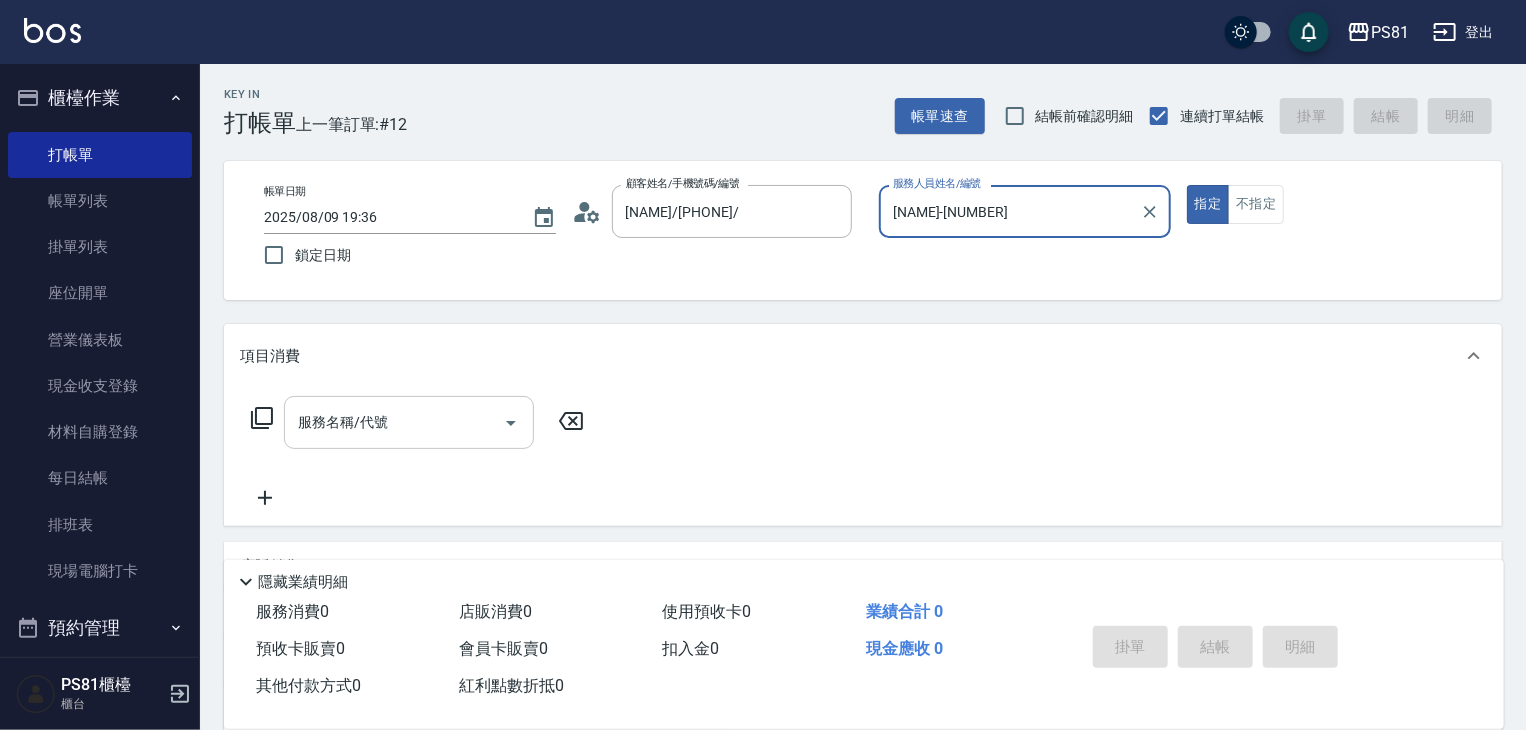 click on "服務名稱/代號" at bounding box center [394, 422] 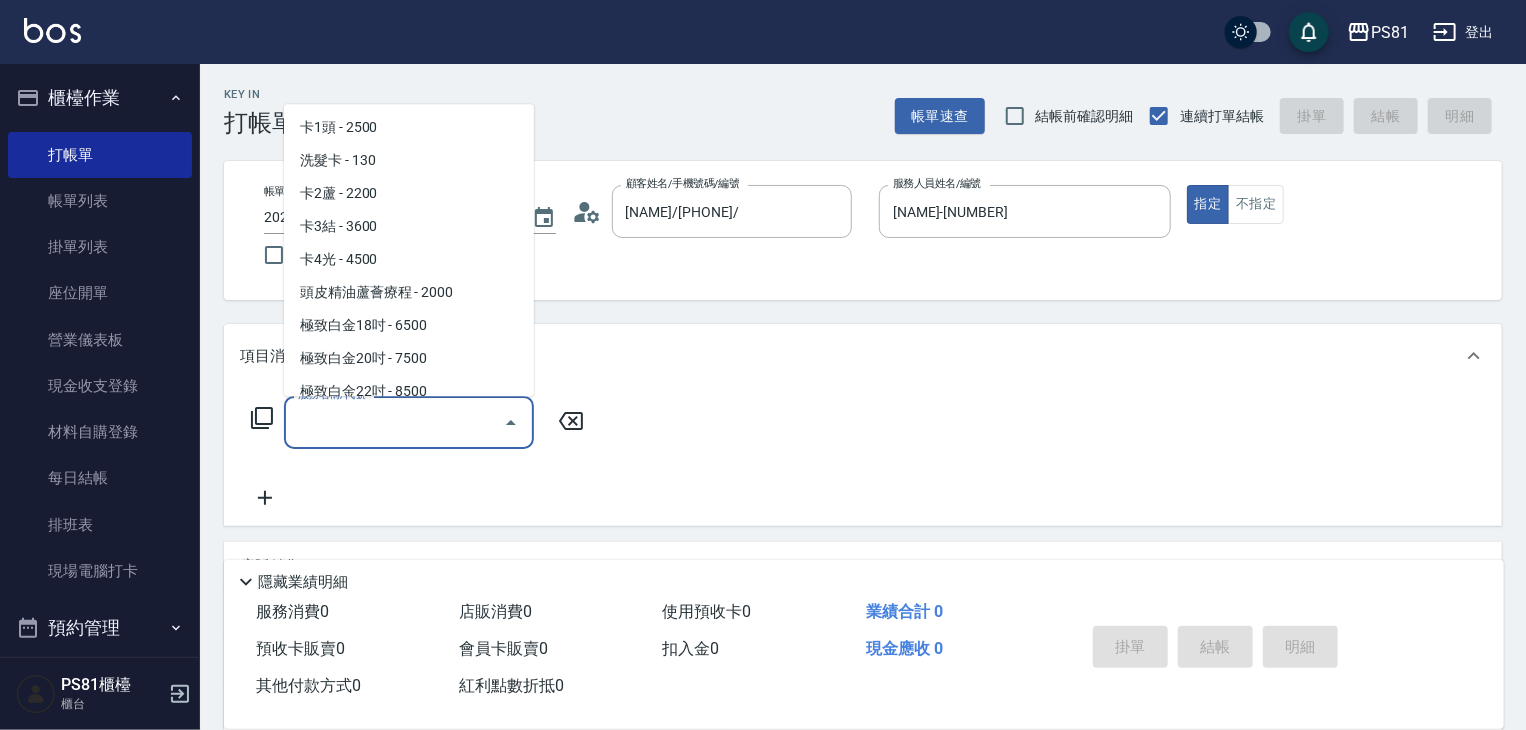 scroll, scrollTop: 0, scrollLeft: 0, axis: both 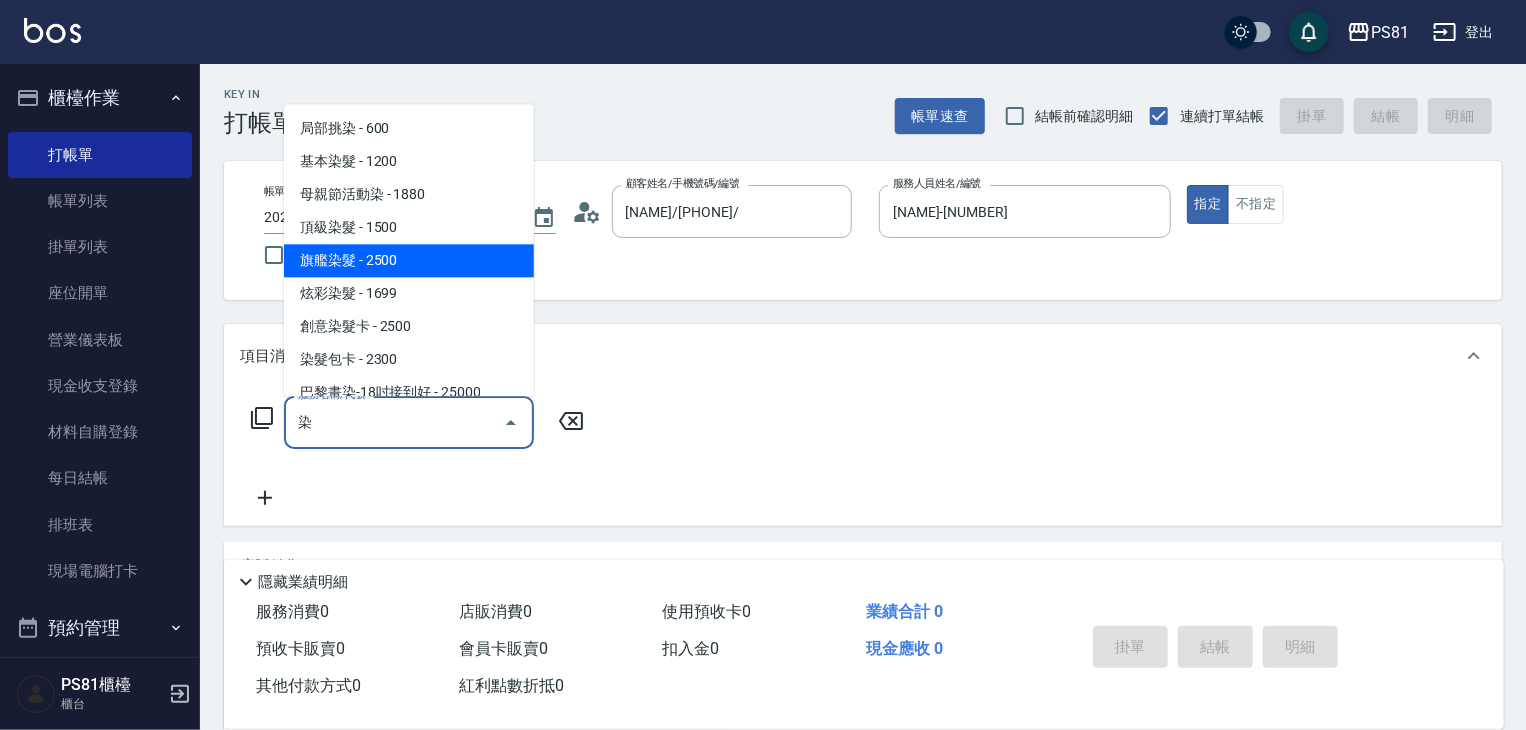 click on "旗艦染髮 - 2500" at bounding box center [409, 260] 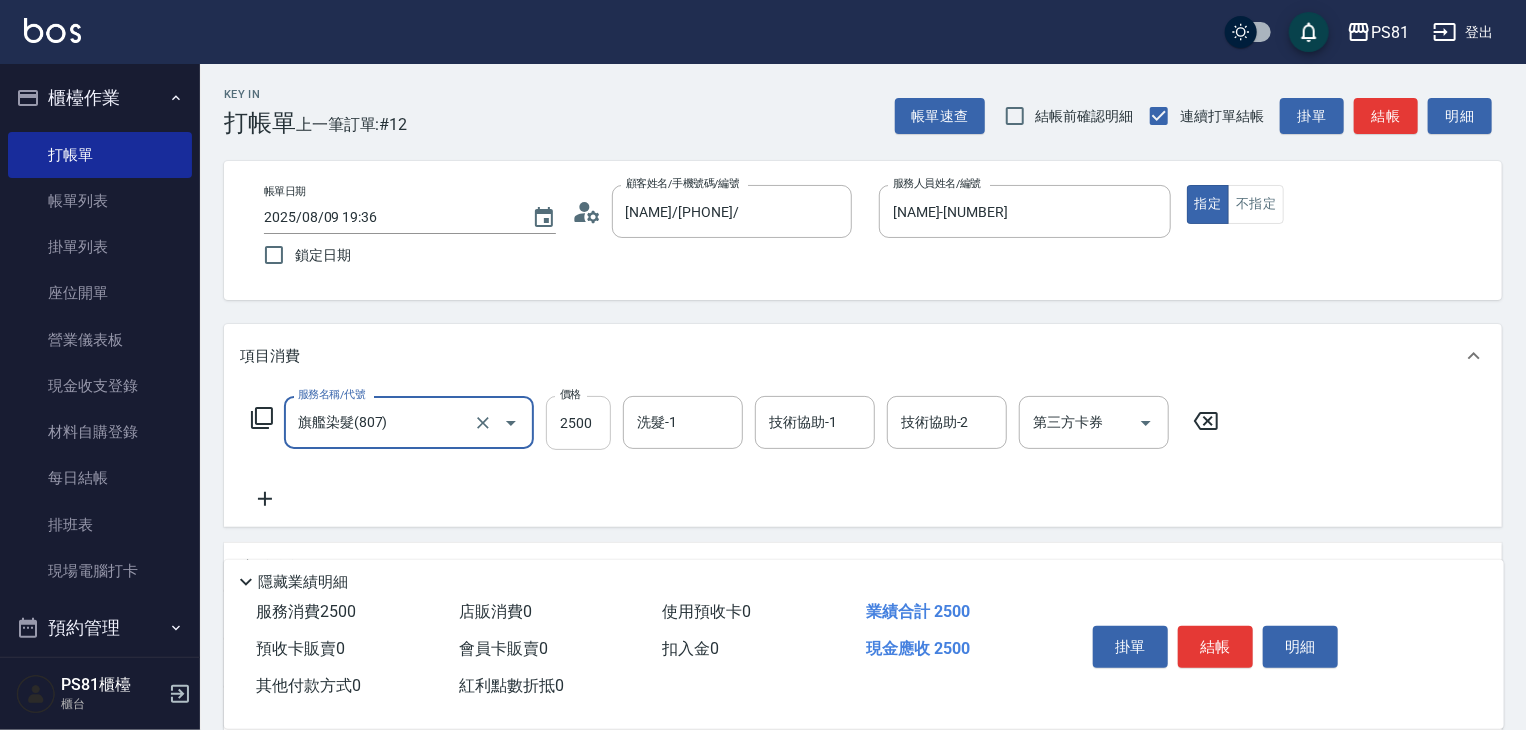 type on "旗艦染髮(807)" 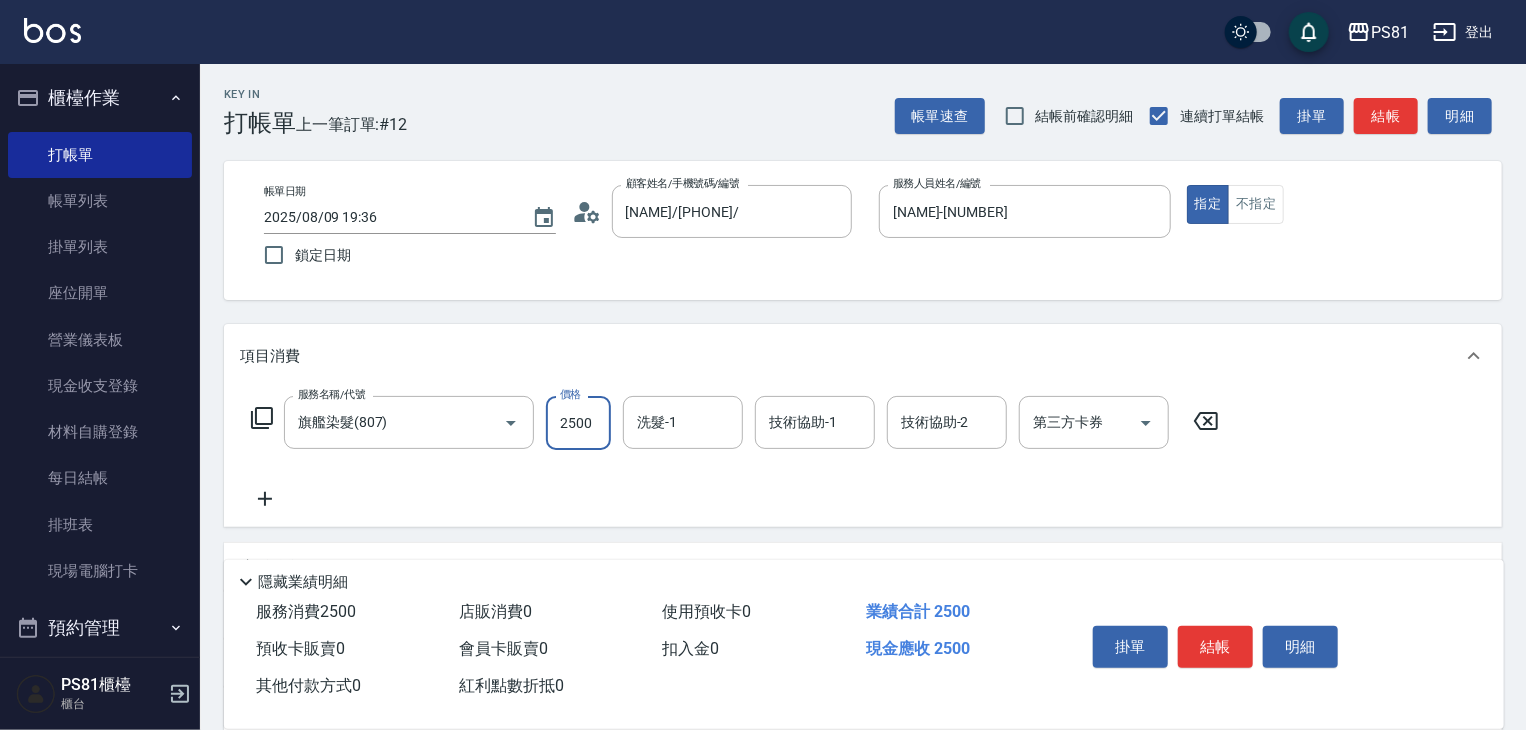 click on "2500" at bounding box center [578, 423] 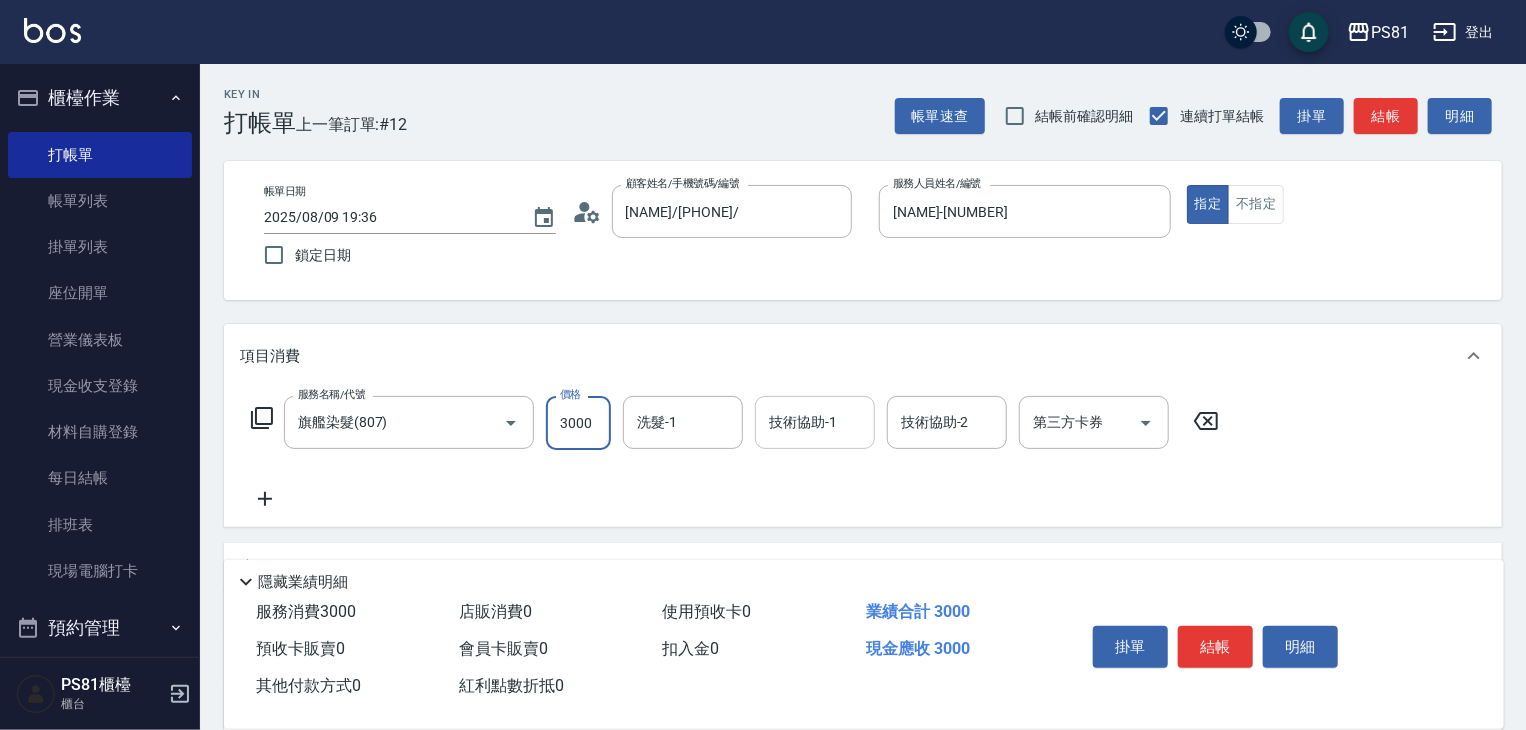type on "3000" 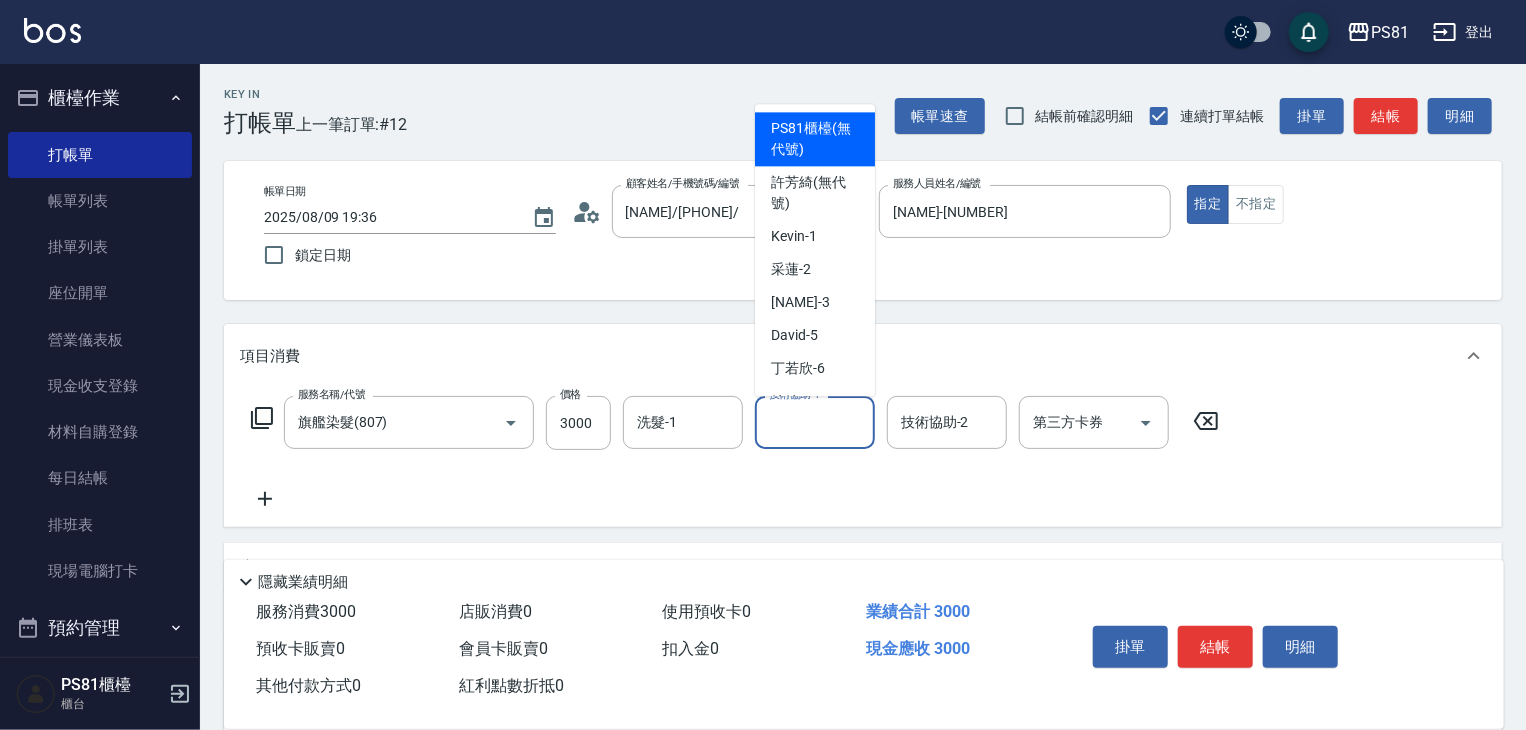 click on "技術協助-1" at bounding box center (815, 422) 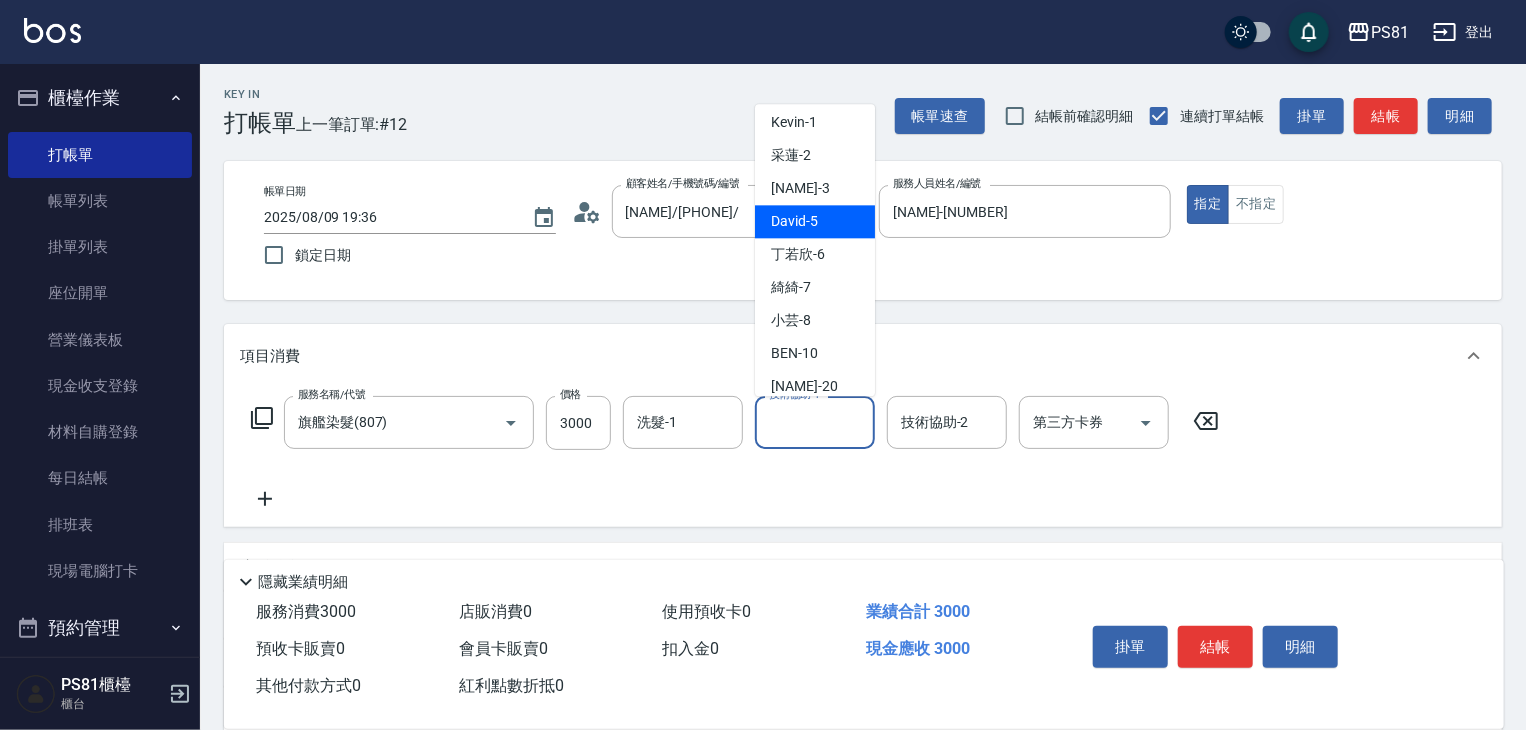 scroll, scrollTop: 200, scrollLeft: 0, axis: vertical 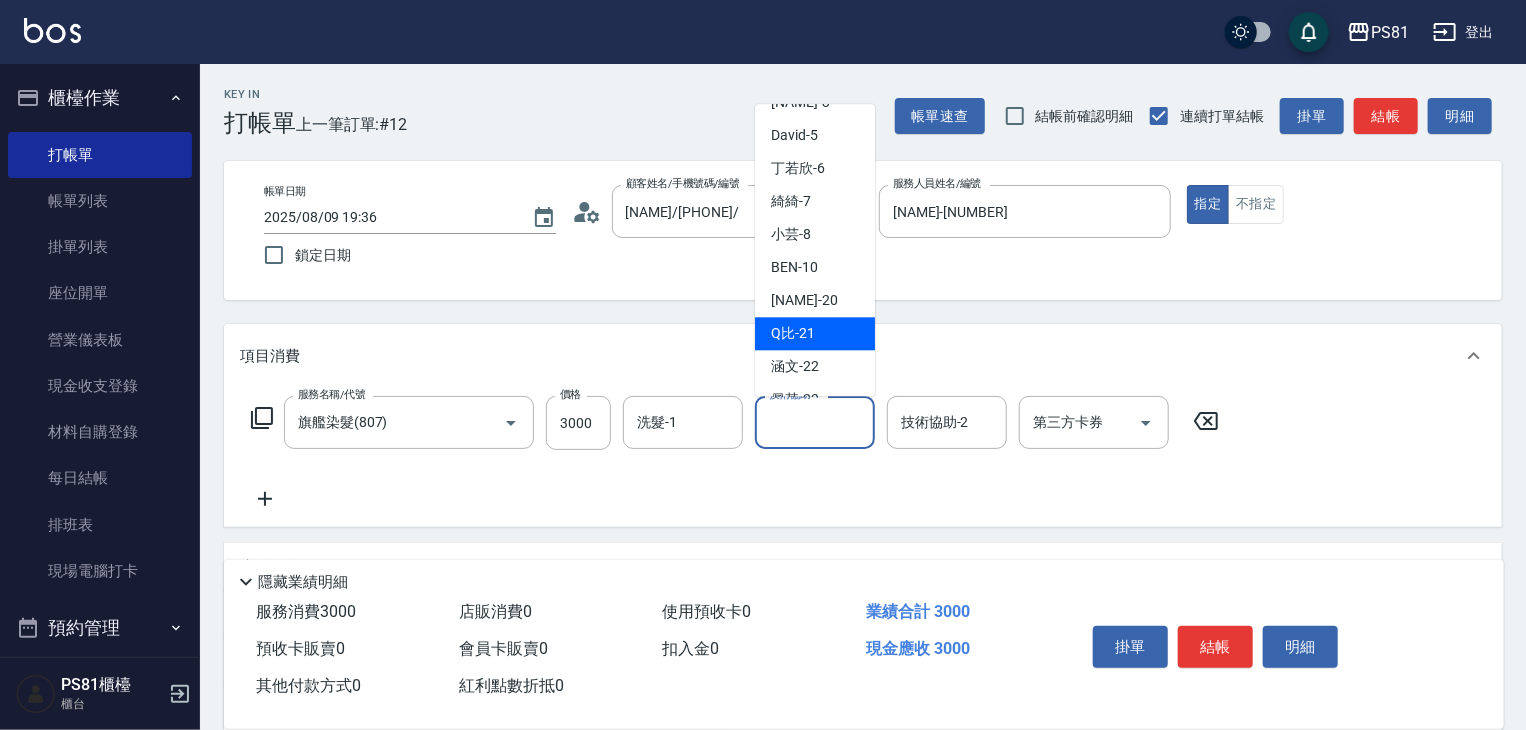 click on "Q比 -21" at bounding box center [793, 333] 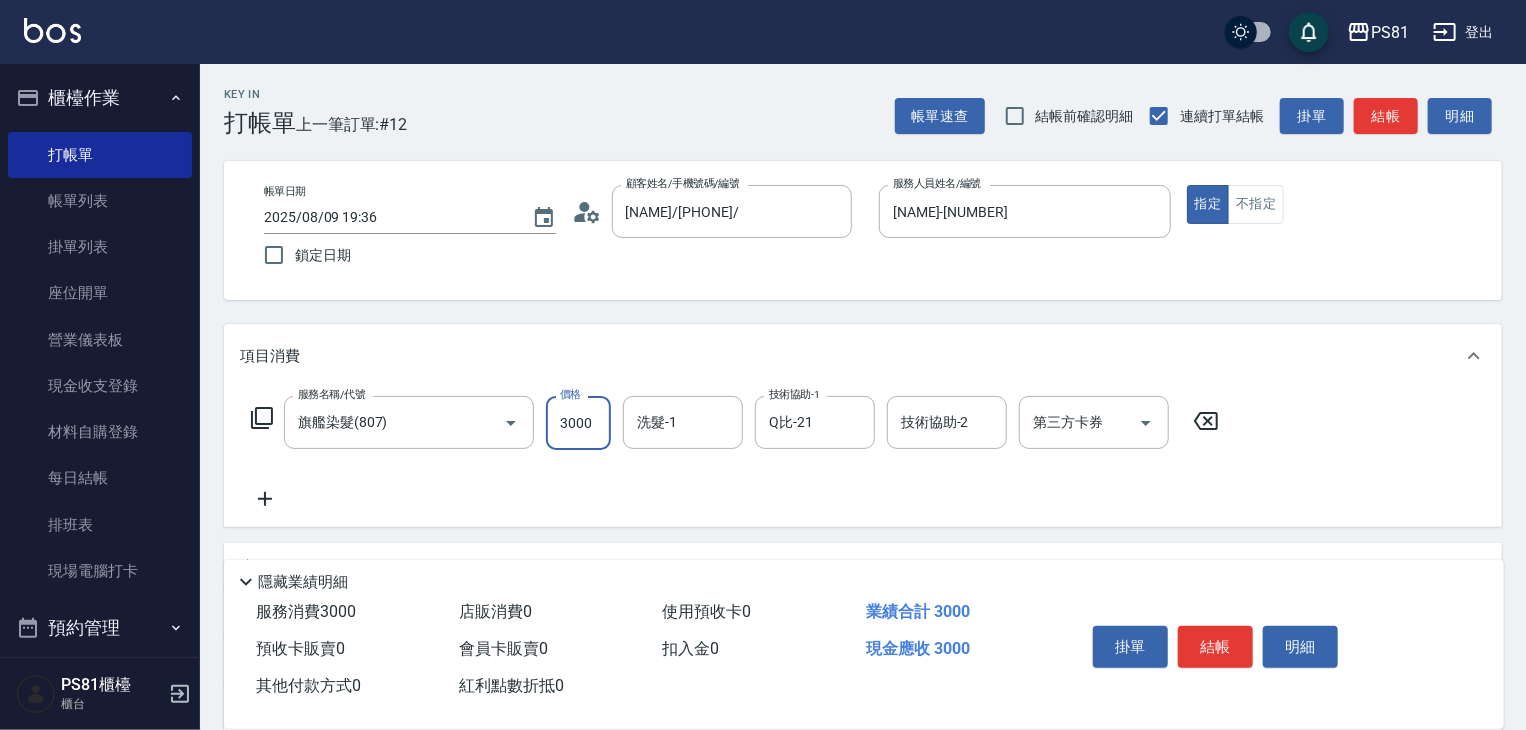 click on "3000" at bounding box center (578, 423) 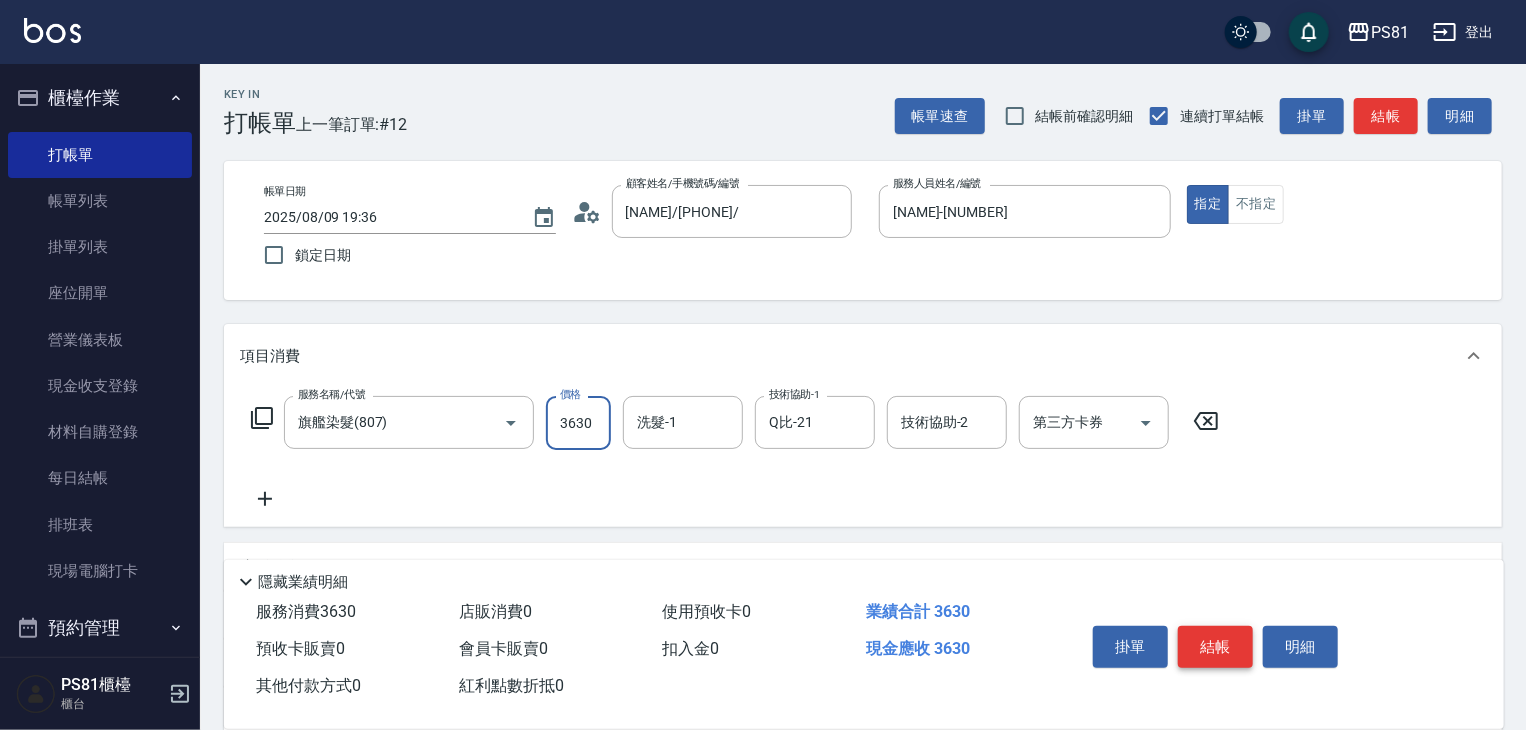type on "3630" 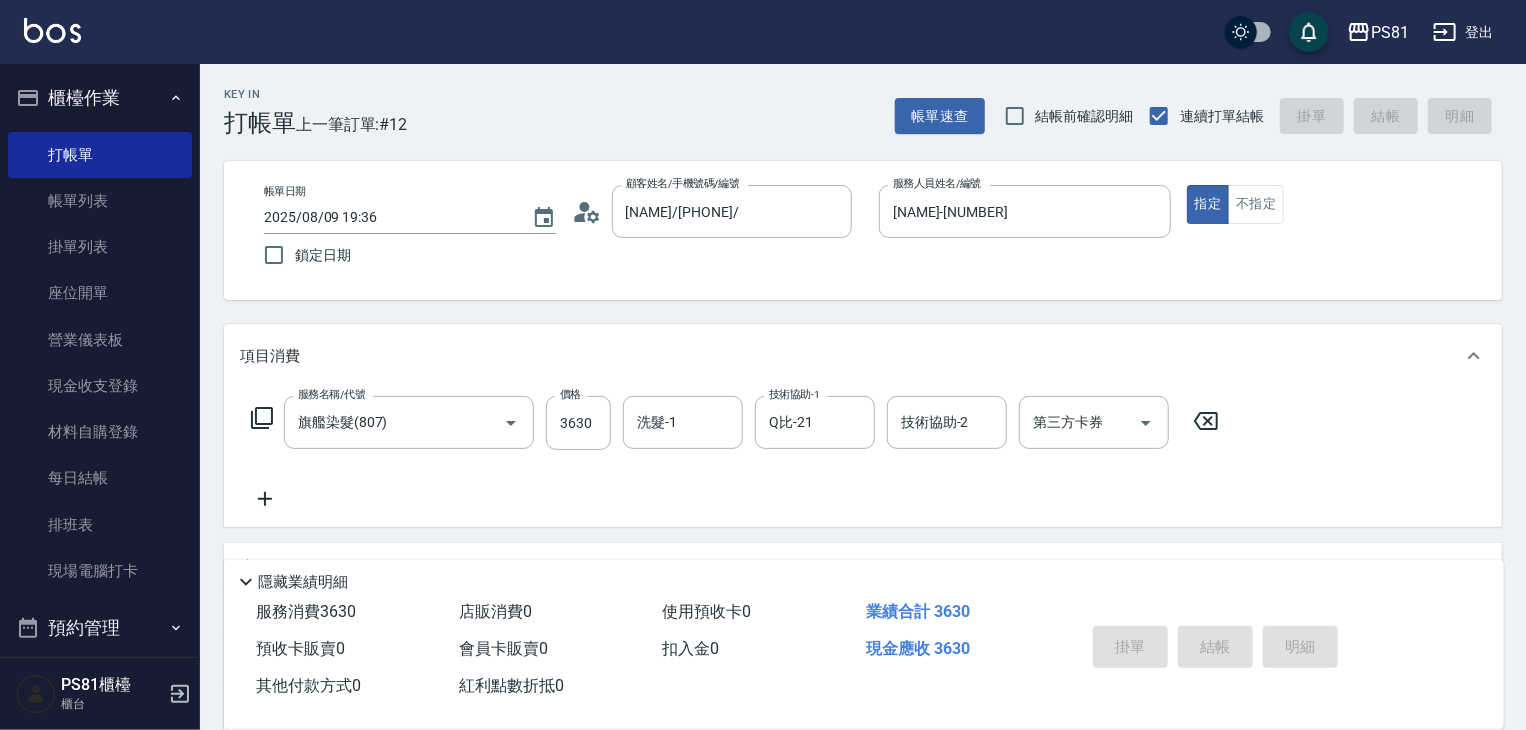 type on "2025/08/09 19:37" 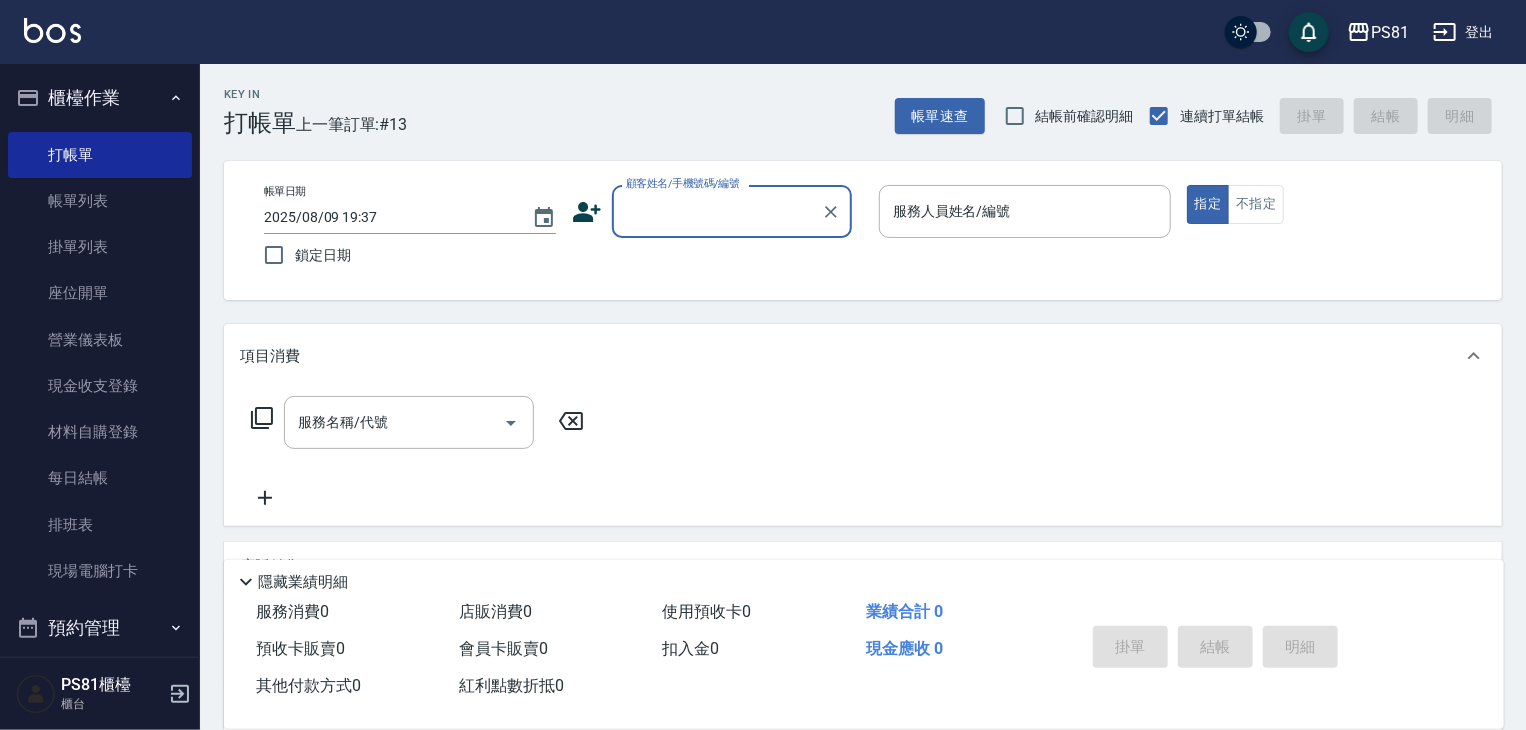 click 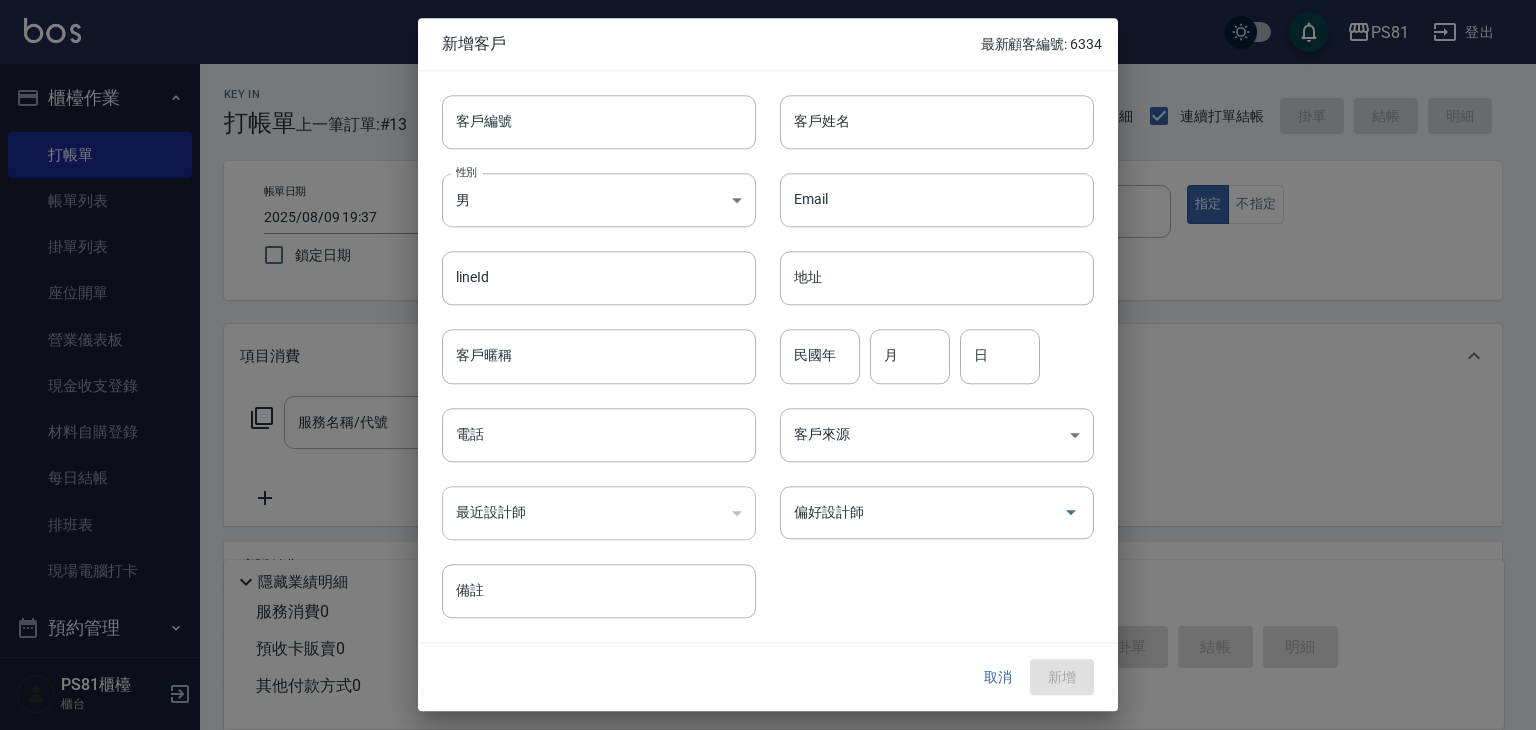 click on "取消" at bounding box center [998, 677] 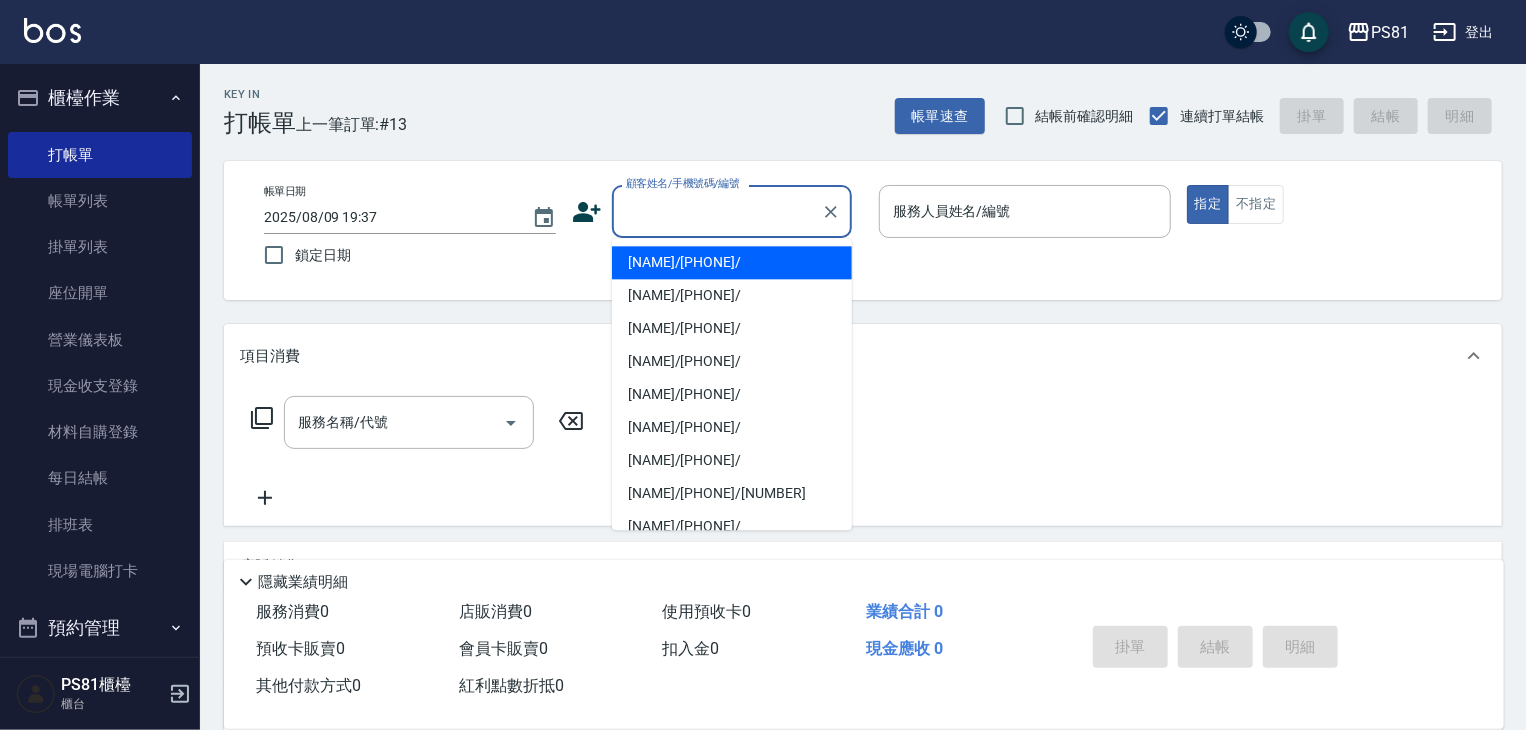 click on "顧客姓名/手機號碼/編號" at bounding box center (717, 211) 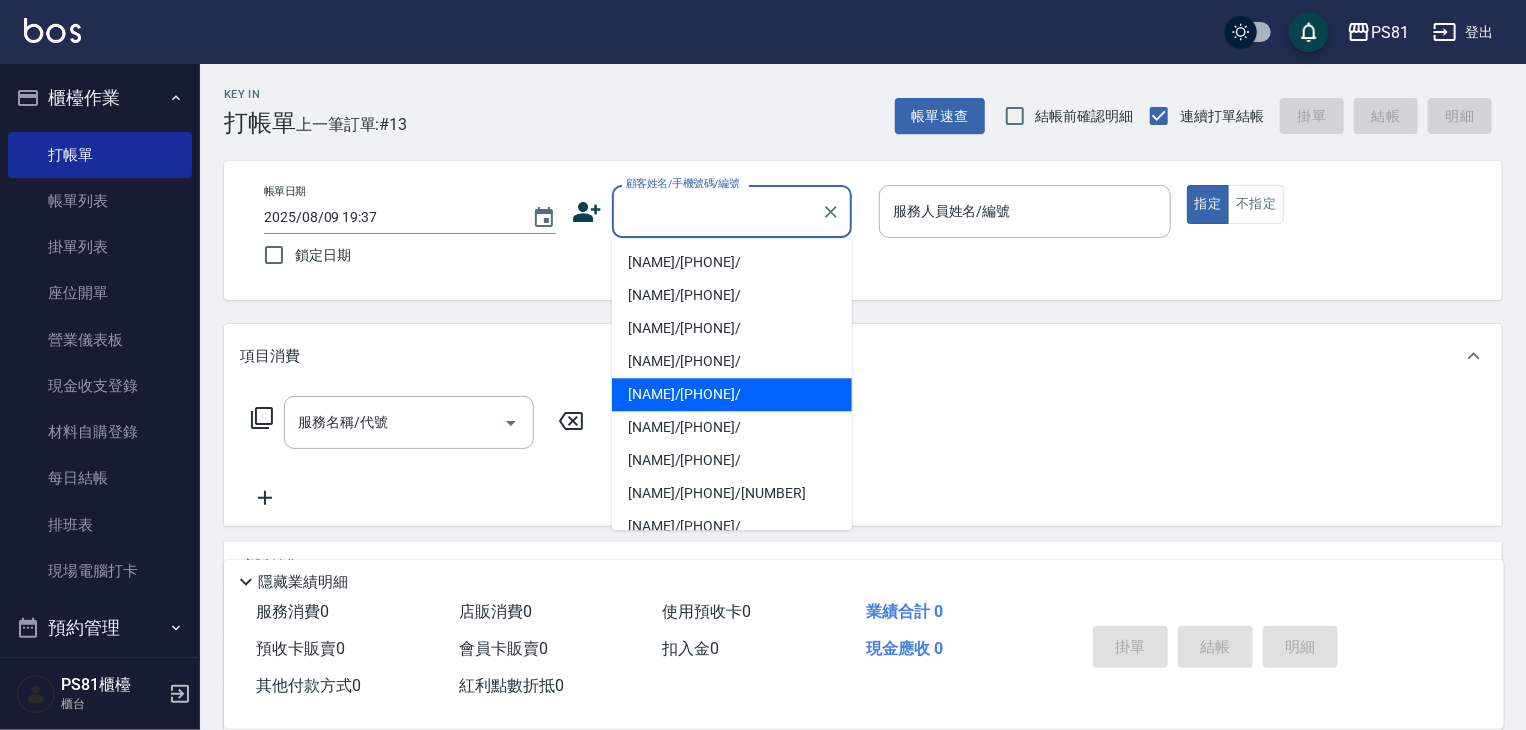 click on "[NAME]/[PHONE]/" at bounding box center (732, 394) 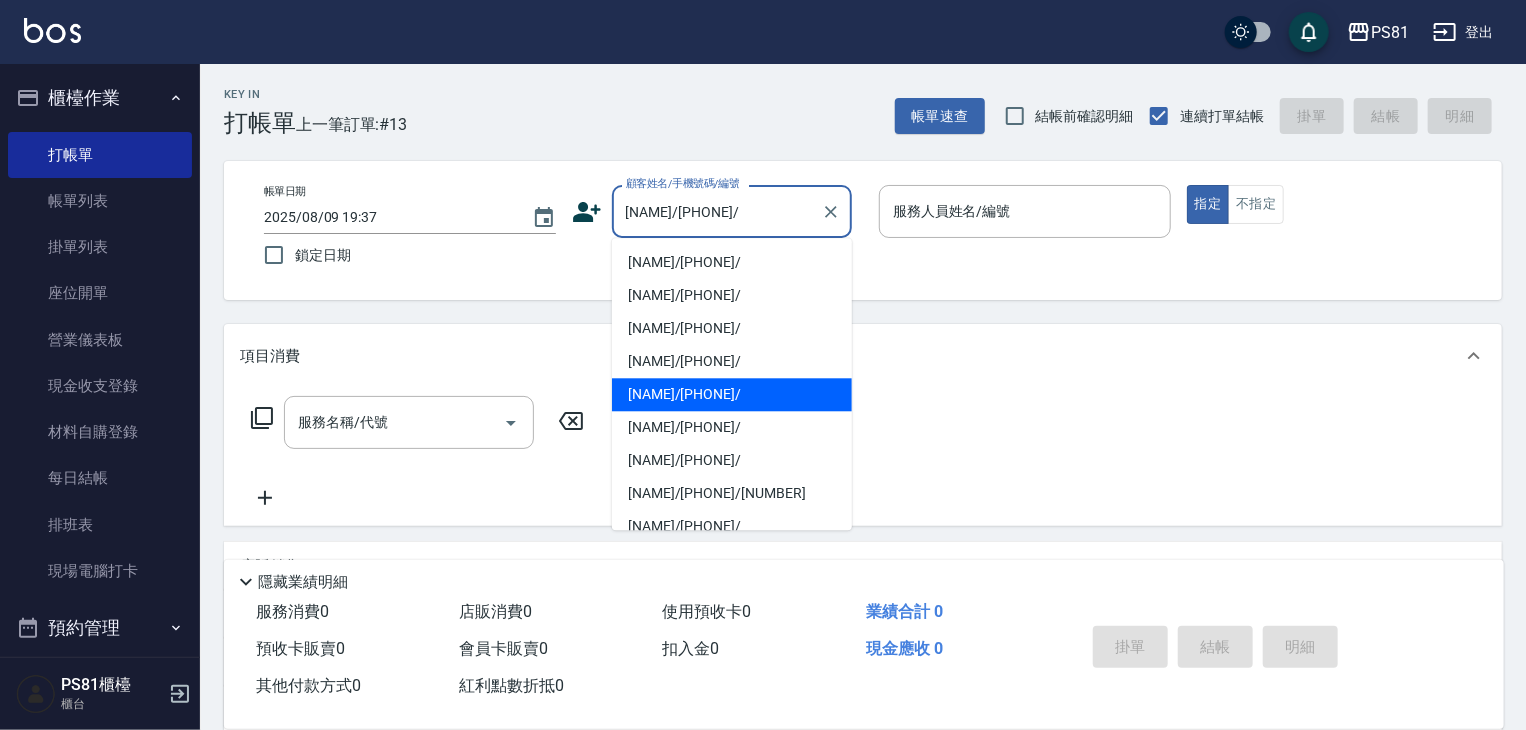 type on "小芸-8" 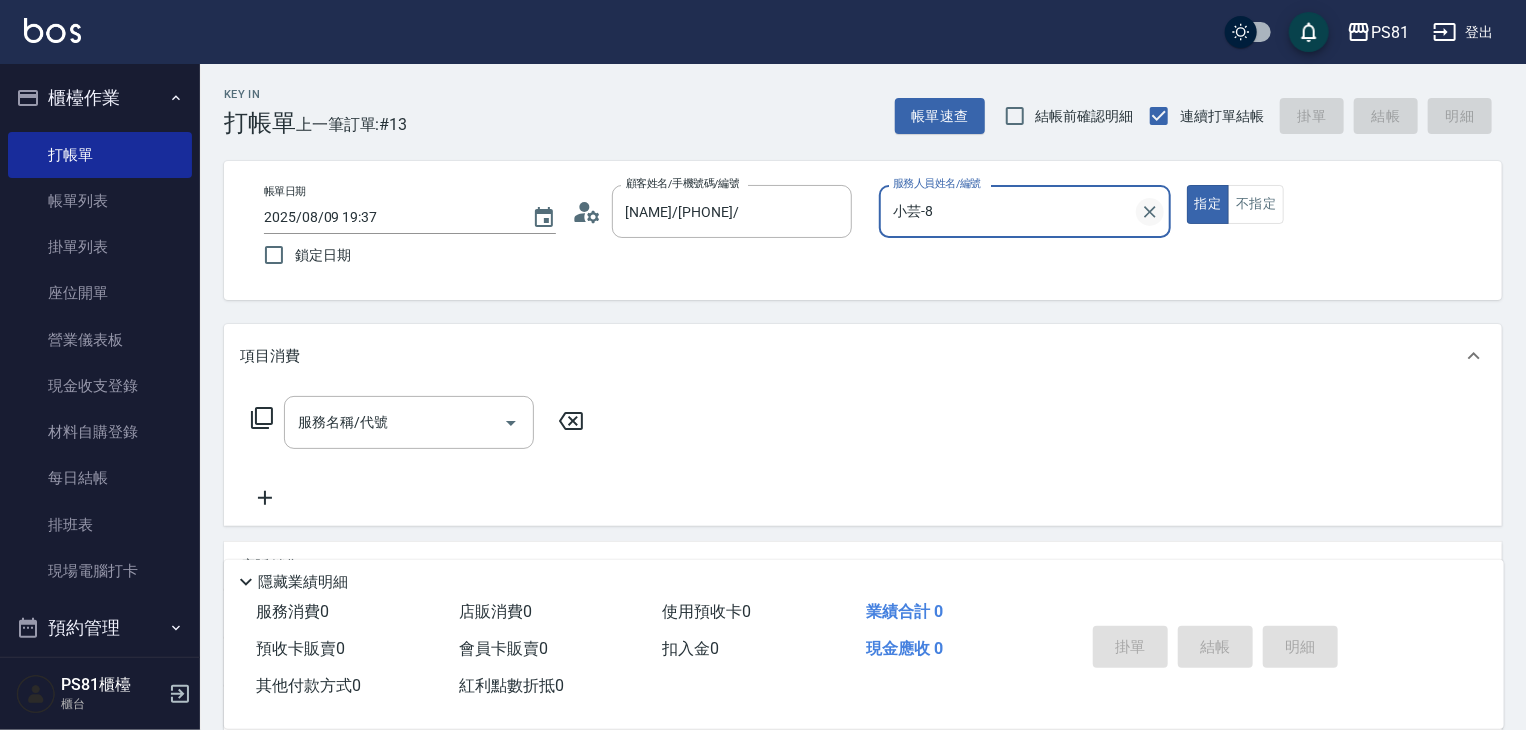 click 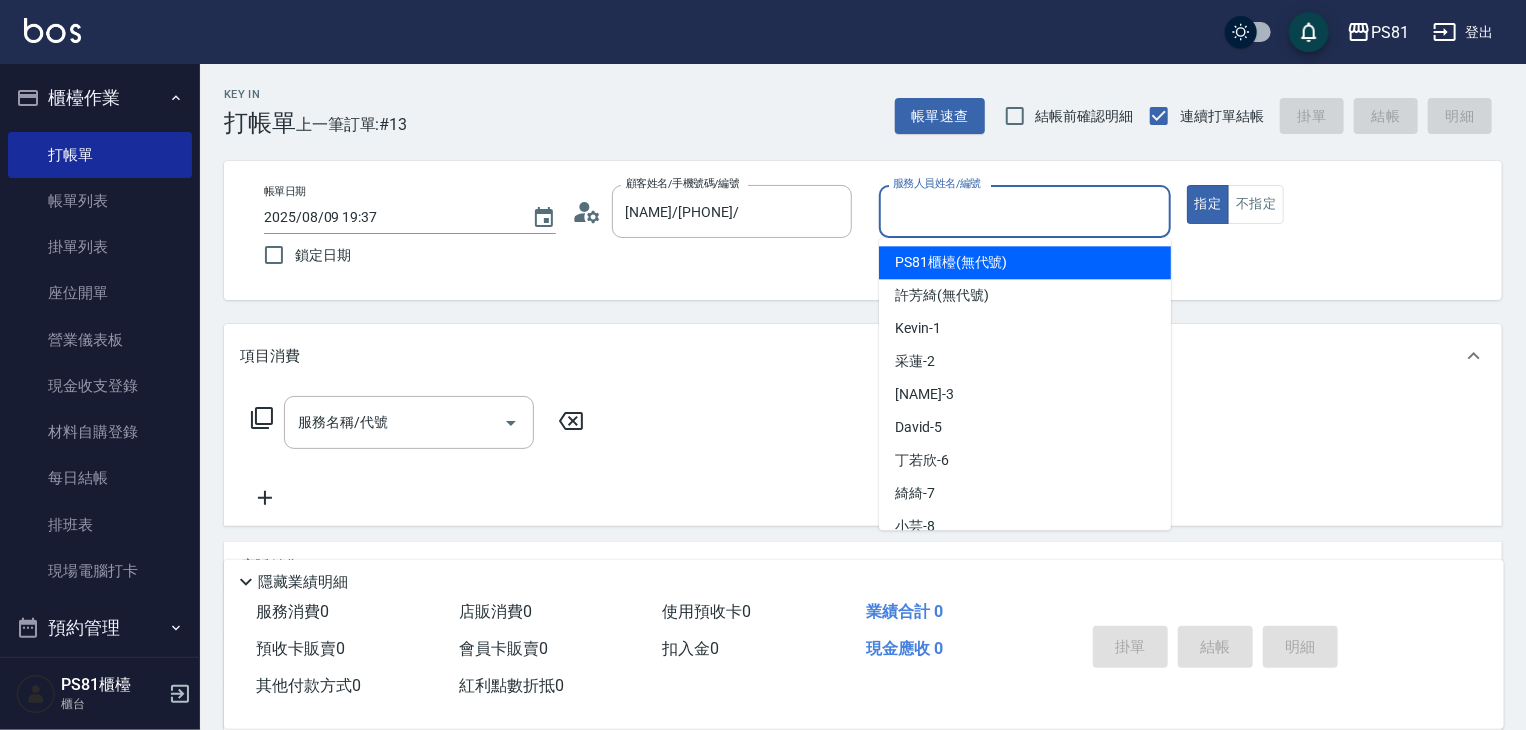 click on "服務人員姓名/編號" at bounding box center [1025, 211] 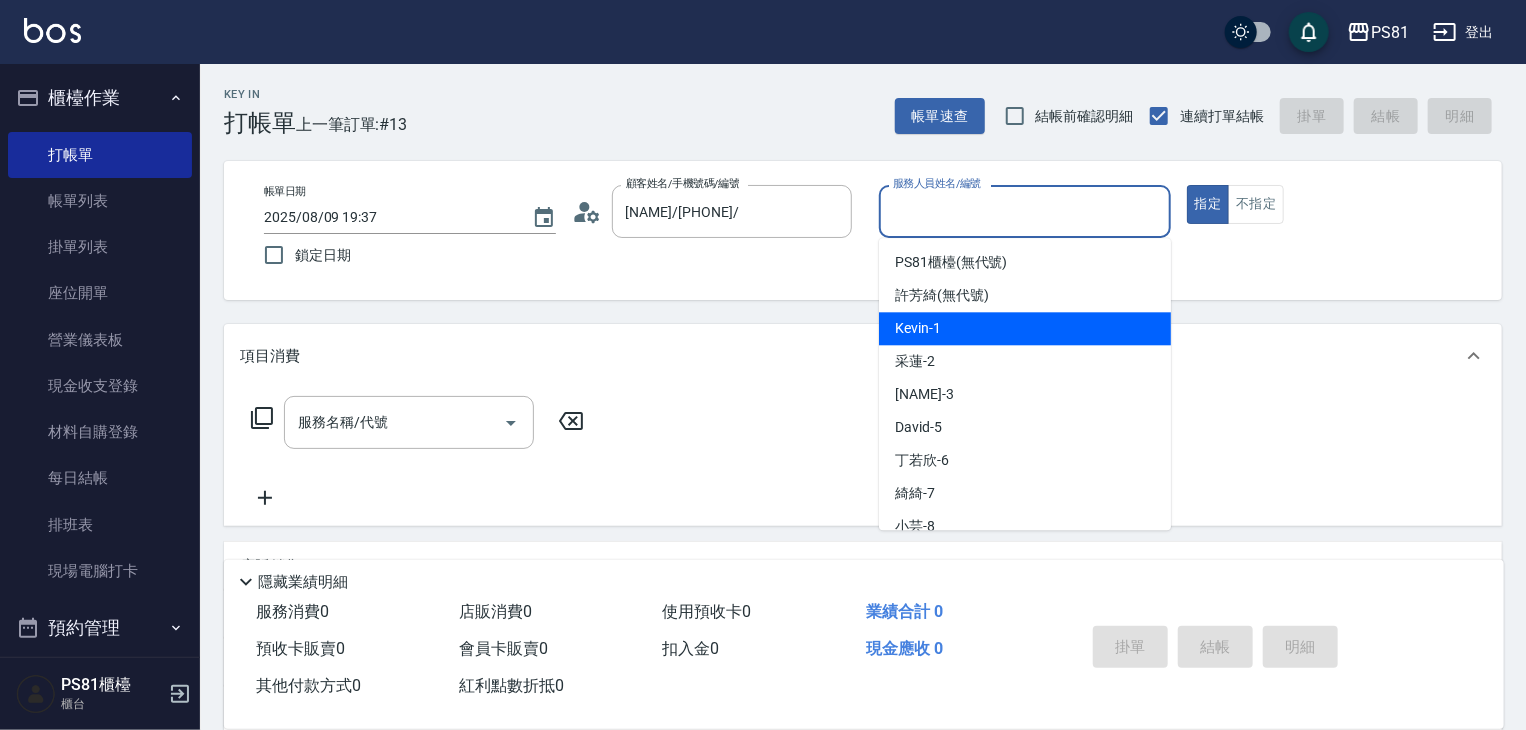 click on "Kevin -1" at bounding box center [1025, 328] 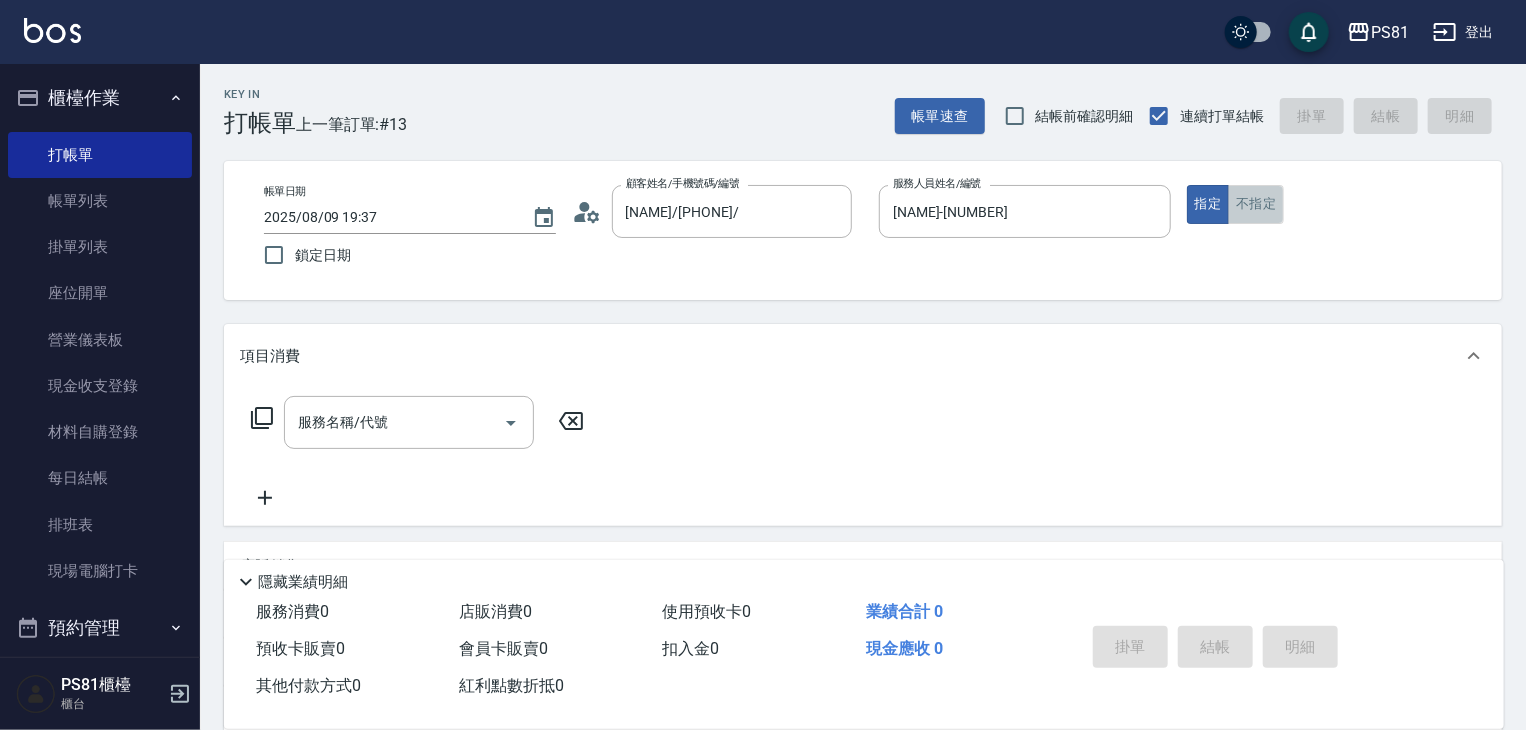 click on "不指定" at bounding box center (1256, 204) 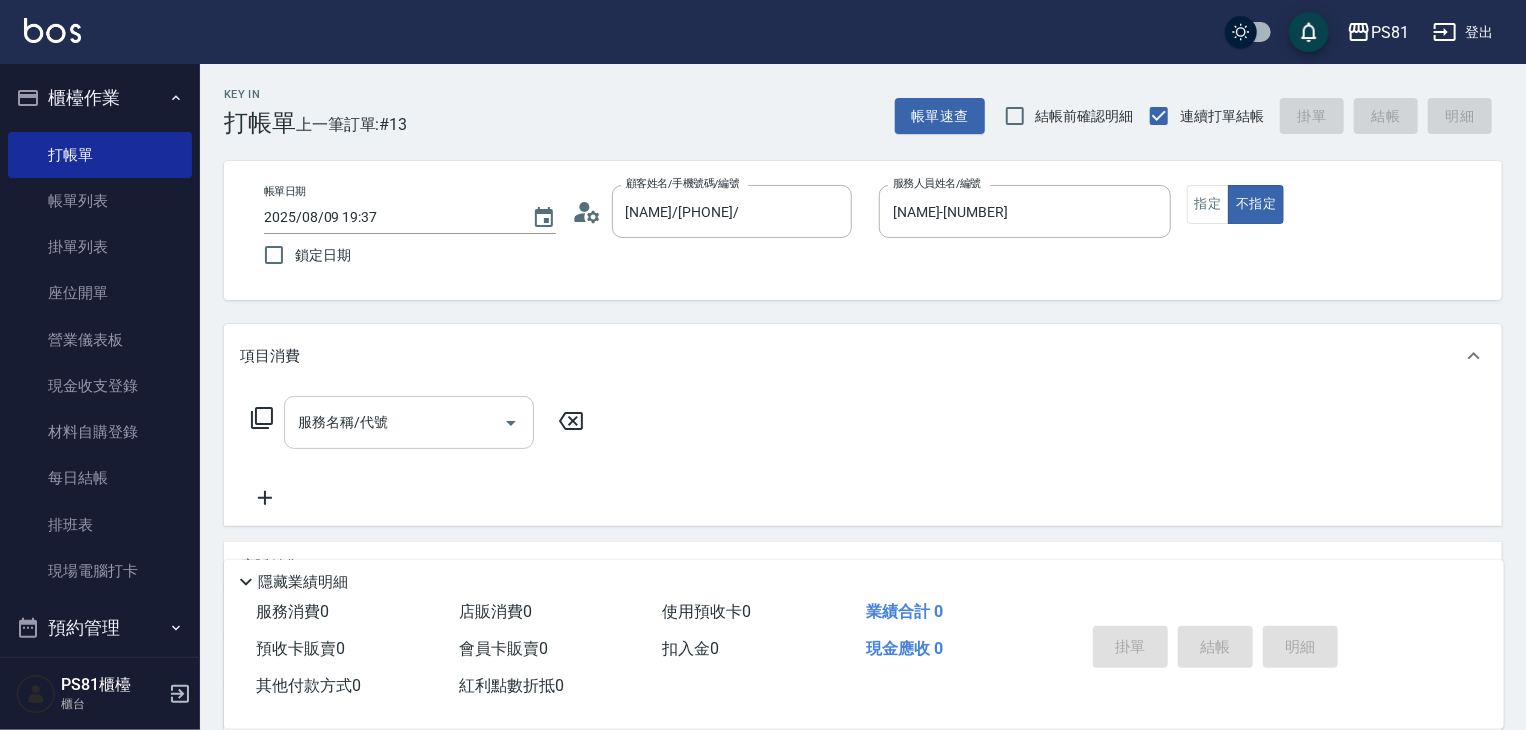 click on "服務名稱/代號" at bounding box center (394, 422) 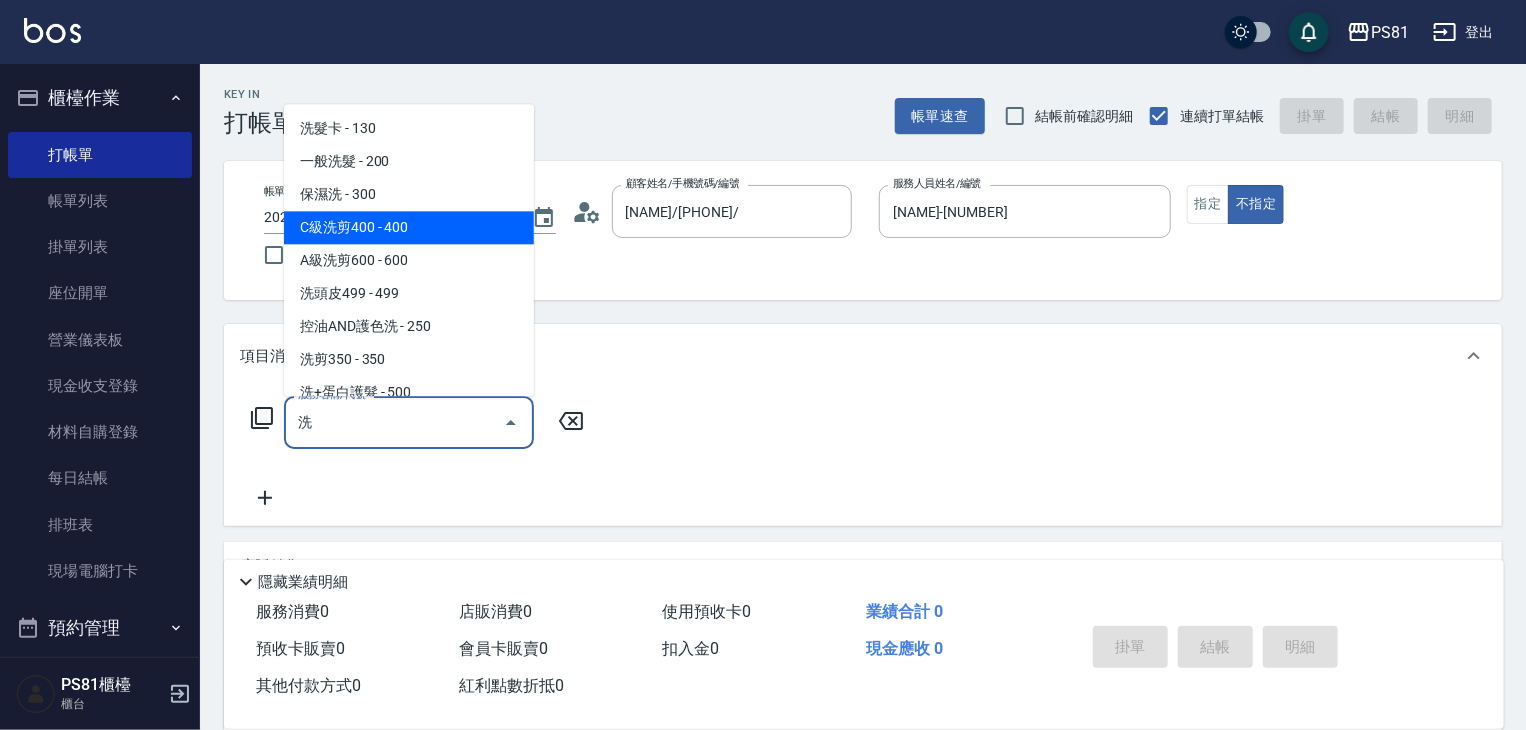 click on "C級洗剪400 - 400" at bounding box center (409, 227) 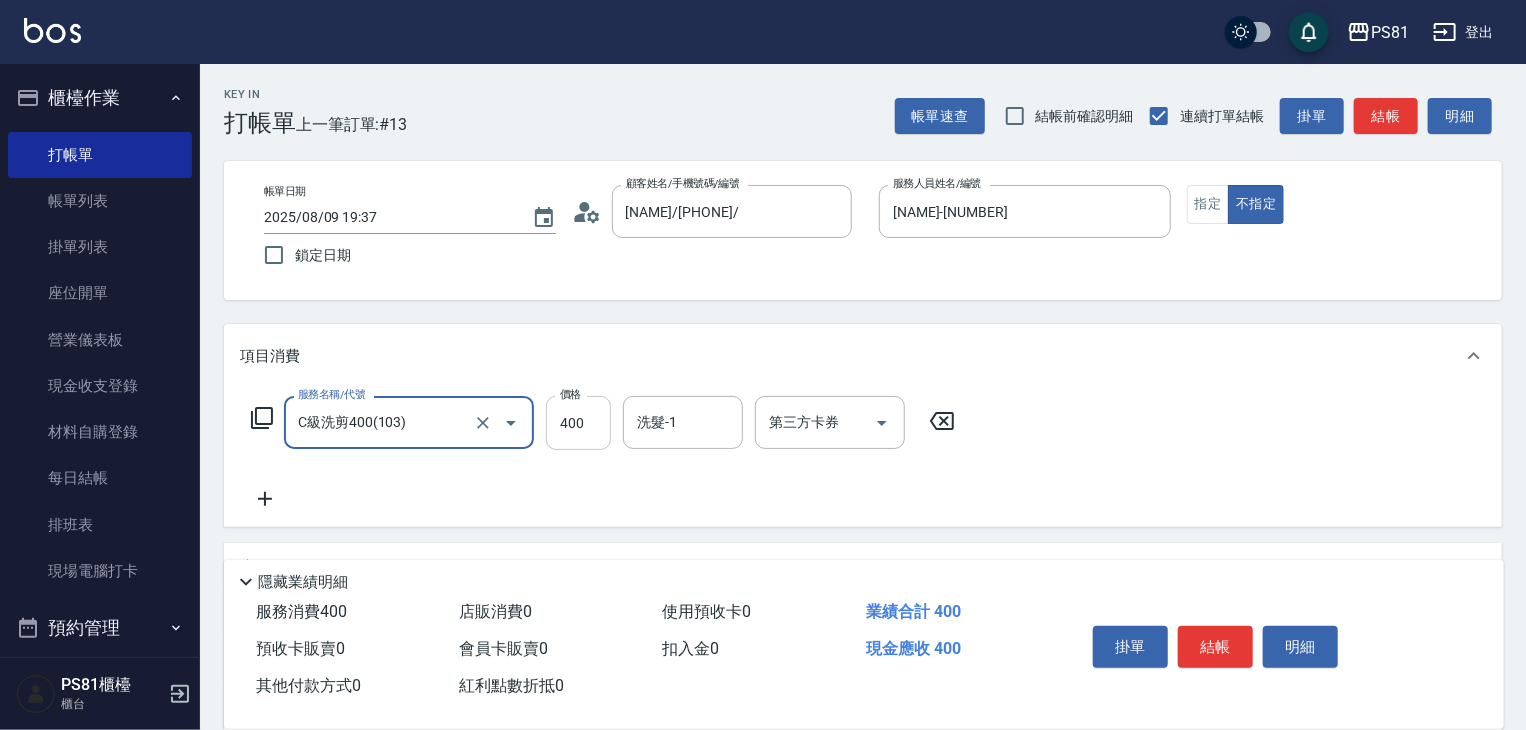 type on "C級洗剪400(103)" 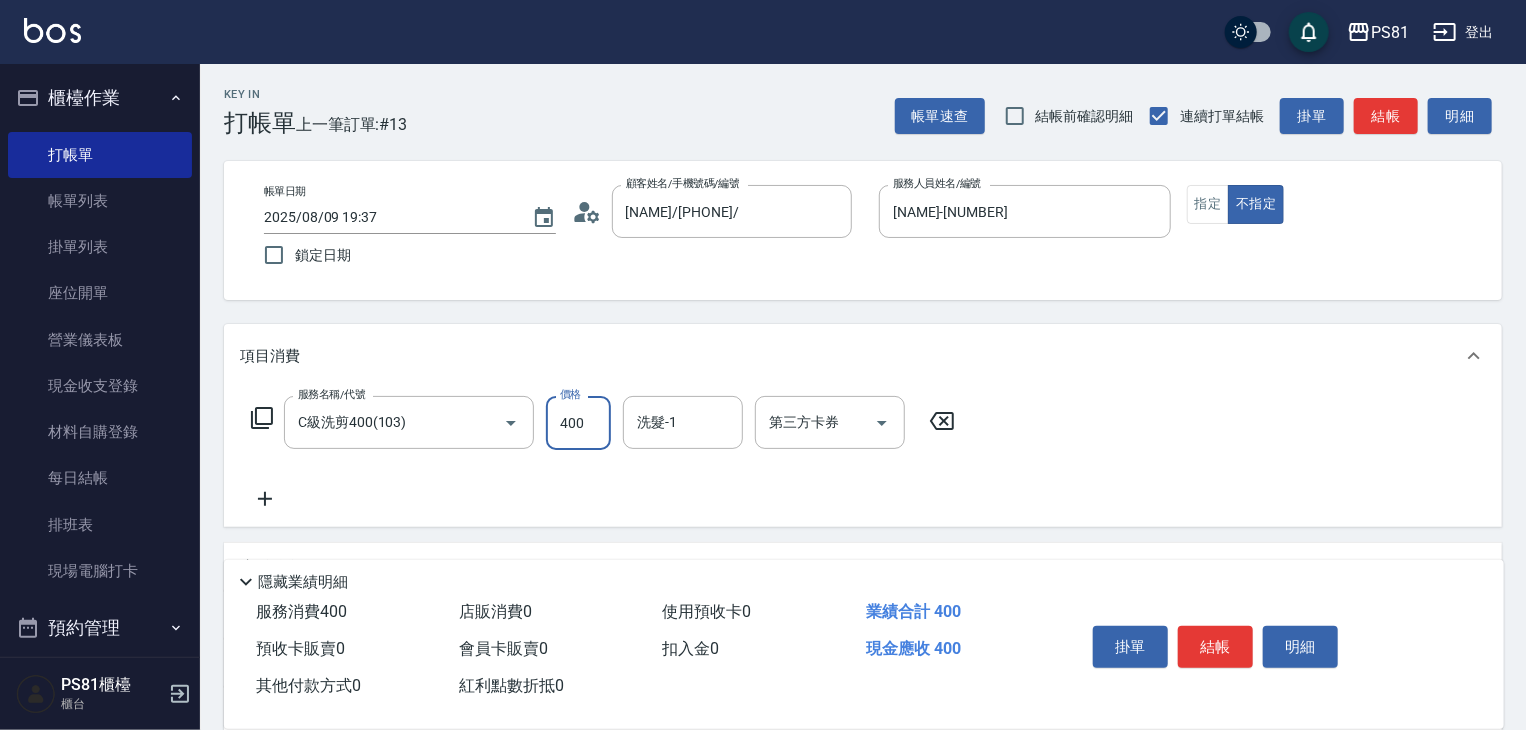 click on "400" at bounding box center (578, 423) 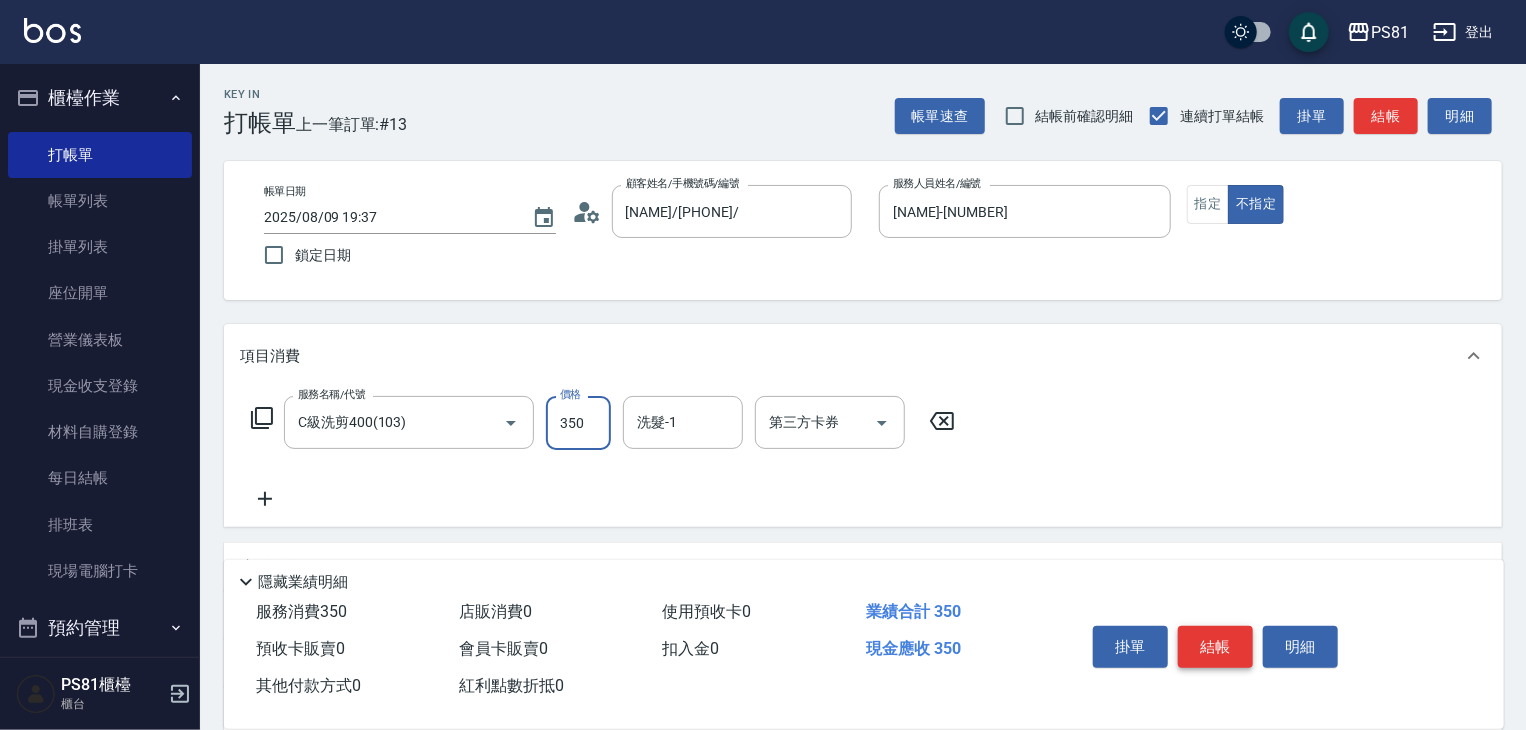type on "350" 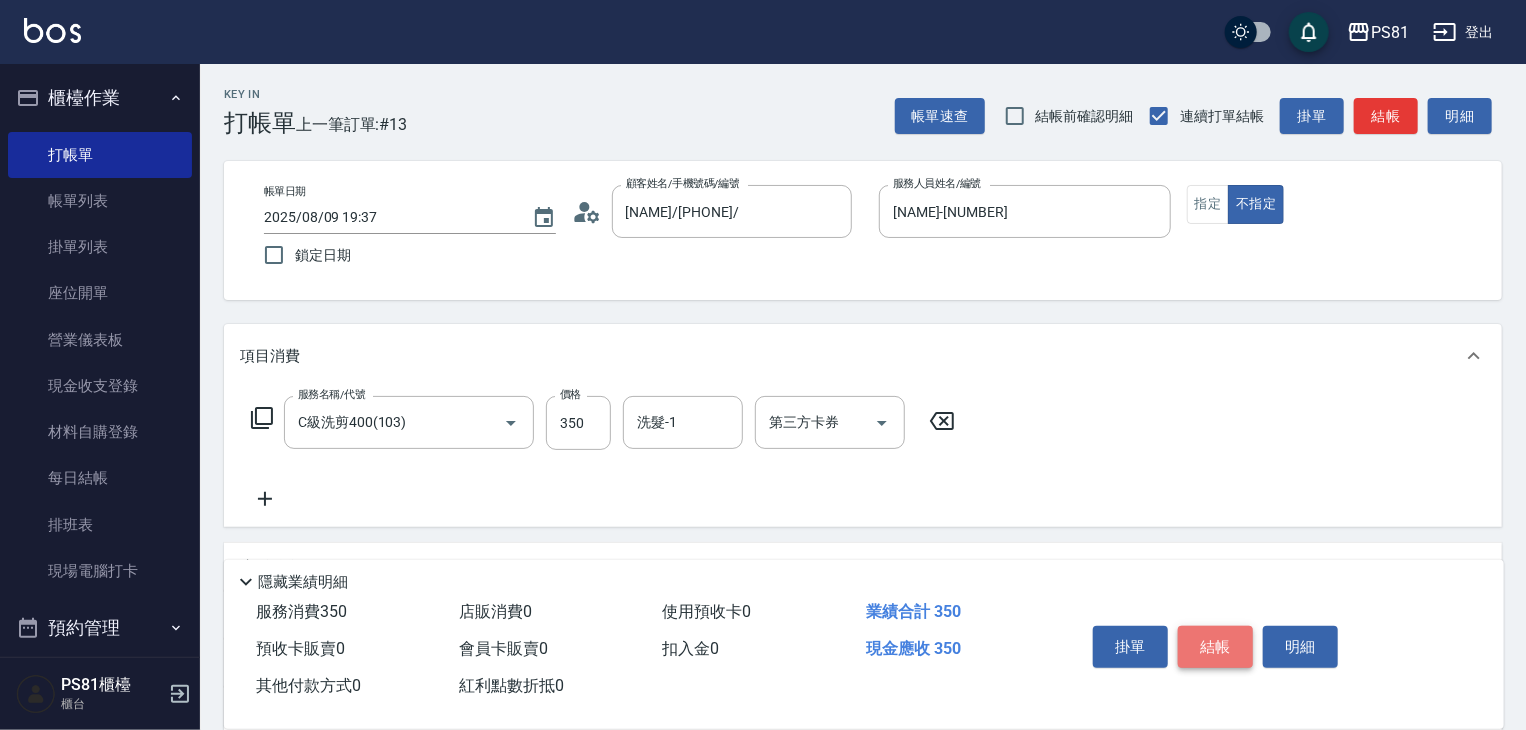 click on "結帳" at bounding box center [1215, 647] 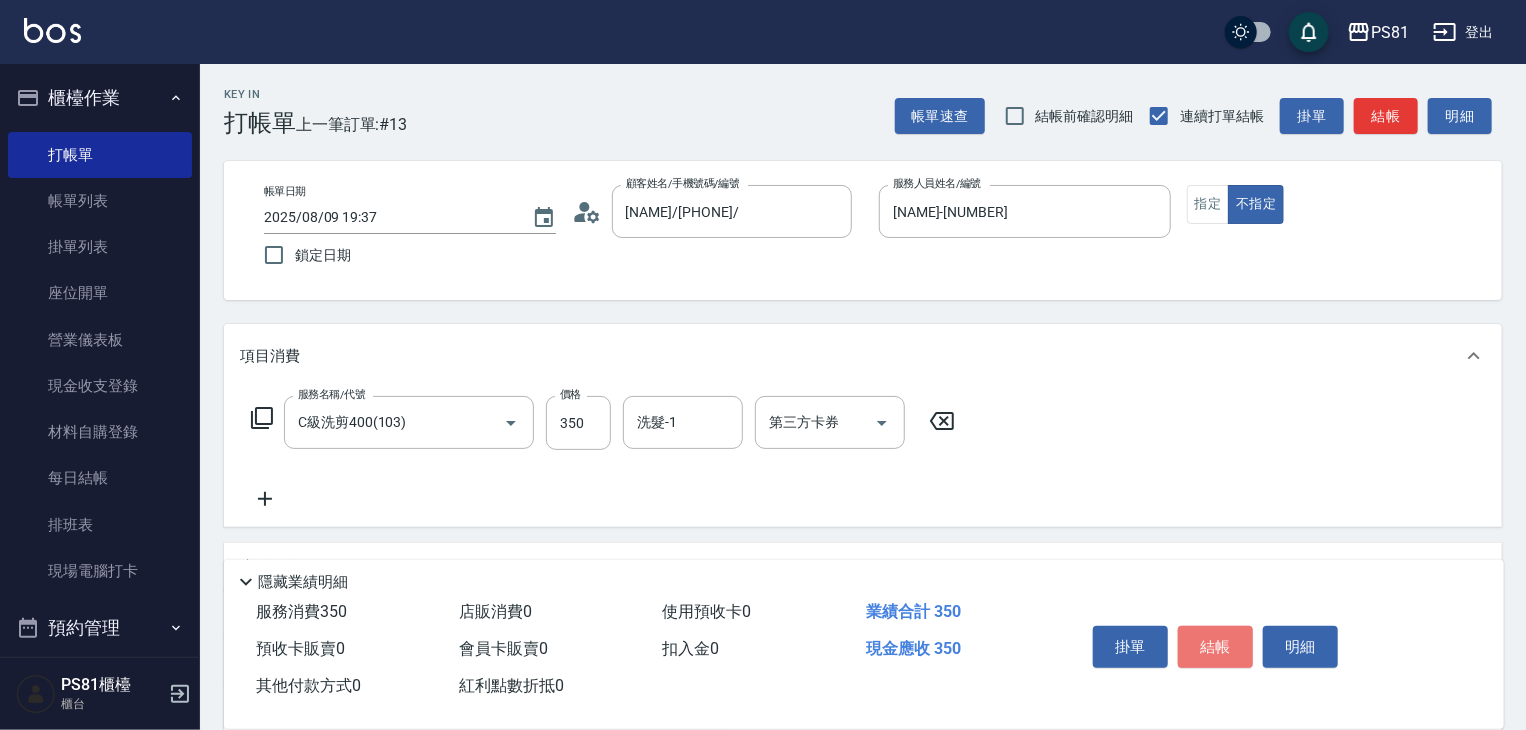 type on "2025/08/09 19:38" 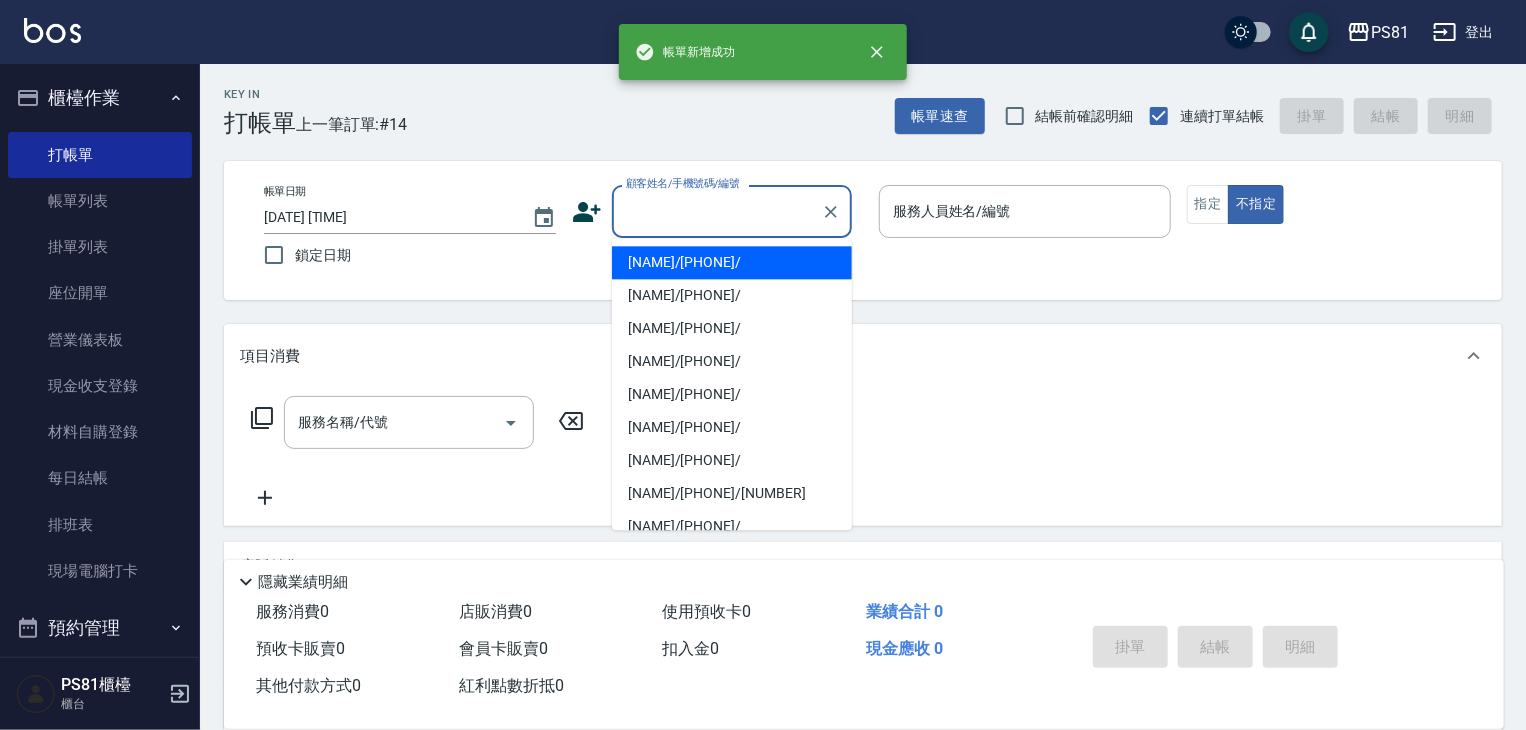 click on "顧客姓名/手機號碼/編號" at bounding box center (717, 211) 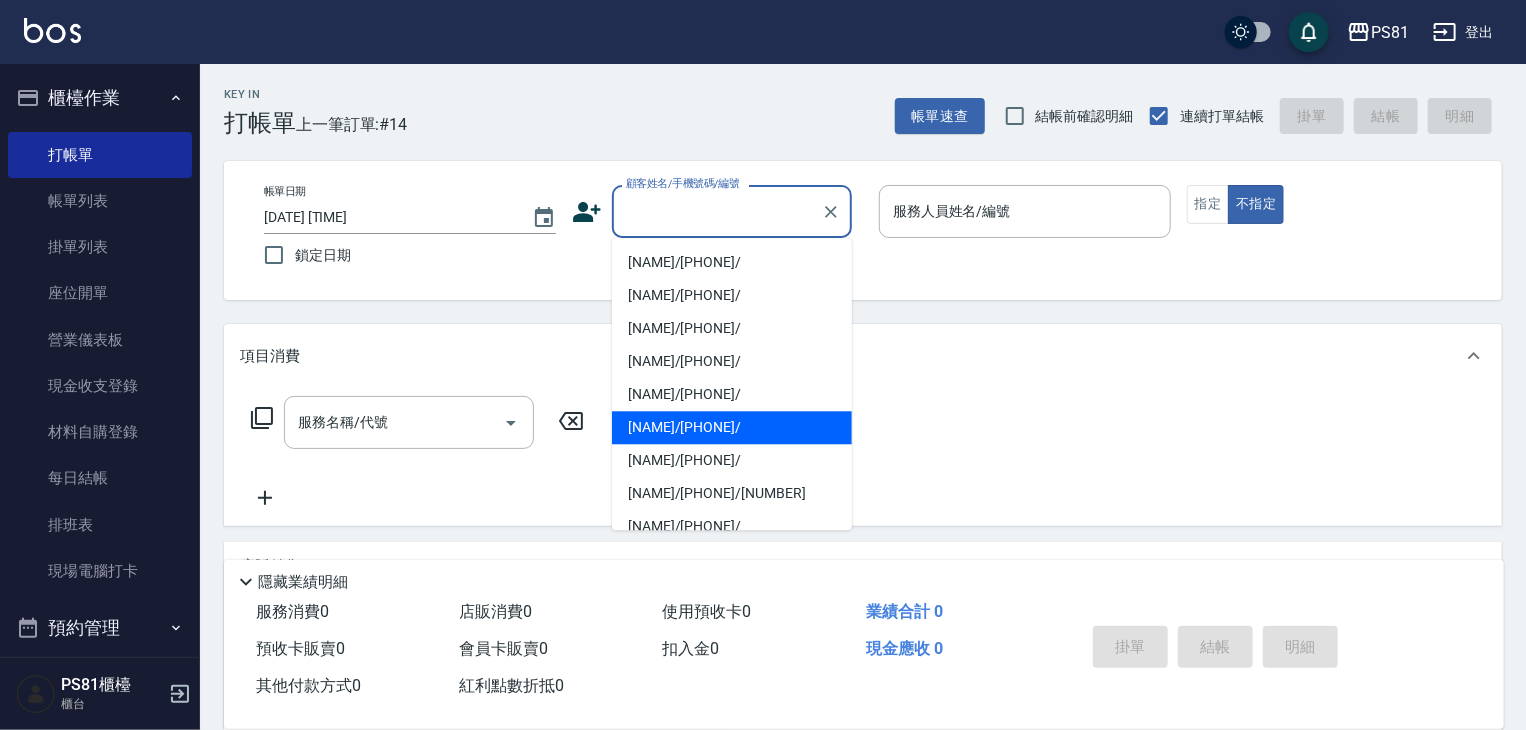 click on "陳宜汝/0965370982/" at bounding box center (732, 427) 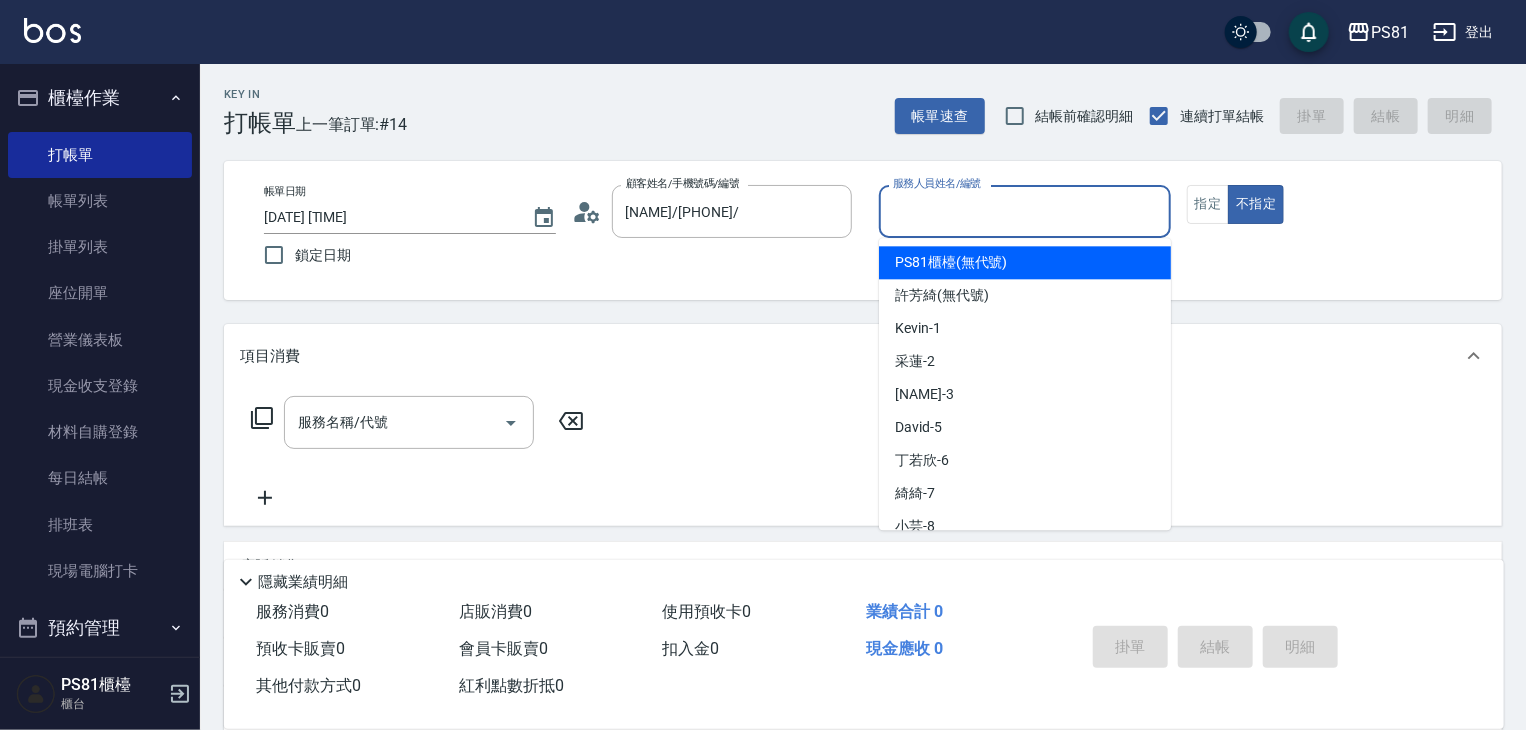 drag, startPoint x: 960, startPoint y: 213, endPoint x: 950, endPoint y: 245, distance: 33.526108 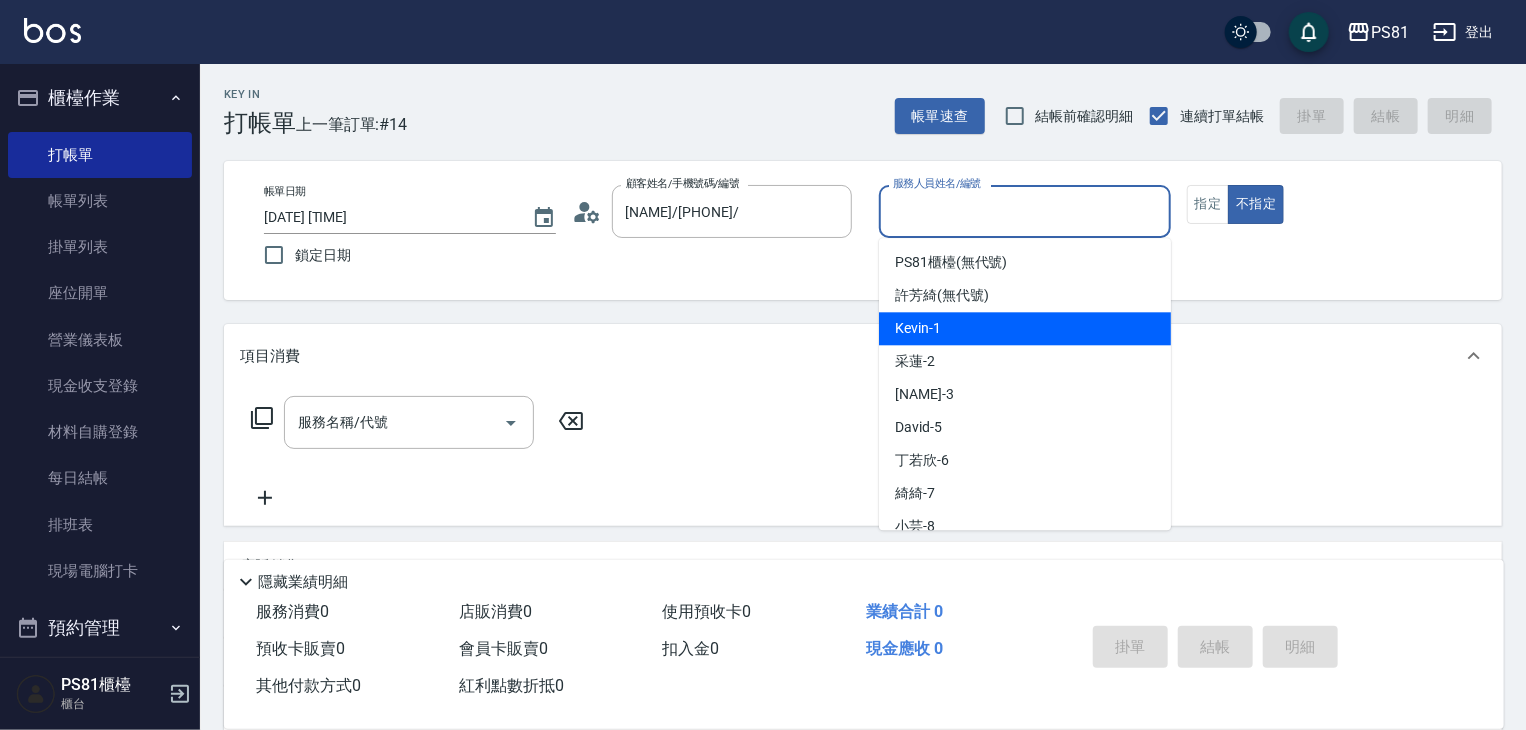 click on "Kevin -1" at bounding box center [1025, 328] 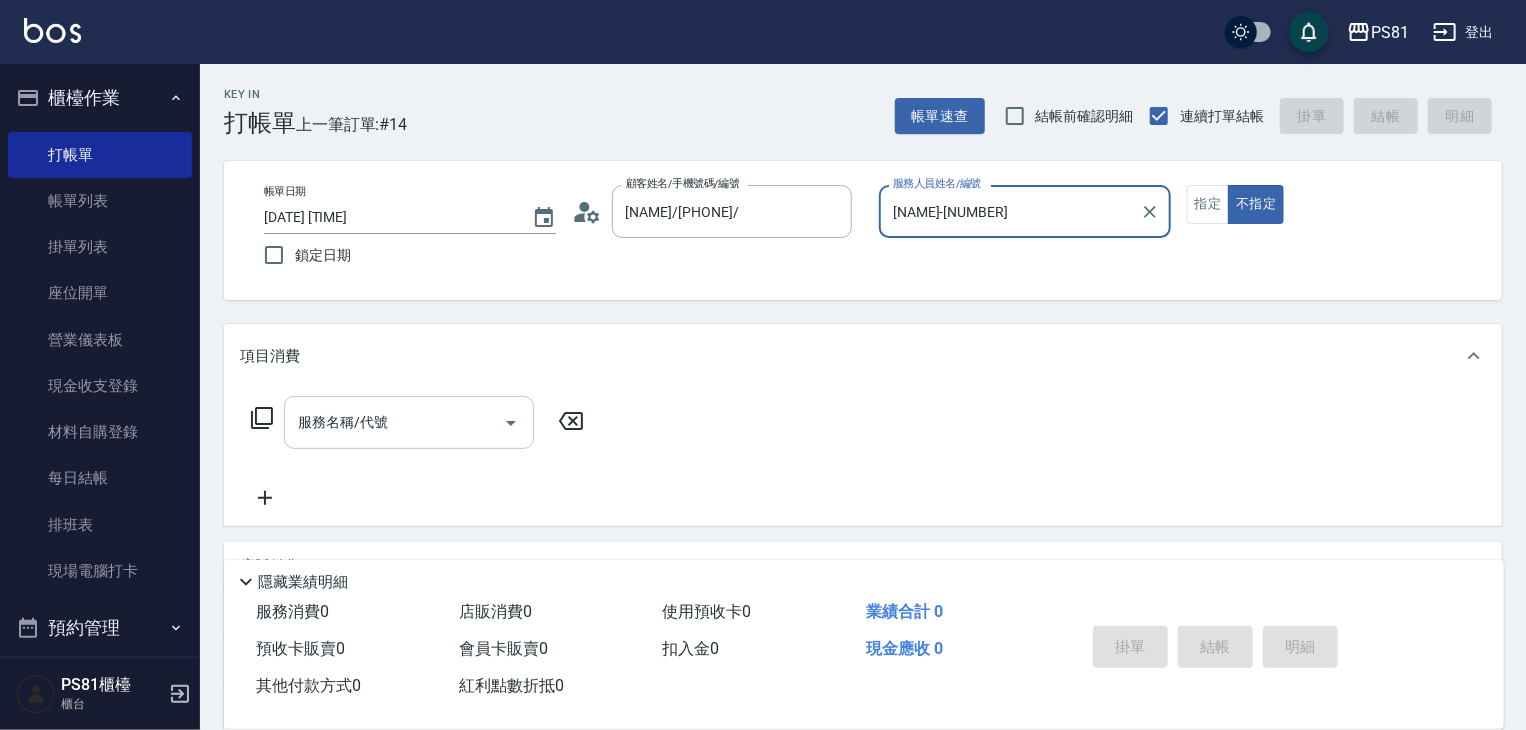 click on "服務名稱/代號" at bounding box center [394, 422] 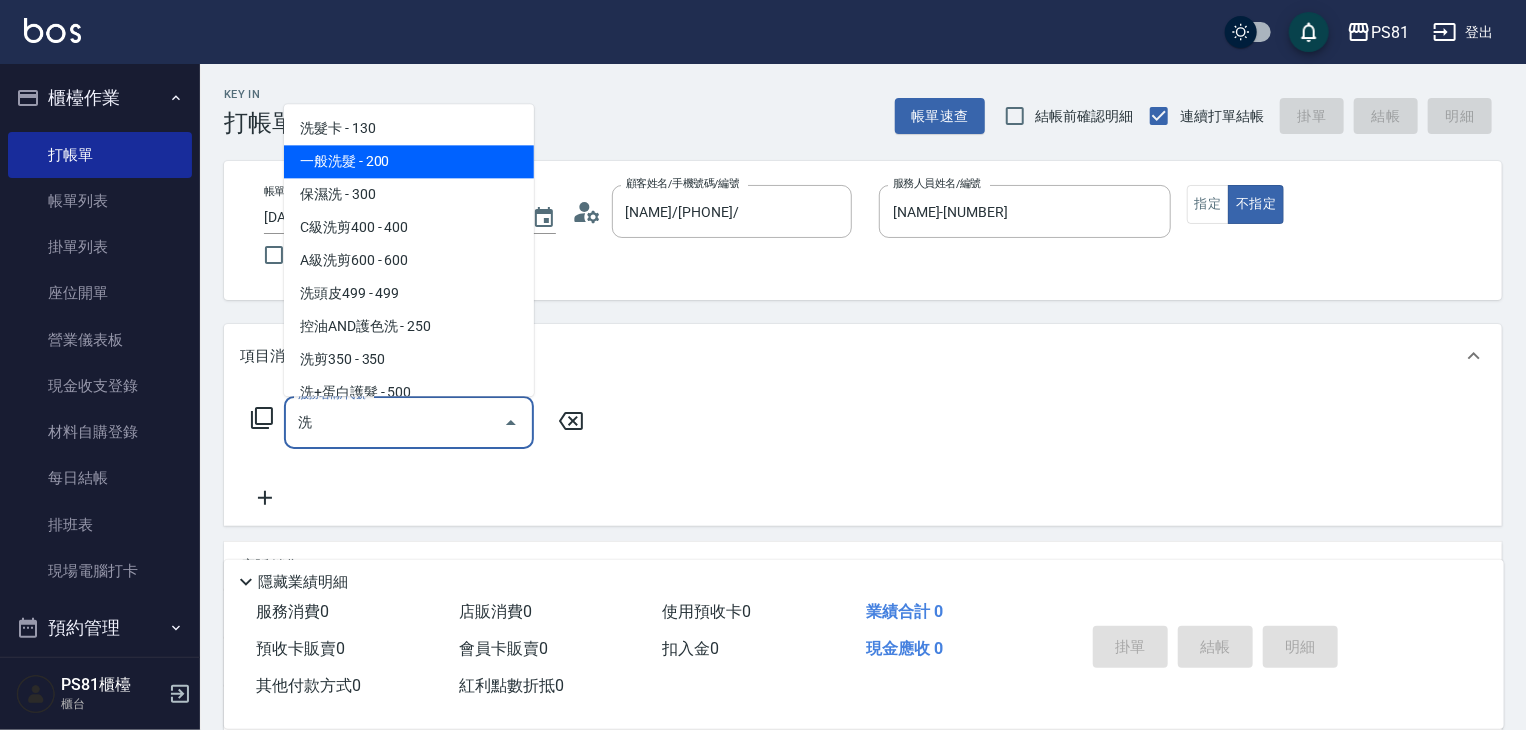 click on "一般洗髮 - 200" at bounding box center (409, 161) 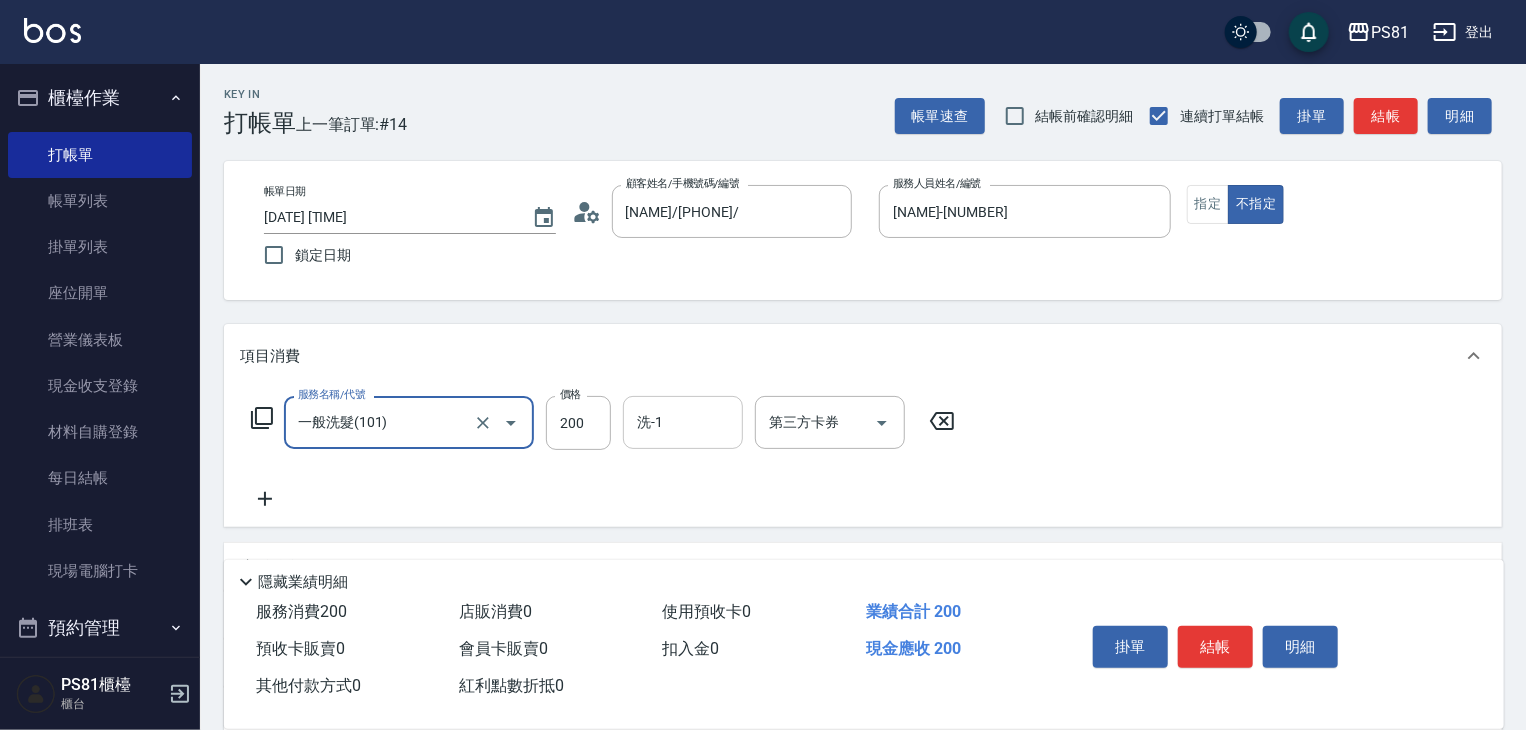 type on "一般洗髮(101)" 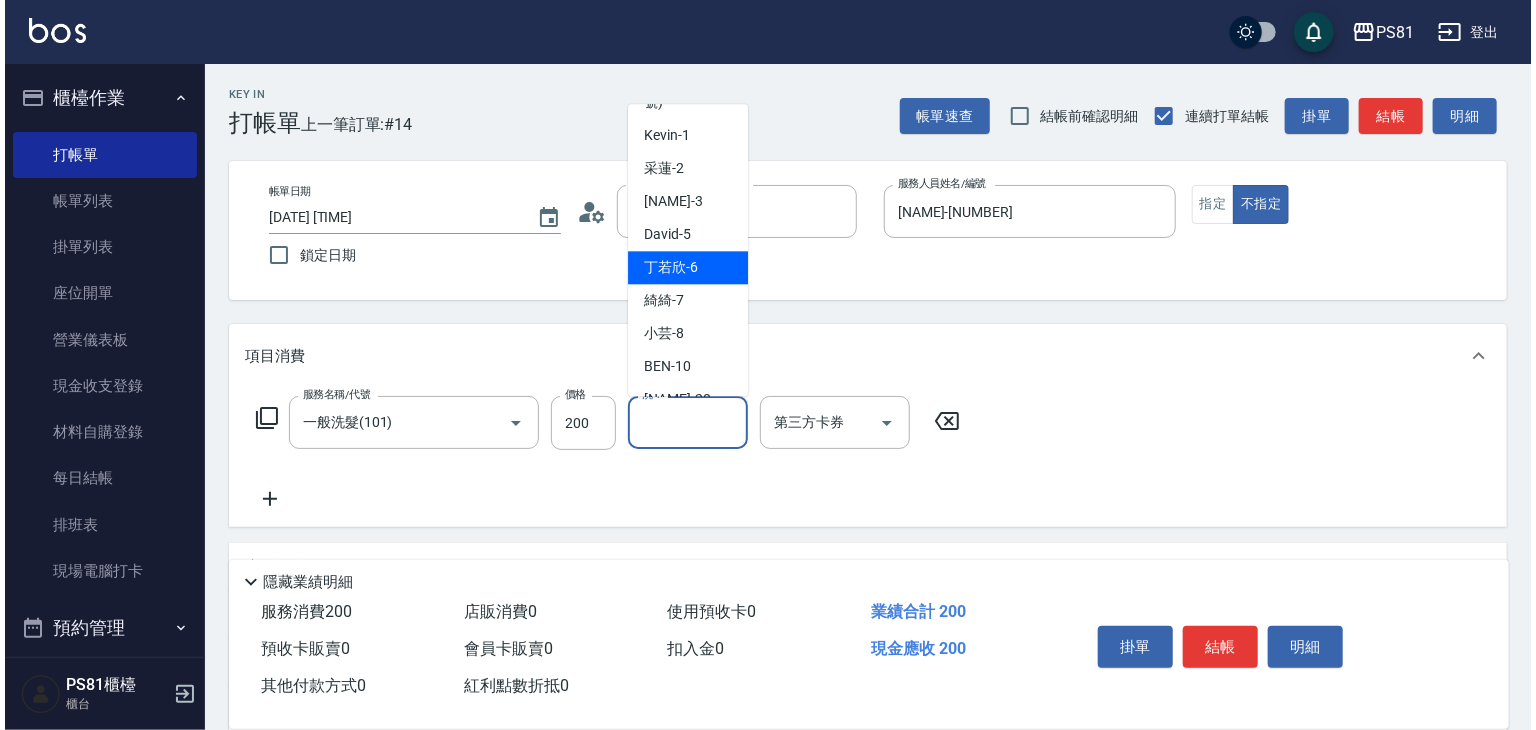 scroll, scrollTop: 200, scrollLeft: 0, axis: vertical 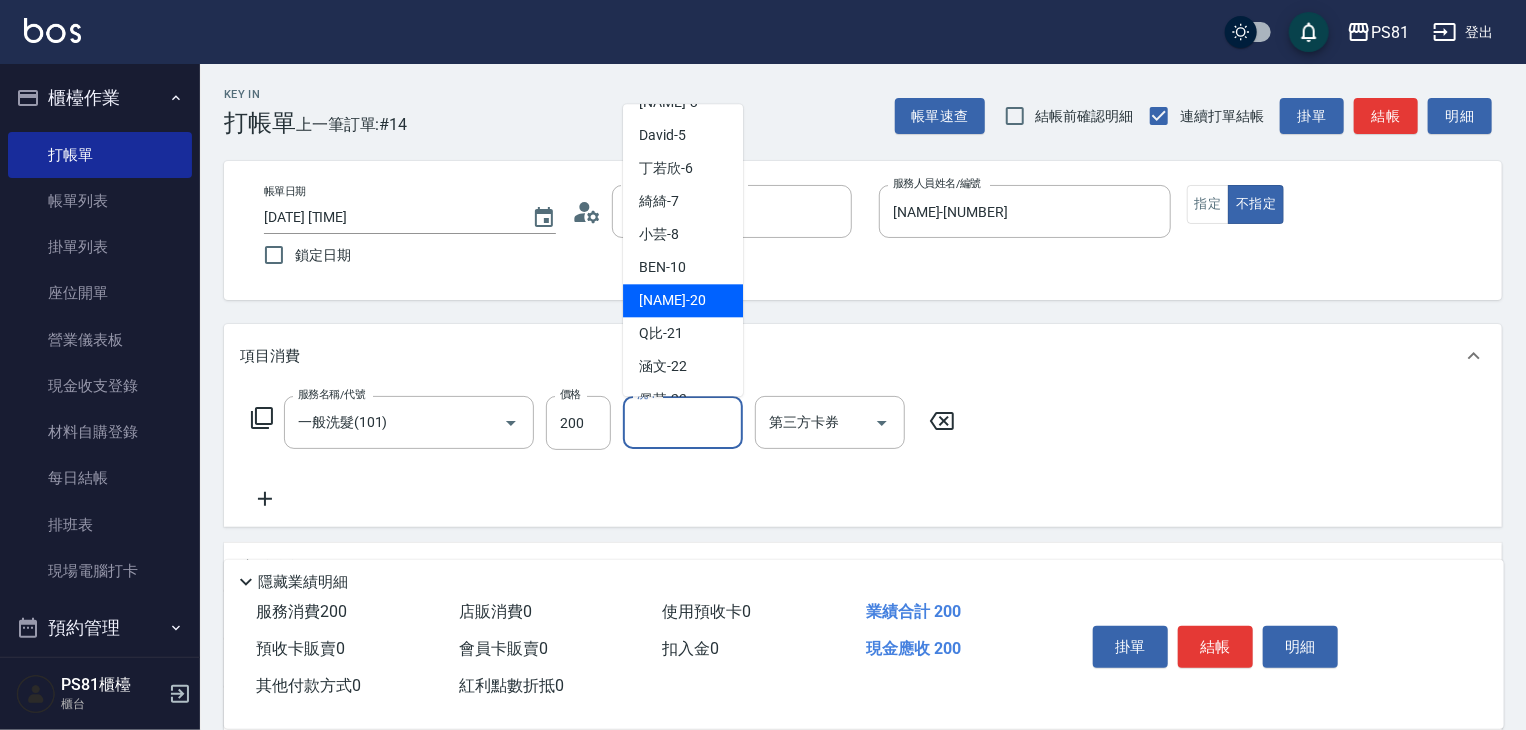 click on "妍妍 -20" at bounding box center [683, 300] 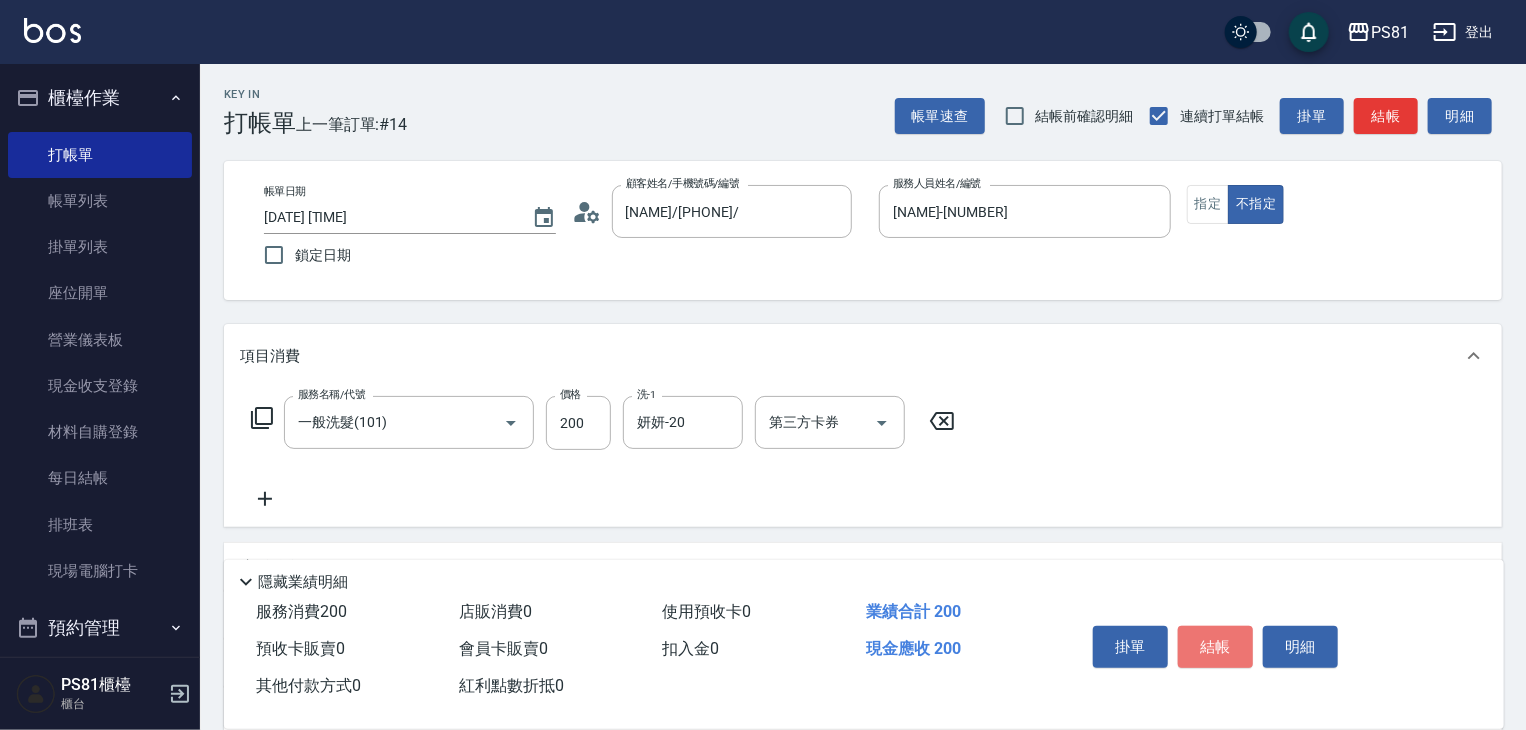 click on "結帳" at bounding box center (1215, 647) 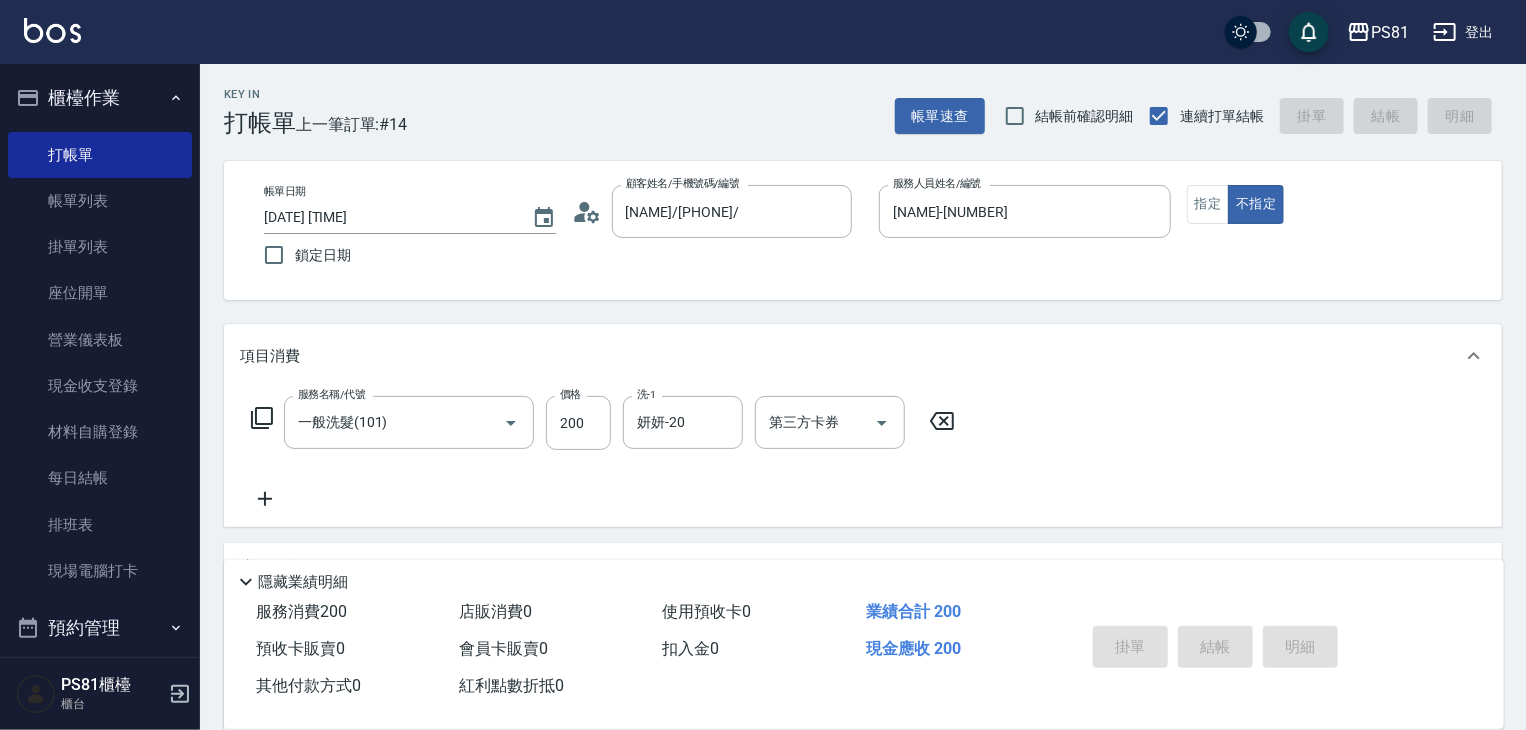 type 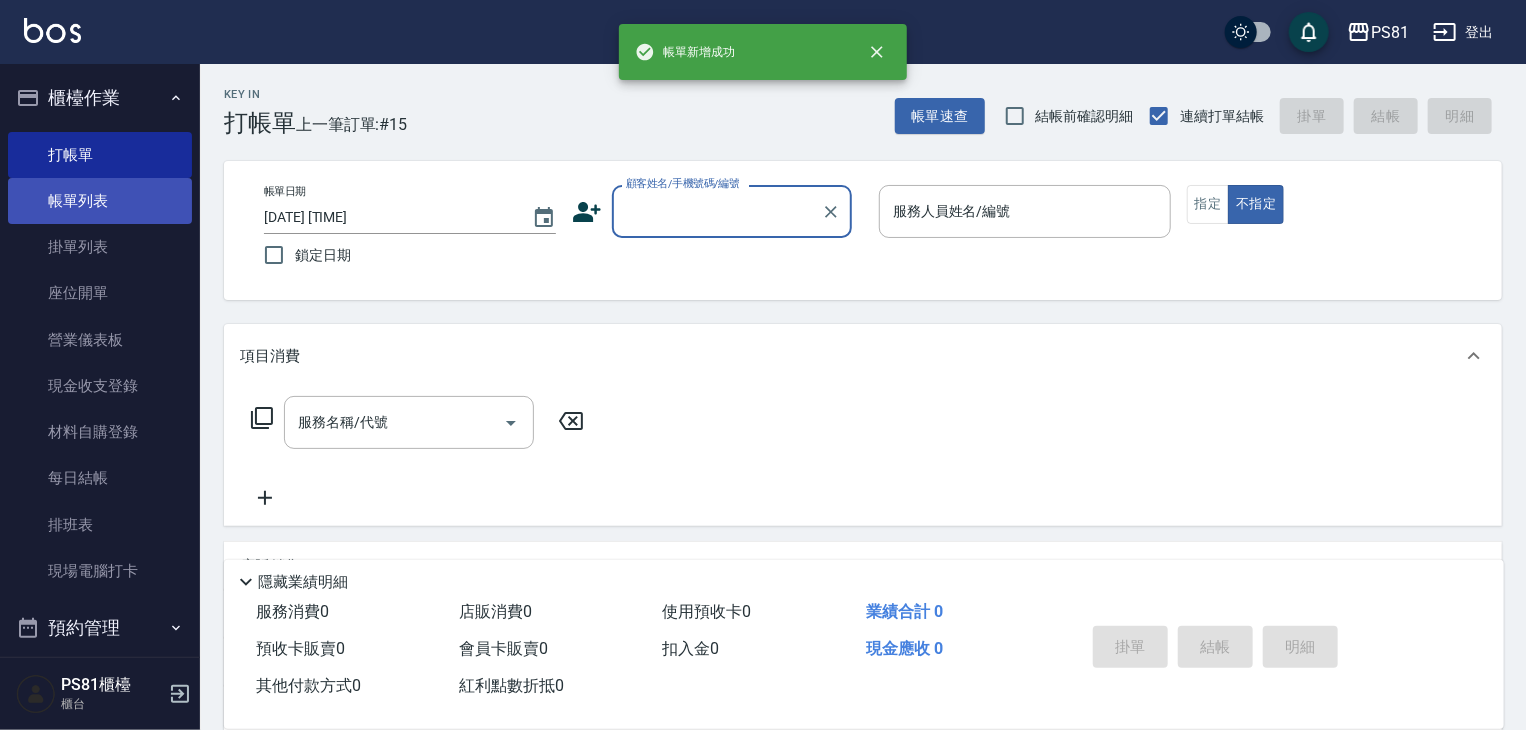 click on "帳單列表" at bounding box center [100, 201] 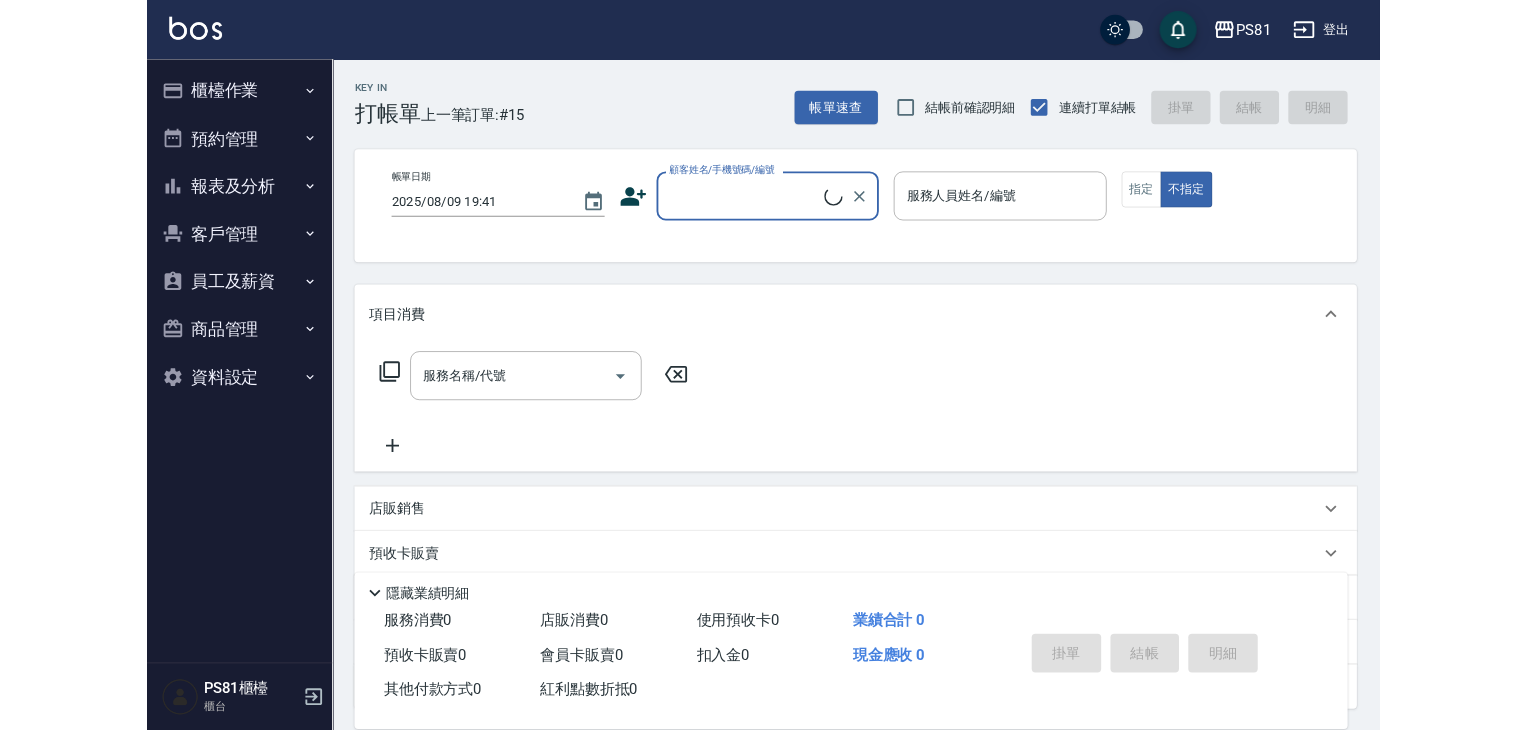 scroll, scrollTop: 0, scrollLeft: 0, axis: both 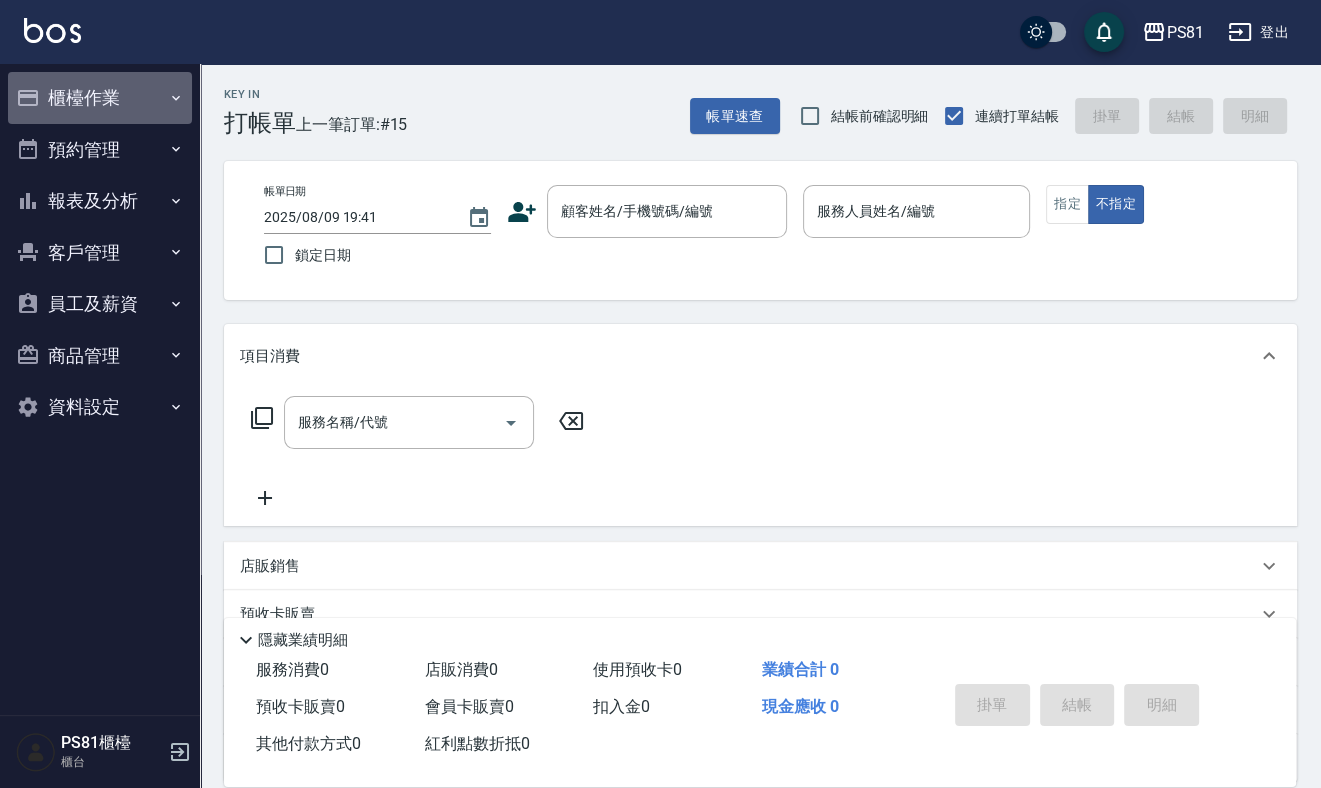 click on "櫃檯作業" at bounding box center (100, 98) 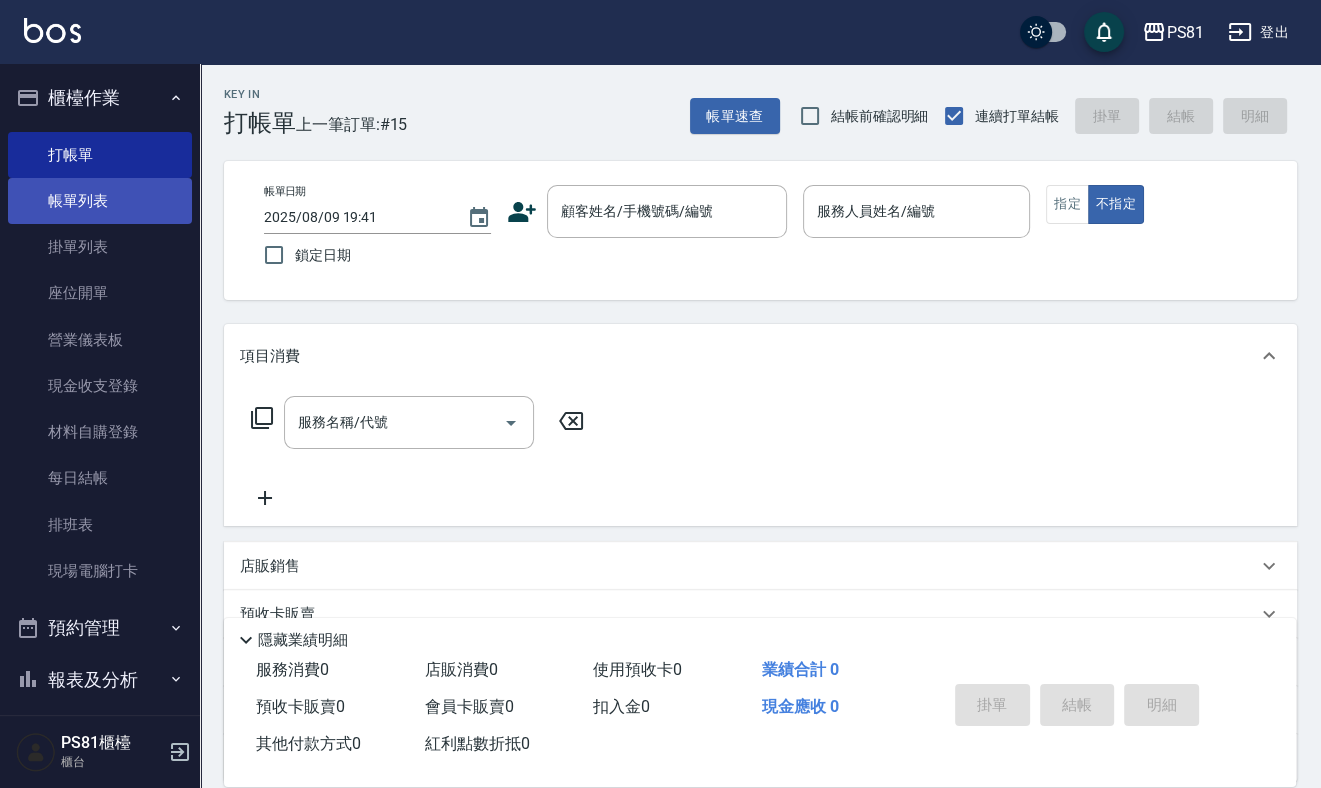 click on "帳單列表" at bounding box center [100, 201] 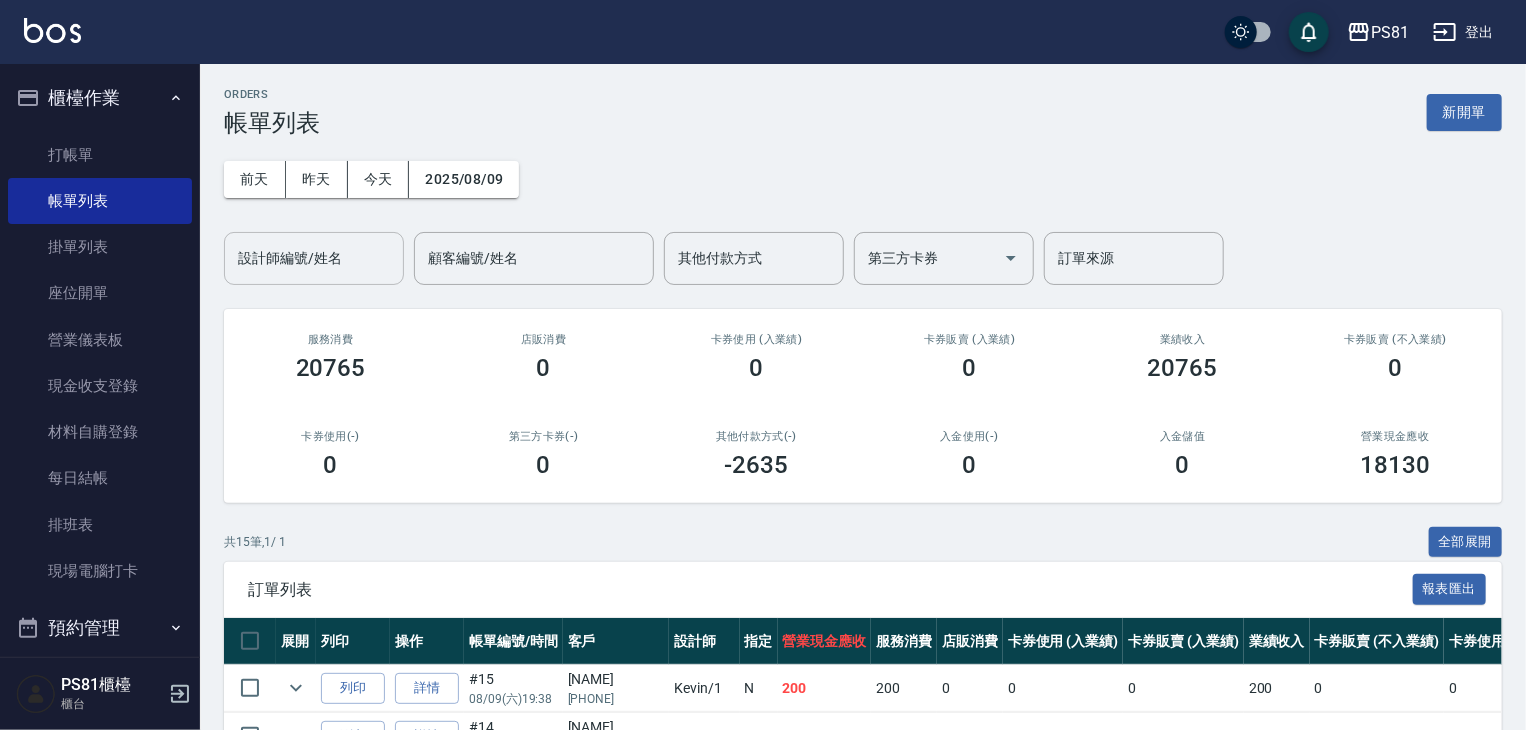 click on "設計師編號/姓名" at bounding box center [314, 258] 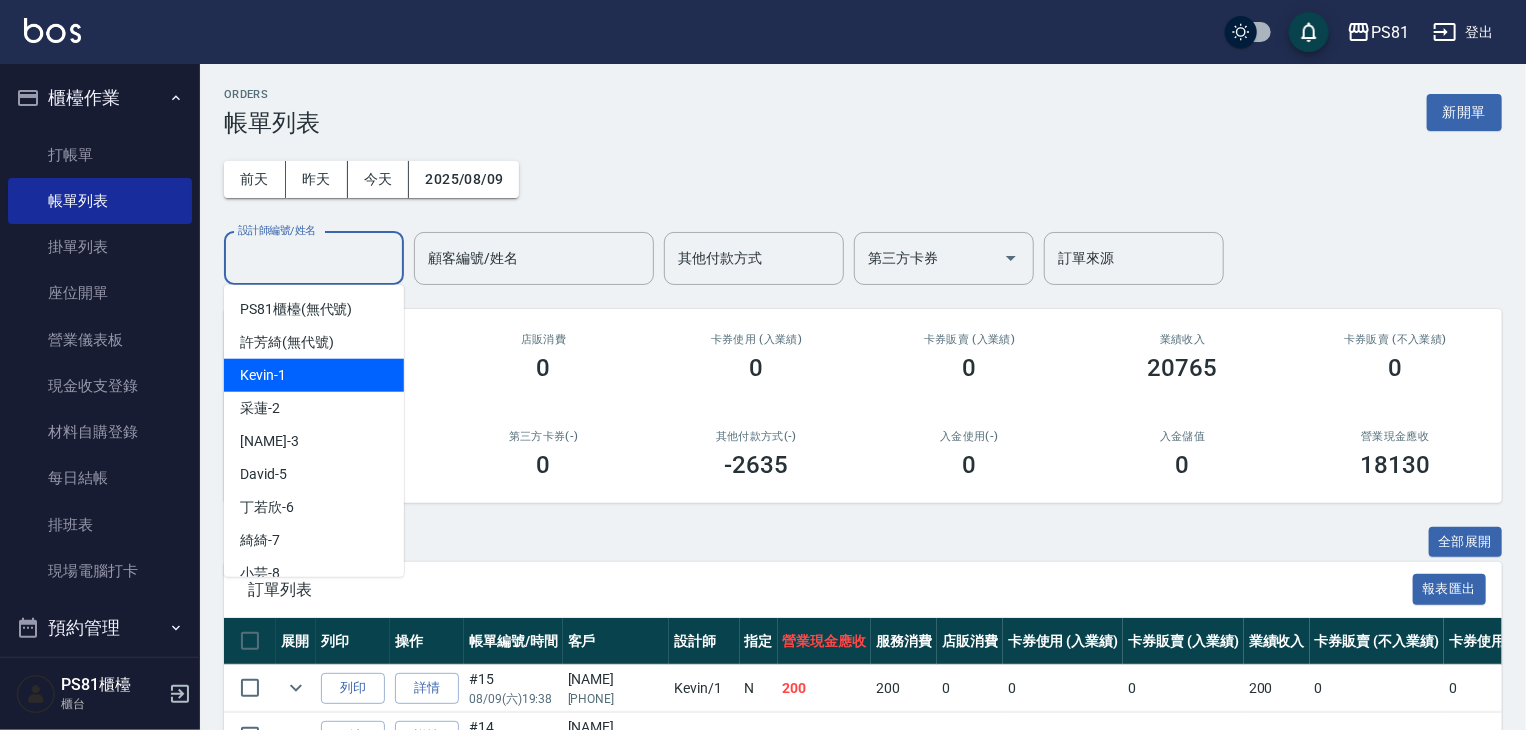 click on "Kevin -1" at bounding box center [263, 375] 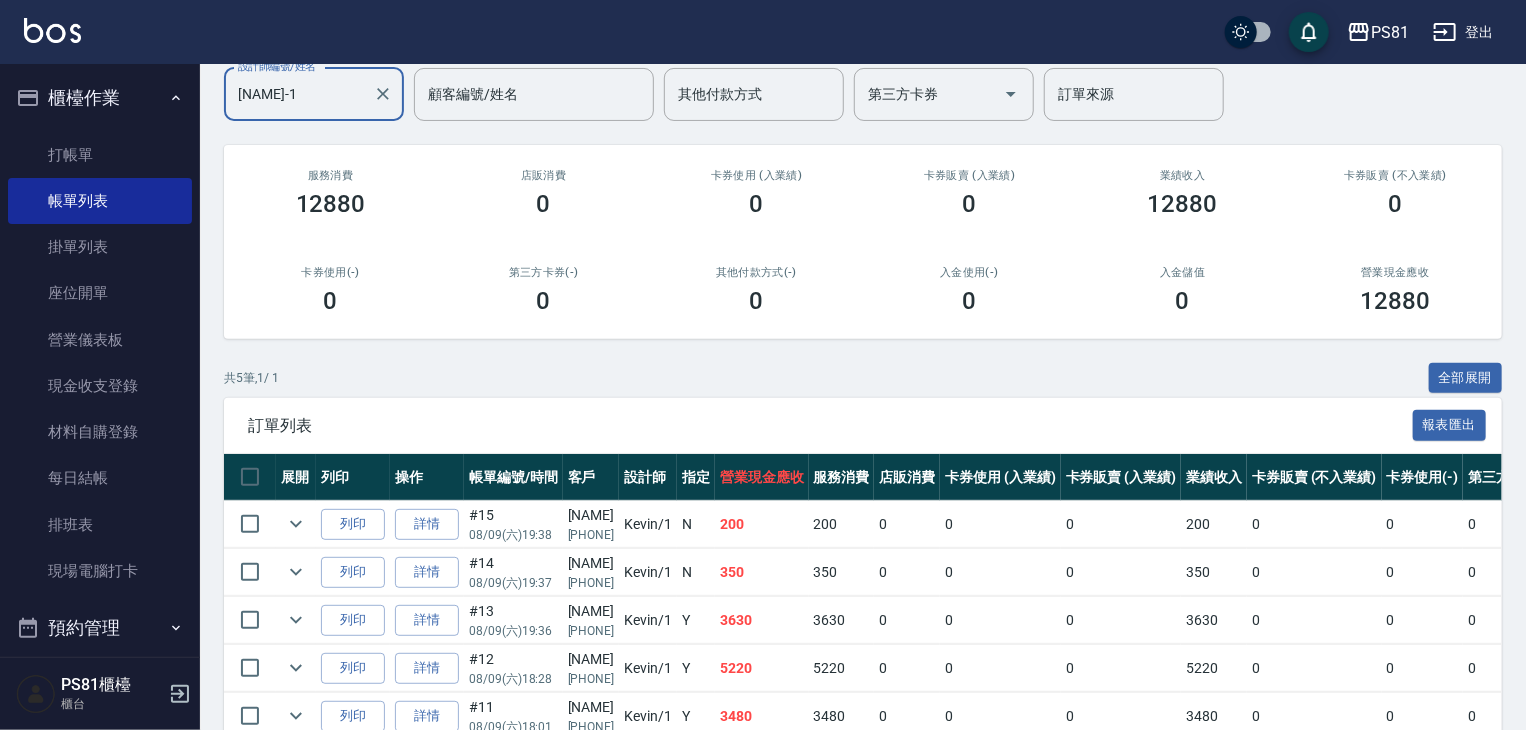scroll, scrollTop: 200, scrollLeft: 0, axis: vertical 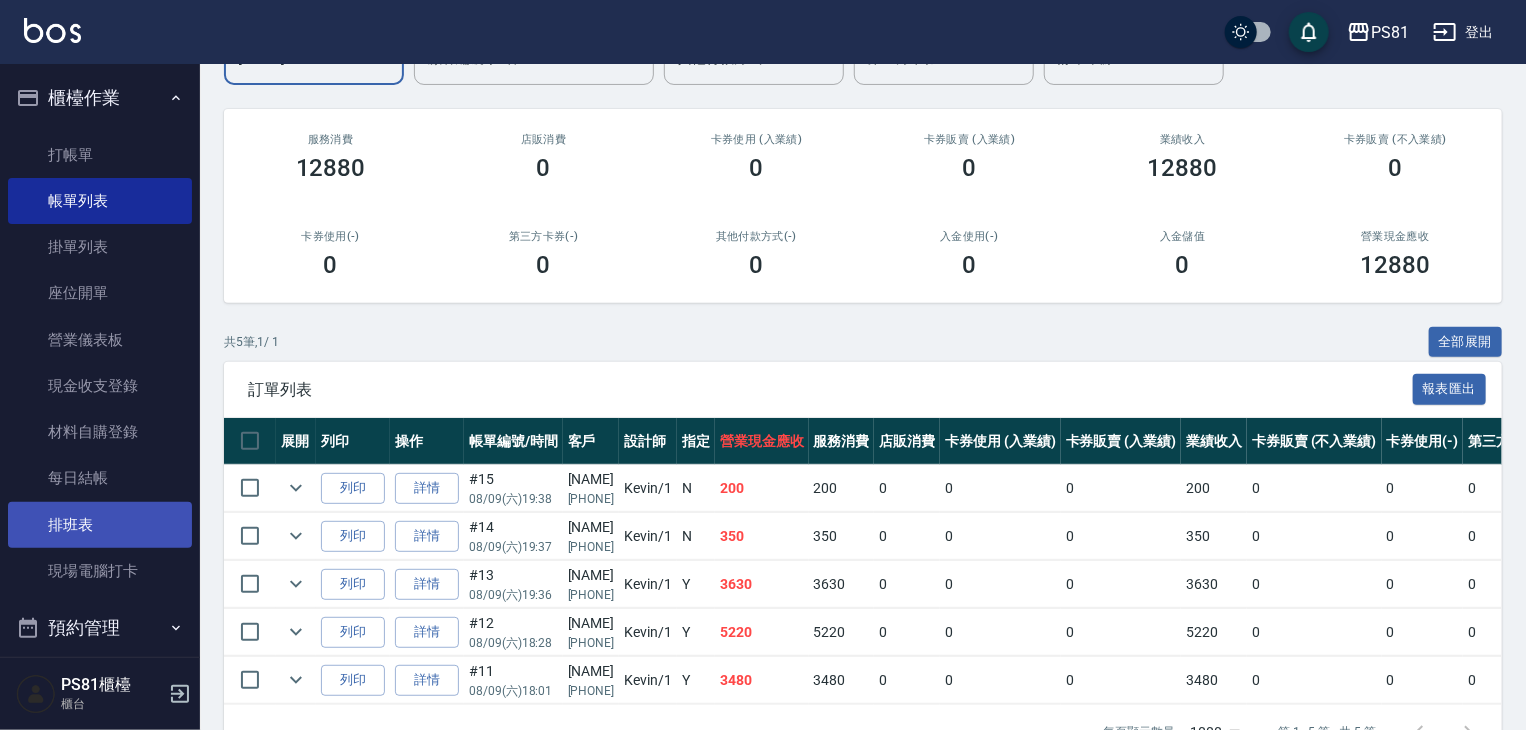 click on "排班表" at bounding box center [100, 525] 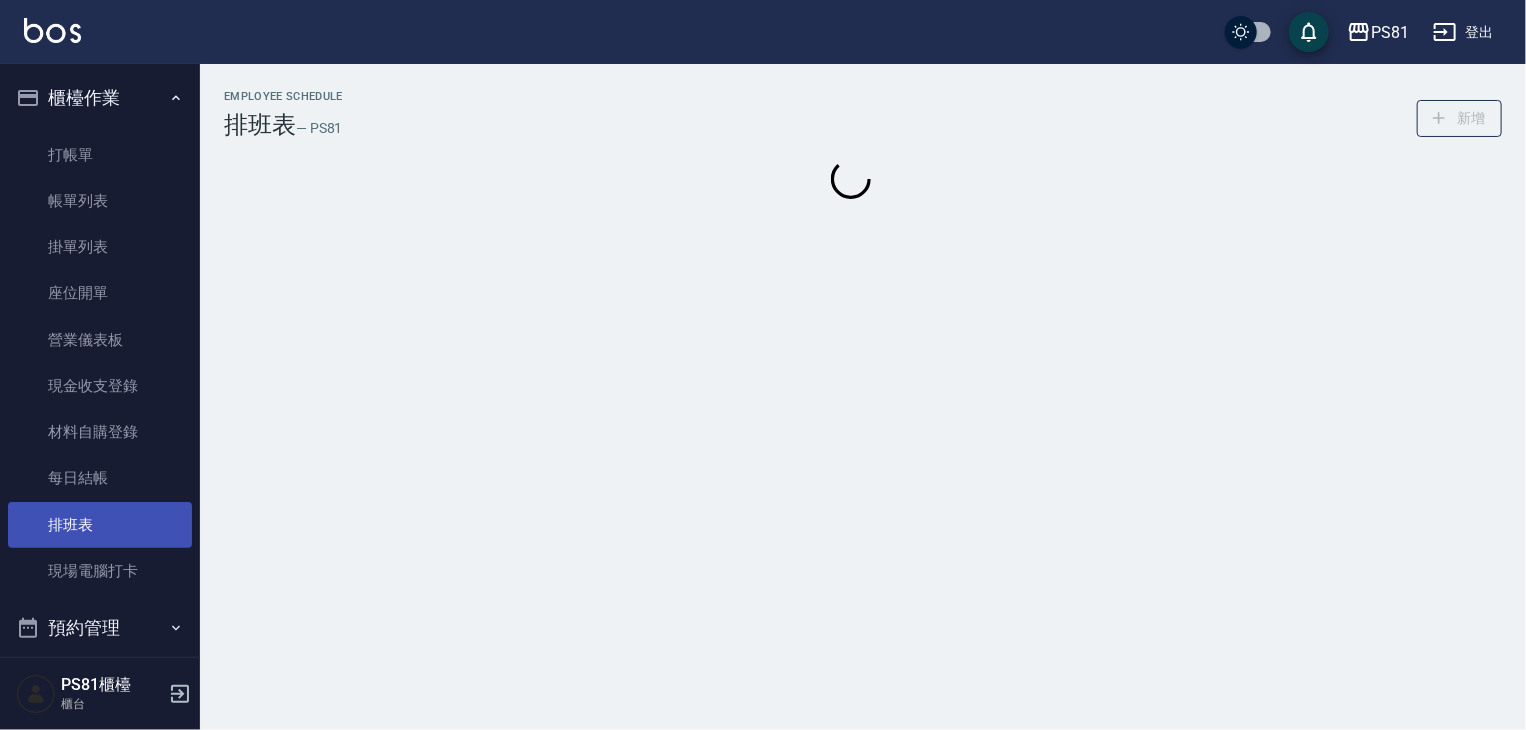 scroll, scrollTop: 0, scrollLeft: 0, axis: both 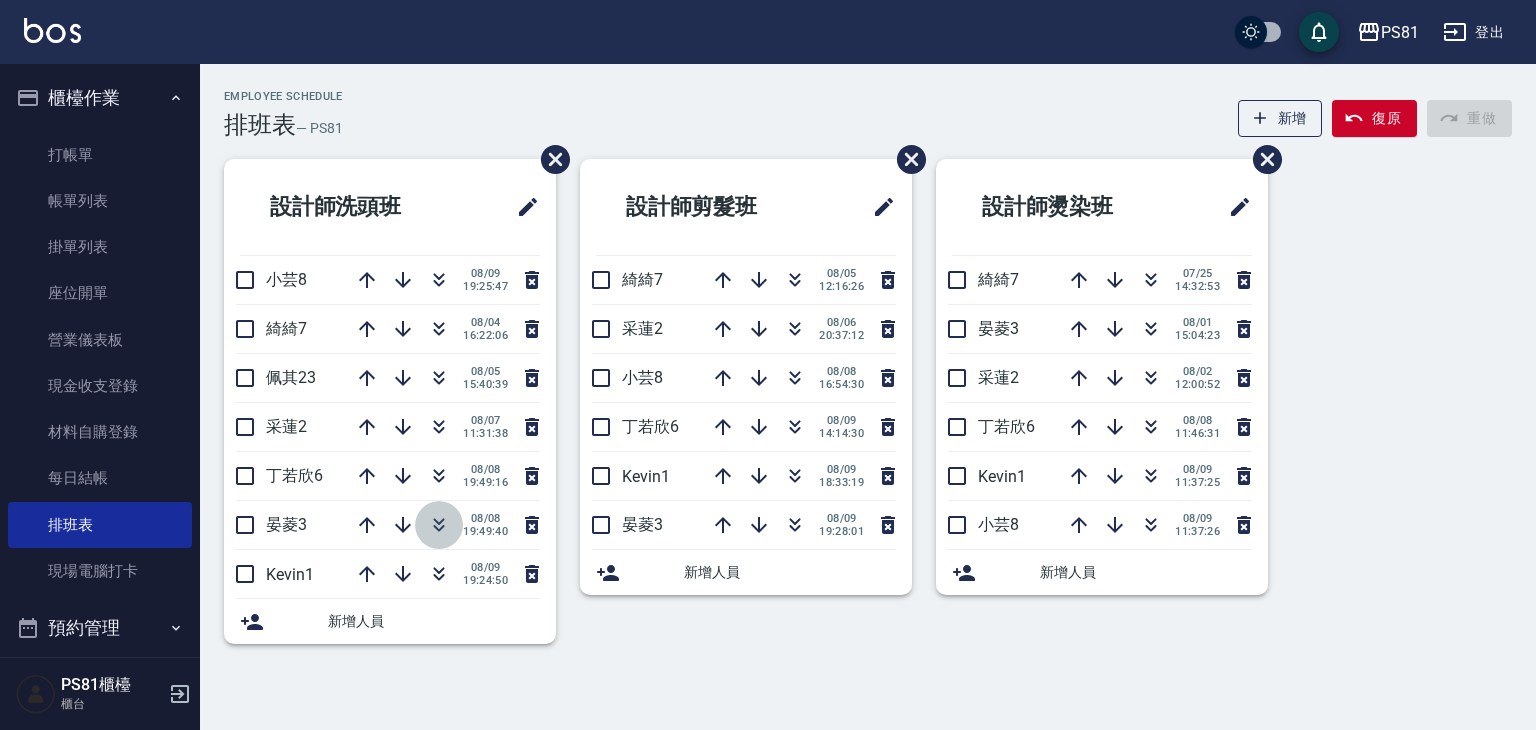 click 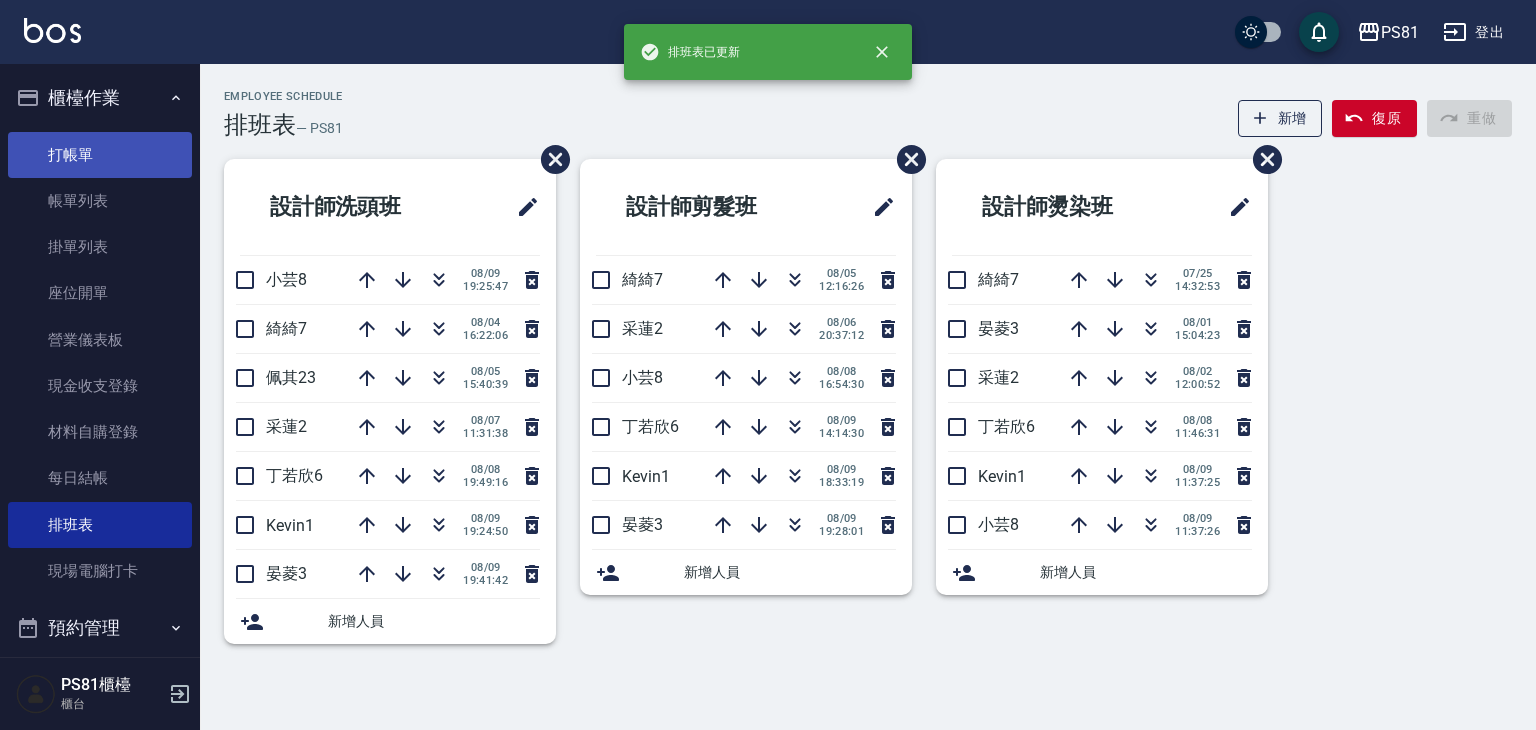 click on "打帳單" at bounding box center (100, 155) 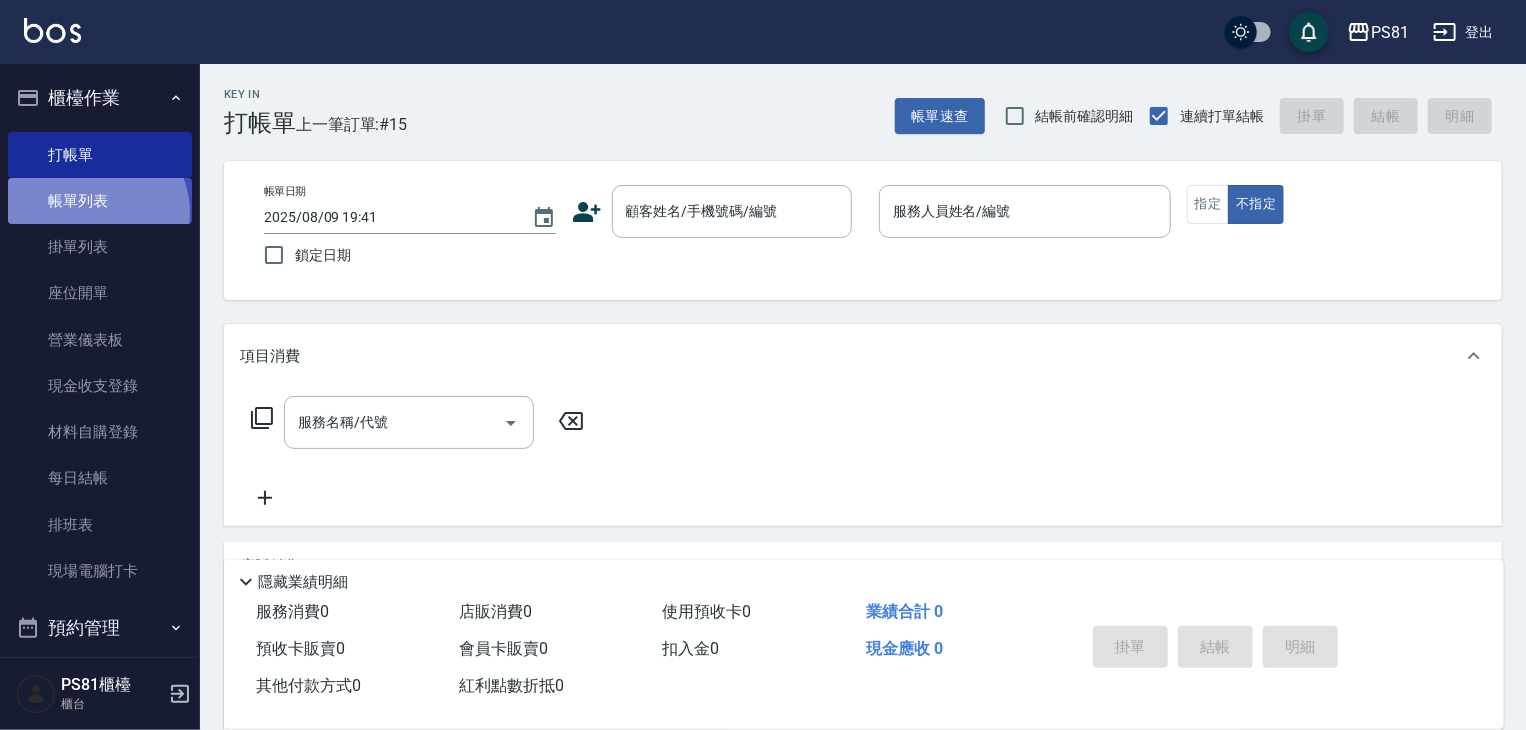 click on "帳單列表" at bounding box center [100, 201] 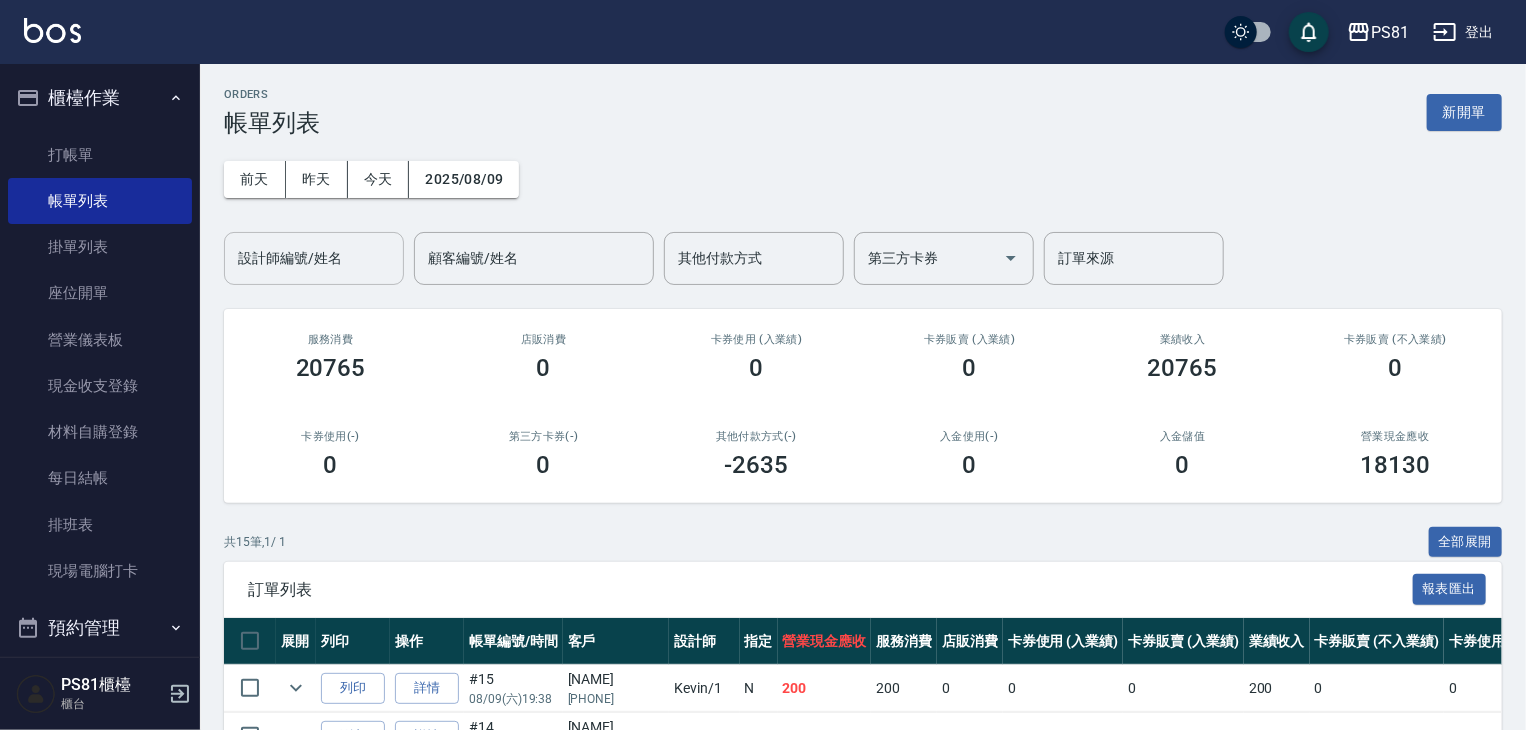 click on "設計師編號/姓名" at bounding box center (314, 258) 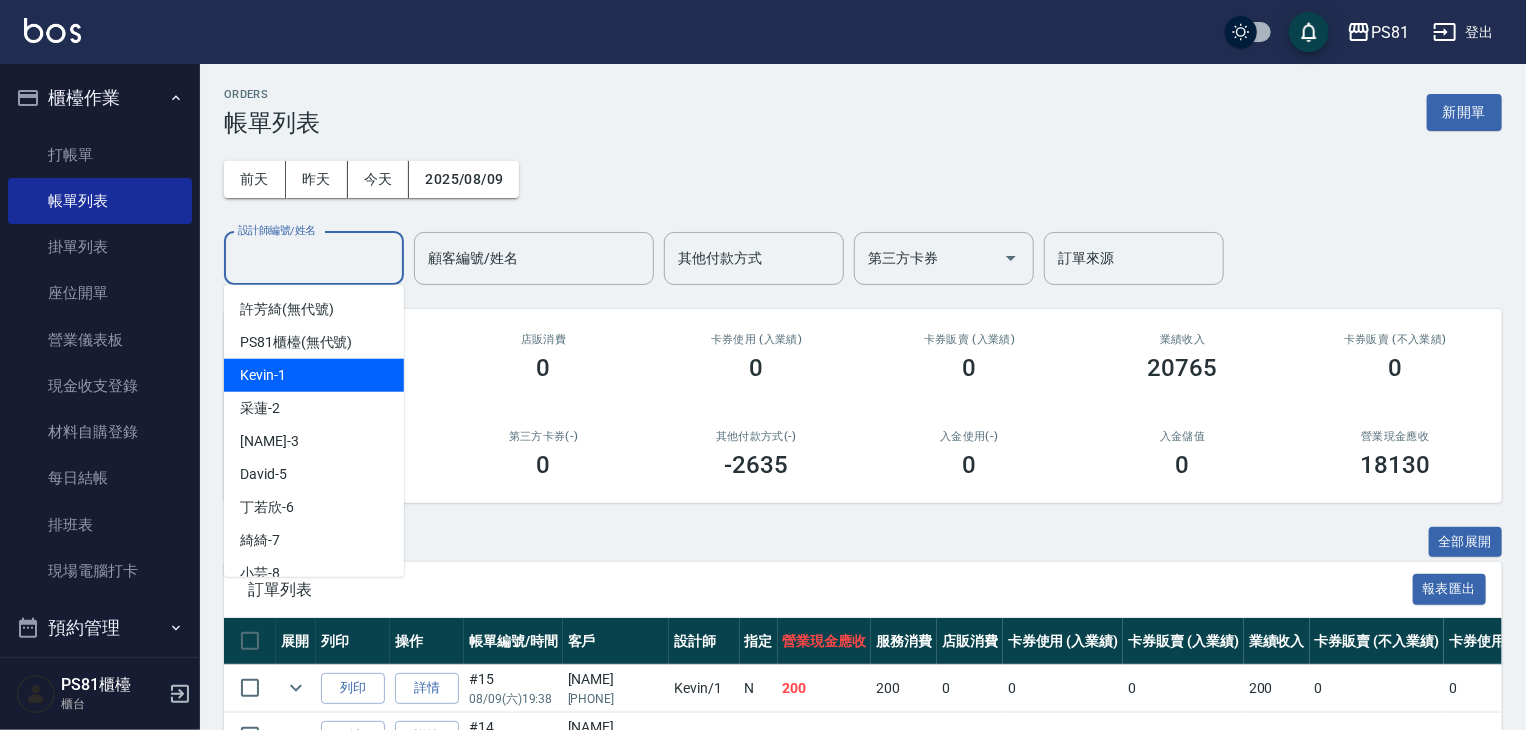 click on "Kevin -1" at bounding box center (314, 375) 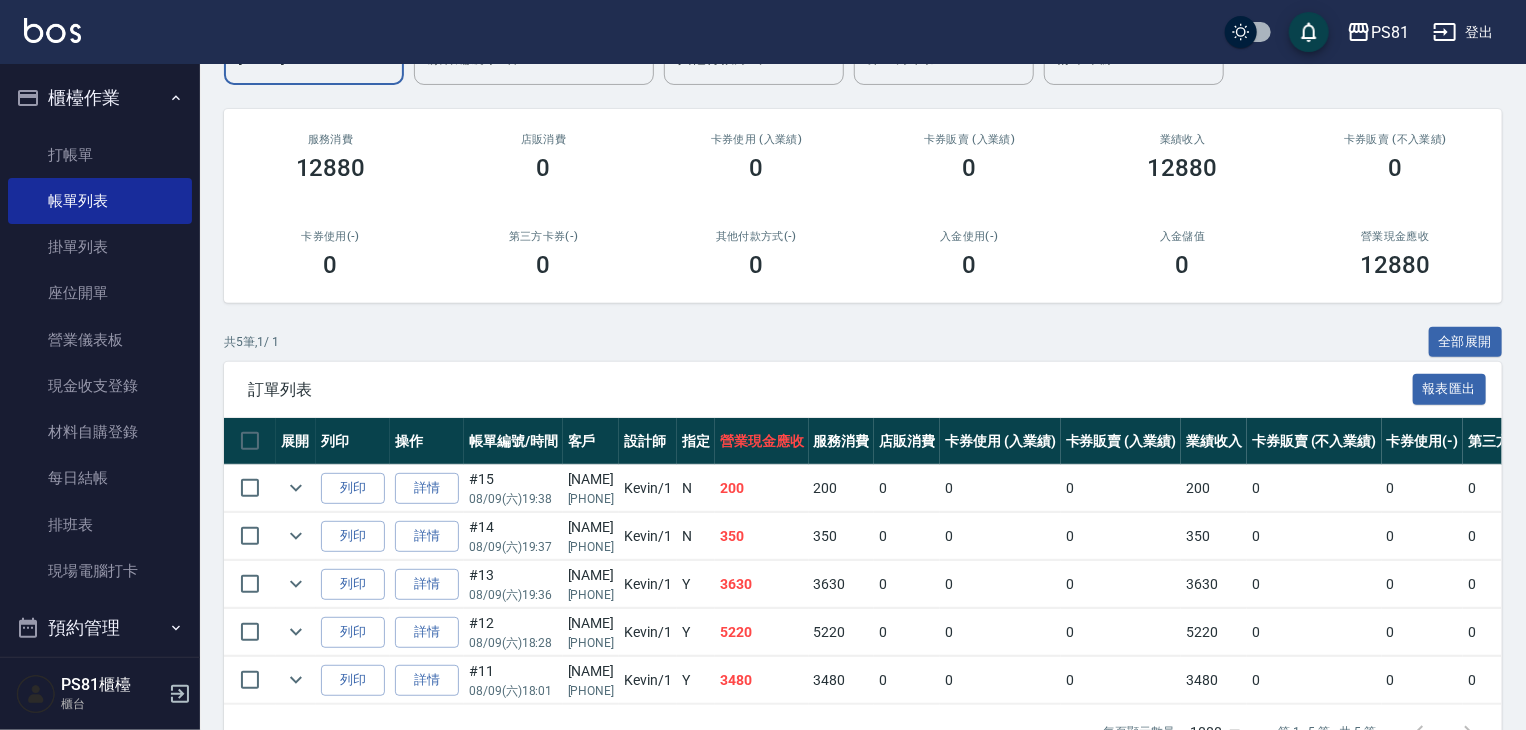 scroll, scrollTop: 266, scrollLeft: 0, axis: vertical 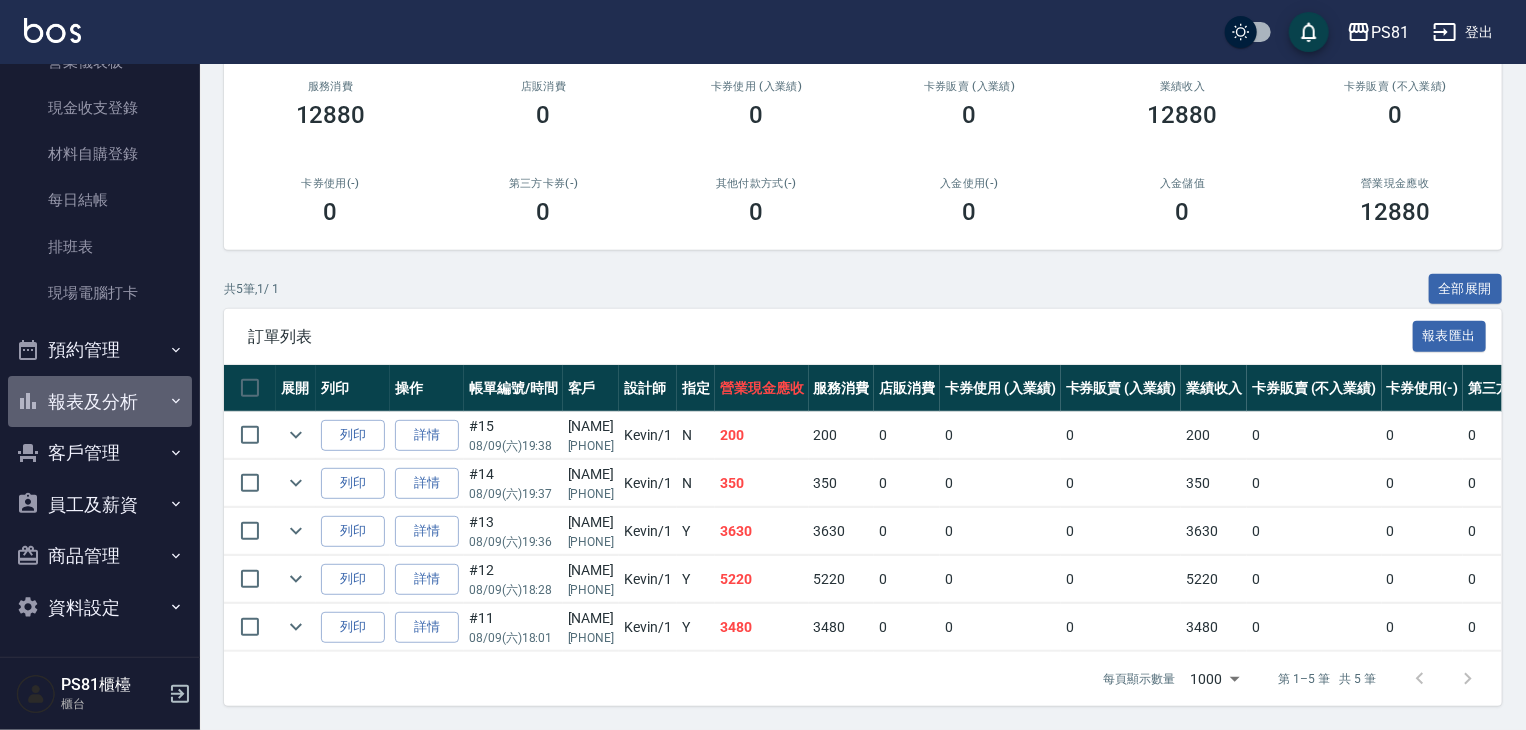 click on "報表及分析" at bounding box center (100, 402) 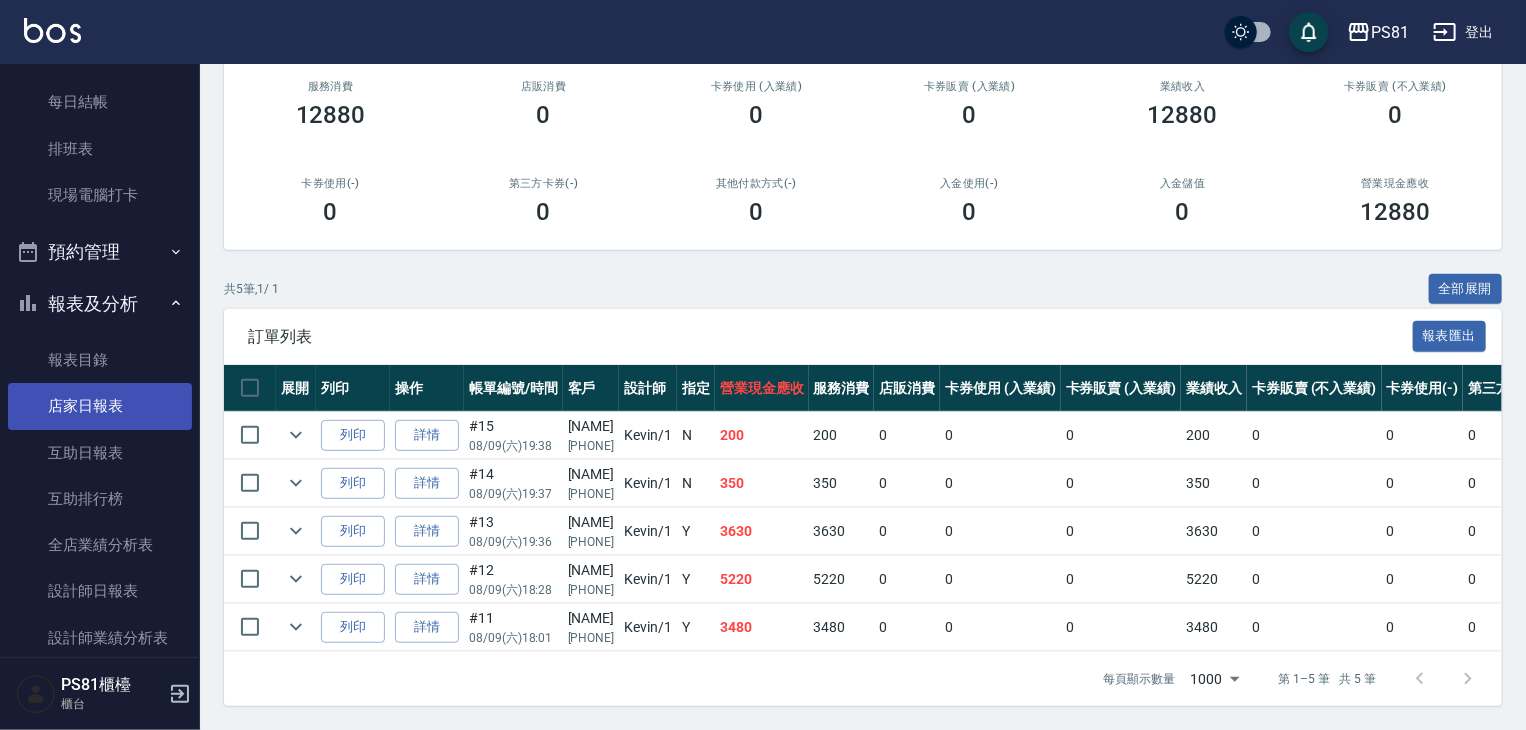 scroll, scrollTop: 478, scrollLeft: 0, axis: vertical 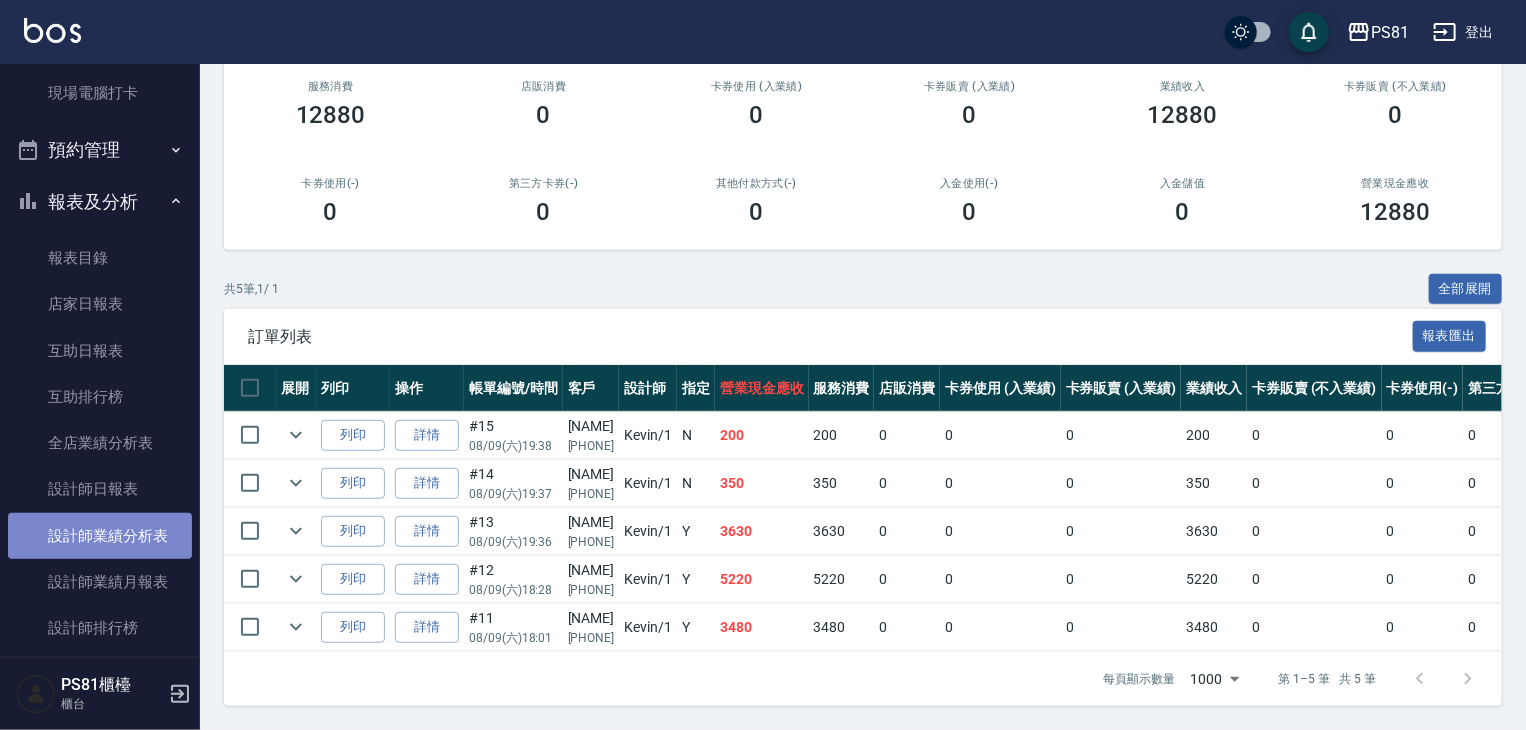 click on "設計師業績分析表" at bounding box center [100, 536] 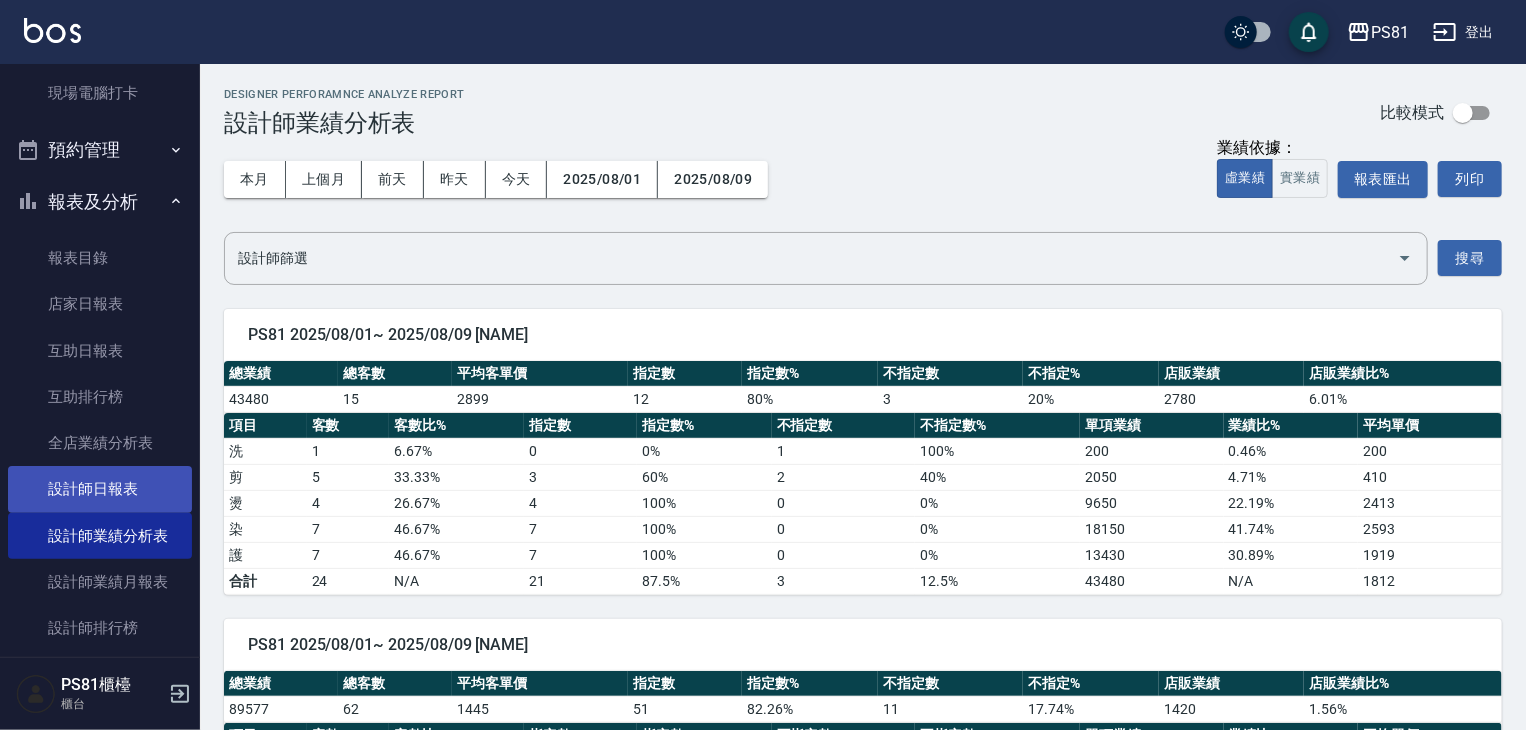 scroll, scrollTop: 678, scrollLeft: 0, axis: vertical 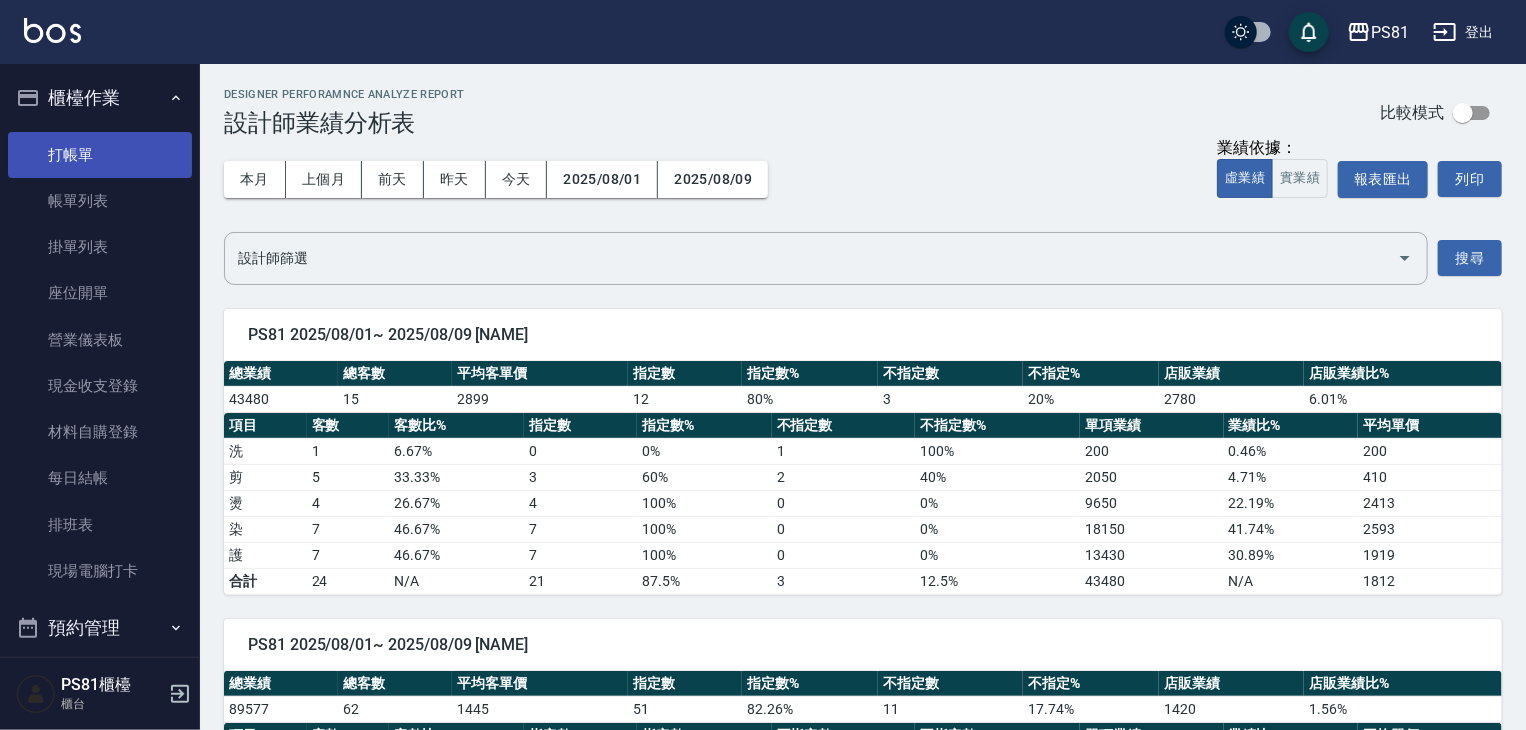 click on "打帳單" at bounding box center (100, 155) 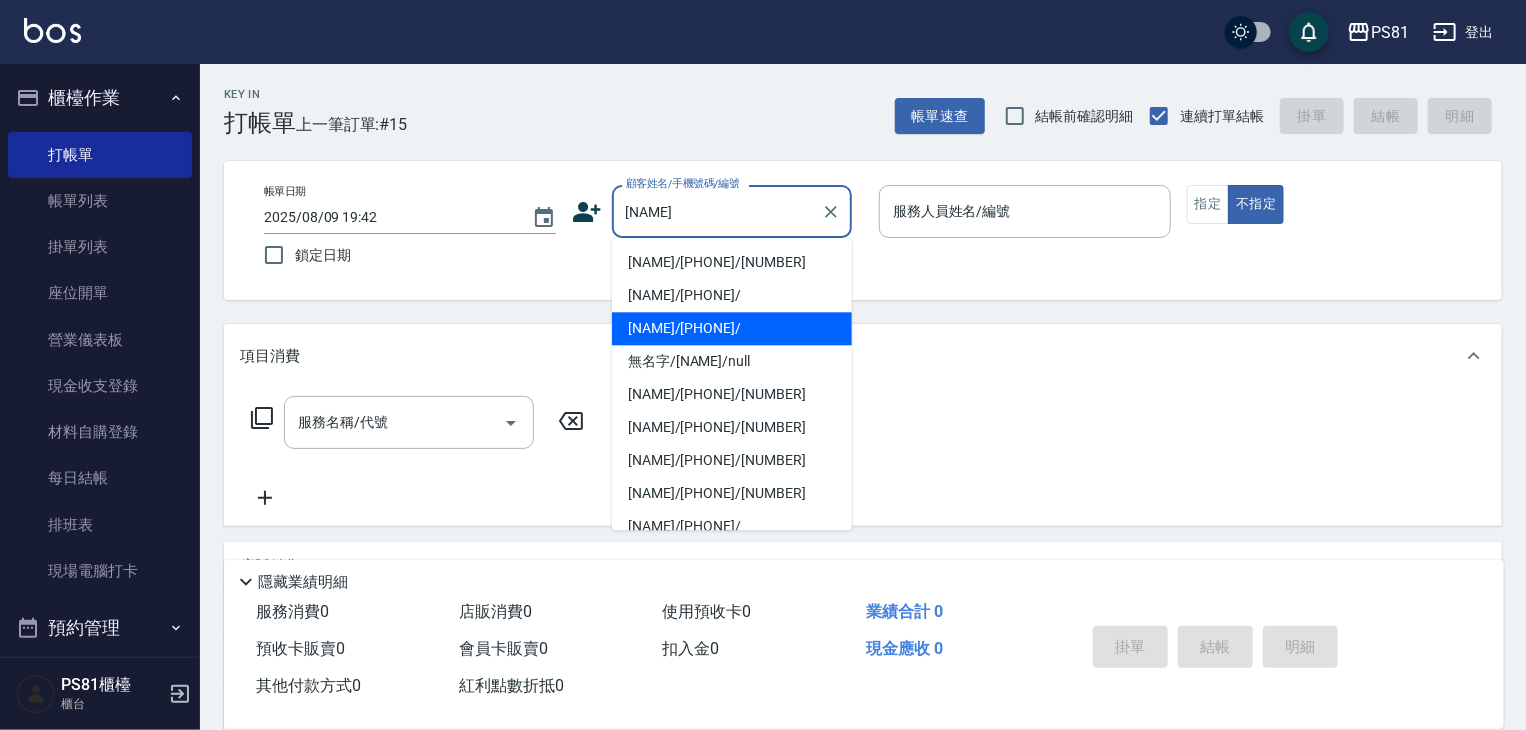 click on "[NAME]/[PHONE]/" at bounding box center [732, 328] 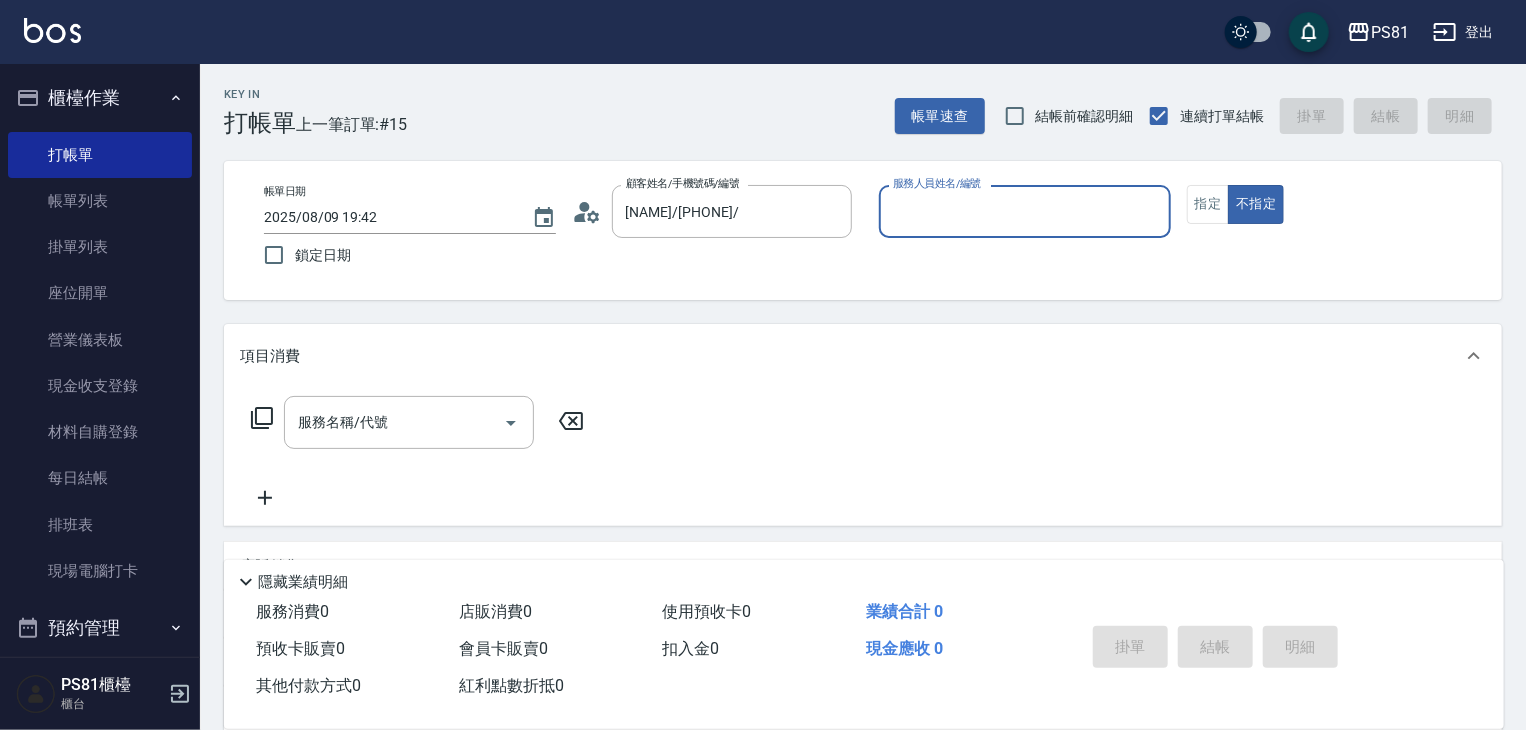 type on "小芸-8" 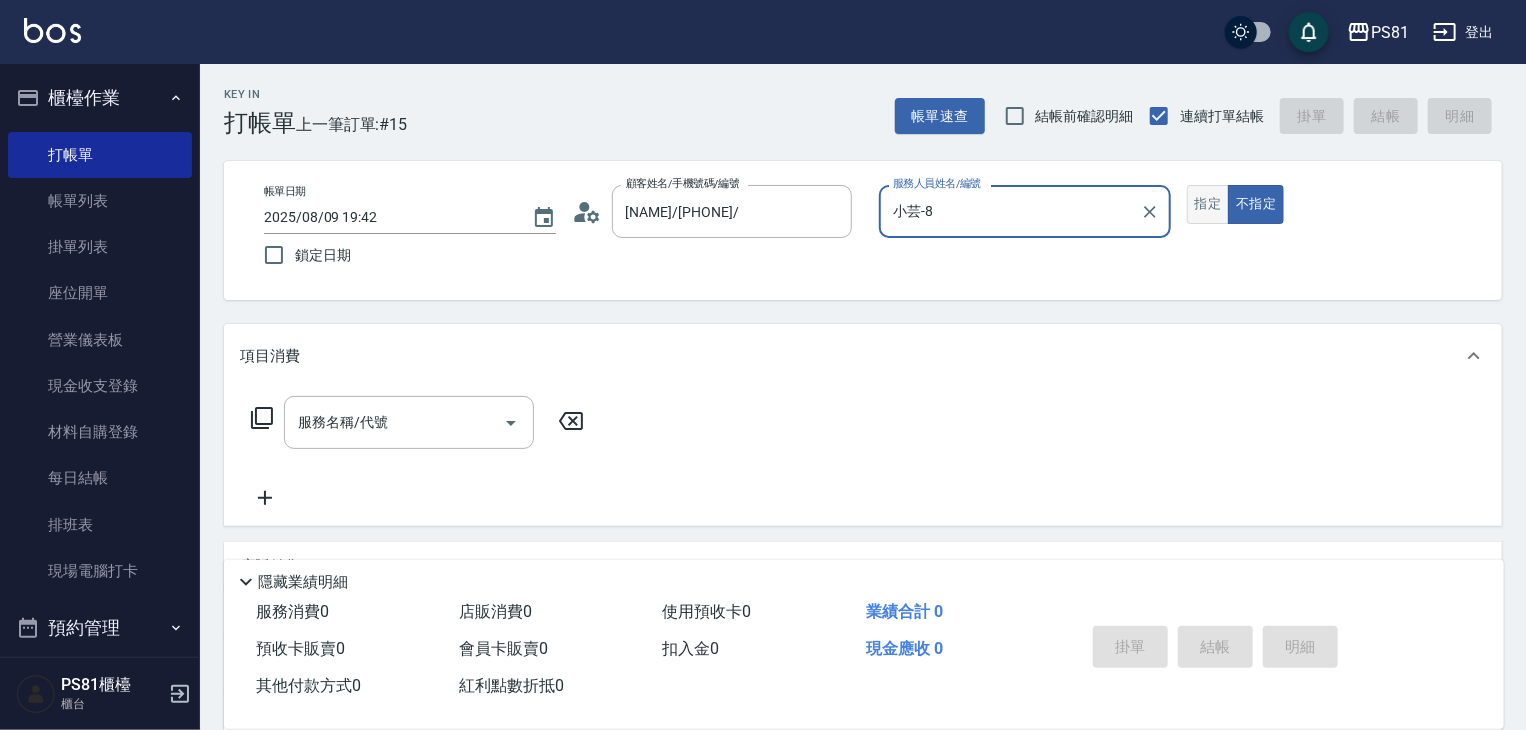 click on "指定" at bounding box center (1208, 204) 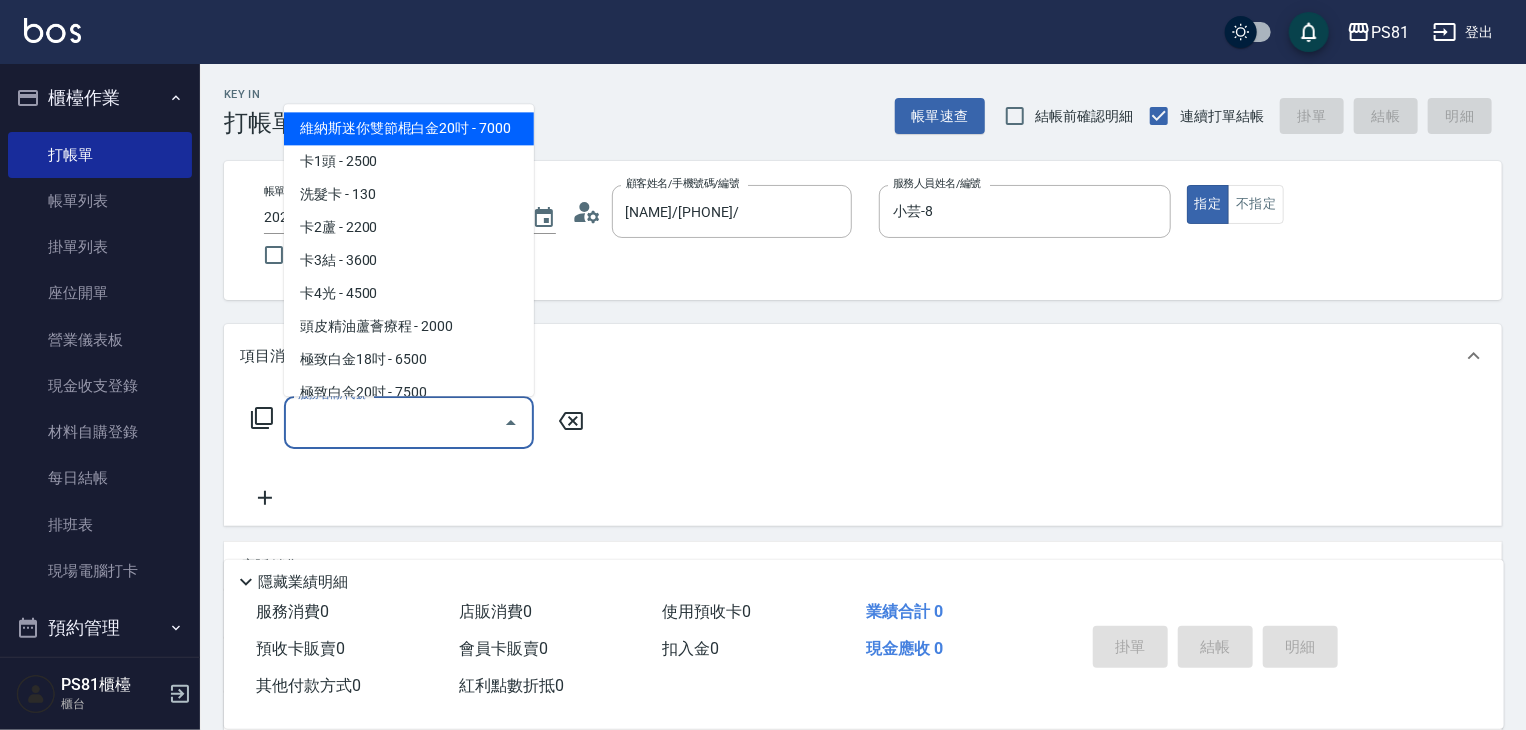 click on "服務名稱/代號" at bounding box center [394, 422] 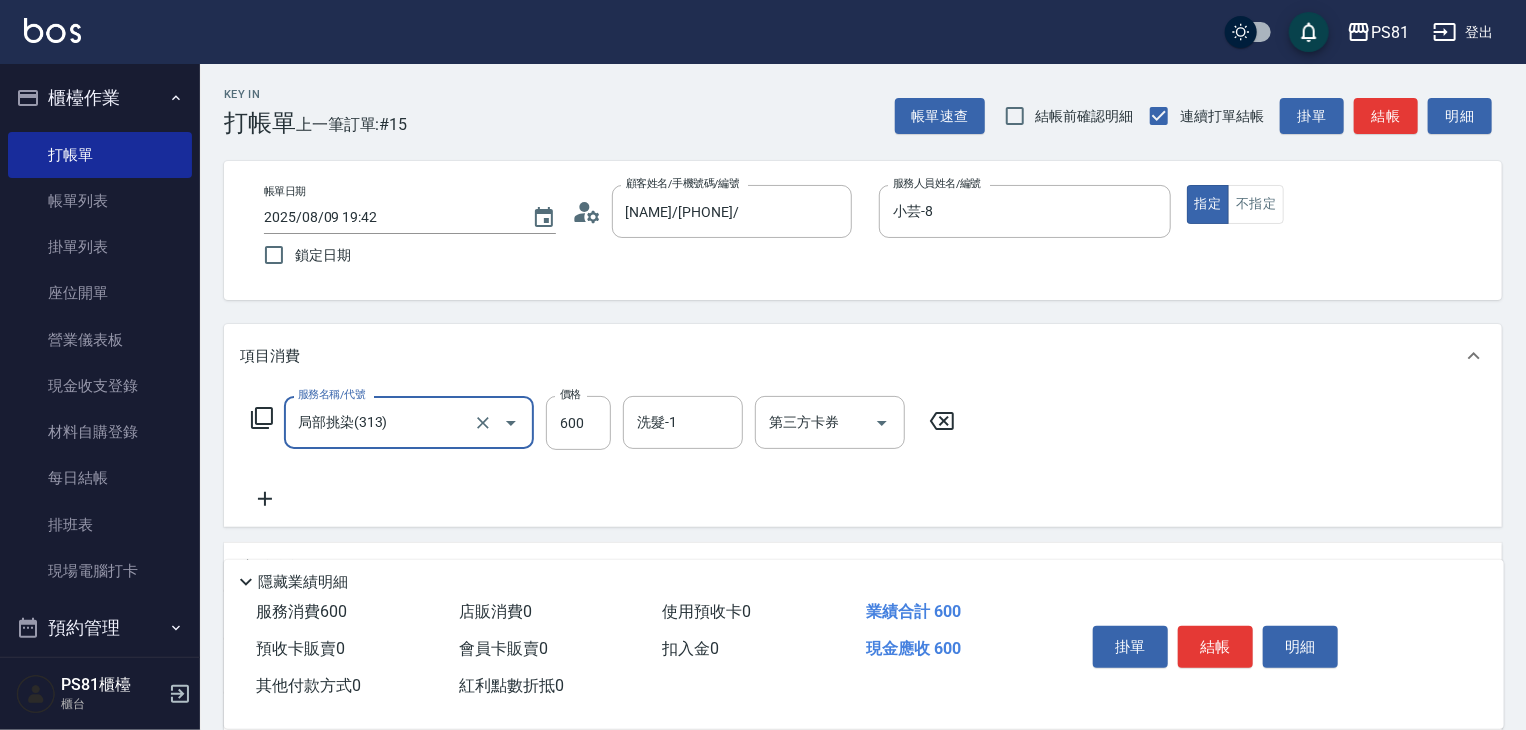type on "局部挑染(313)" 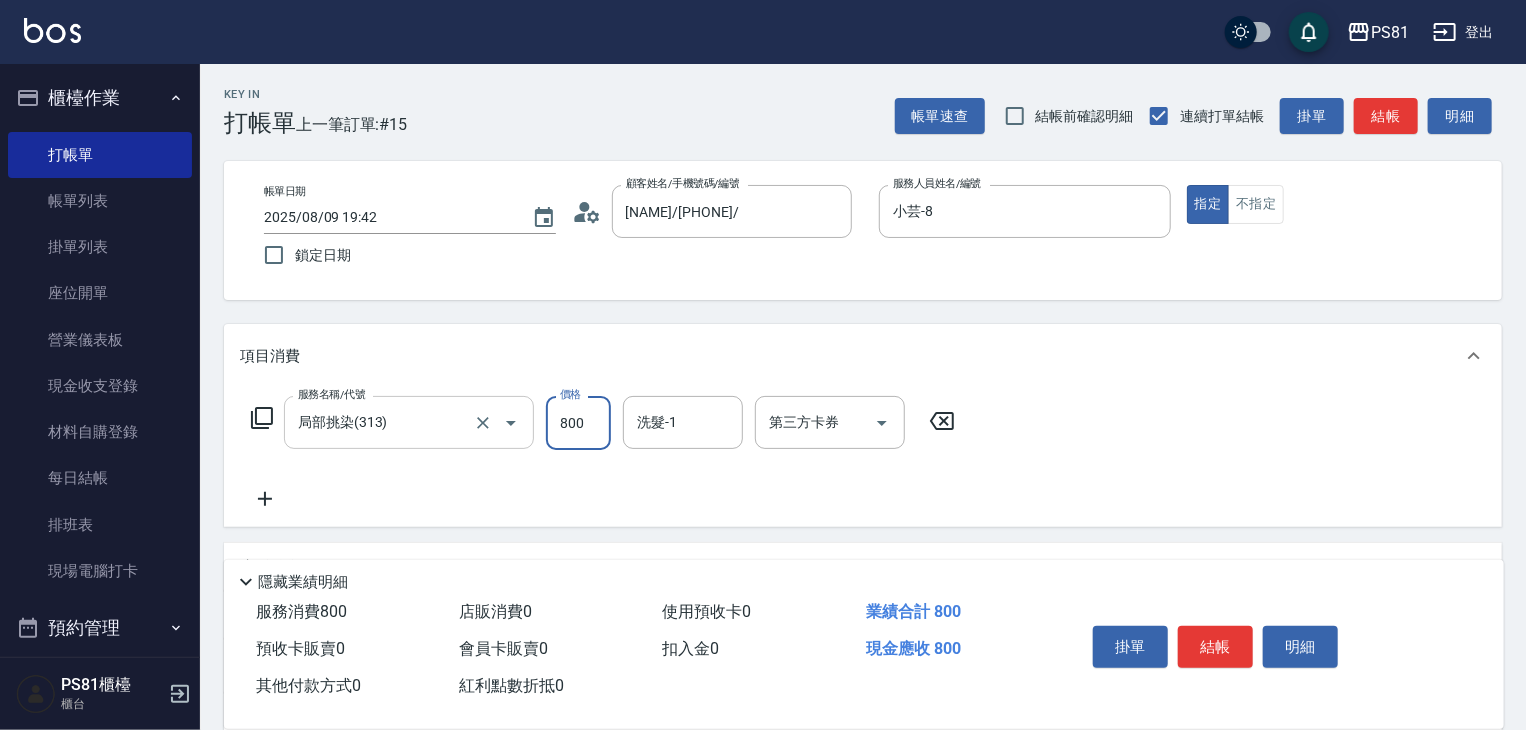 type on "800" 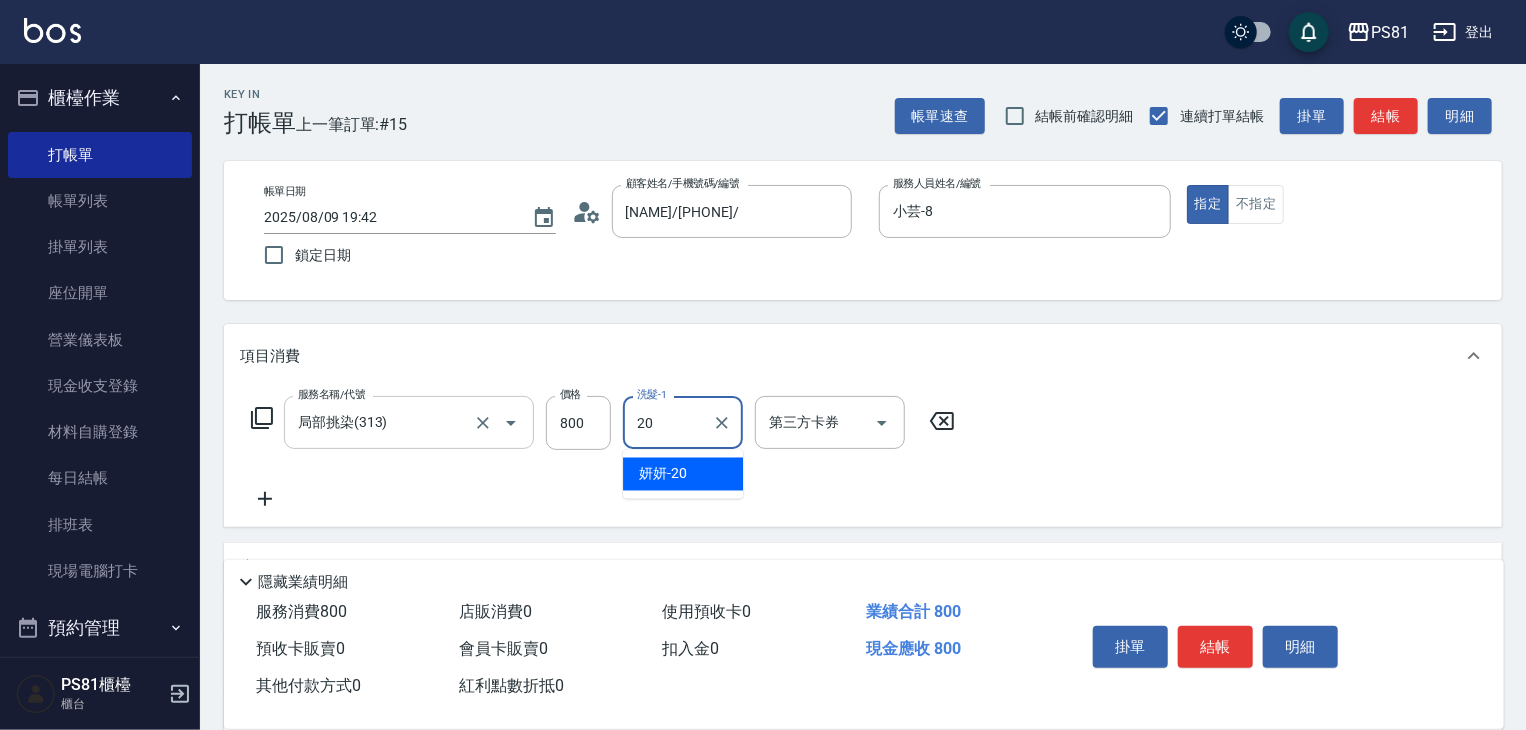 type on "妍妍-20" 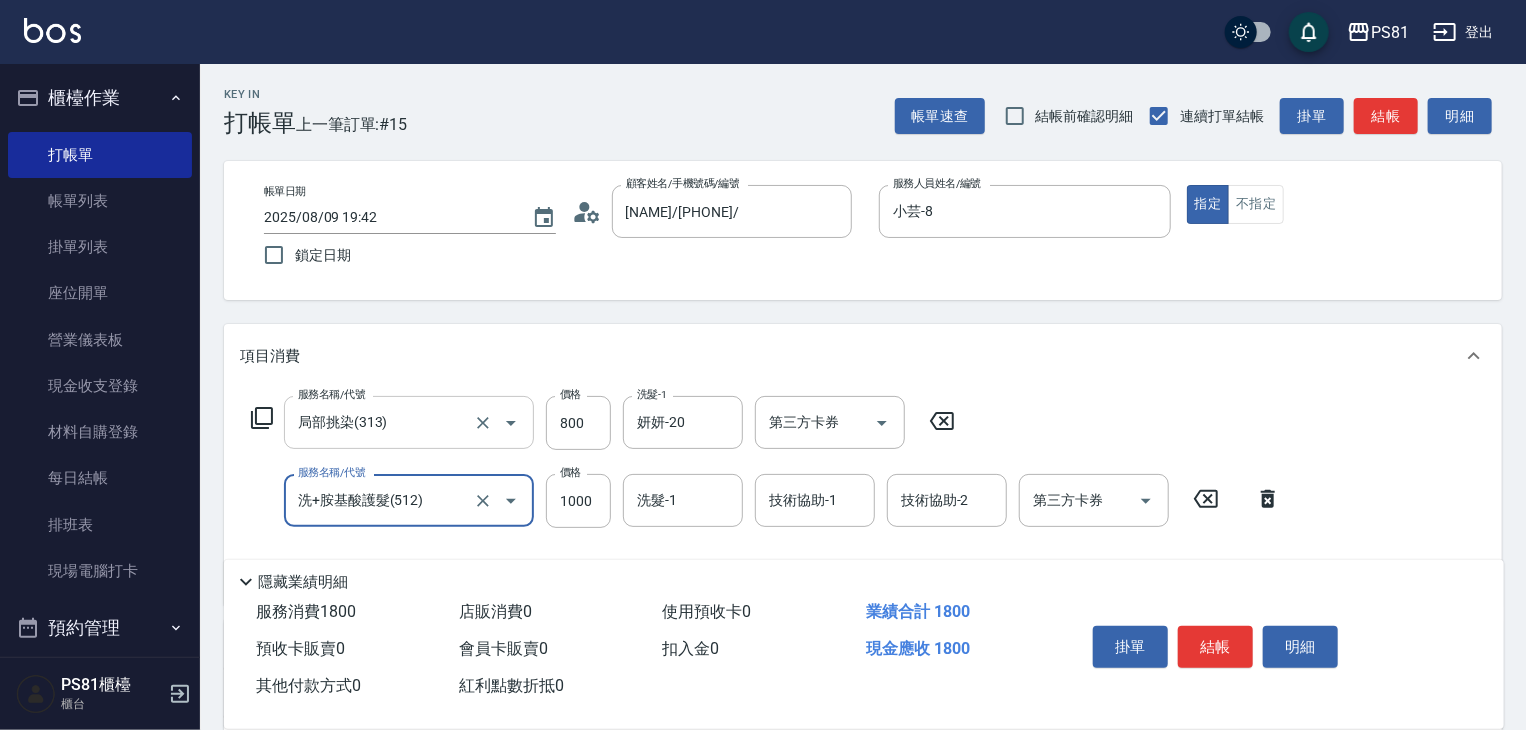 type on "洗+胺基酸護髮(512)" 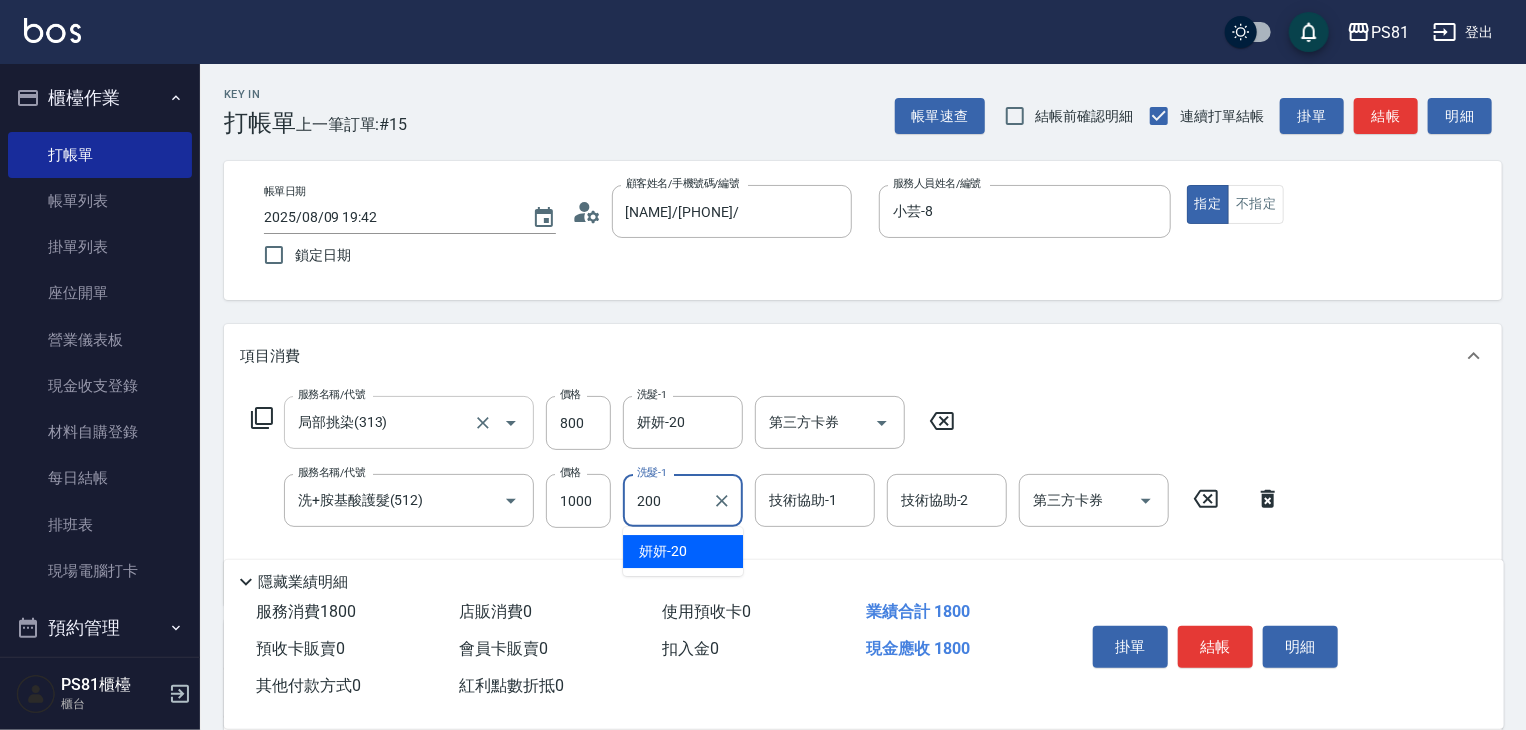 type on "200" 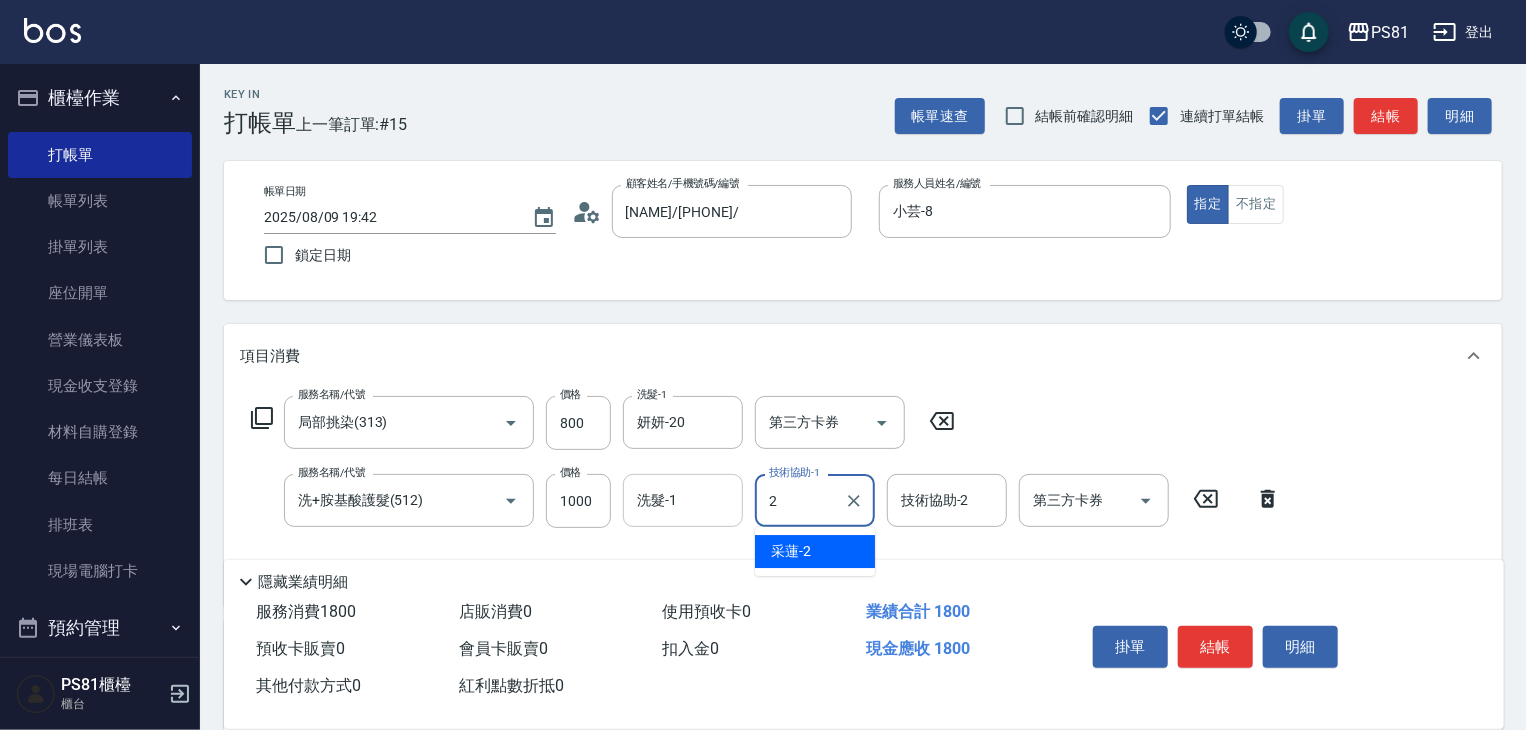 type on "2" 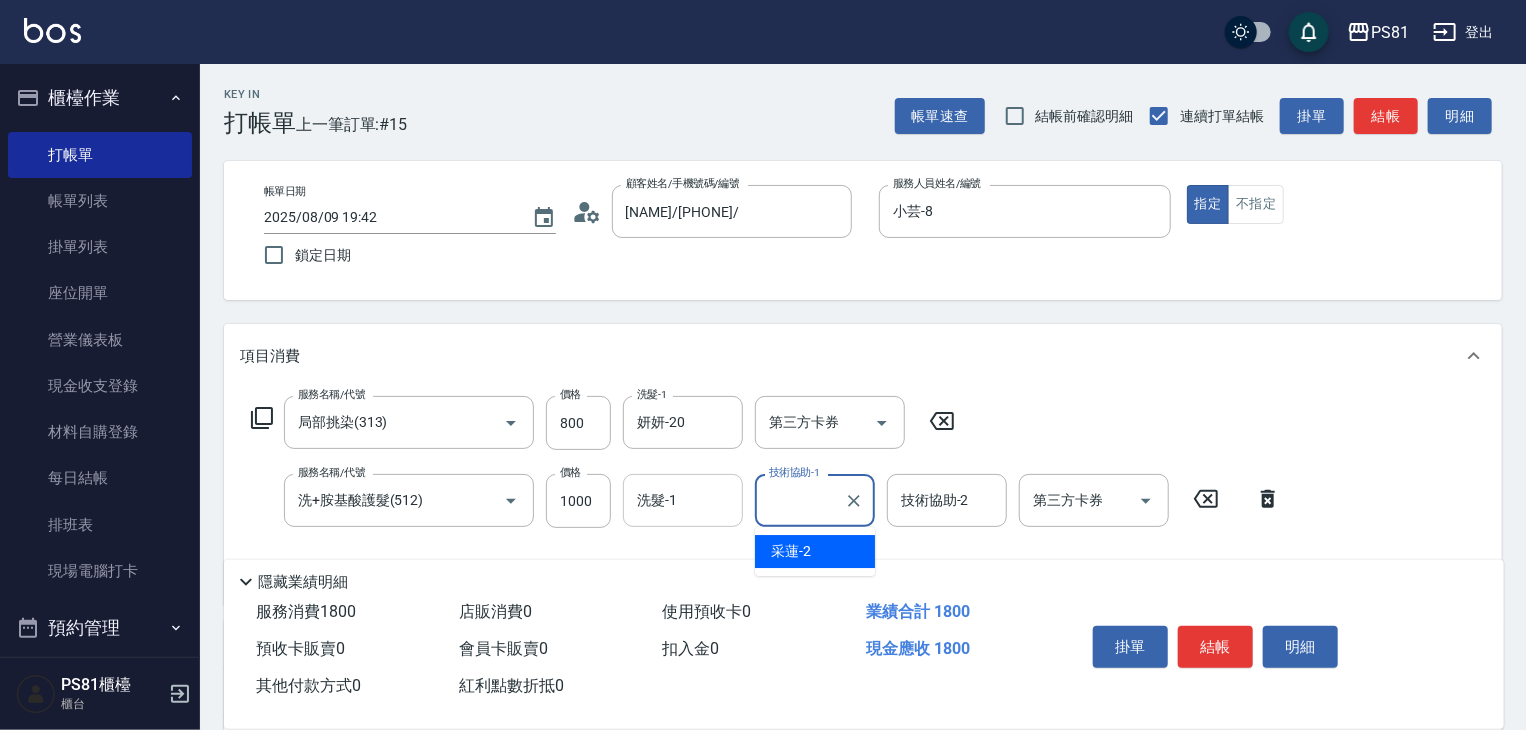 click on "洗髮-1" at bounding box center [683, 500] 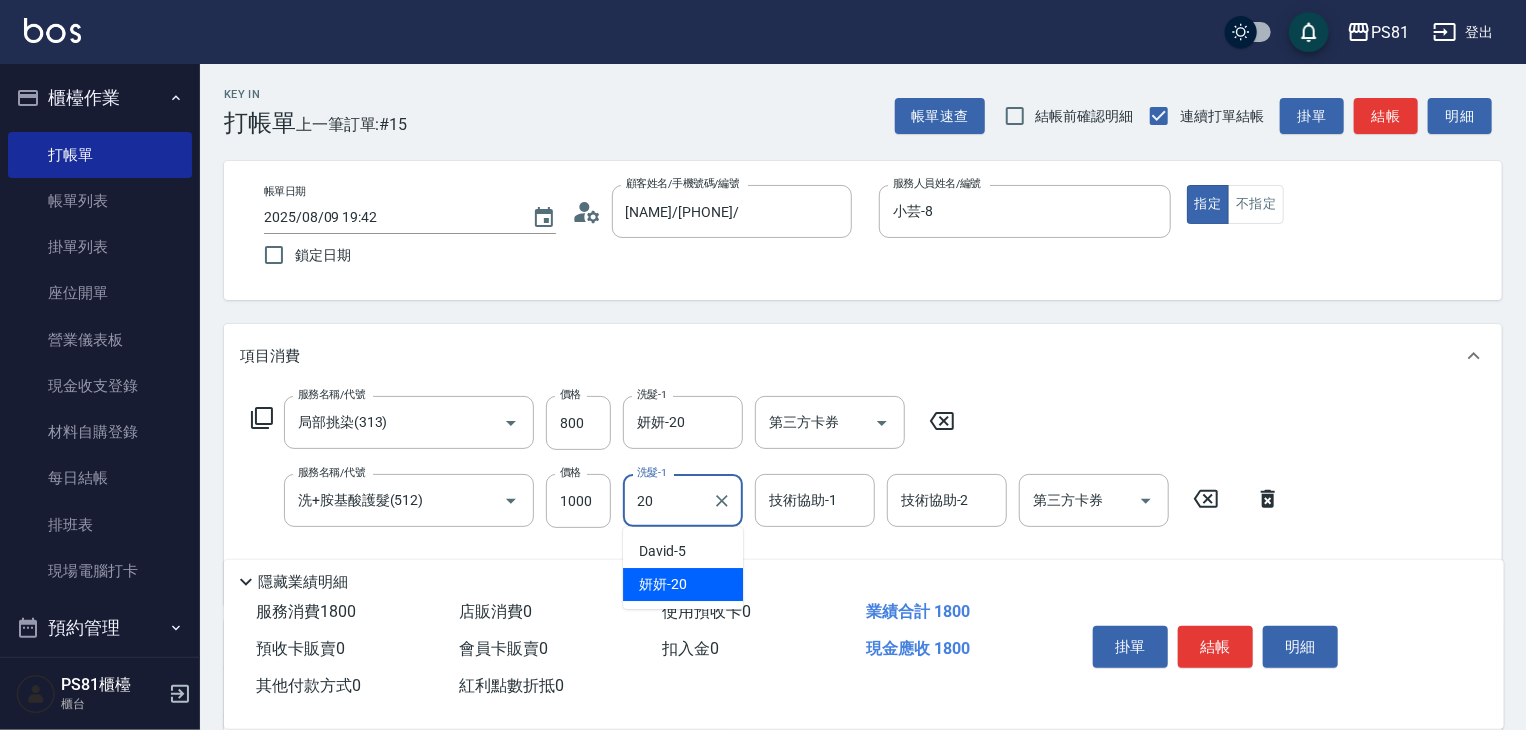 type on "妍妍-20" 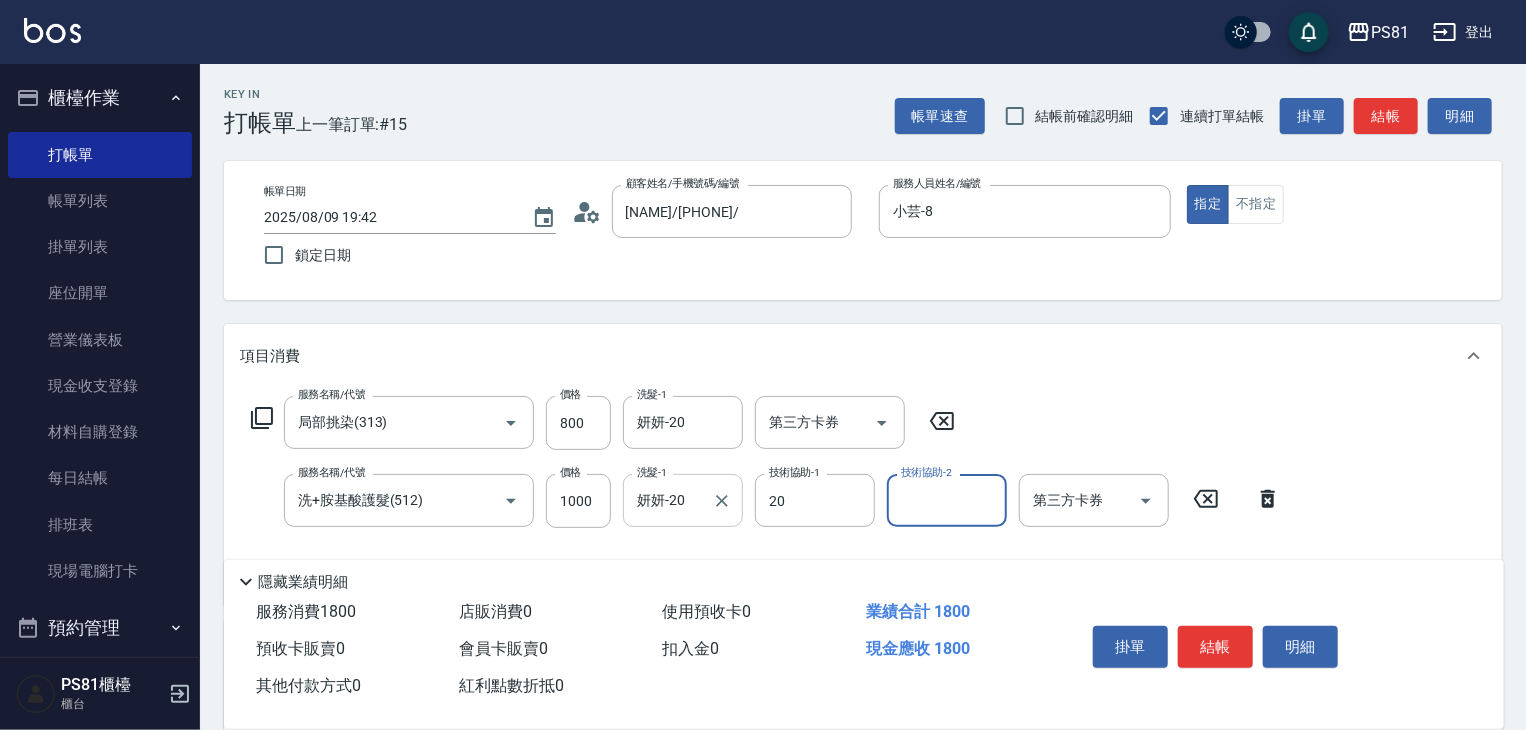 type on "妍妍-20" 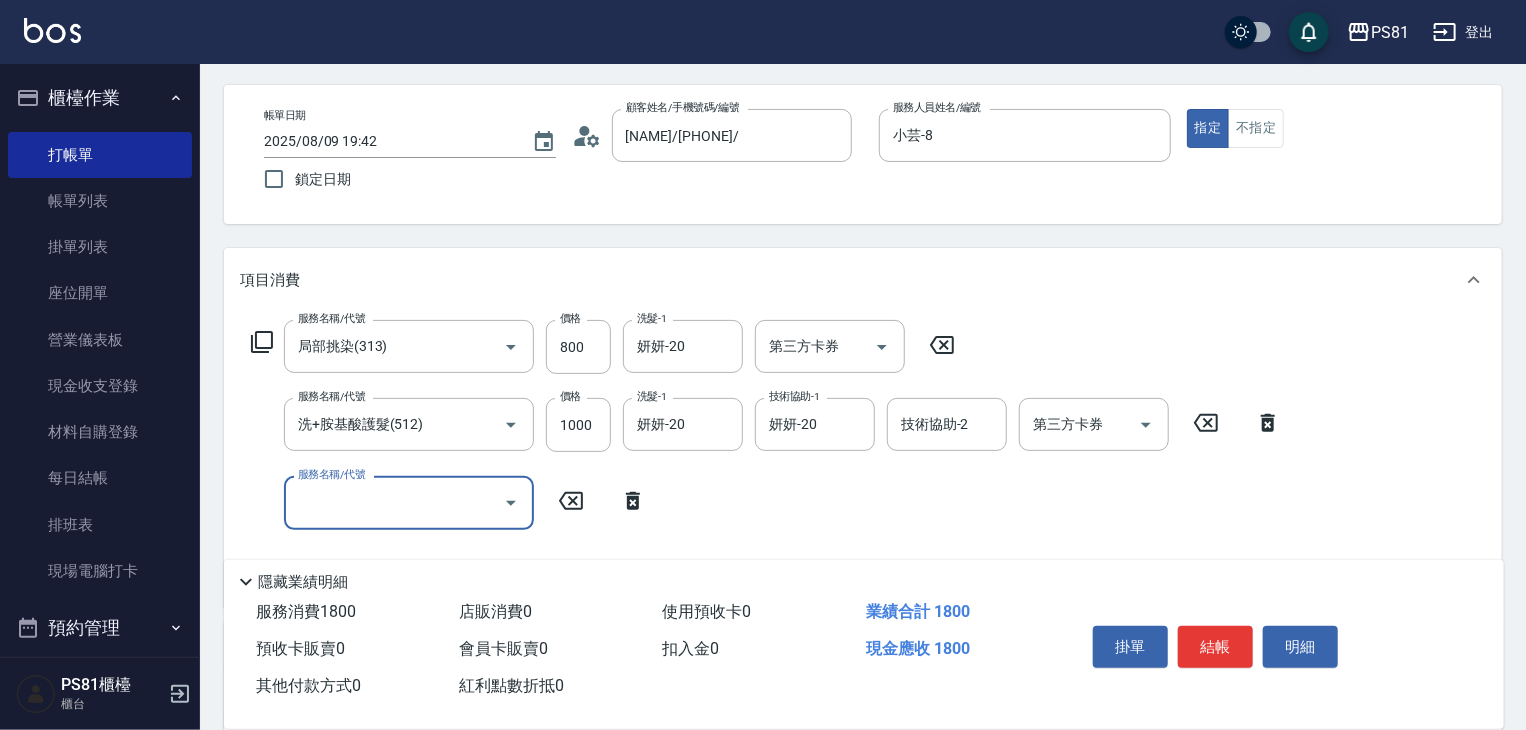 scroll, scrollTop: 300, scrollLeft: 0, axis: vertical 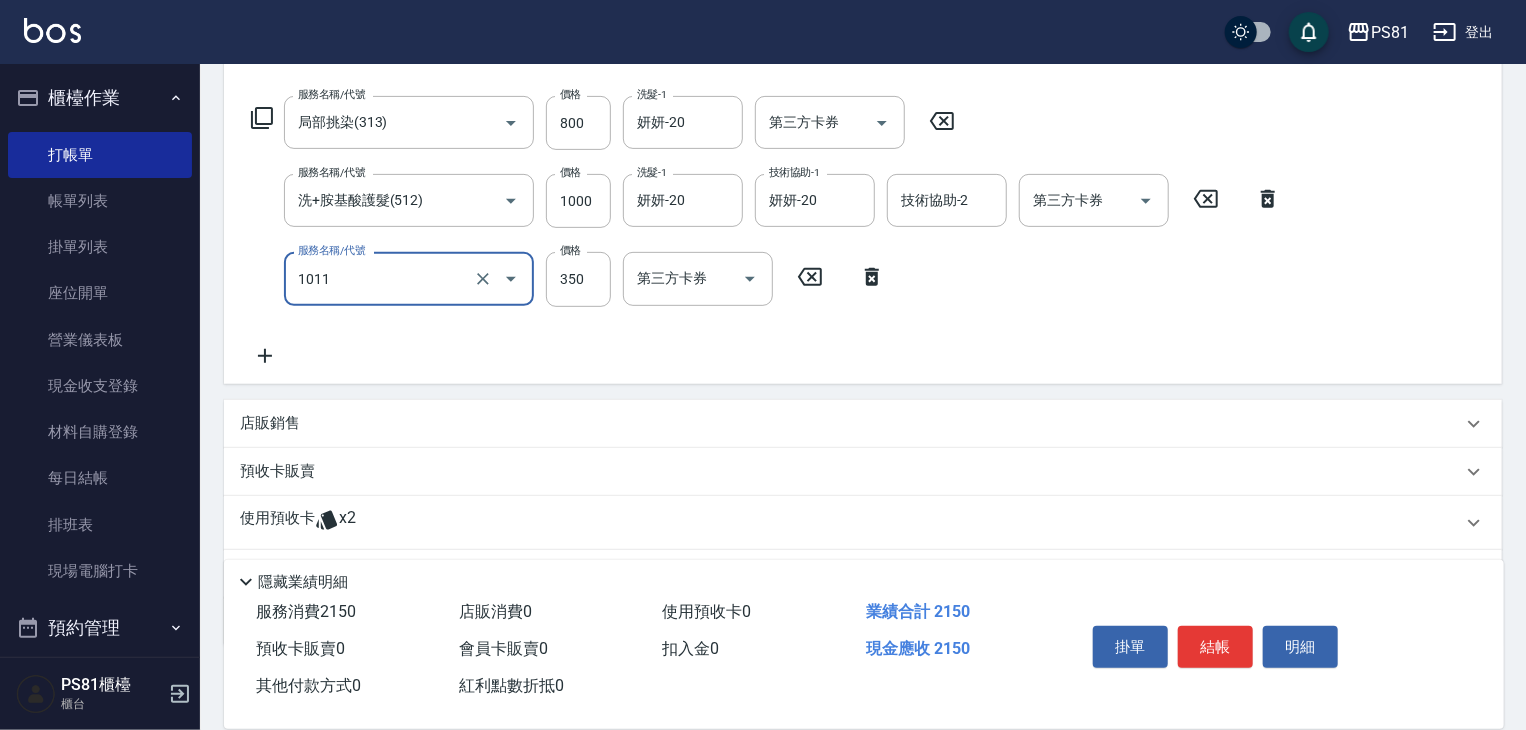 type on "B級單剪(1011)" 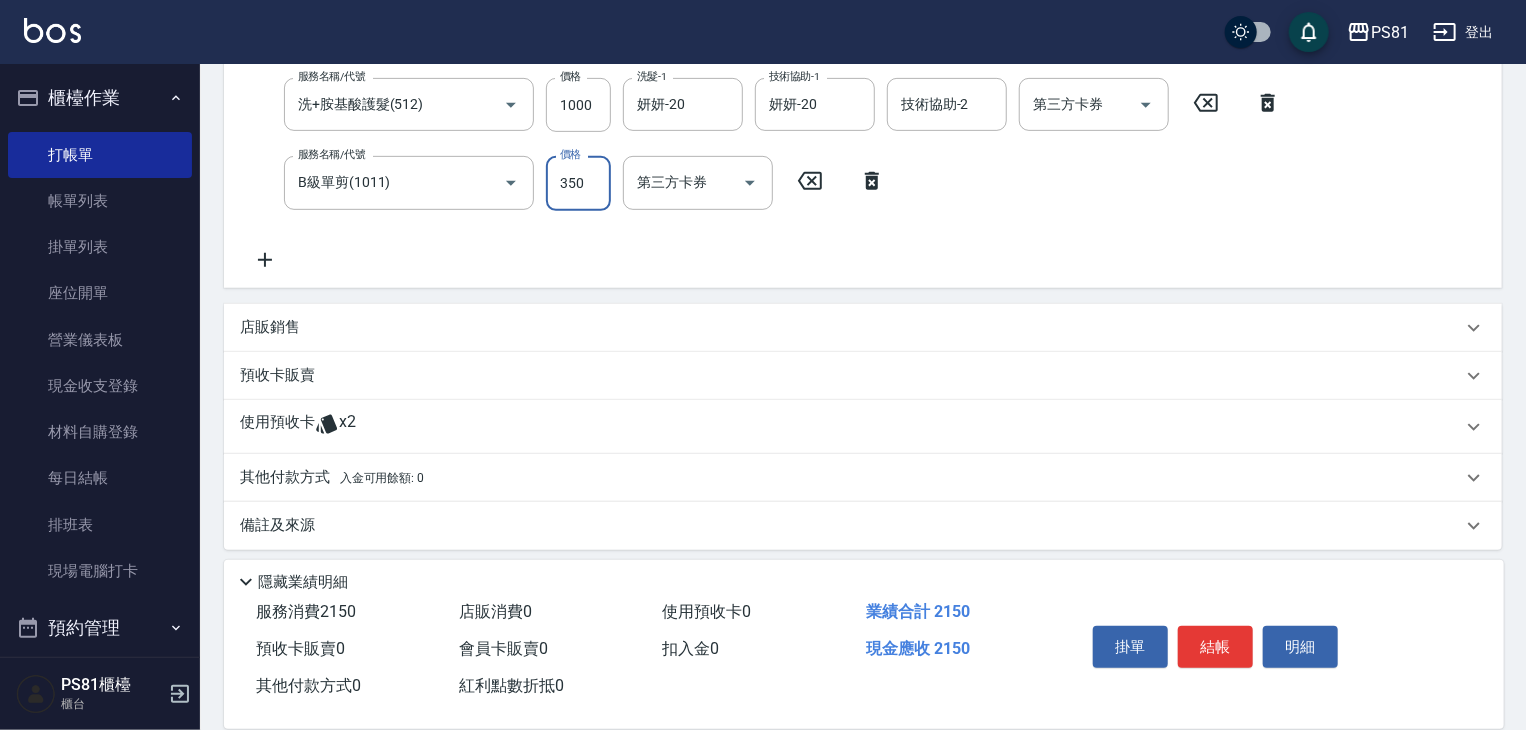 scroll, scrollTop: 405, scrollLeft: 0, axis: vertical 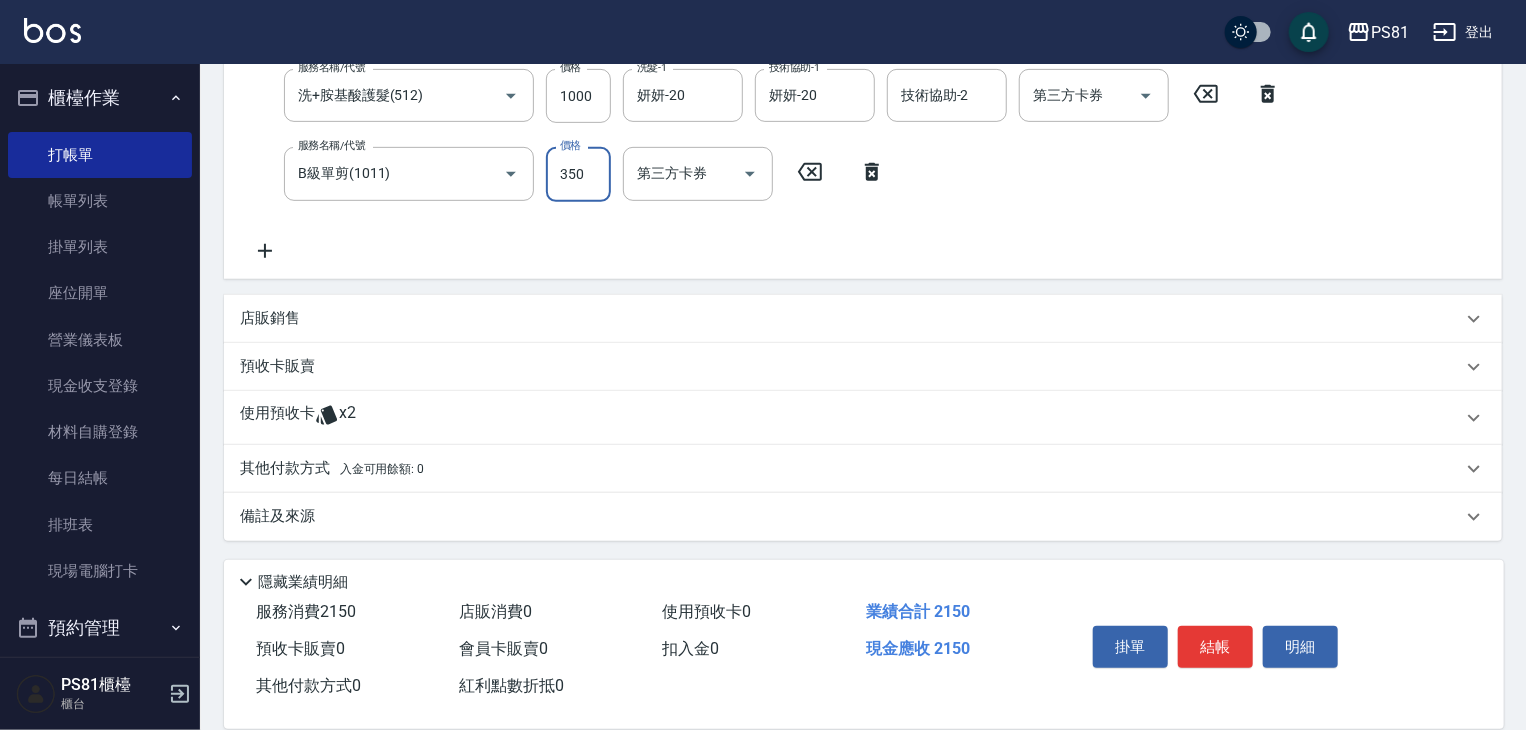 click on "入金可用餘額: 0" at bounding box center (382, 469) 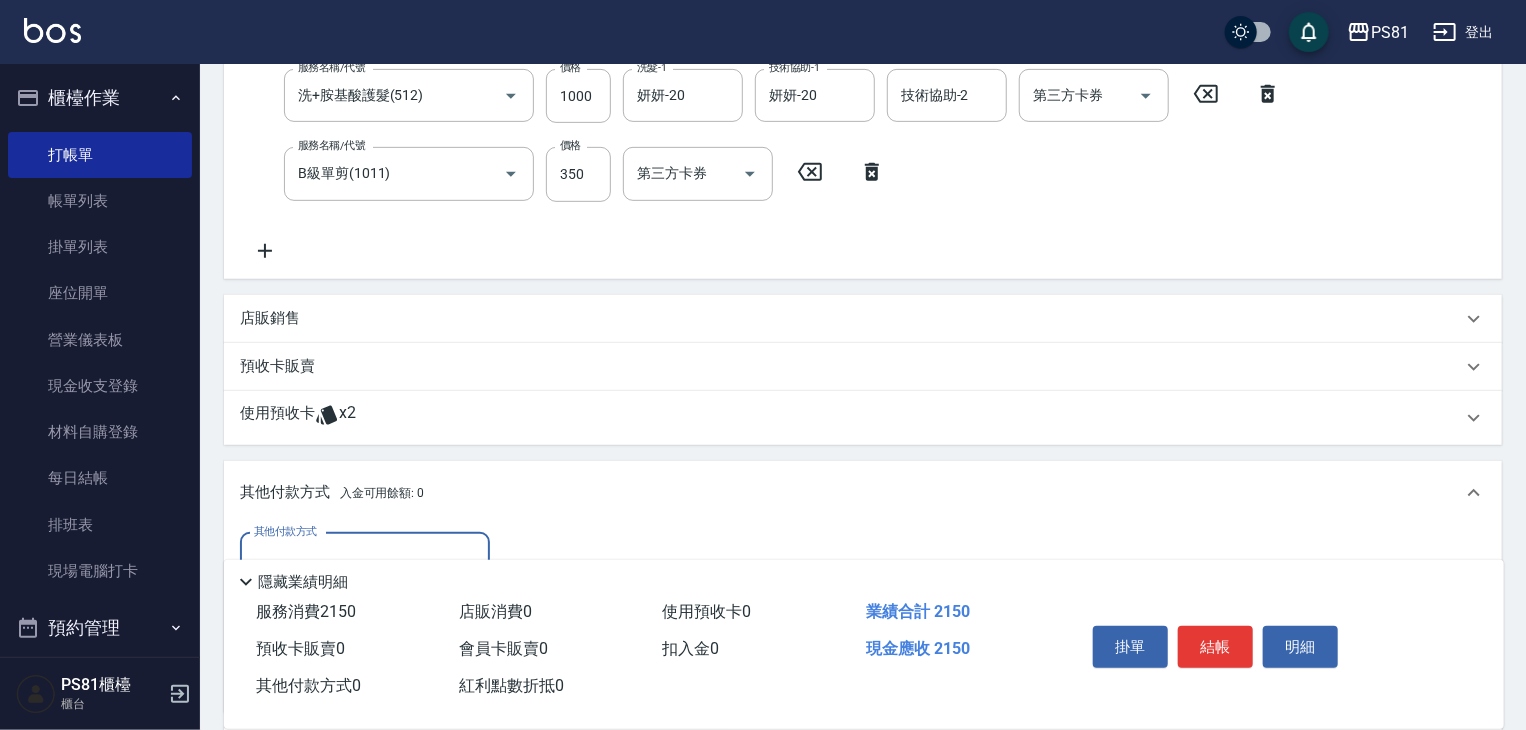 scroll, scrollTop: 1, scrollLeft: 0, axis: vertical 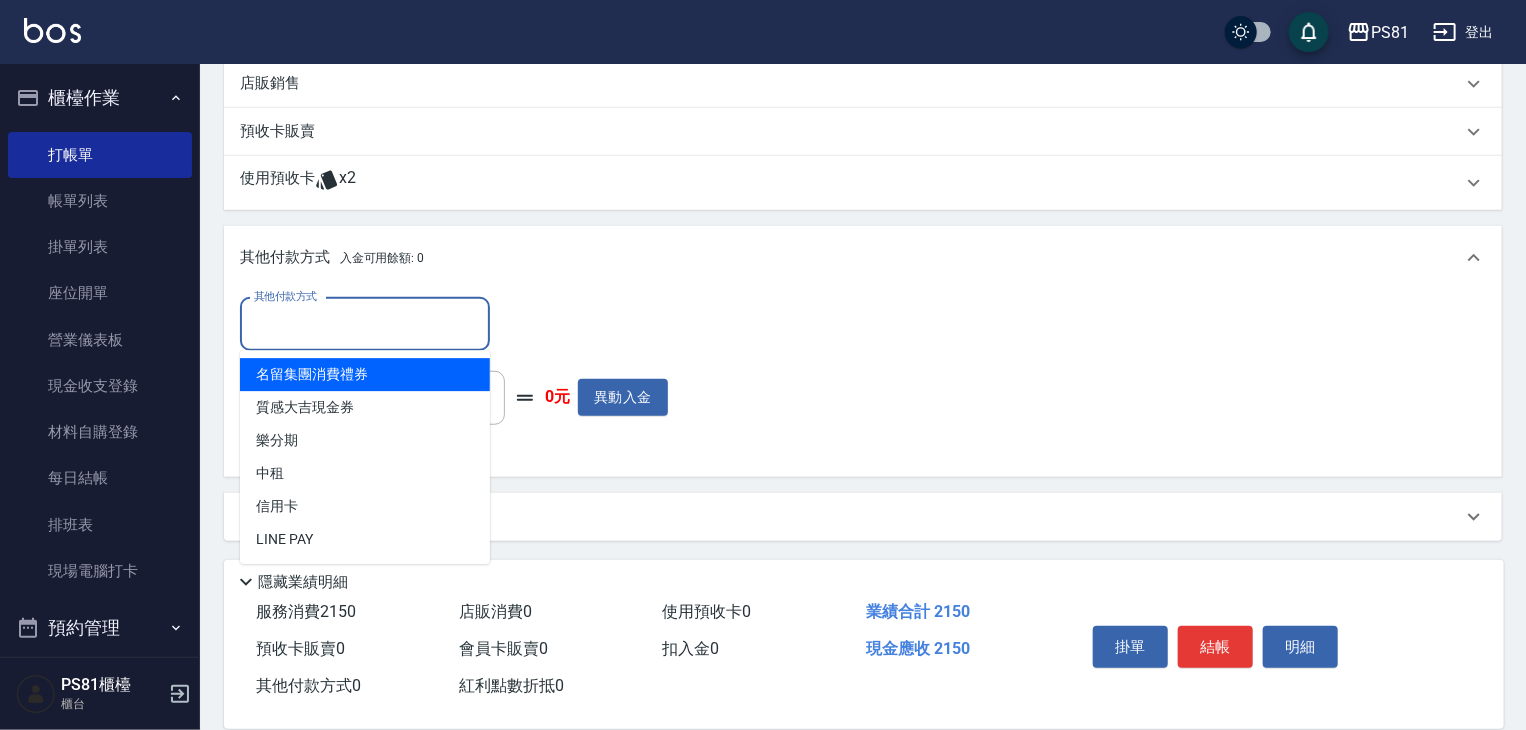 click on "其他付款方式" at bounding box center [365, 324] 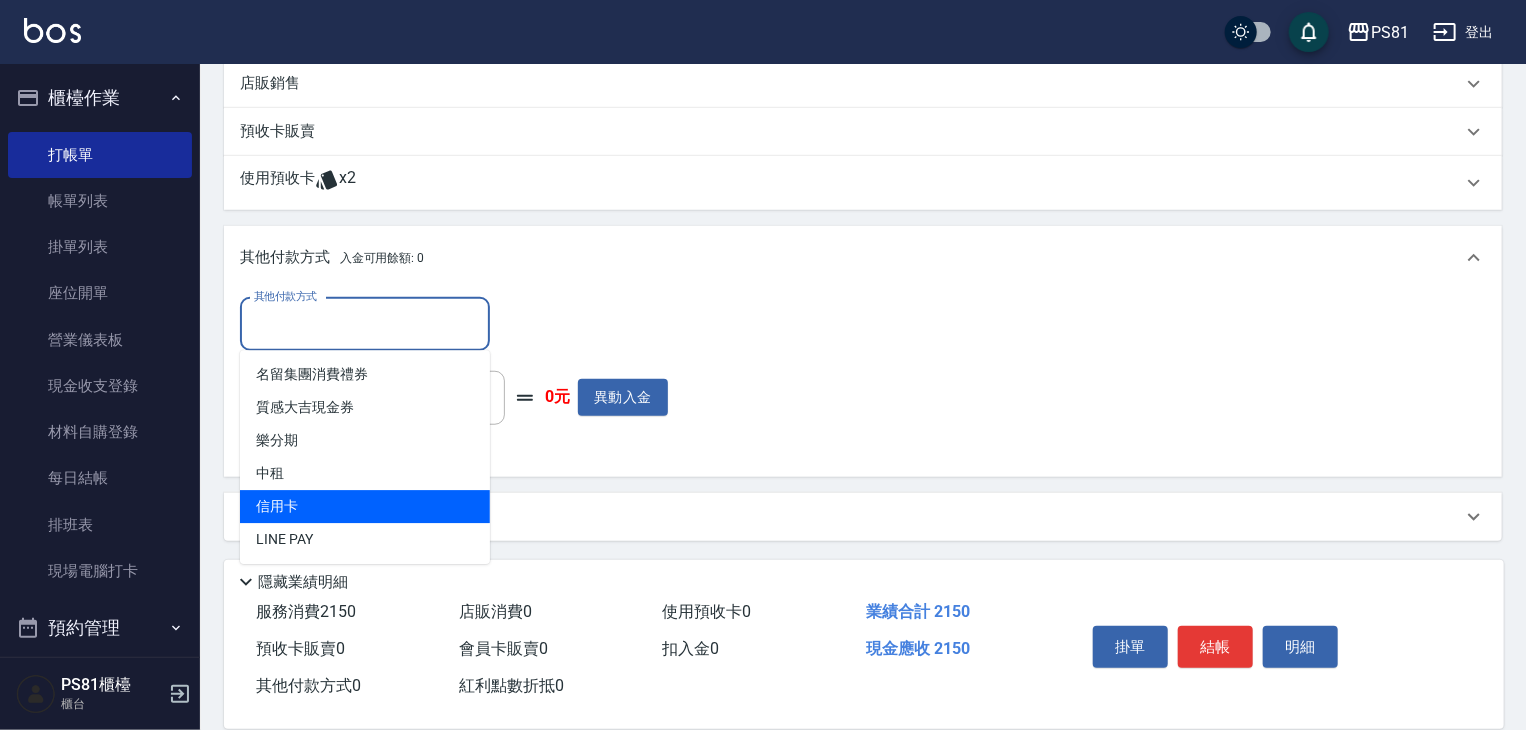 click on "信用卡" at bounding box center [365, 506] 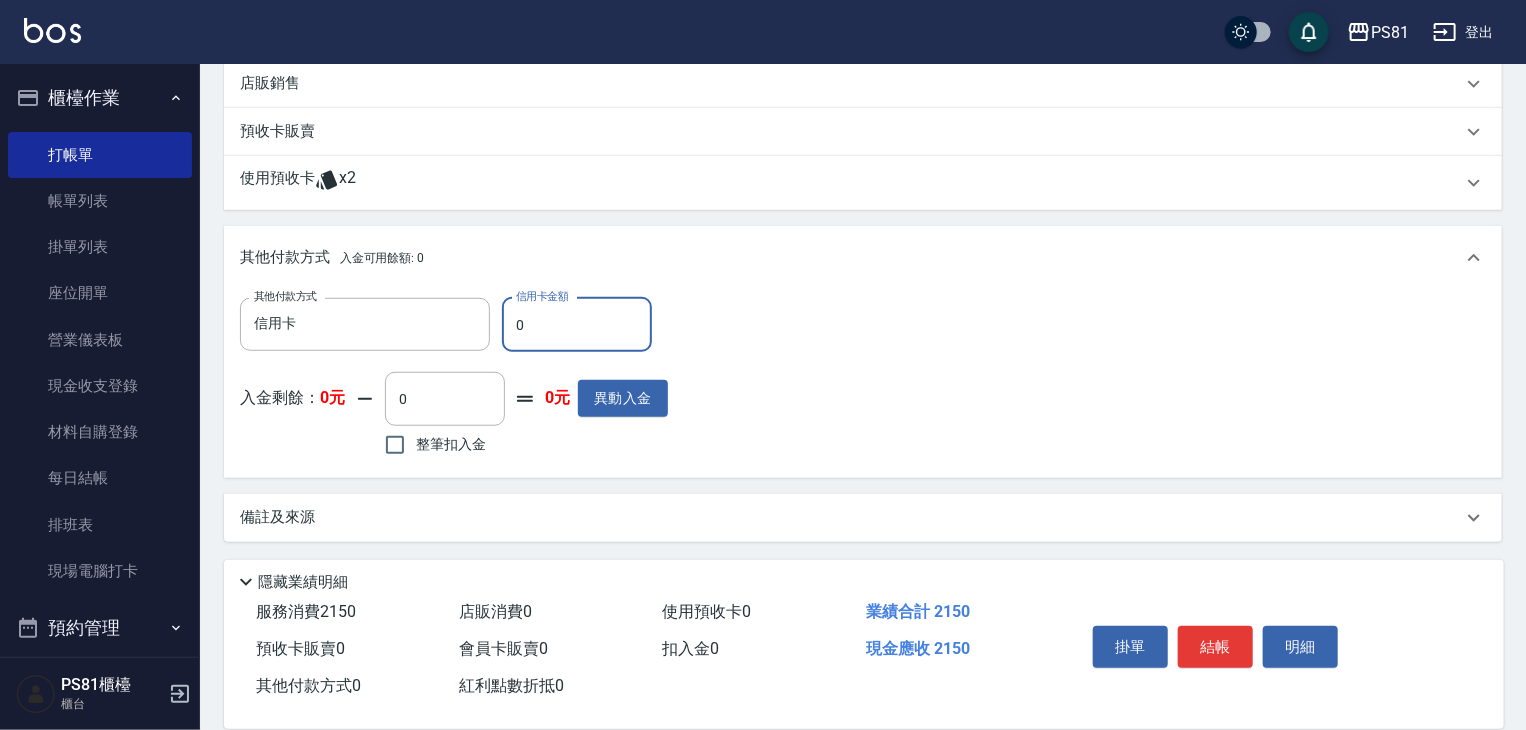 drag, startPoint x: 561, startPoint y: 321, endPoint x: 498, endPoint y: 319, distance: 63.03174 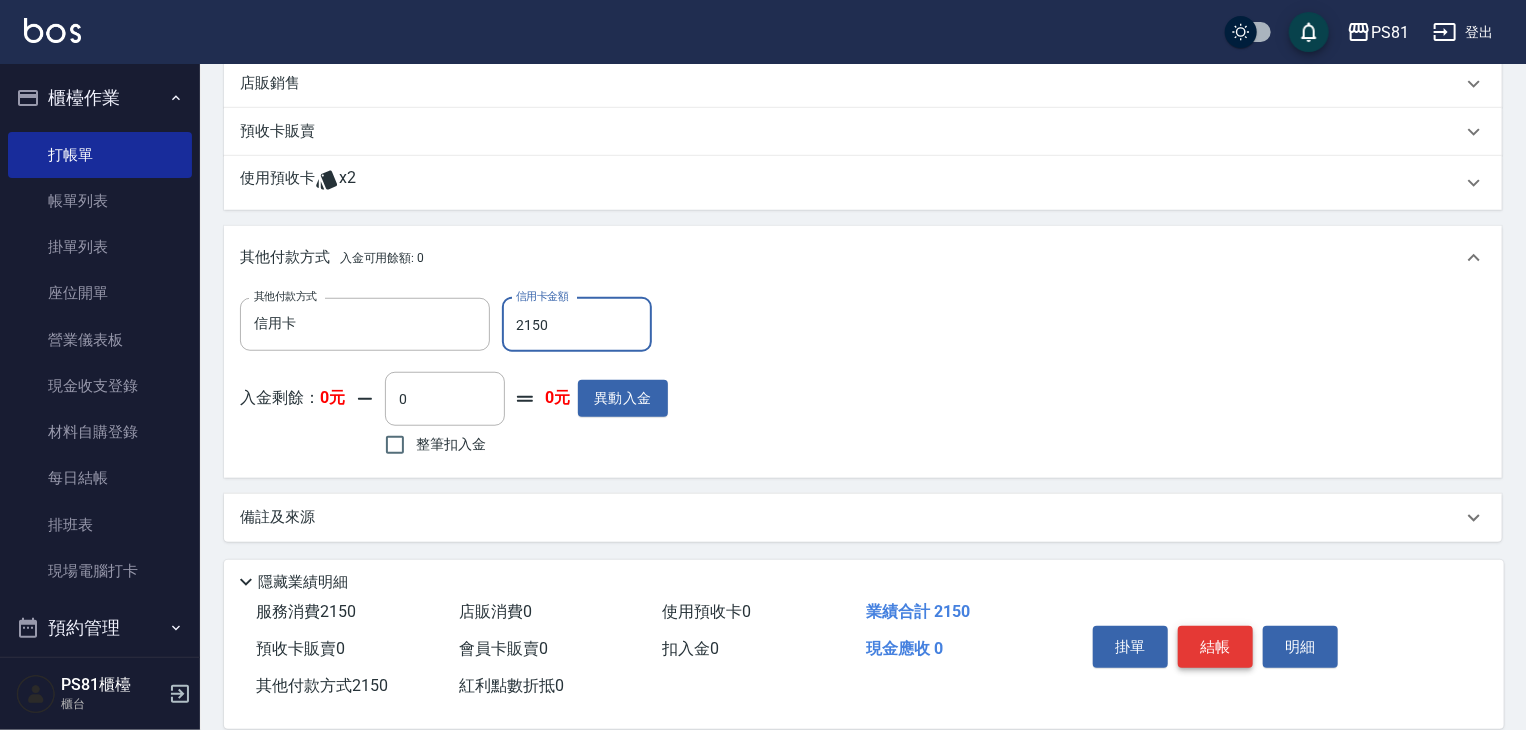 type on "2150" 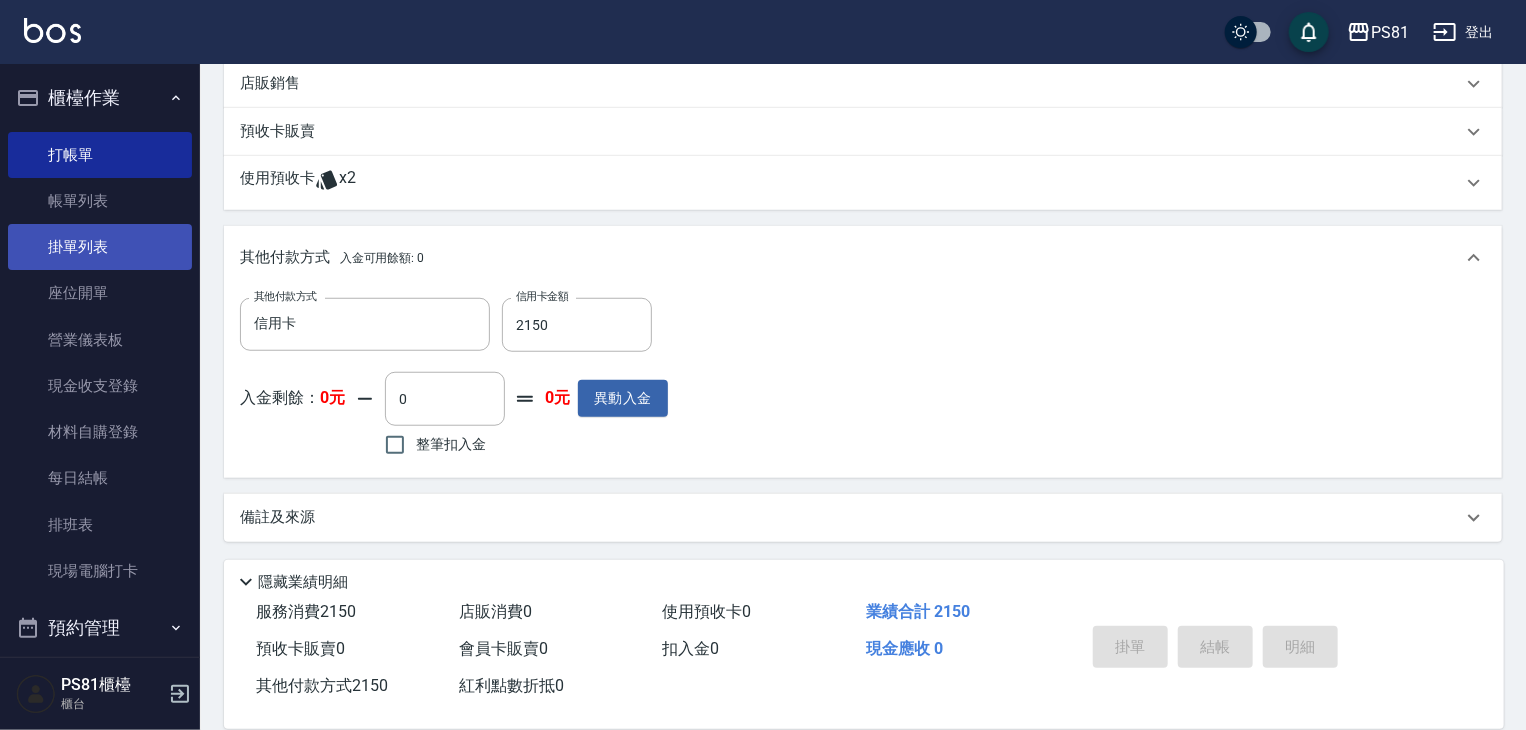 type on "2025/08/09 19:53" 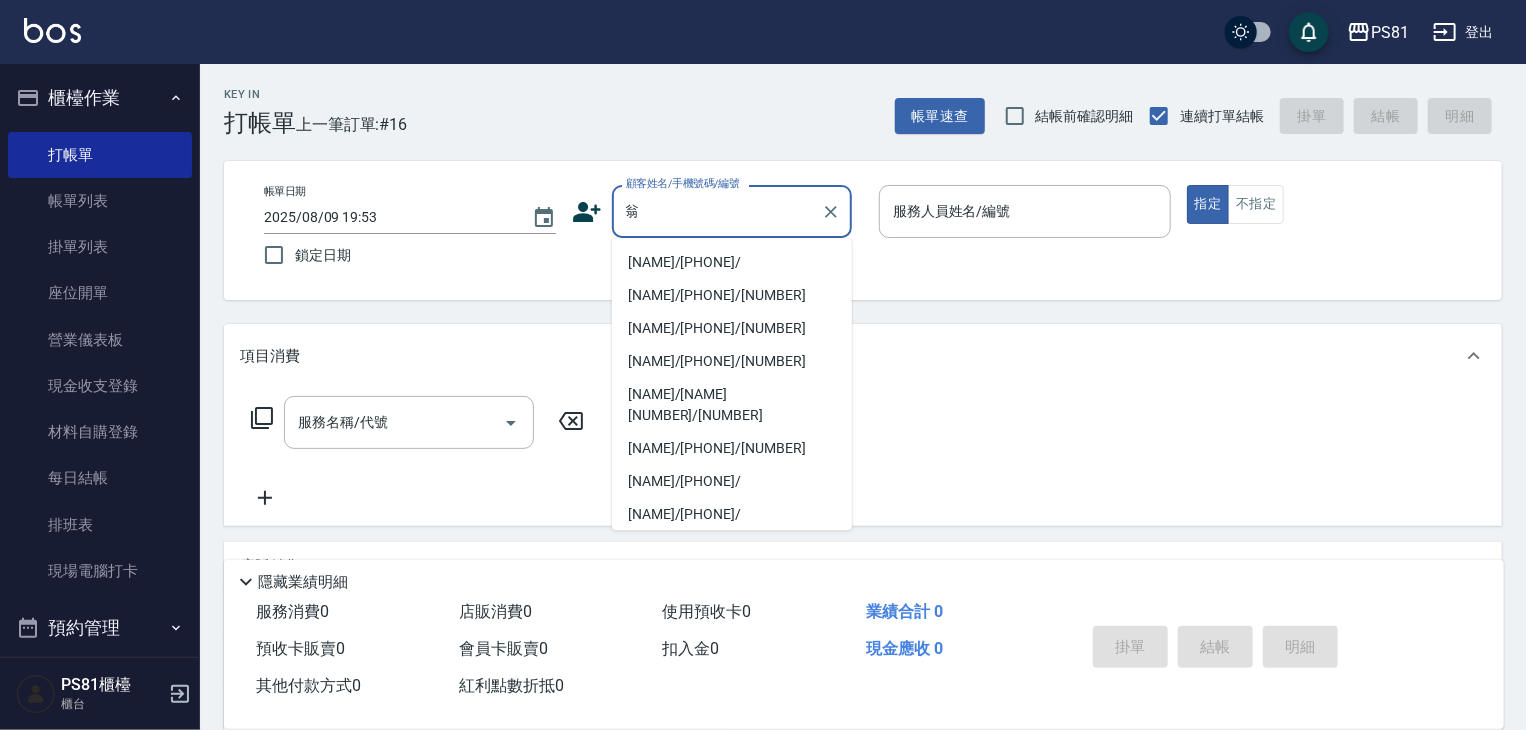 click on "[NAME]/[PHONE]/" at bounding box center [732, 262] 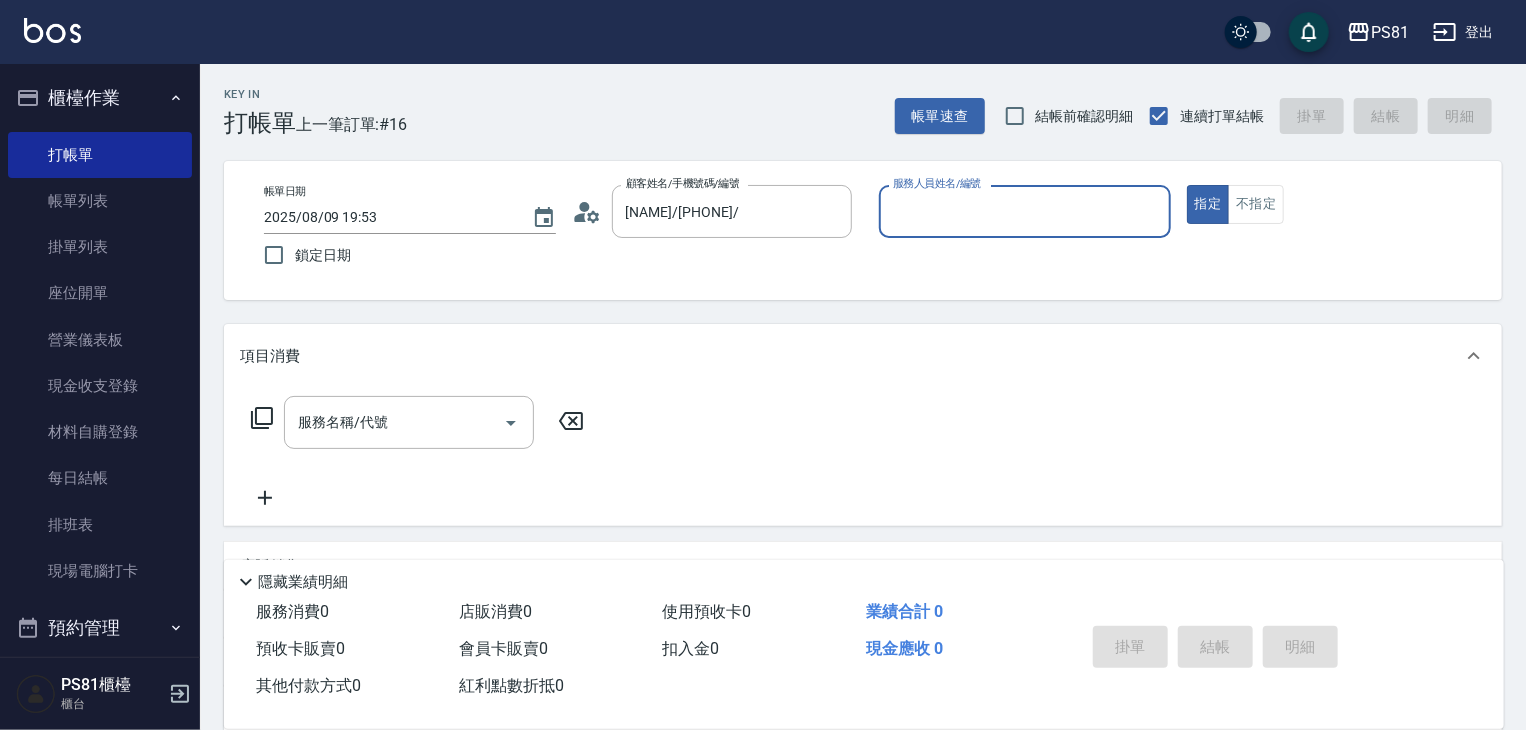 type on "小芸-8" 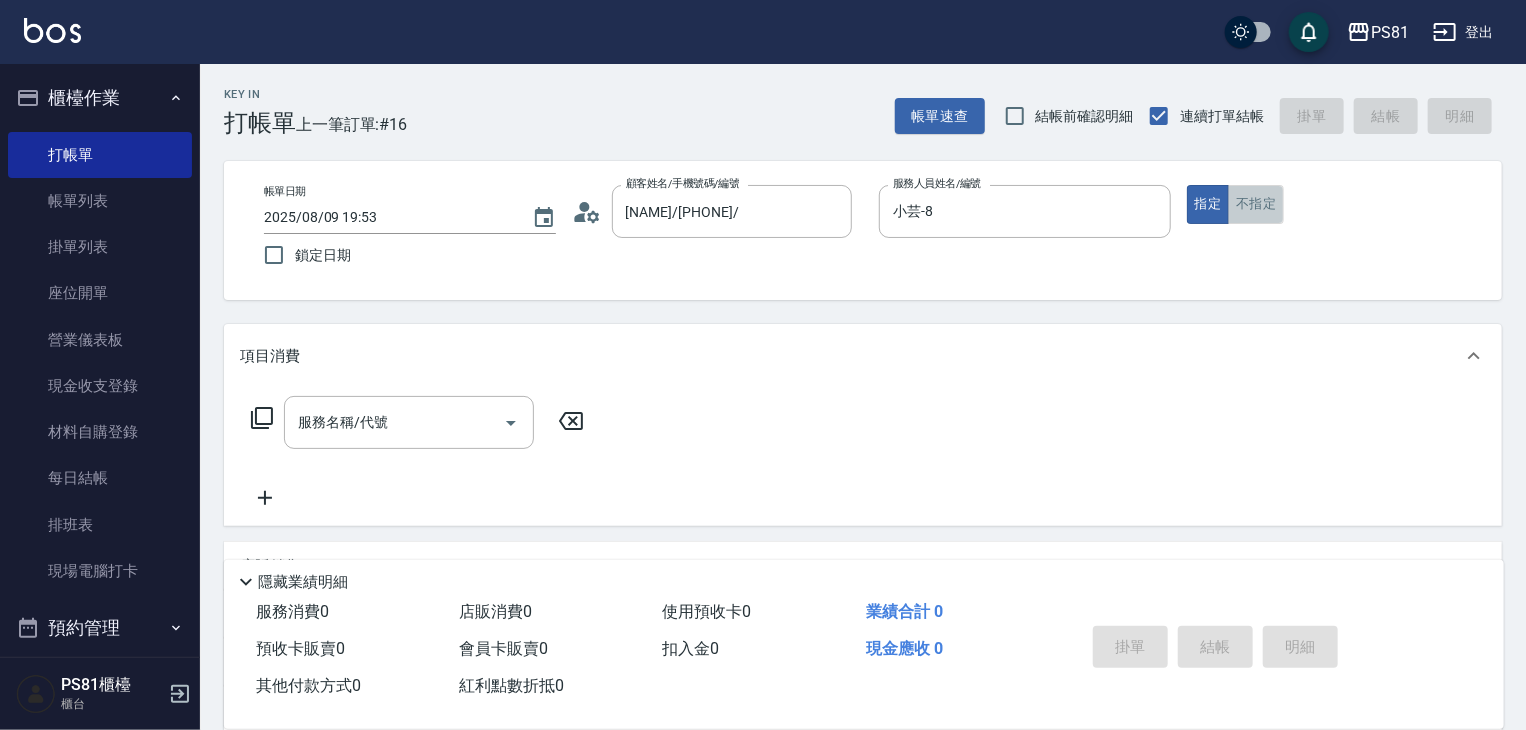 click on "不指定" at bounding box center (1256, 204) 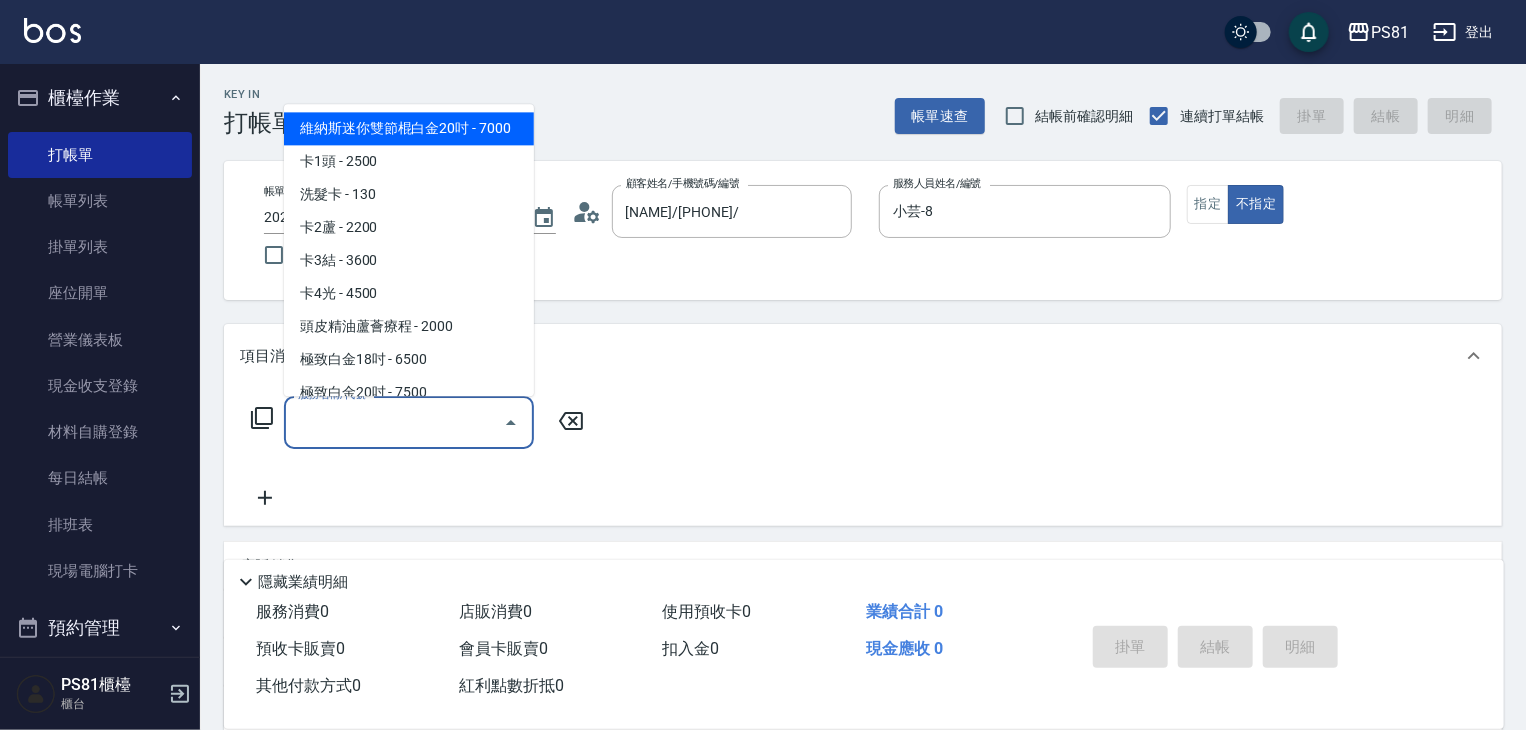click on "服務名稱/代號" at bounding box center [394, 422] 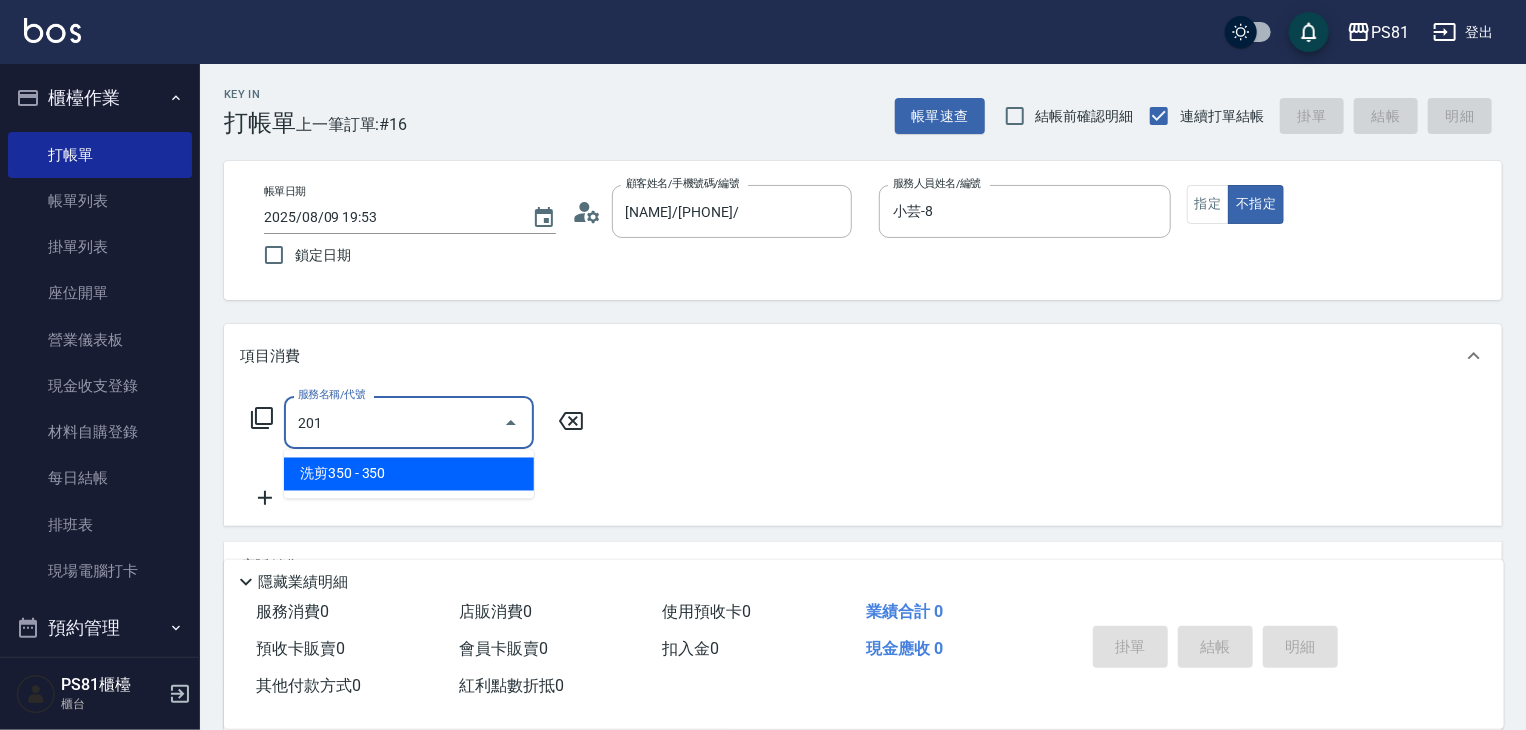 type on "洗剪350(201)" 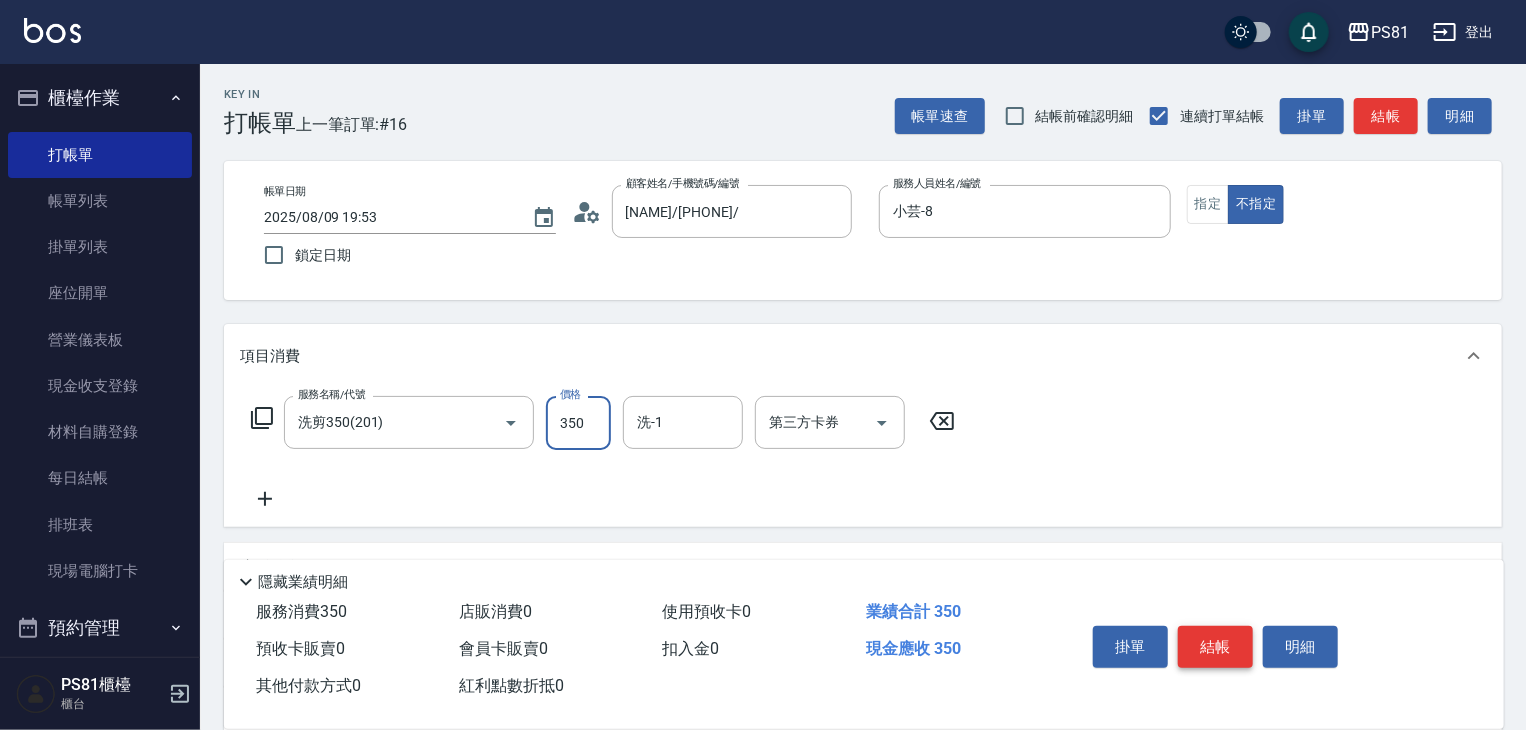 click on "結帳" at bounding box center (1215, 647) 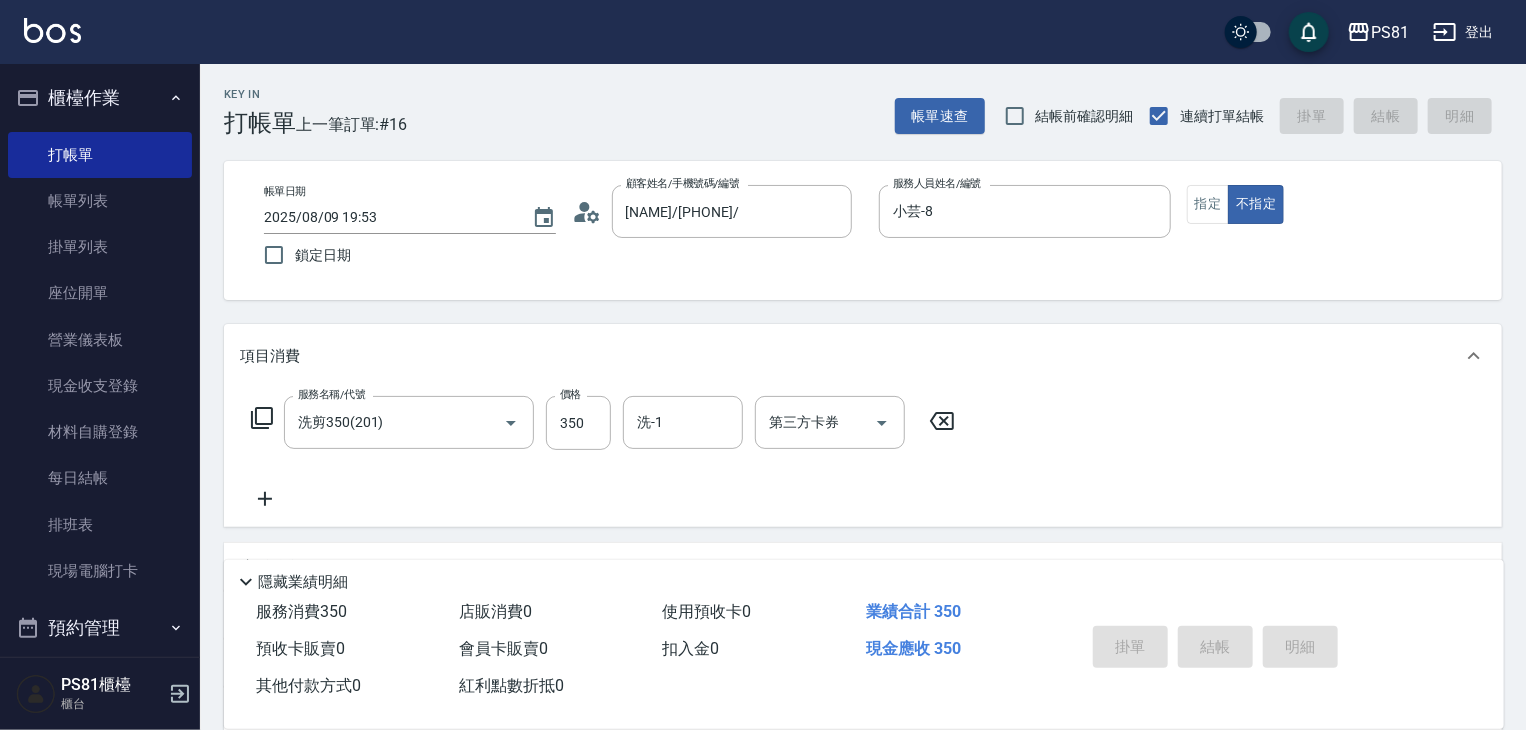 type 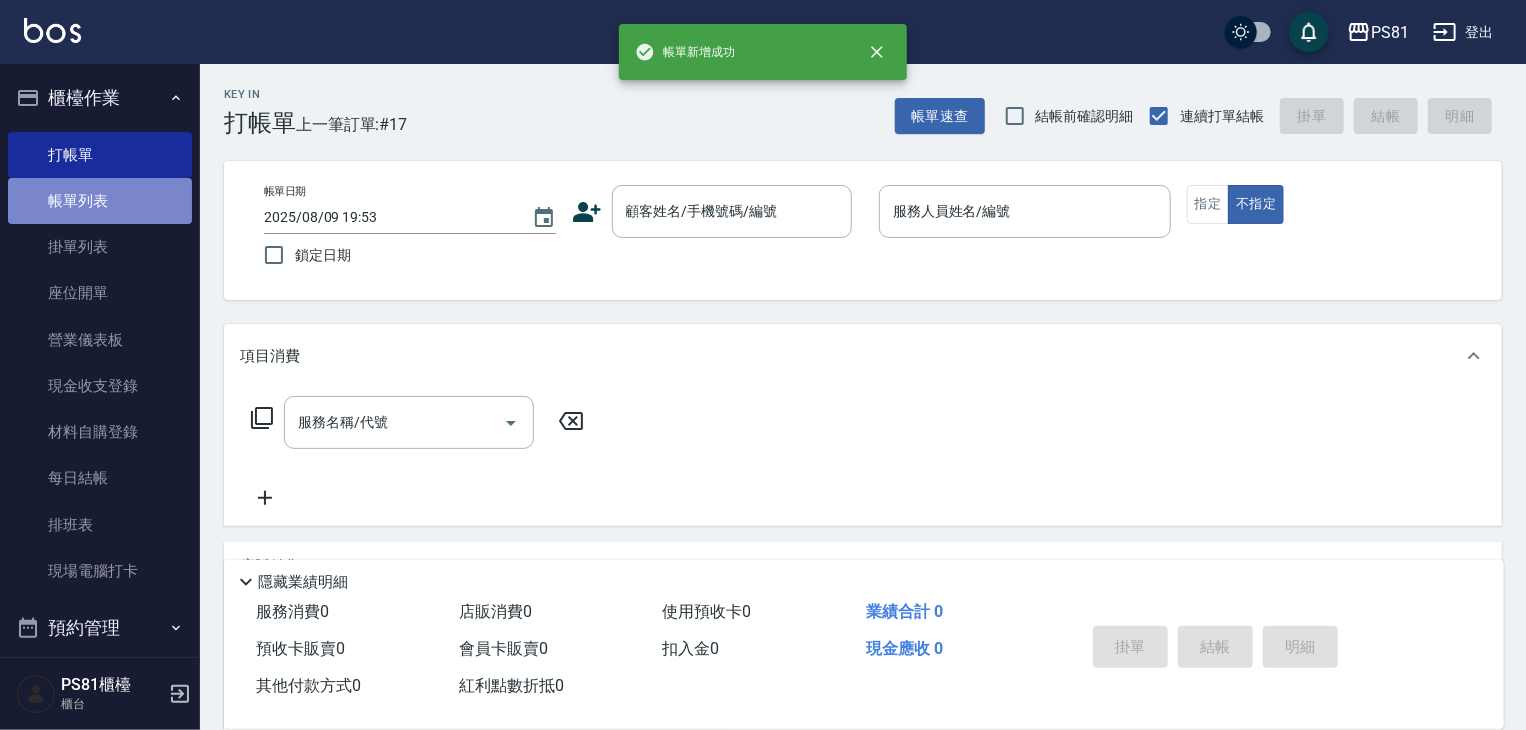 click on "帳單列表" at bounding box center (100, 201) 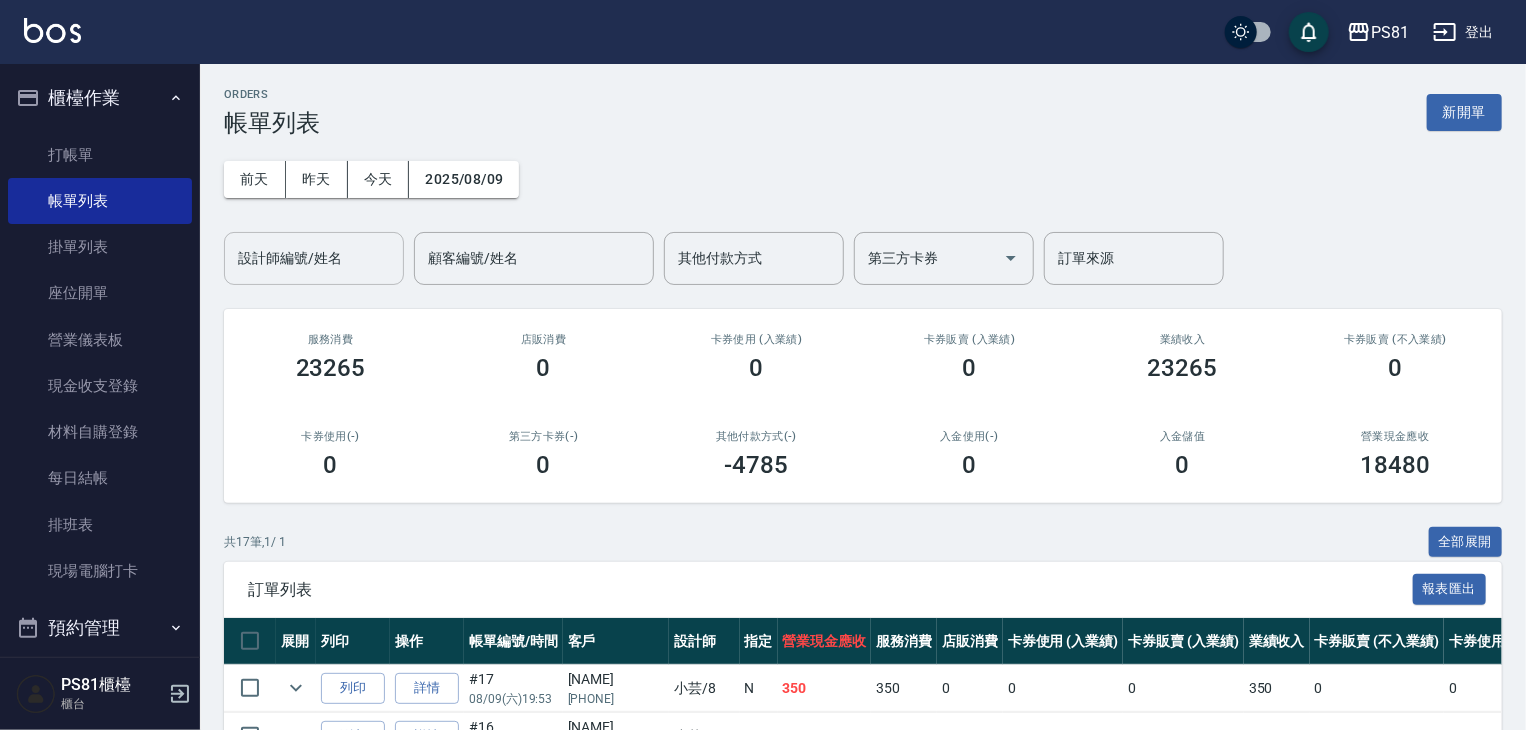 click on "設計師編號/姓名" at bounding box center [314, 258] 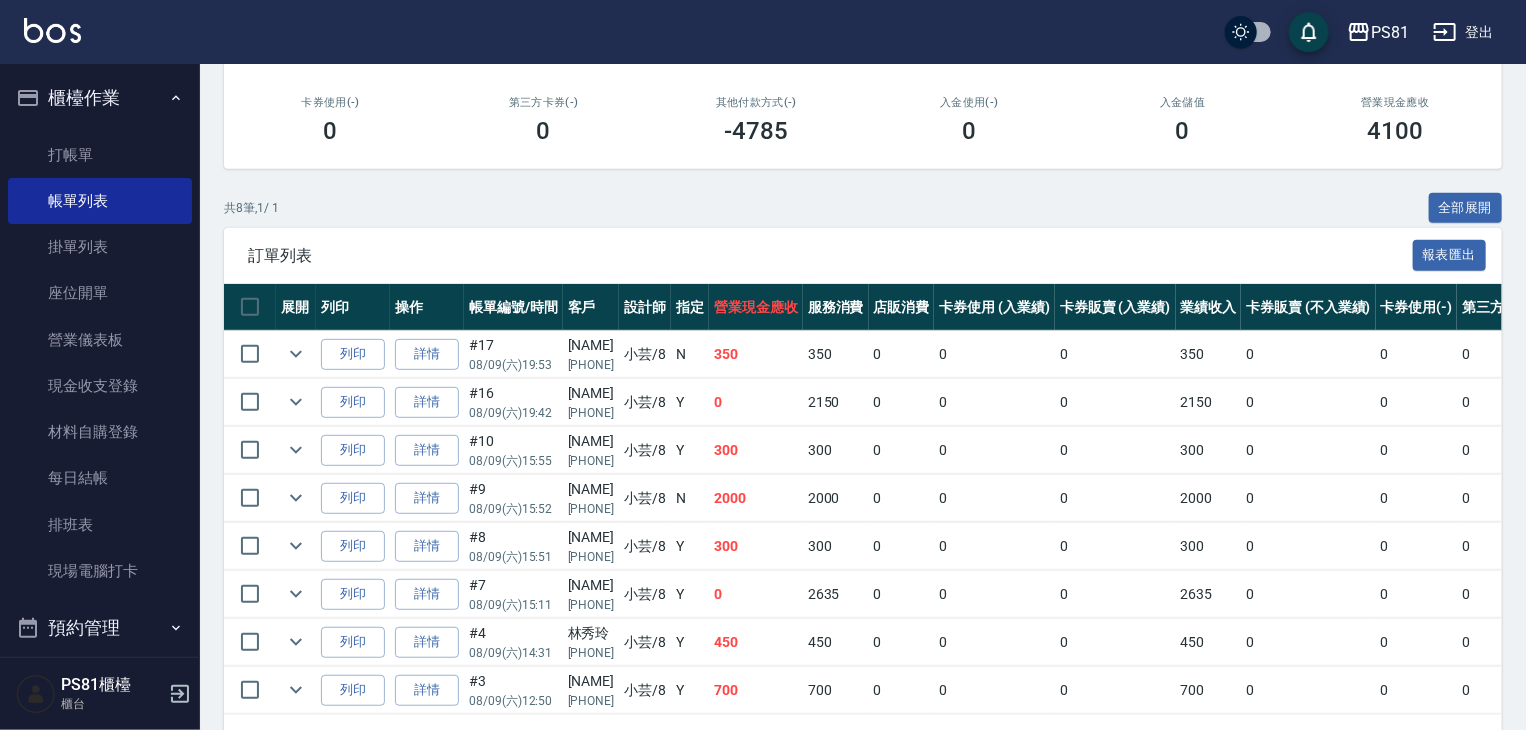 scroll, scrollTop: 409, scrollLeft: 0, axis: vertical 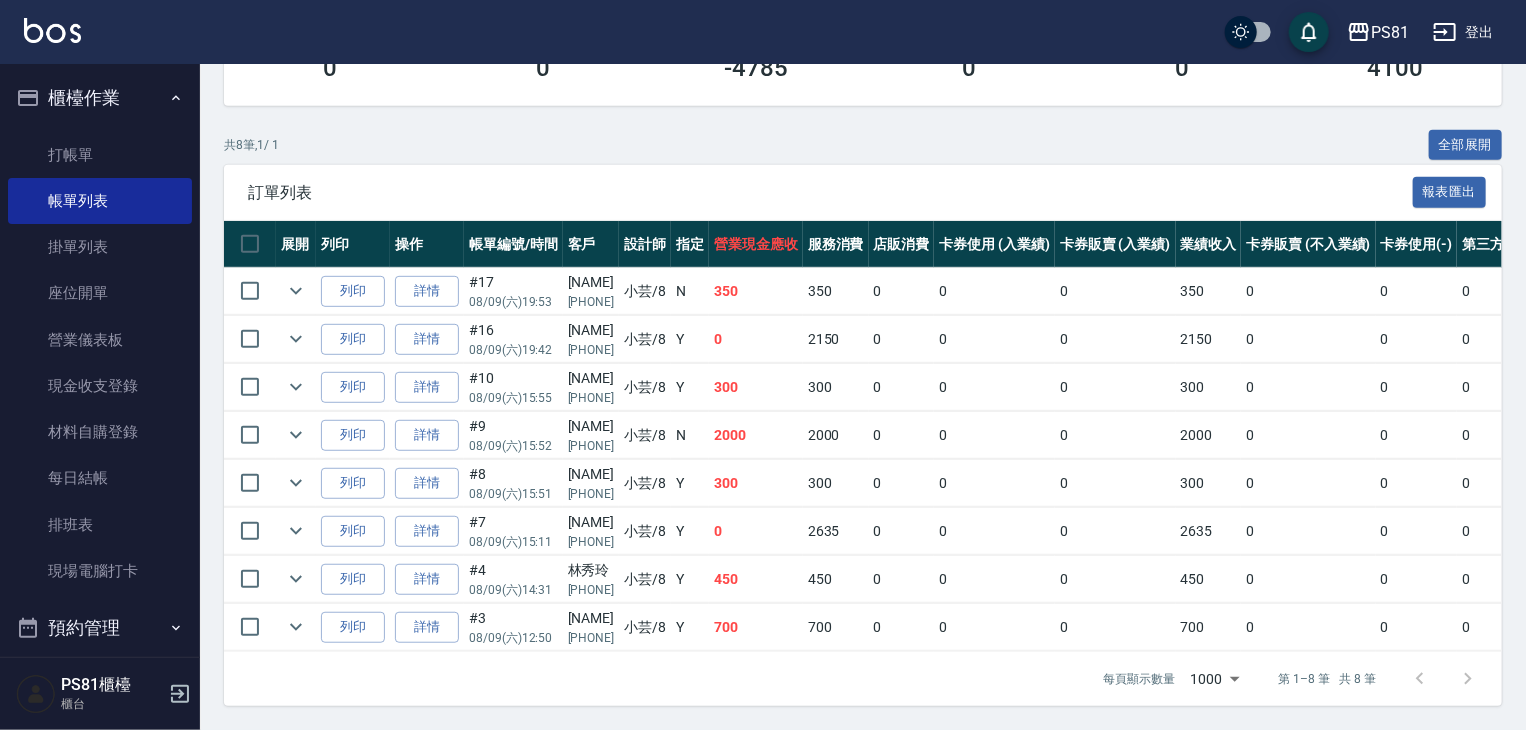 type on "小芸-8" 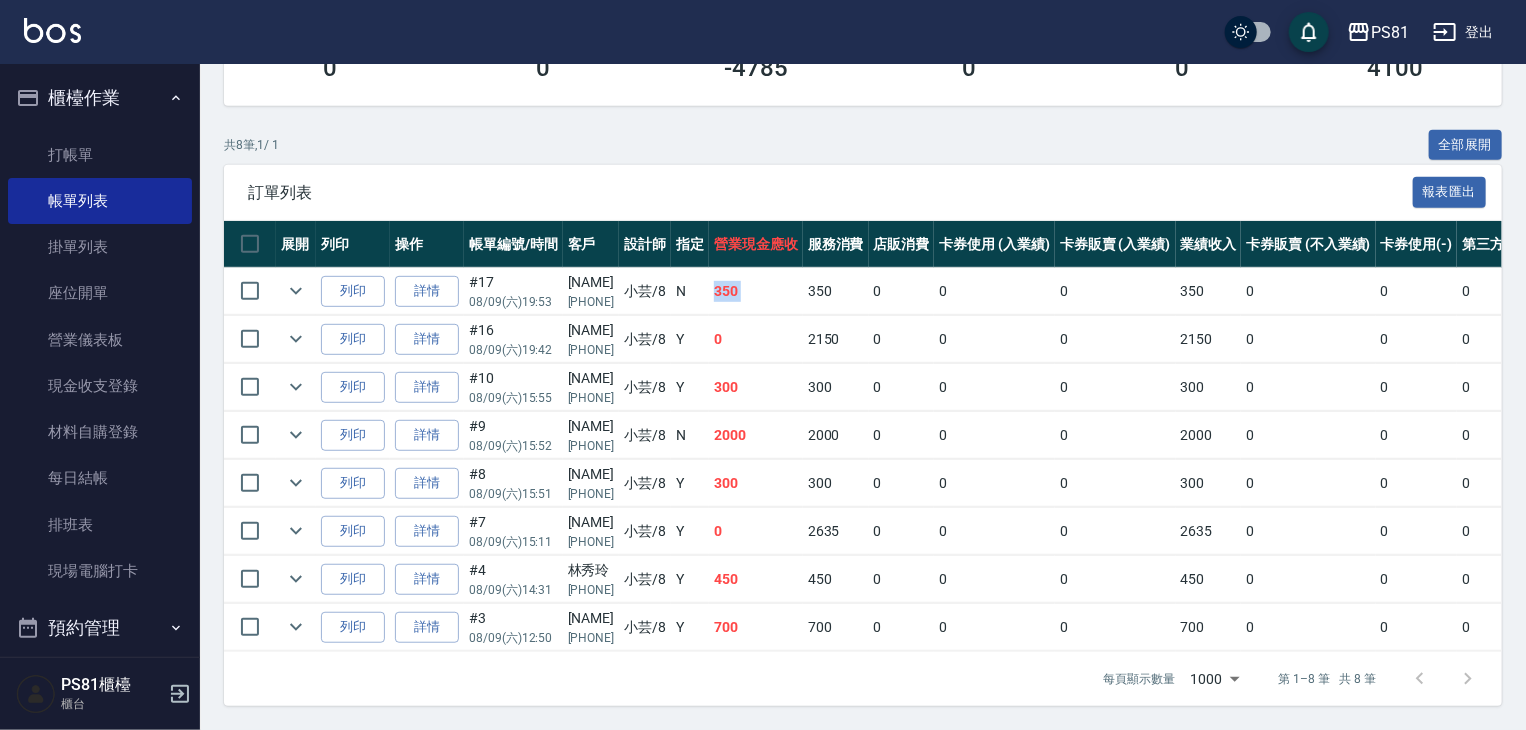drag, startPoint x: 731, startPoint y: 269, endPoint x: 778, endPoint y: 337, distance: 82.661964 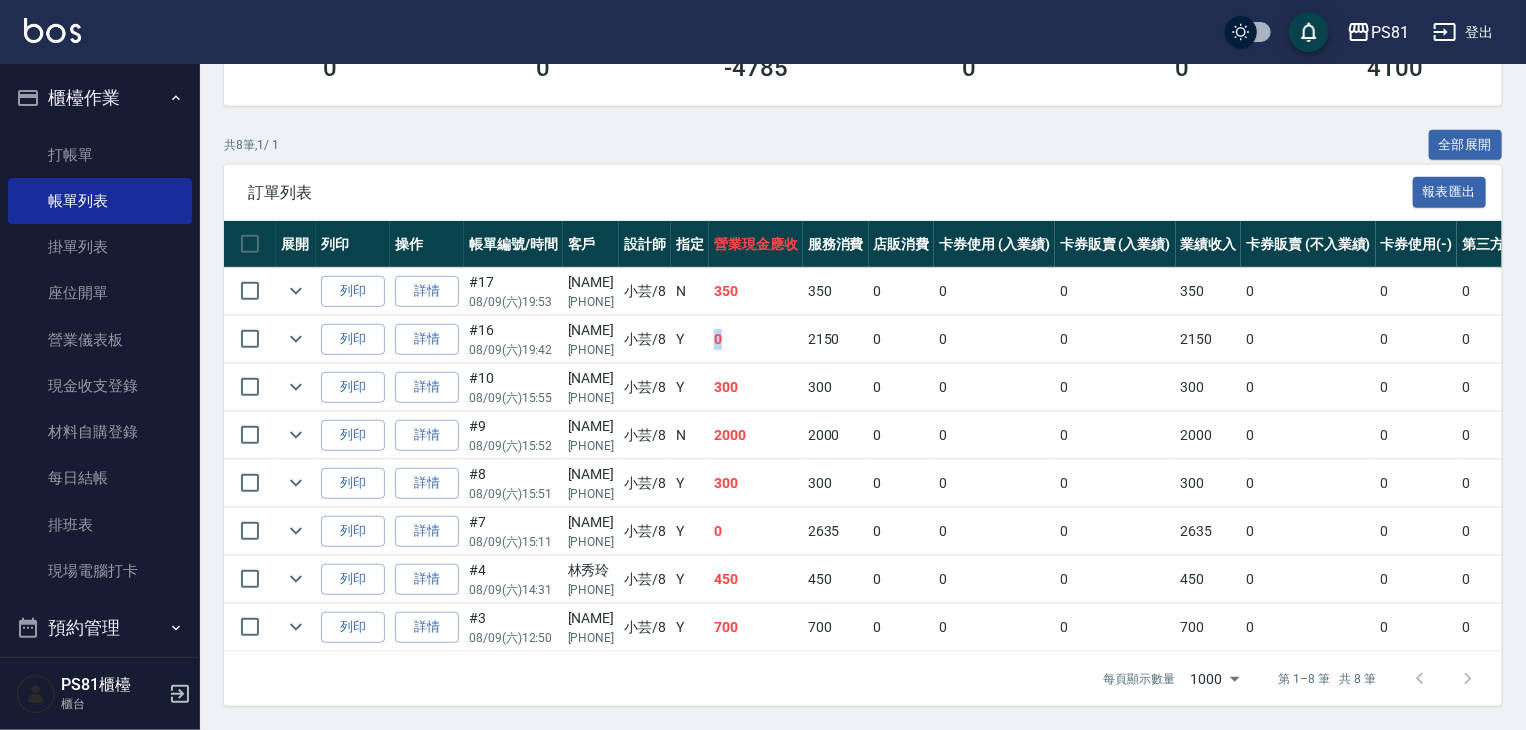 drag, startPoint x: 733, startPoint y: 317, endPoint x: 740, endPoint y: 364, distance: 47.518417 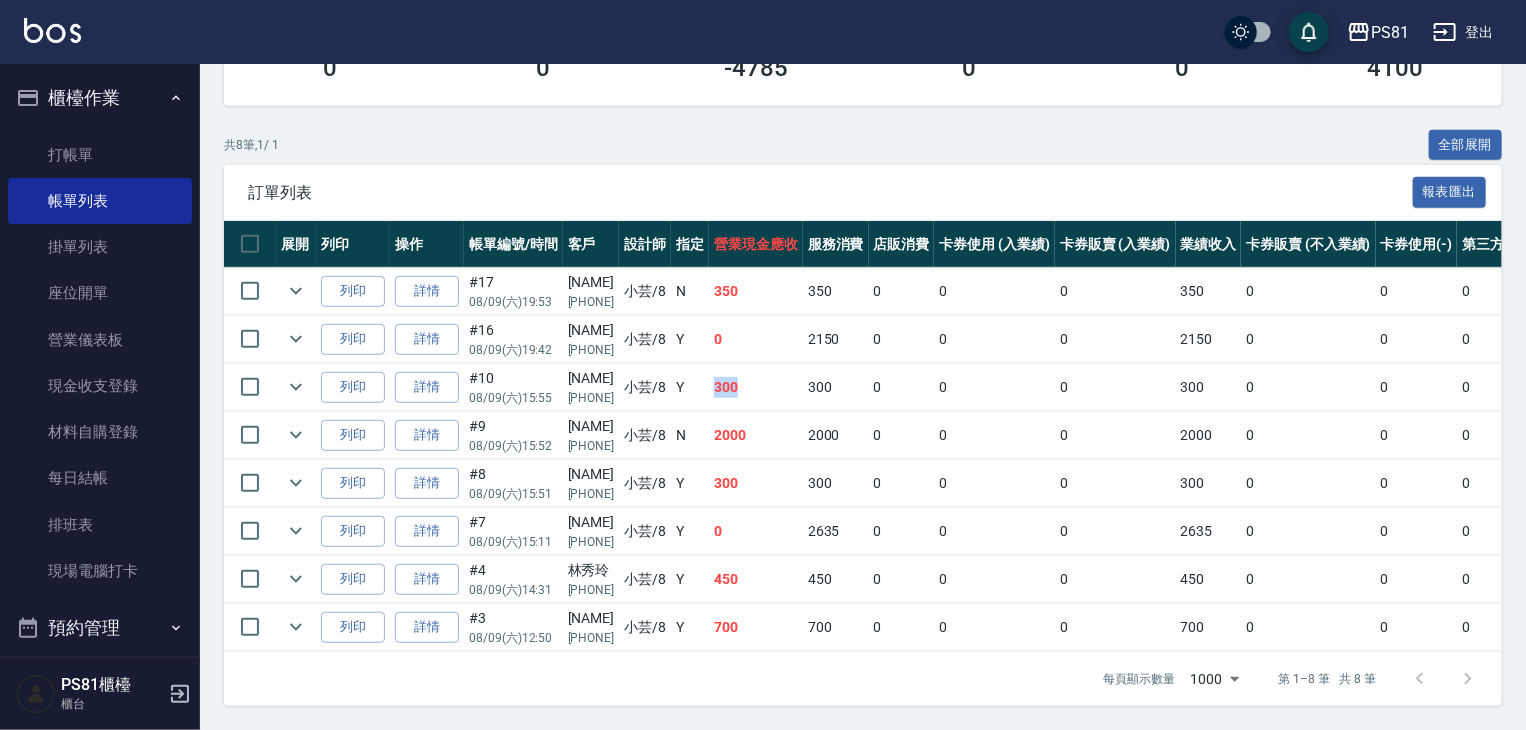 drag, startPoint x: 723, startPoint y: 365, endPoint x: 788, endPoint y: 387, distance: 68.622154 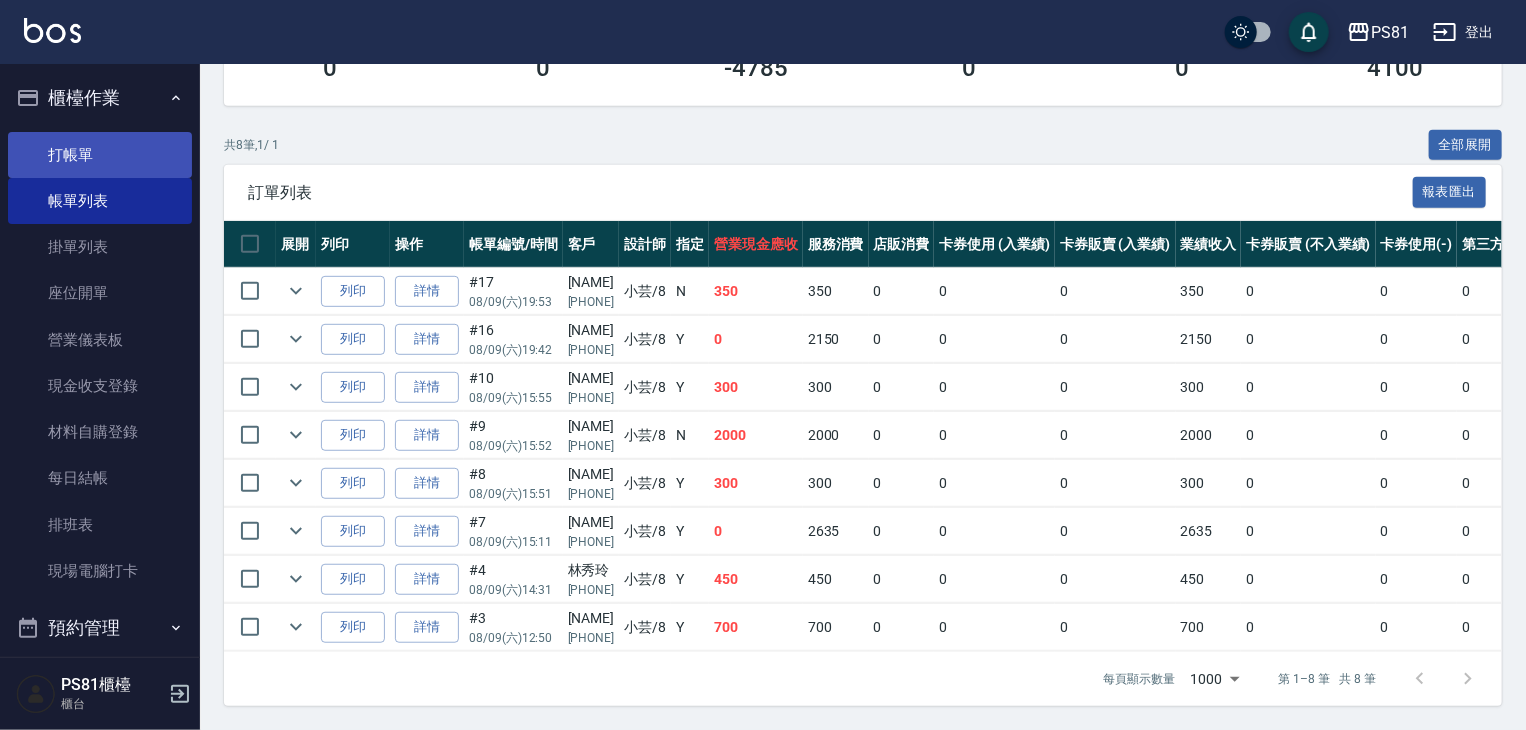click on "打帳單" at bounding box center (100, 155) 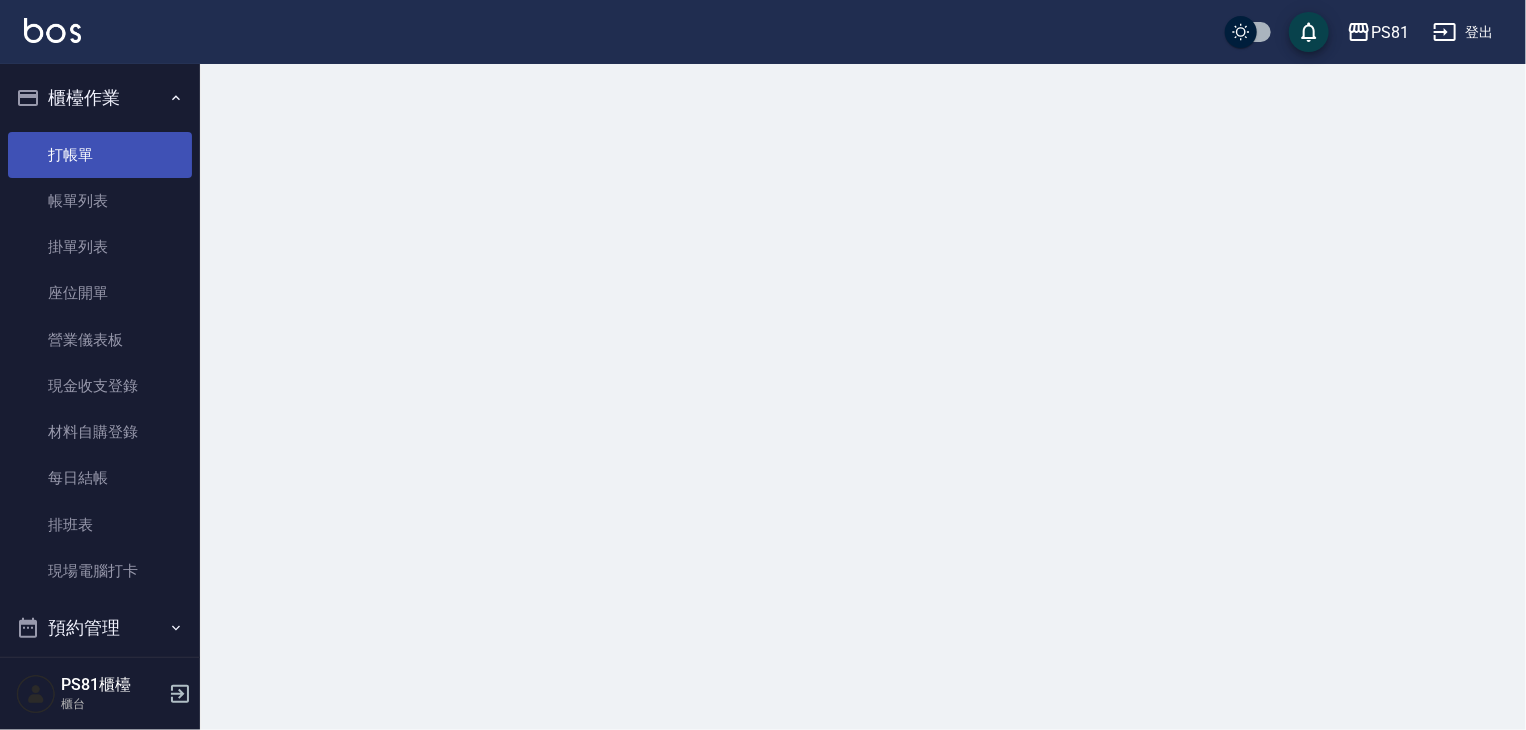 scroll, scrollTop: 0, scrollLeft: 0, axis: both 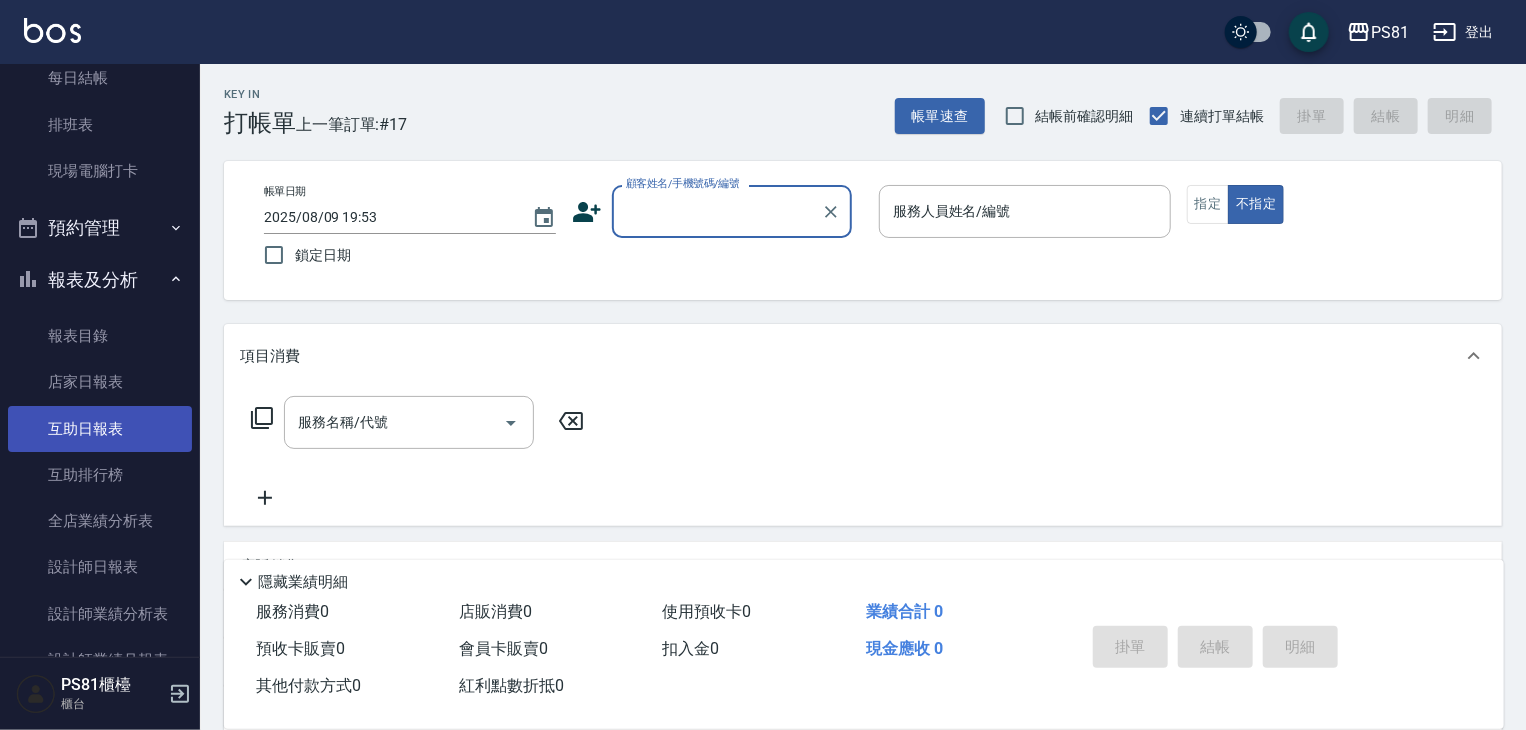 click on "互助日報表" at bounding box center [100, 429] 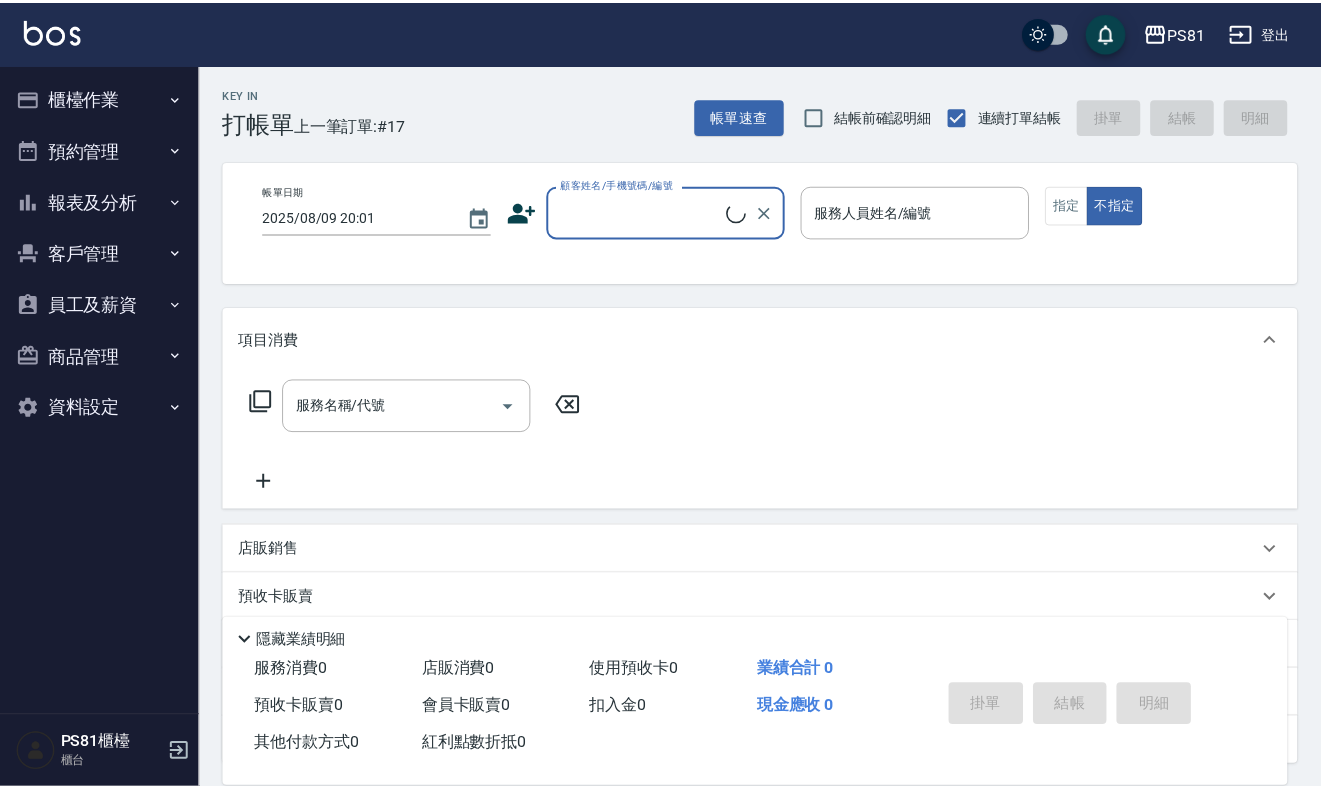 scroll, scrollTop: 0, scrollLeft: 0, axis: both 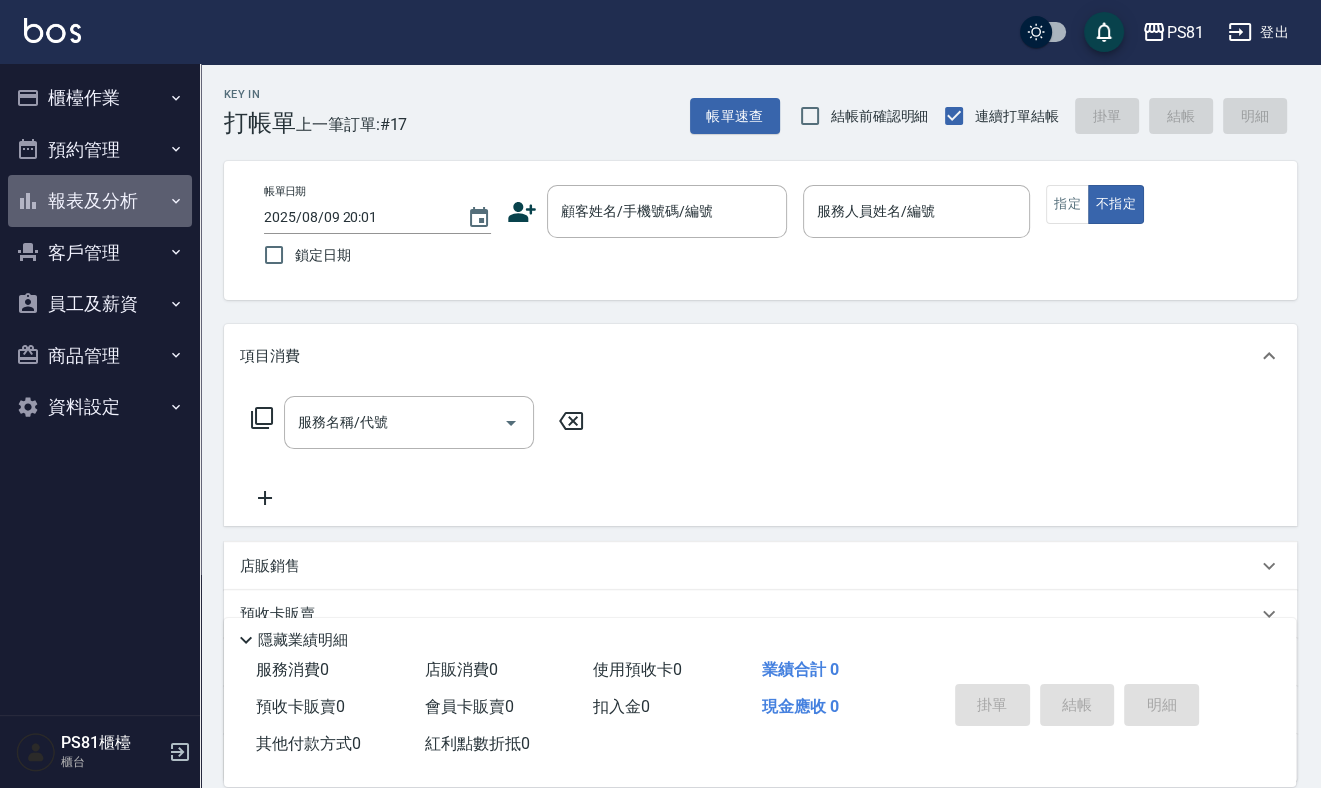 click on "報表及分析" at bounding box center (100, 201) 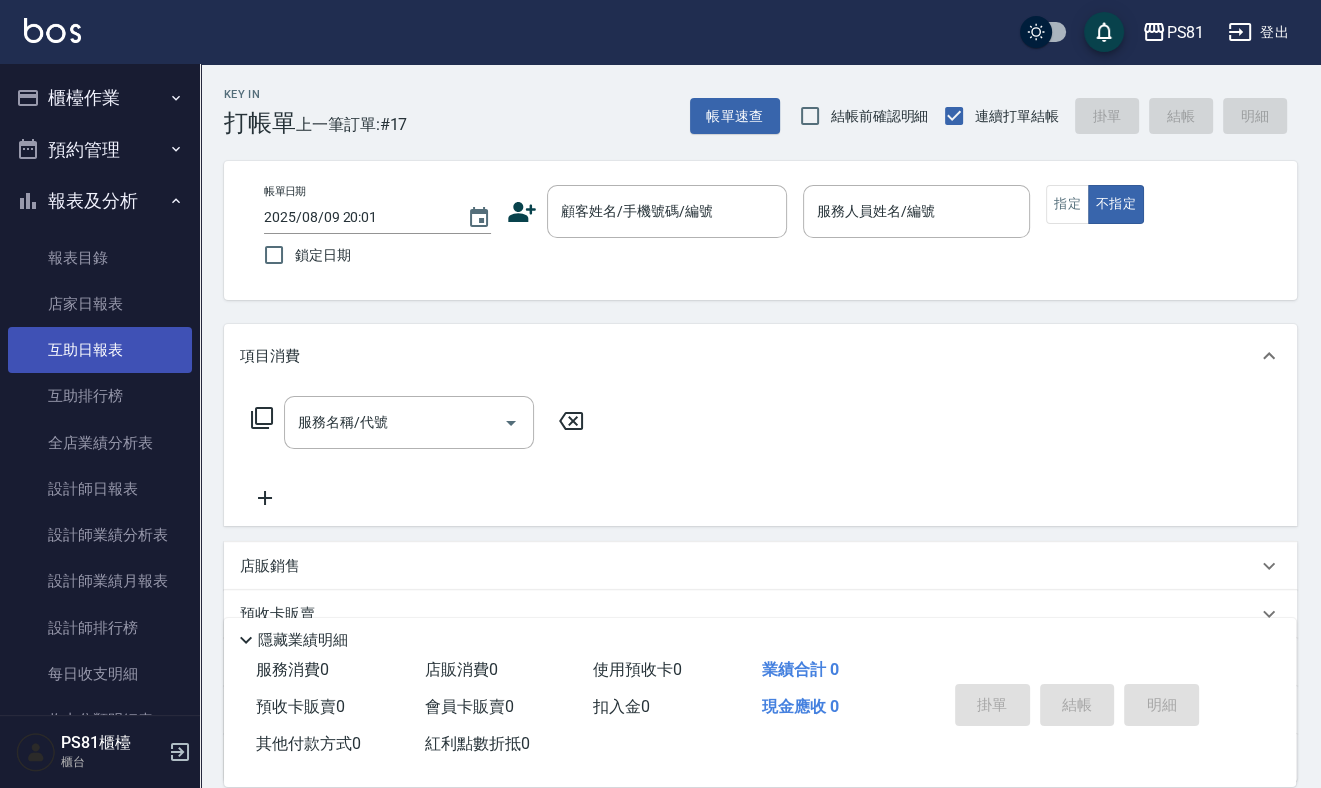 click on "互助日報表" at bounding box center [100, 350] 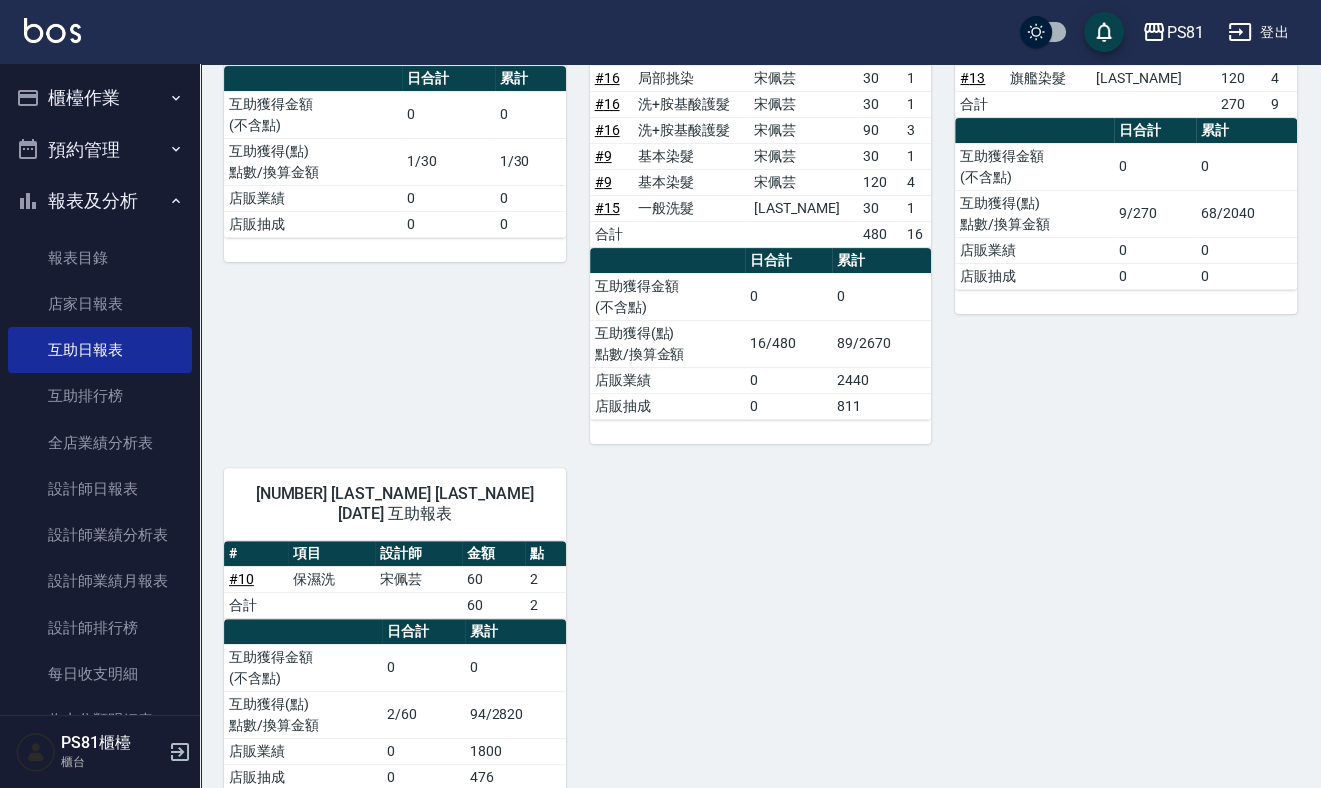scroll, scrollTop: 385, scrollLeft: 0, axis: vertical 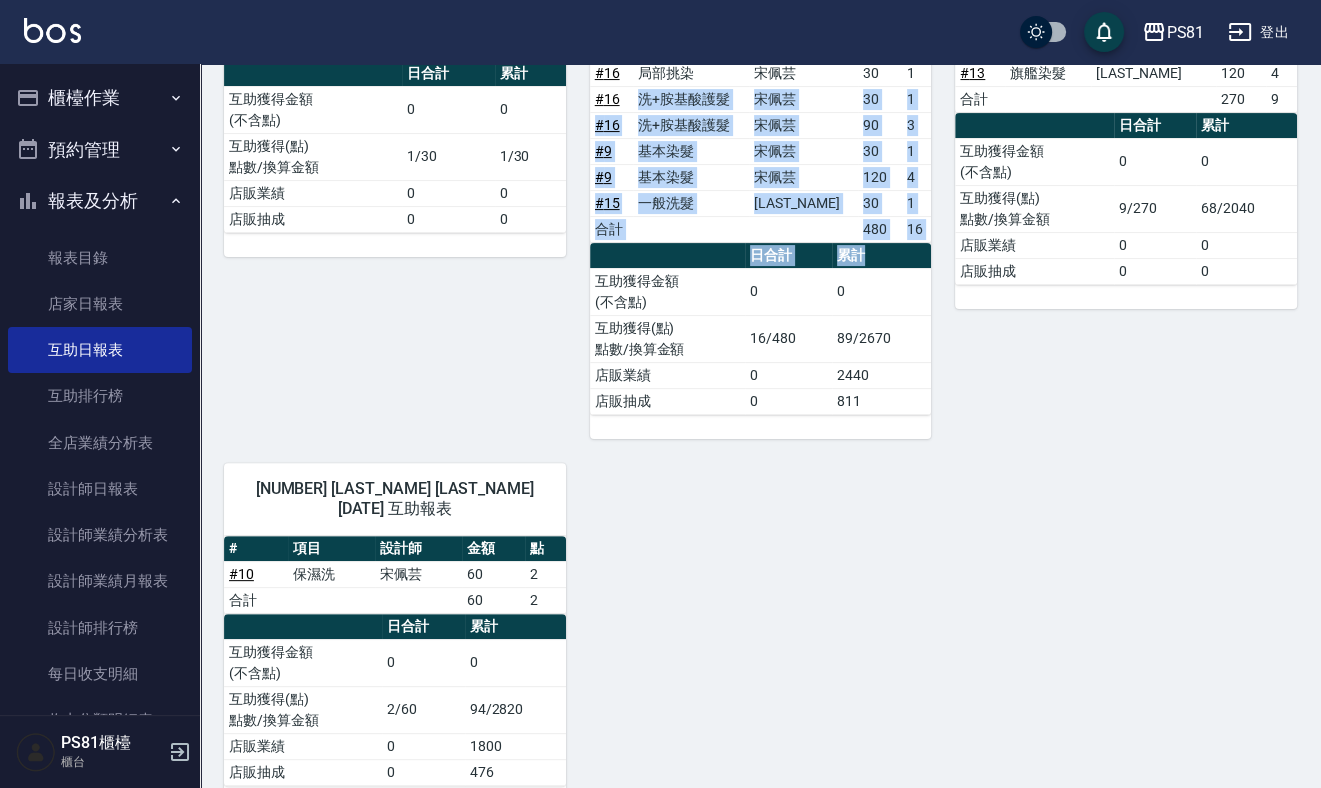 click on "3 晏菱 張晏菱 08/09/2025 互助報表 # 項目 設計師 金額 點 # 4 B級洗剪 宋佩芸 30 1 合計 30 1 日合計 累計 互助獲得金額 (不含點) 0 0 互助獲得(點) 點數/換算金額 1/30 1/30 店販業績 0 0 店販抽成 0 0 20 妍妍 陳冠蓉 08/09/2025 互助報表 # 項目 設計師 金額 點 # 7 基本染髮 宋佩芸 30 1 # 7 基本染髮 宋佩芸 120 4 # 16 局部挑染 宋佩芸 30 1 # 16 洗+胺基酸護髮 宋佩芸 30 1 # 16 洗+胺基酸護髮 宋佩芸 90 3 # 9 基本染髮 宋佩芸 30 1 # 9 基本染髮 宋佩芸 120 4 # 15 一般洗髮 李彥馳 30 1 合計 480 16 日合計 累計 互助獲得金額 (不含點) 0 0 互助獲得(點) 點數/換算金額 16/480 89/2670 店販業績 0 2440 店販抽成 0 811 21 Q比 潘亮今 08/09/2025 互助報表 # 項目 設計師 金額 點 # 12 旗艦染髮 李彥馳 30 1 # 12 旗艦染髮 李彥馳 120 4 # 13 旗艦染髮 李彥馳 120 4 合計 270 9 日合計 累計 互助獲得金額 (不含點) 0 0 互助獲得(點) 9/270 0 0 0" at bounding box center [748, 348] 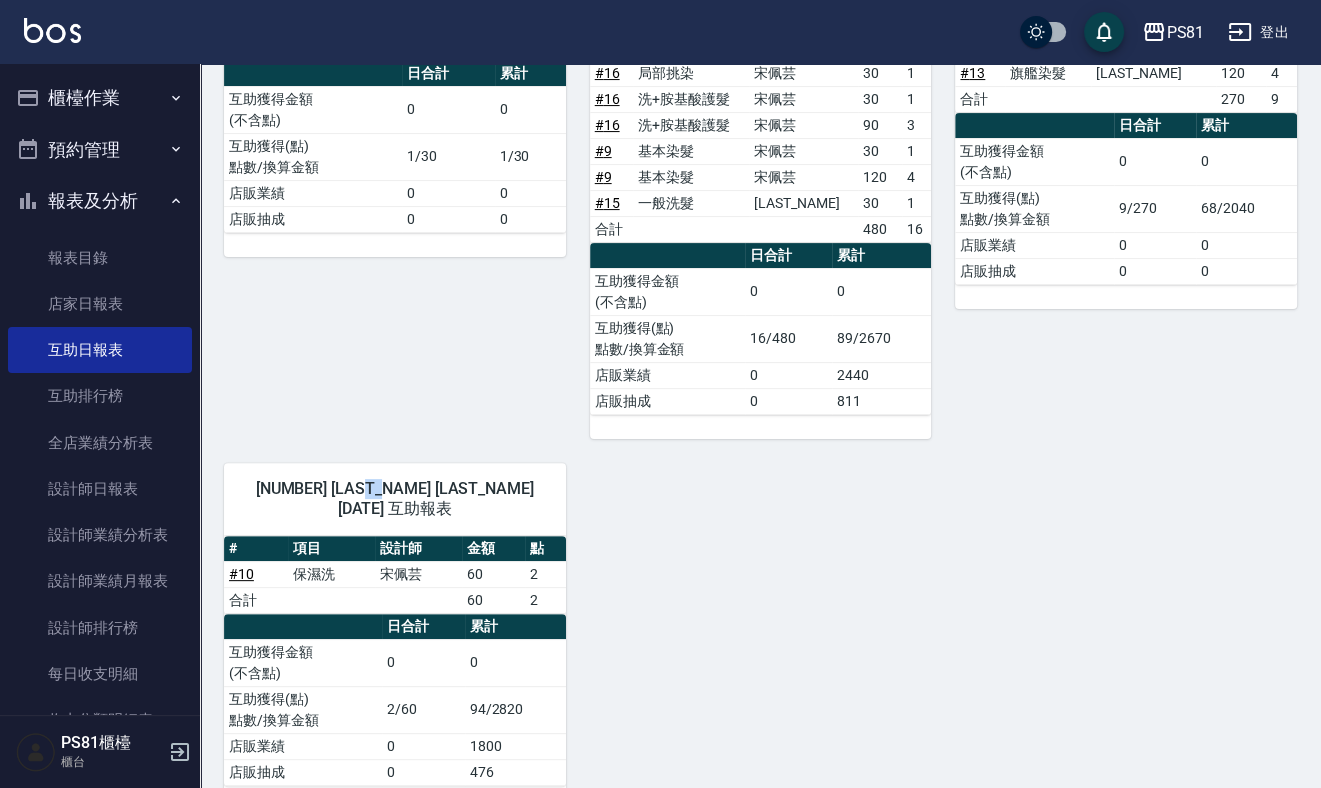 drag, startPoint x: 422, startPoint y: 418, endPoint x: 391, endPoint y: 409, distance: 32.280025 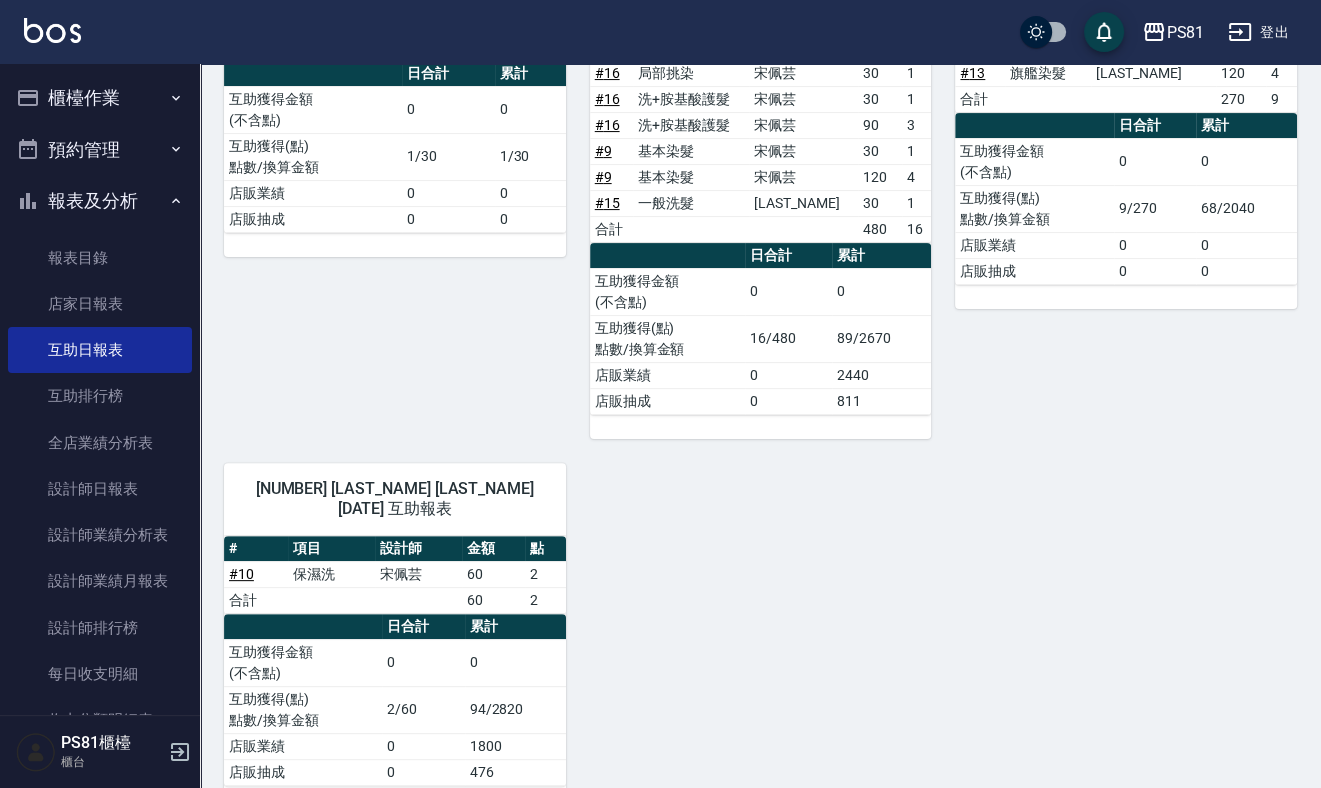 drag, startPoint x: 293, startPoint y: 421, endPoint x: 303, endPoint y: 405, distance: 18.867962 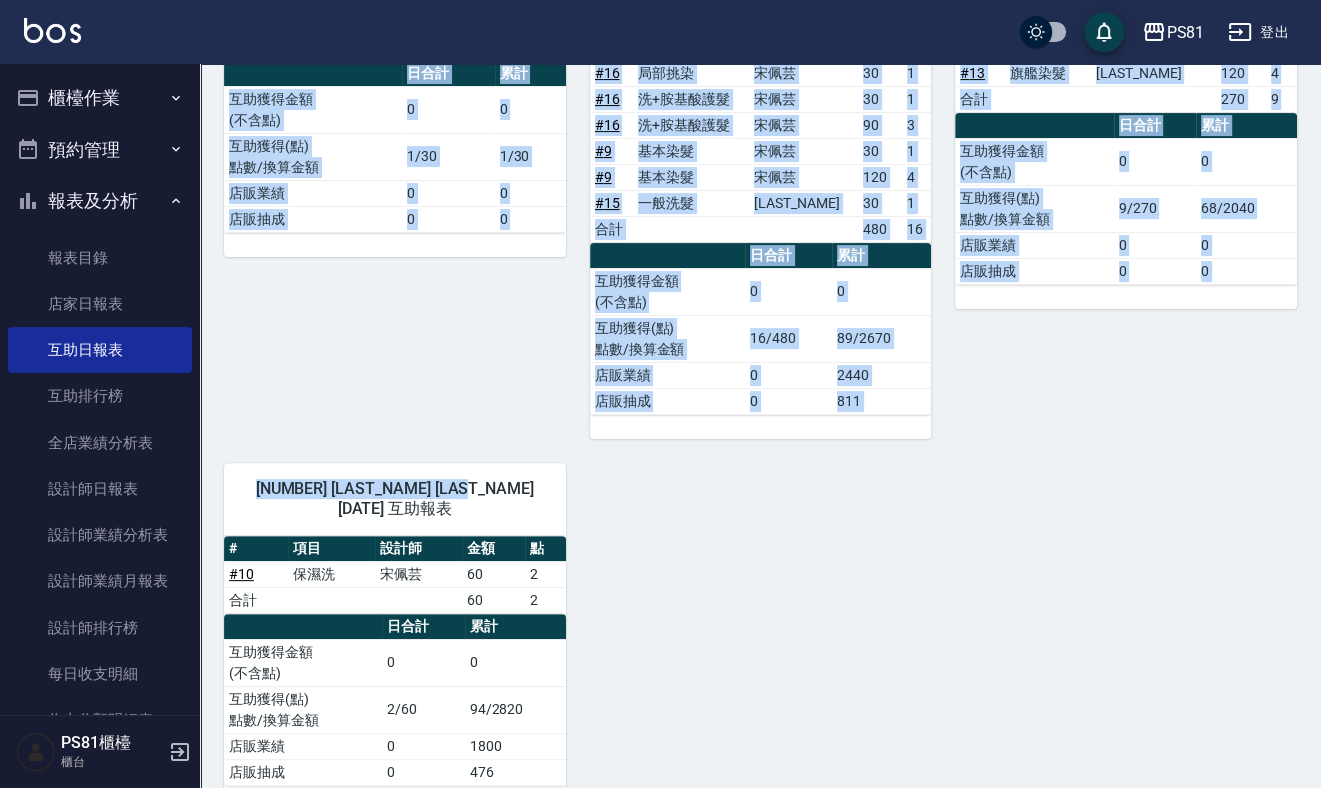 drag, startPoint x: 425, startPoint y: 417, endPoint x: 588, endPoint y: 433, distance: 163.78339 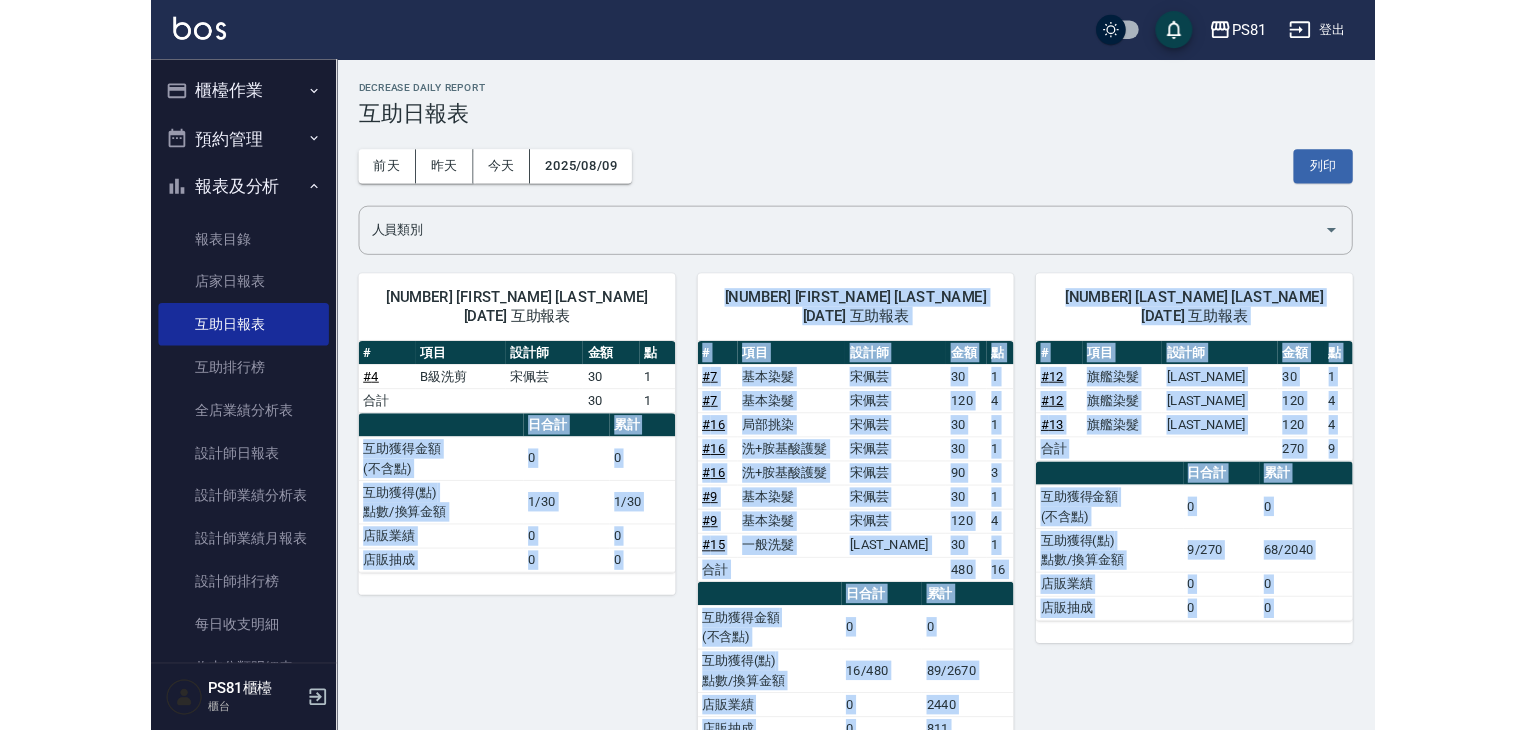 scroll, scrollTop: 0, scrollLeft: 0, axis: both 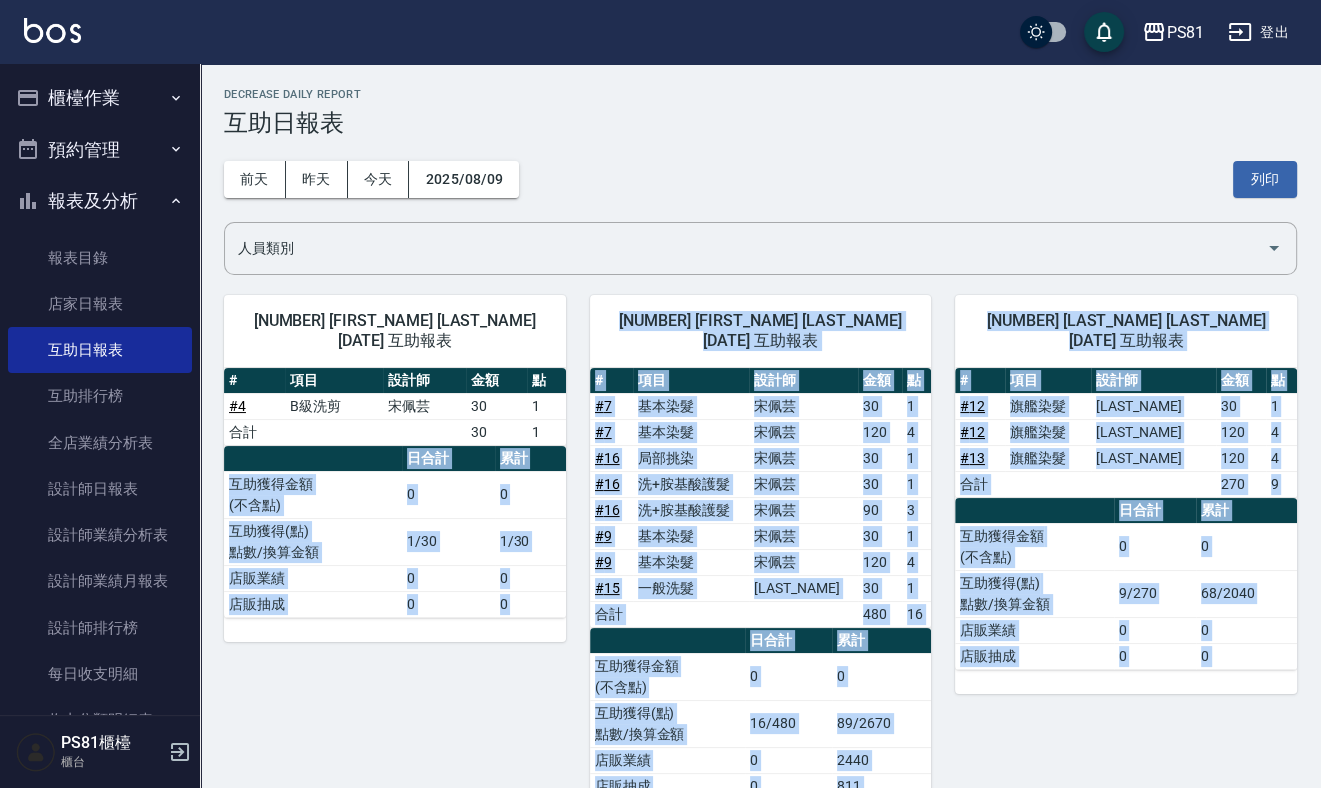 drag, startPoint x: 121, startPoint y: 87, endPoint x: 129, endPoint y: 101, distance: 16.124516 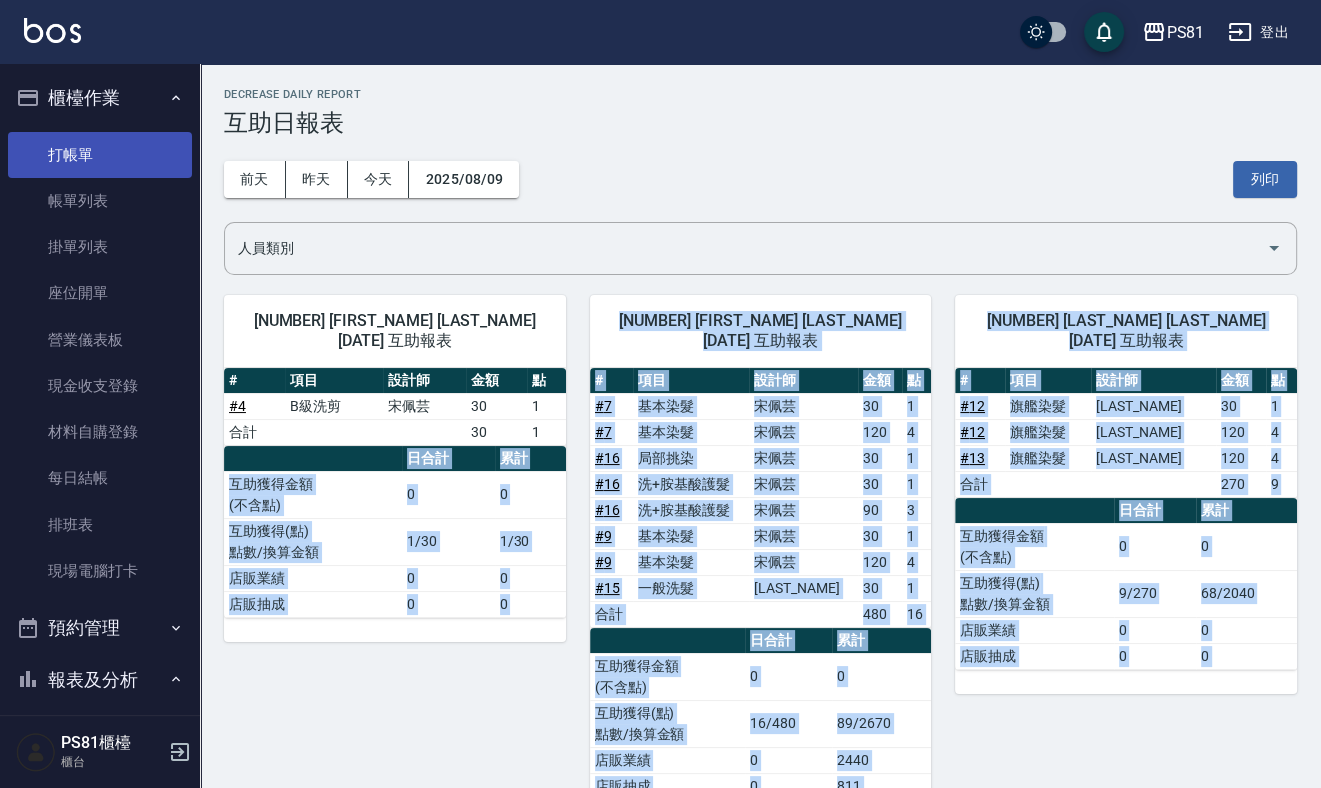 click on "打帳單" at bounding box center [100, 155] 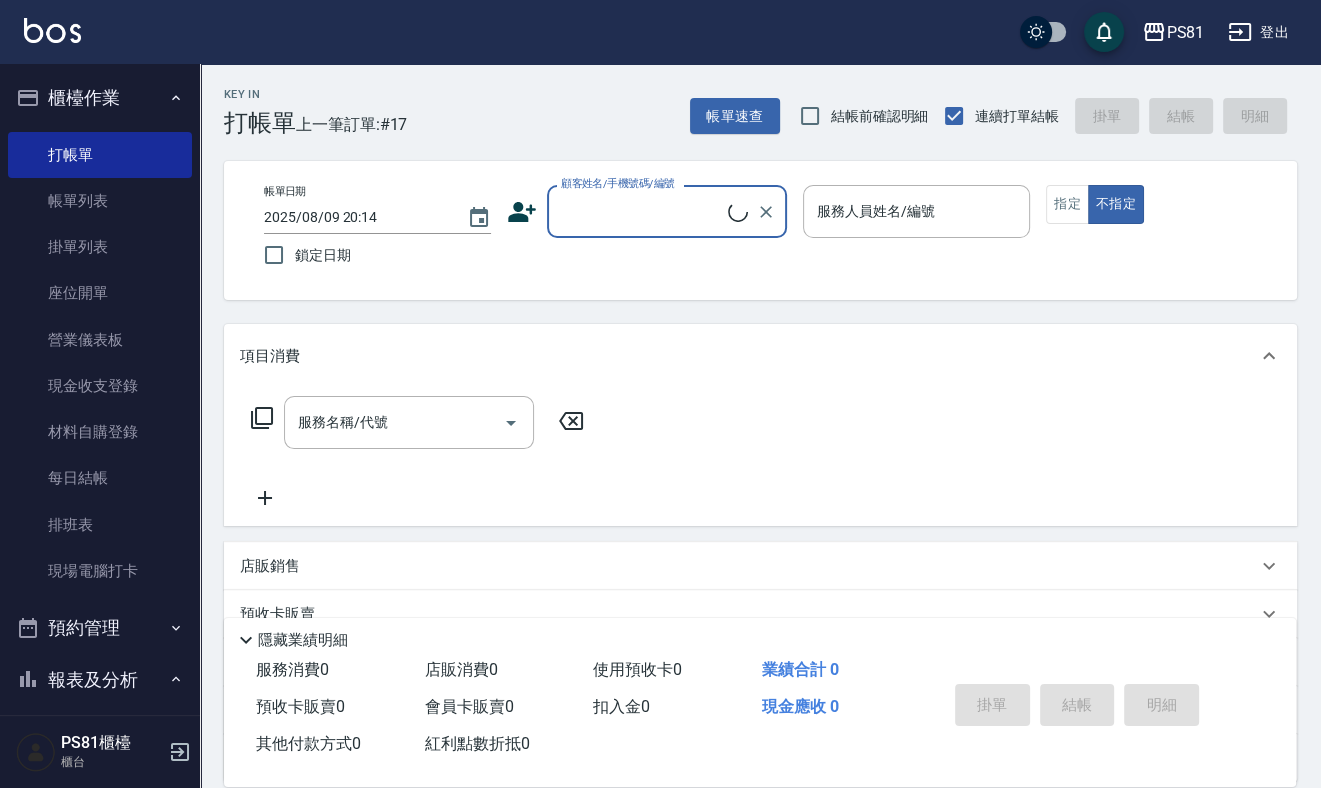 drag, startPoint x: 675, startPoint y: 206, endPoint x: 680, endPoint y: 233, distance: 27.45906 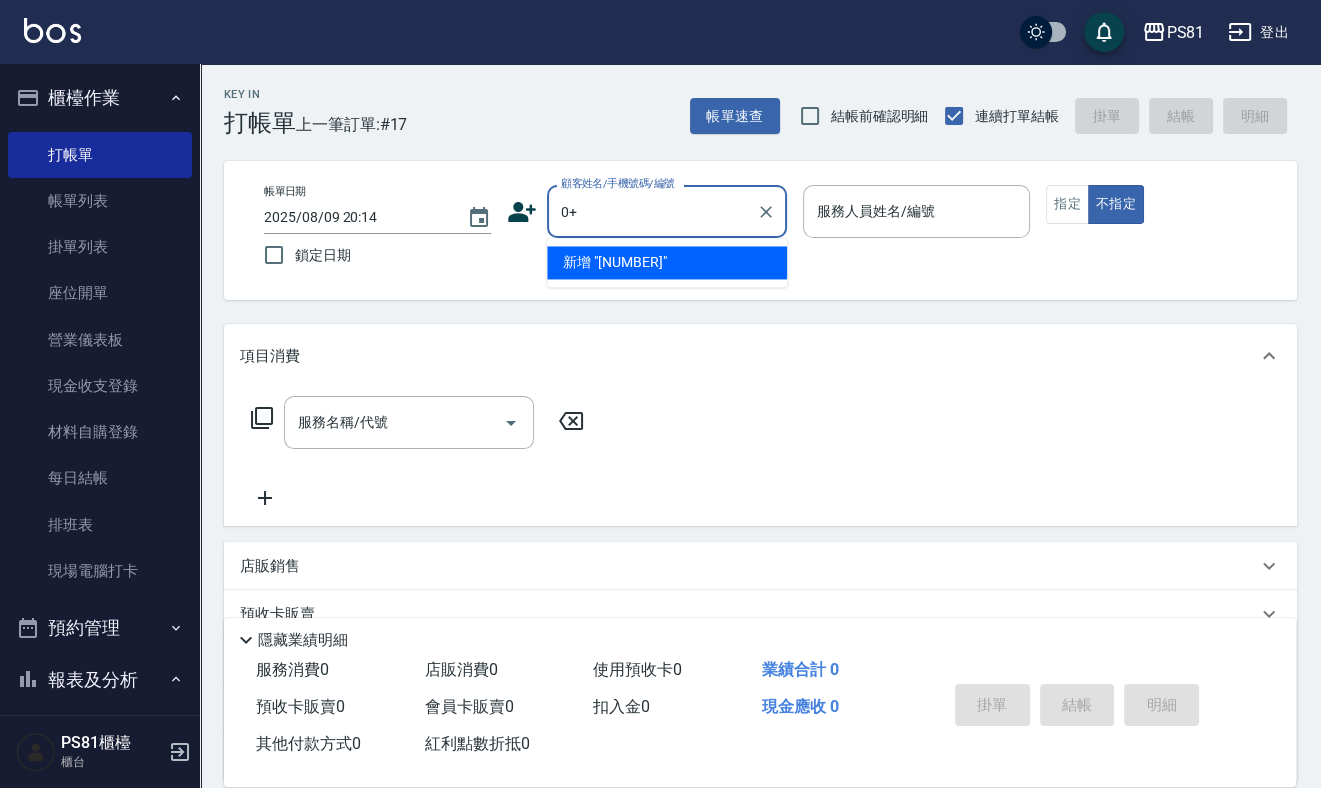 type on "0" 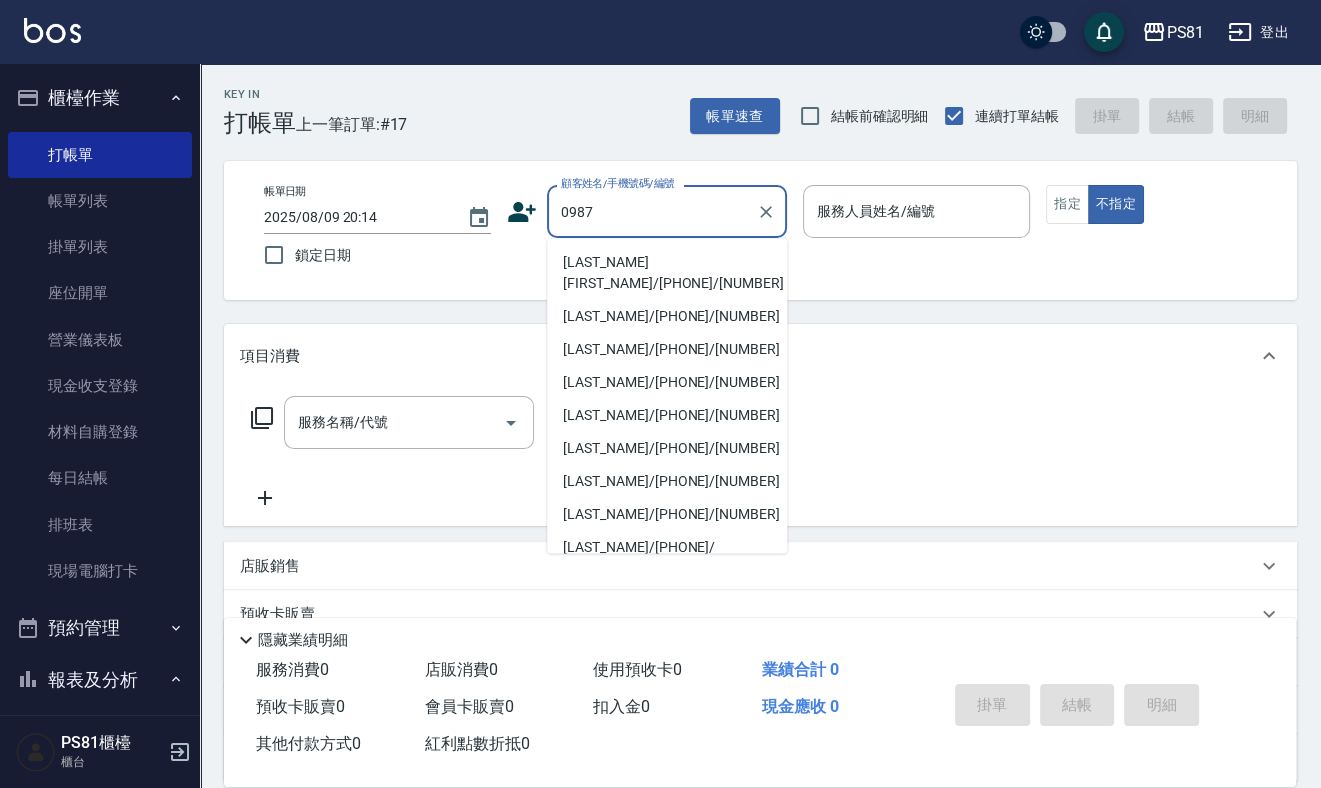 drag, startPoint x: 633, startPoint y: 262, endPoint x: 759, endPoint y: 261, distance: 126.00397 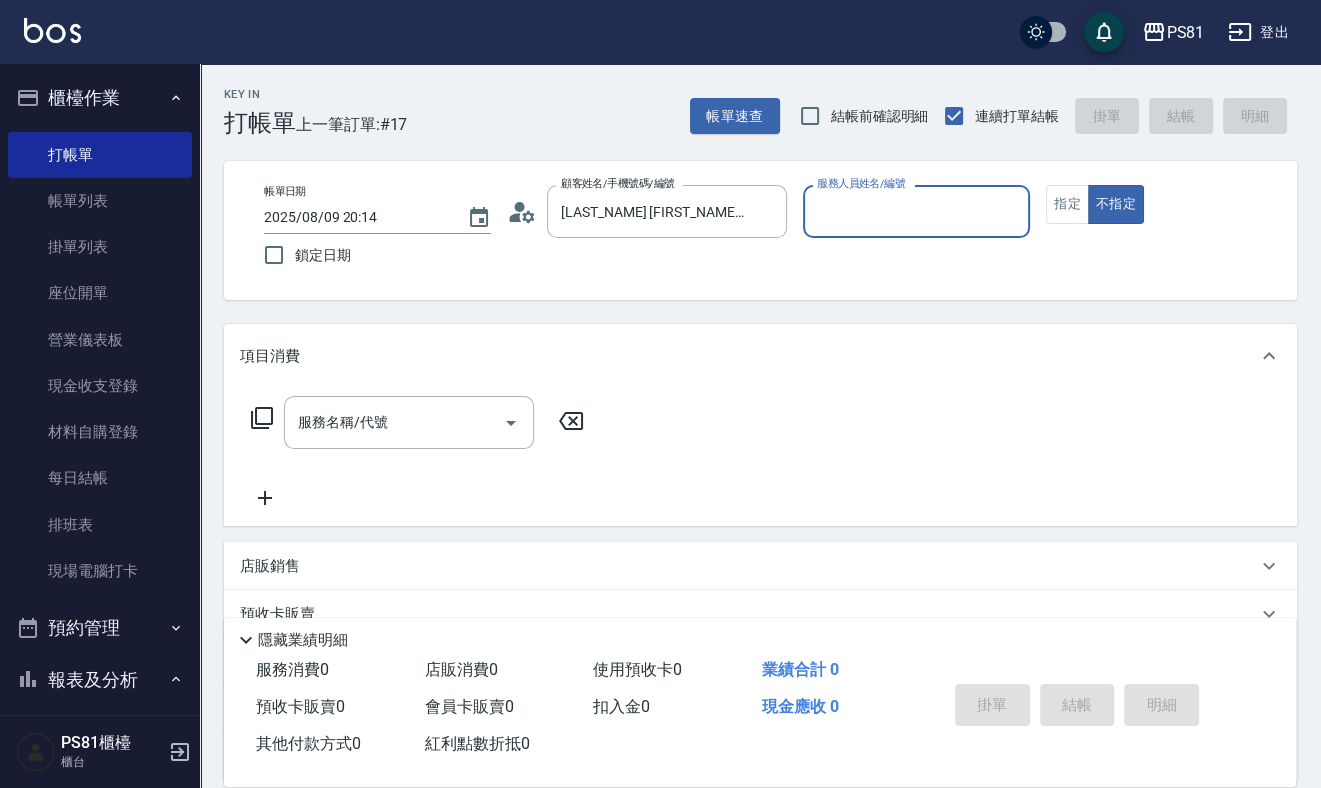 click on "服務人員姓名/編號" at bounding box center (916, 211) 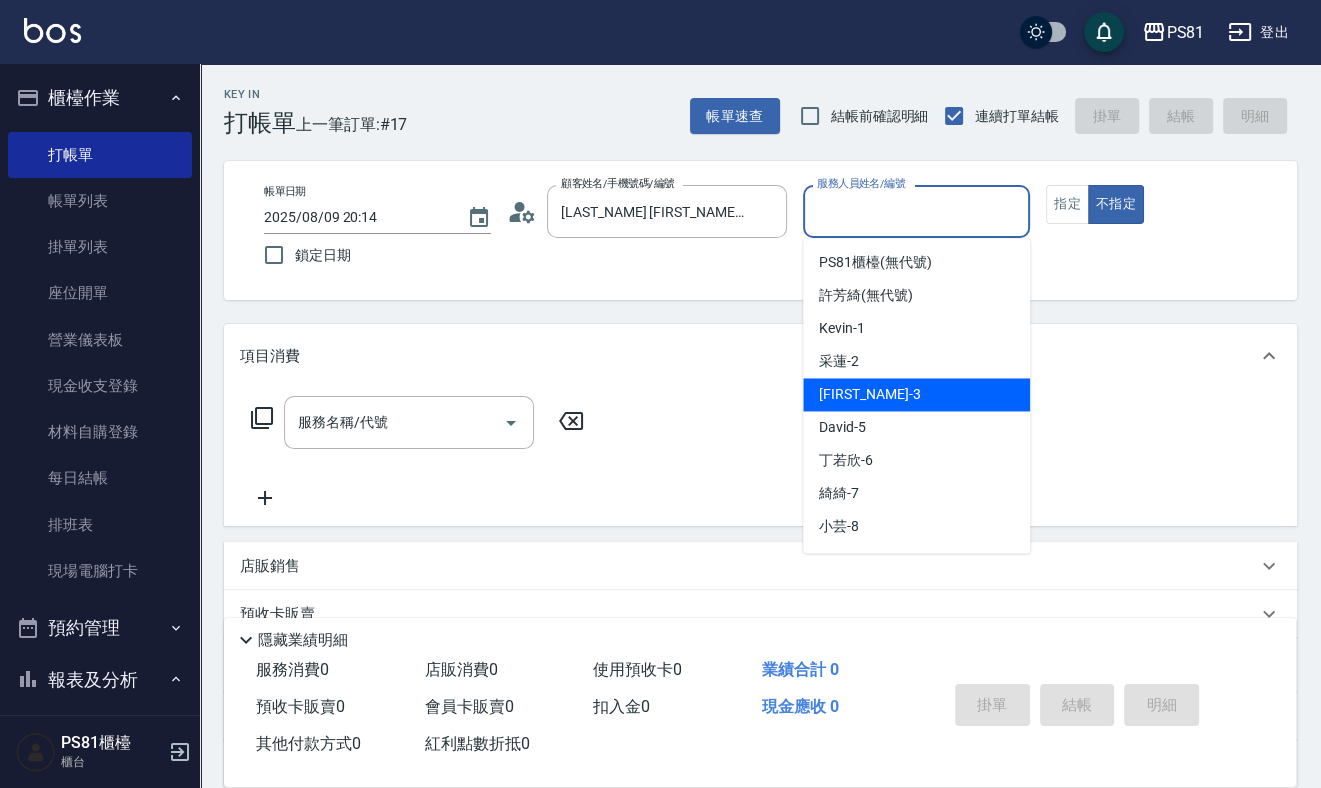 drag, startPoint x: 844, startPoint y: 397, endPoint x: 883, endPoint y: 359, distance: 54.451813 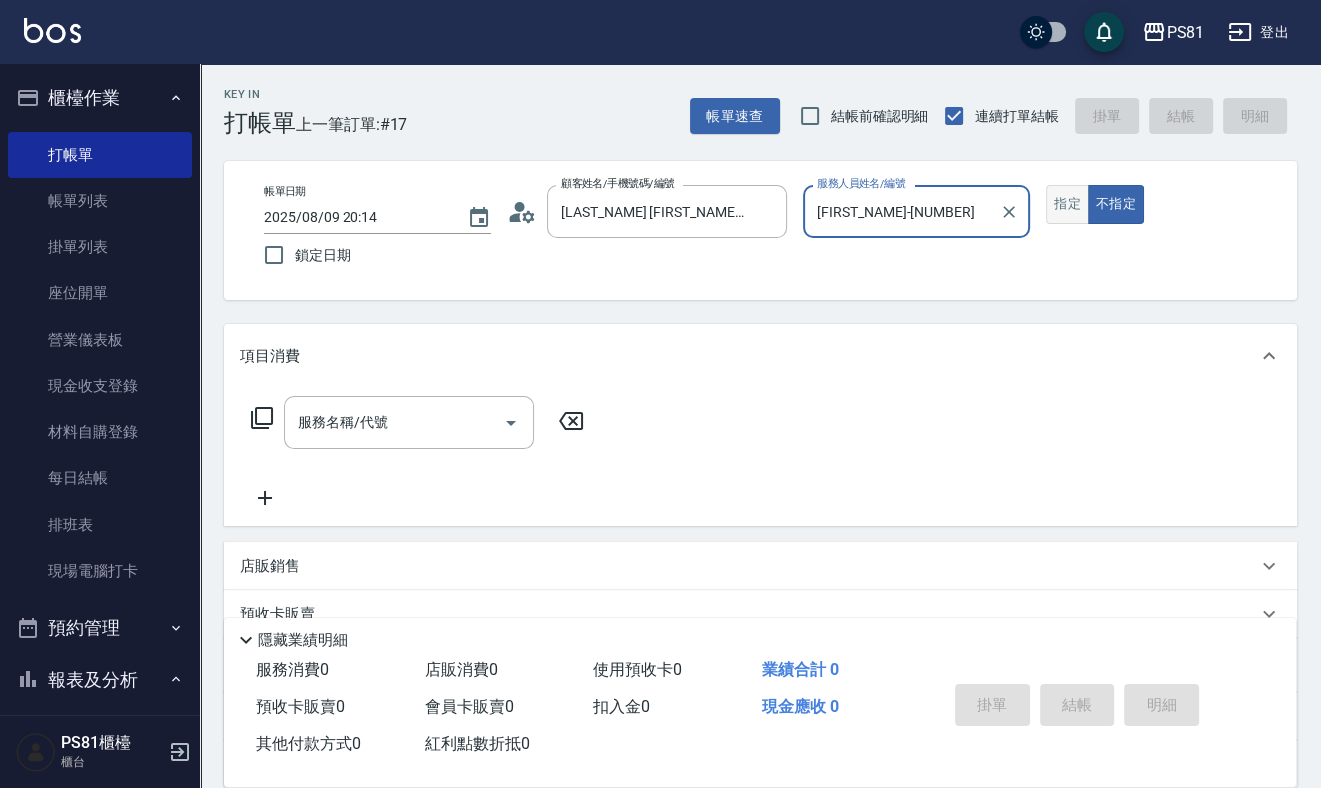 click on "指定" at bounding box center (1067, 204) 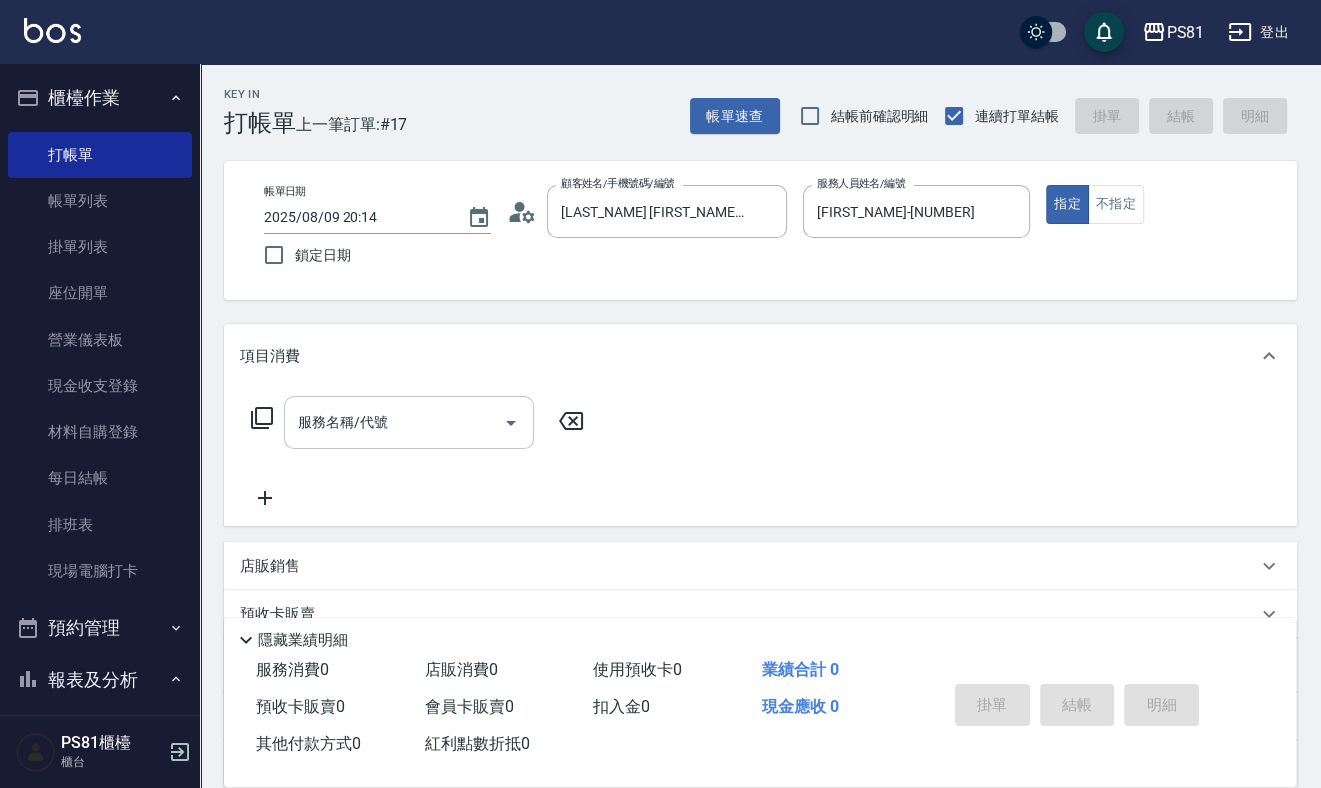 click on "服務名稱/代號" at bounding box center (394, 422) 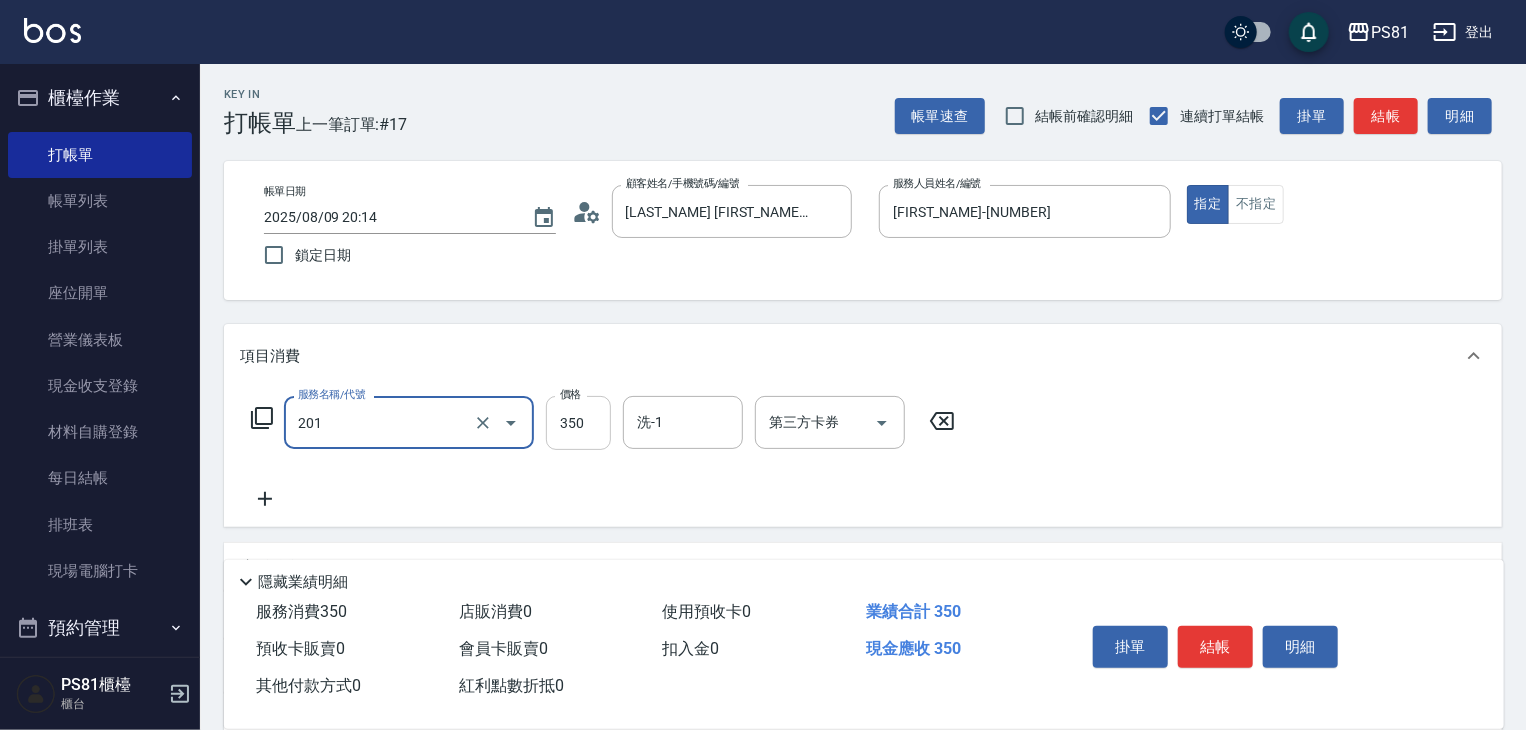type on "洗剪350(201)" 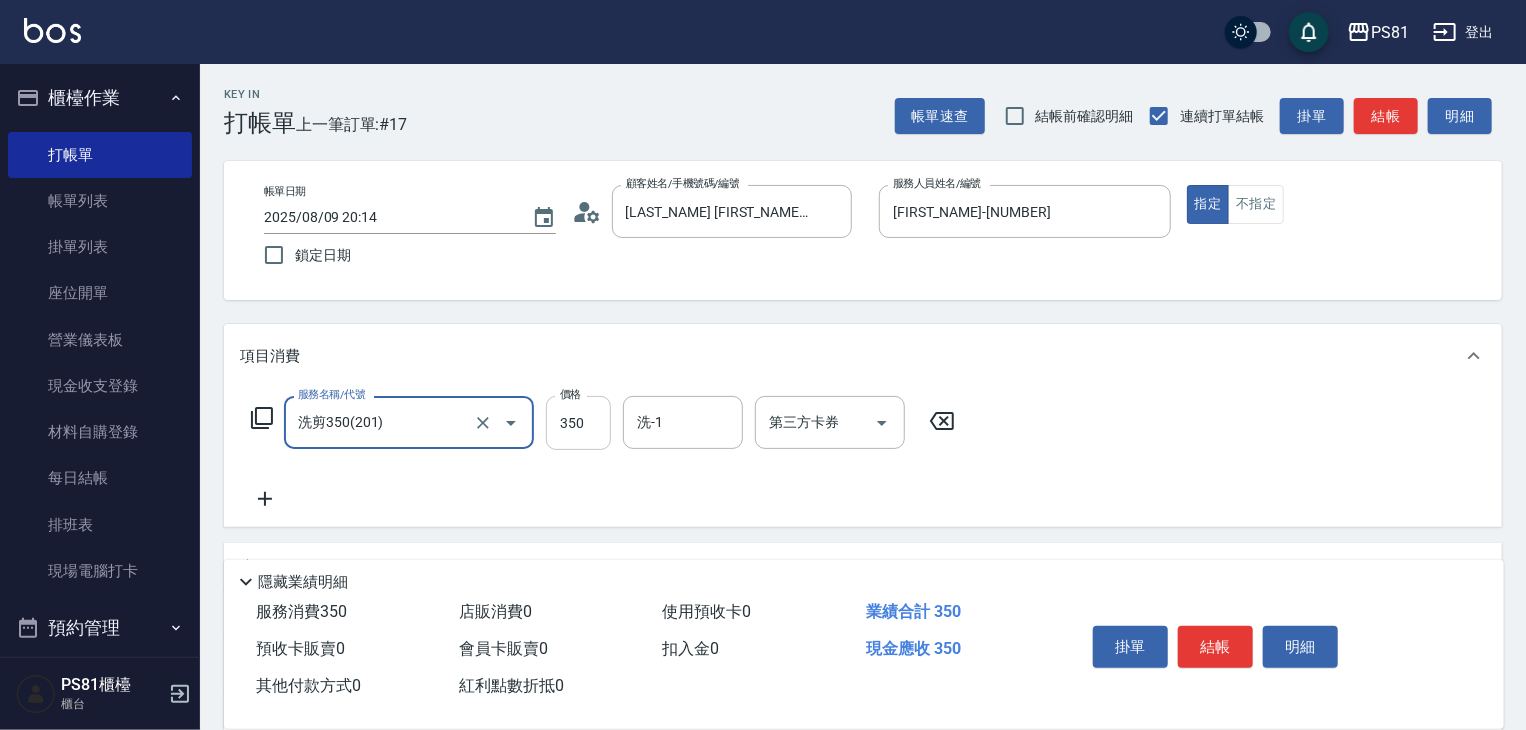 click on "350" at bounding box center (578, 423) 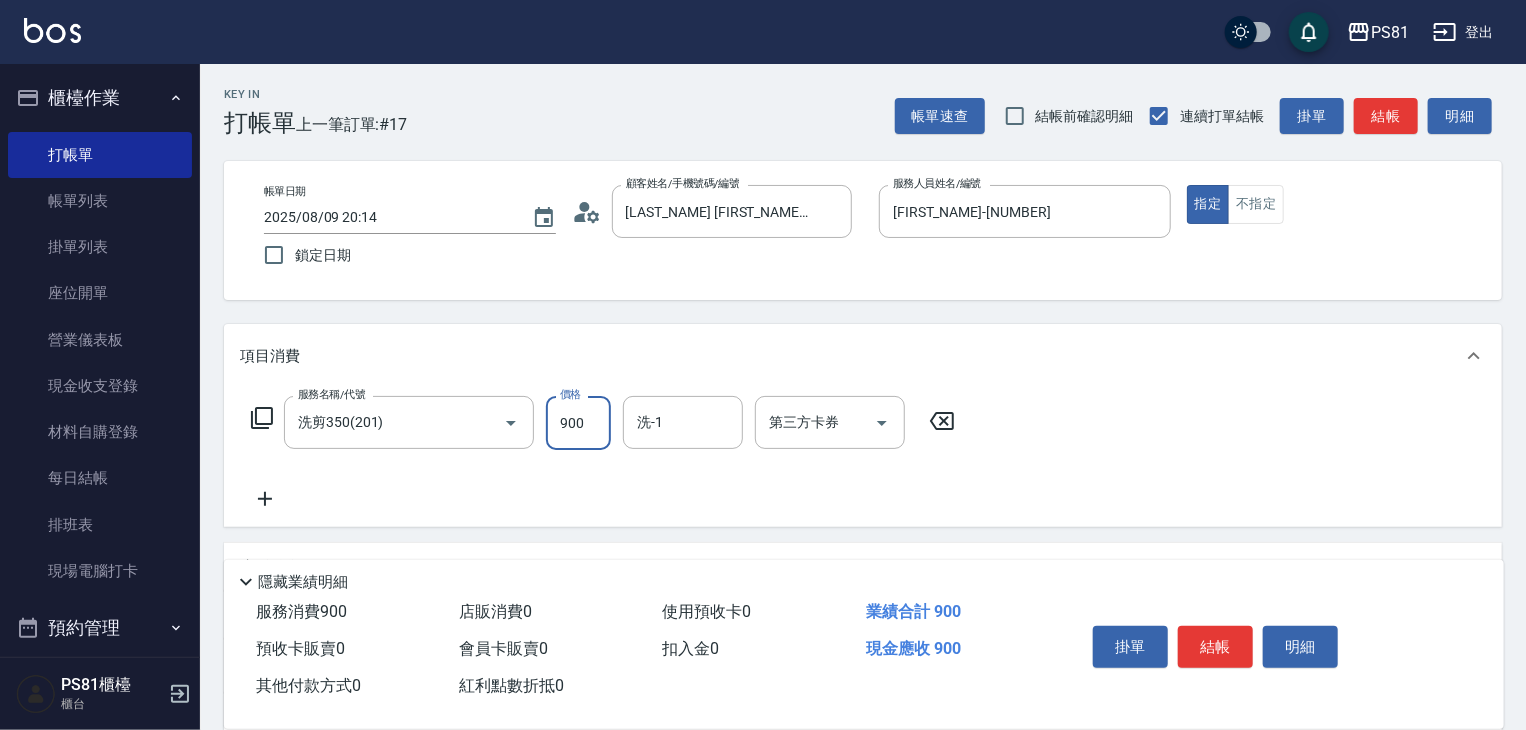 type on "900" 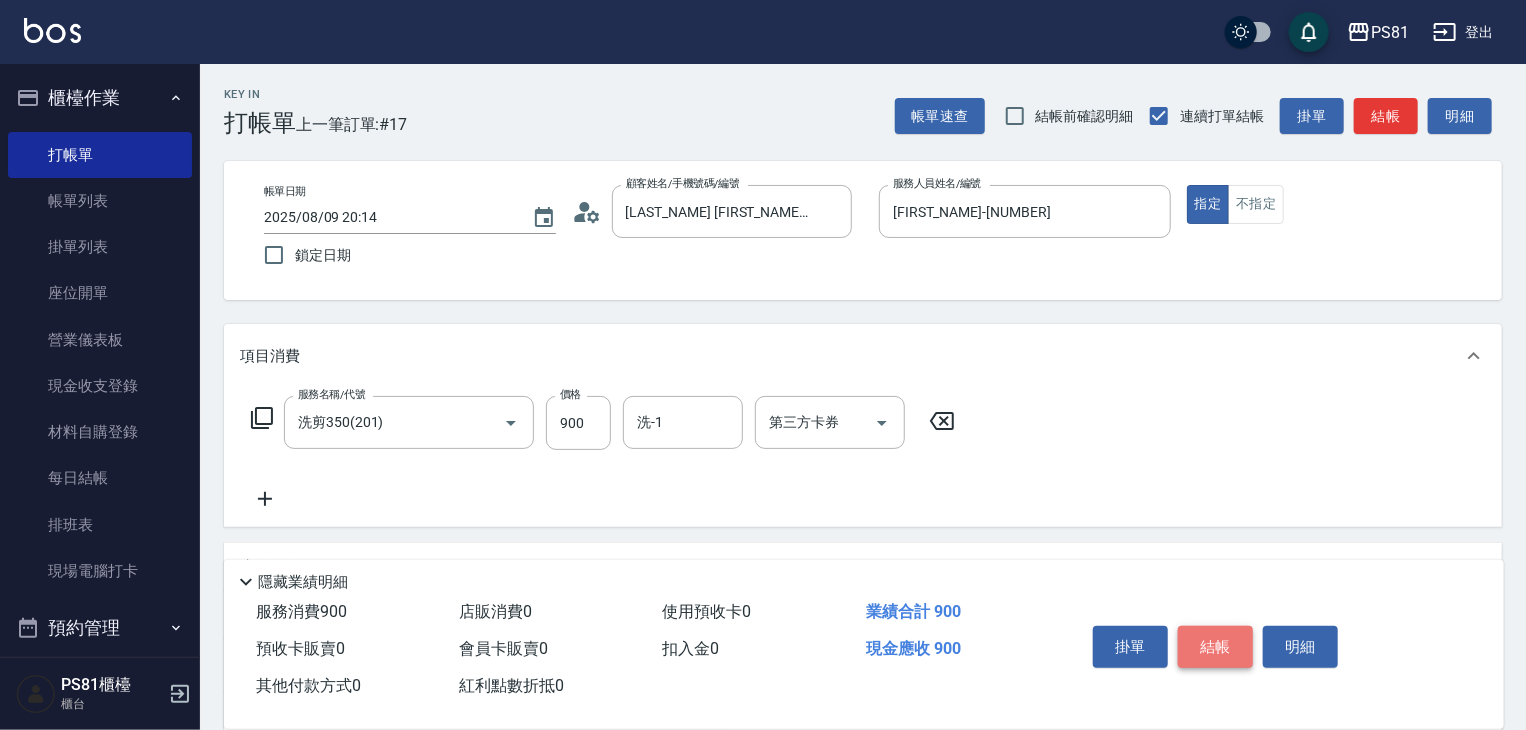 click on "結帳" at bounding box center (1215, 647) 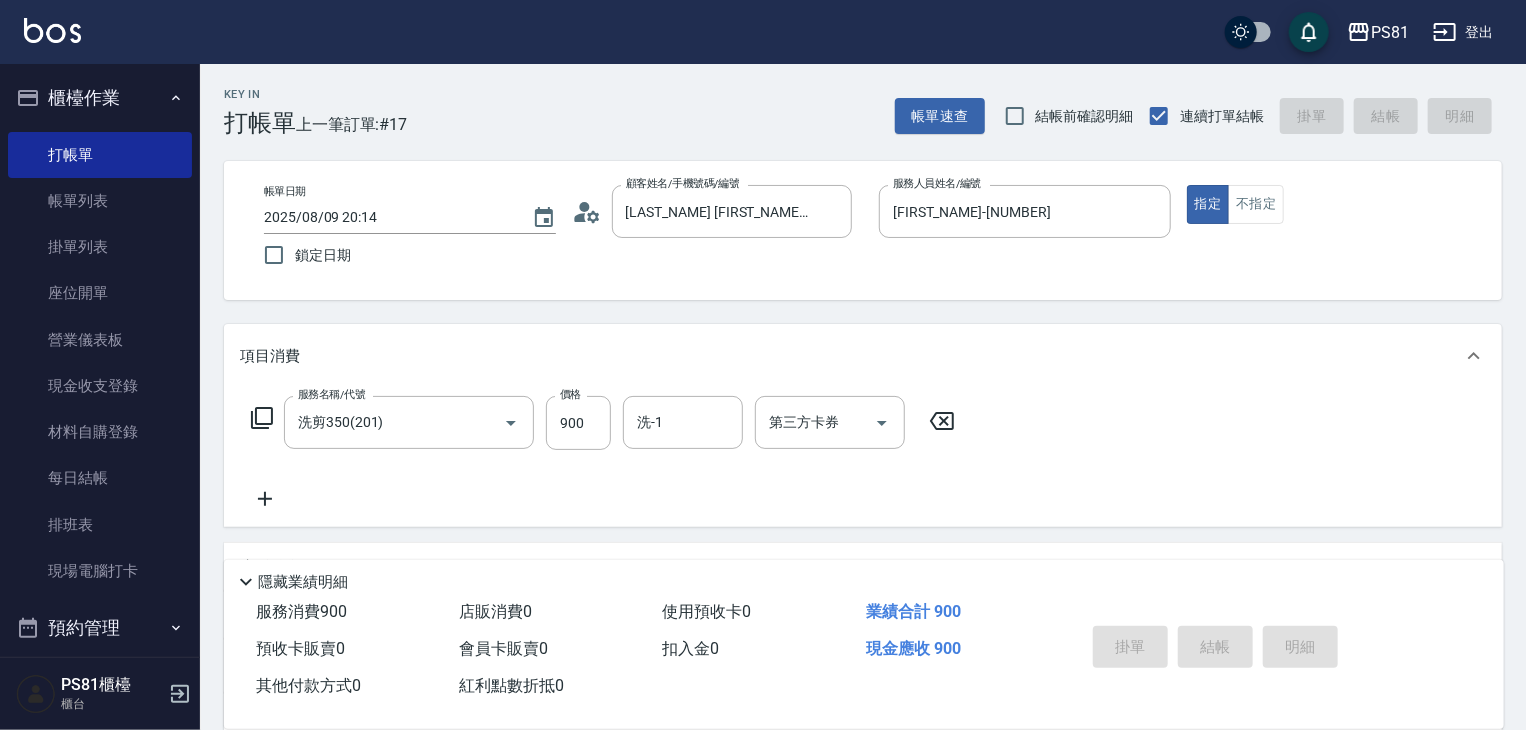type 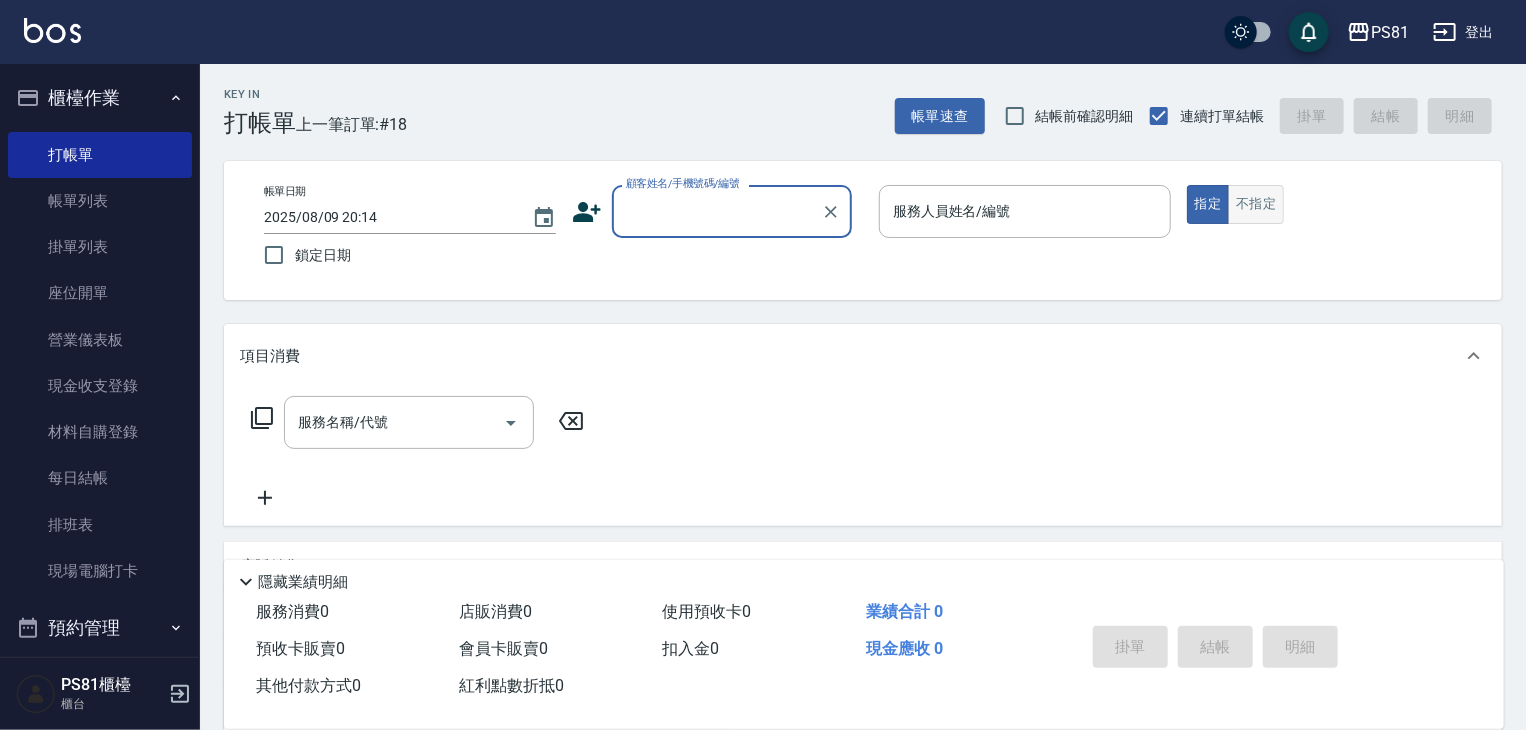 click on "不指定" at bounding box center [1256, 204] 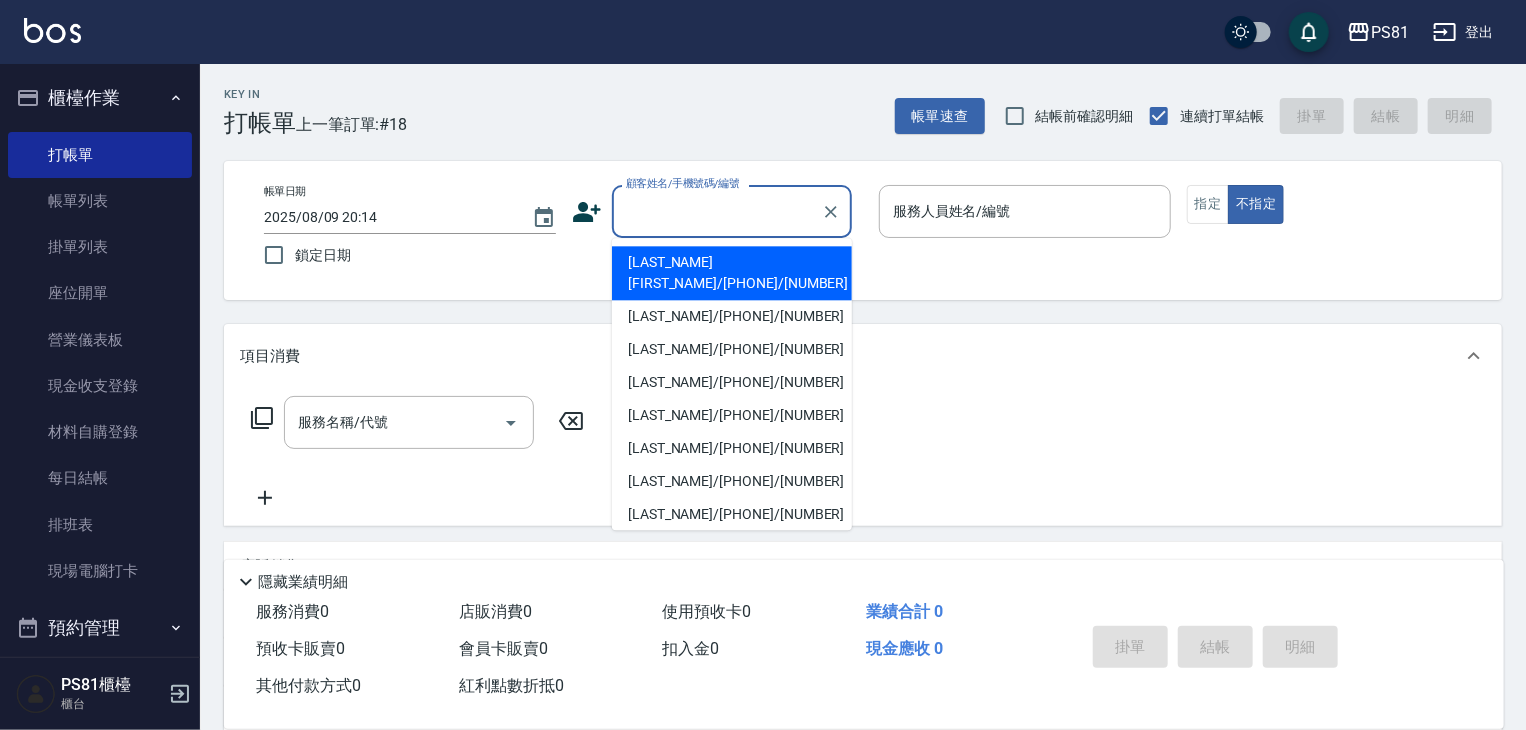click on "顧客姓名/手機號碼/編號" at bounding box center [717, 211] 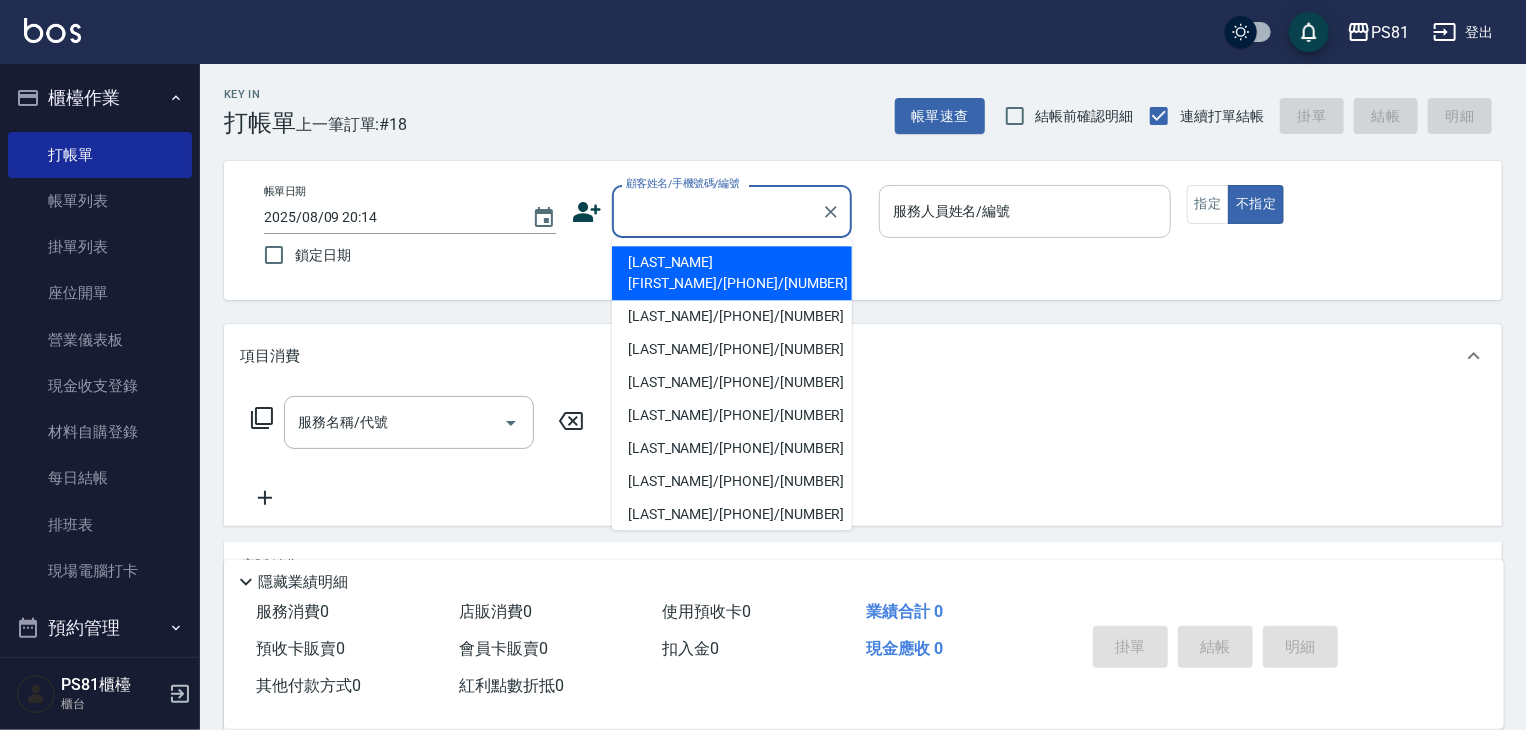 type on "張晏菱/0987195717/111111" 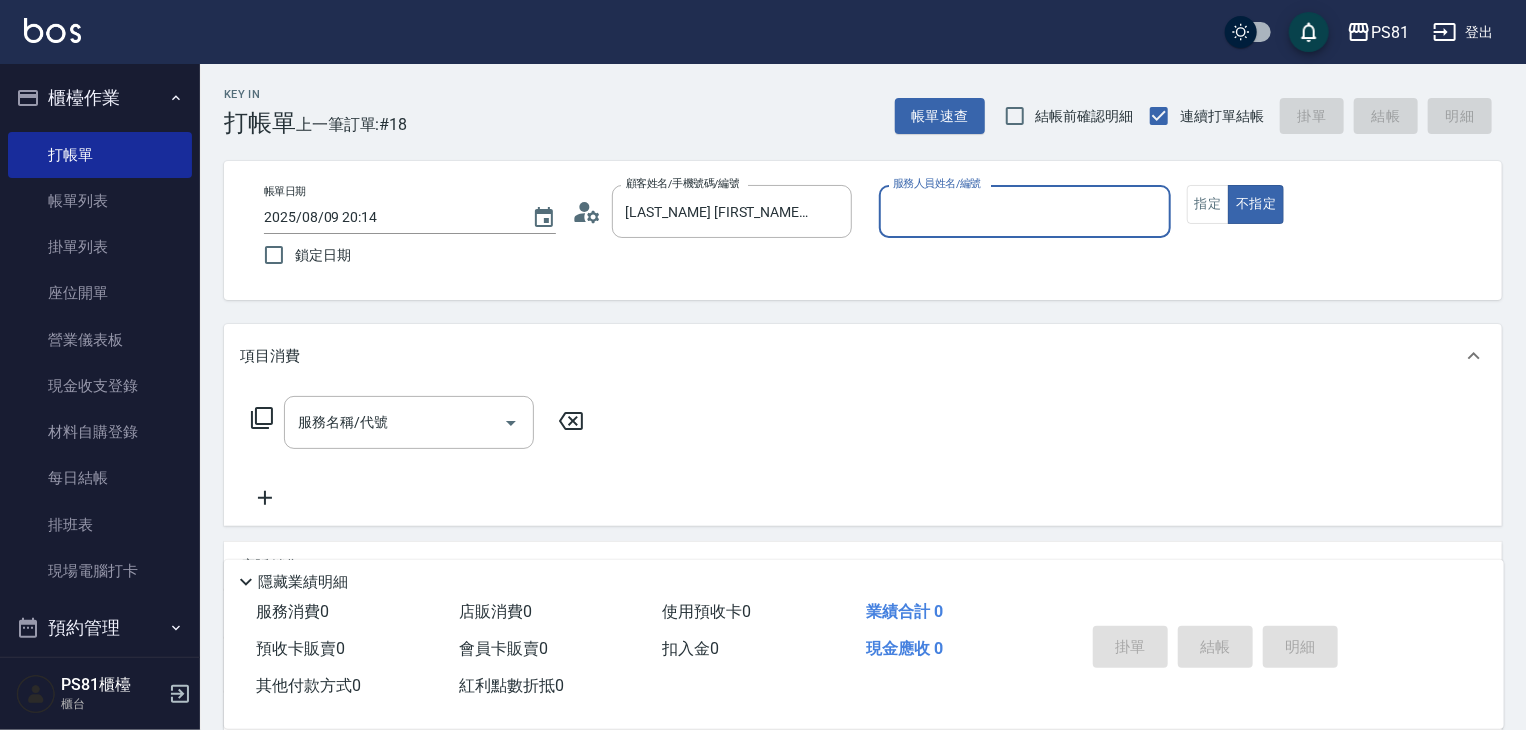 drag, startPoint x: 996, startPoint y: 193, endPoint x: 983, endPoint y: 224, distance: 33.61547 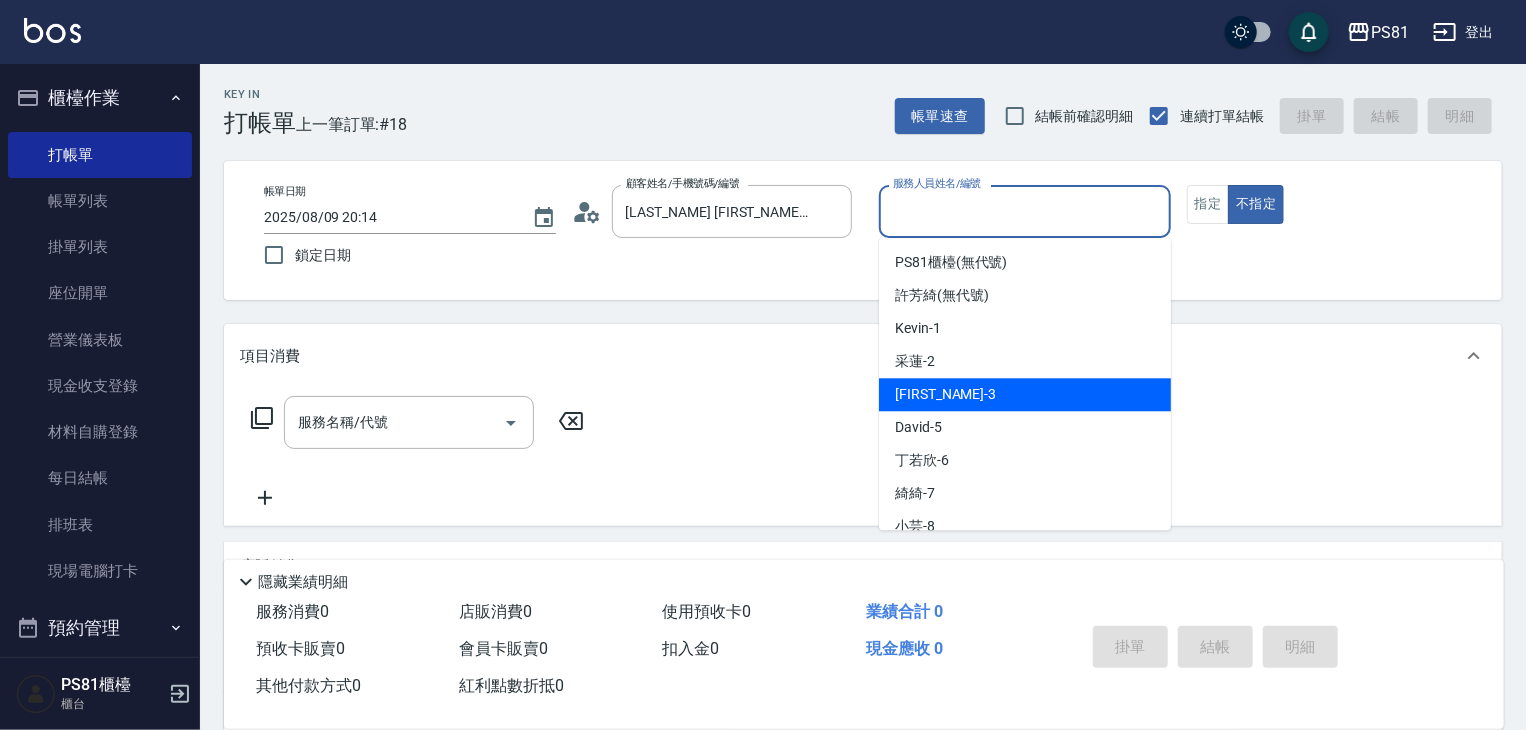drag, startPoint x: 957, startPoint y: 387, endPoint x: 862, endPoint y: 397, distance: 95.524864 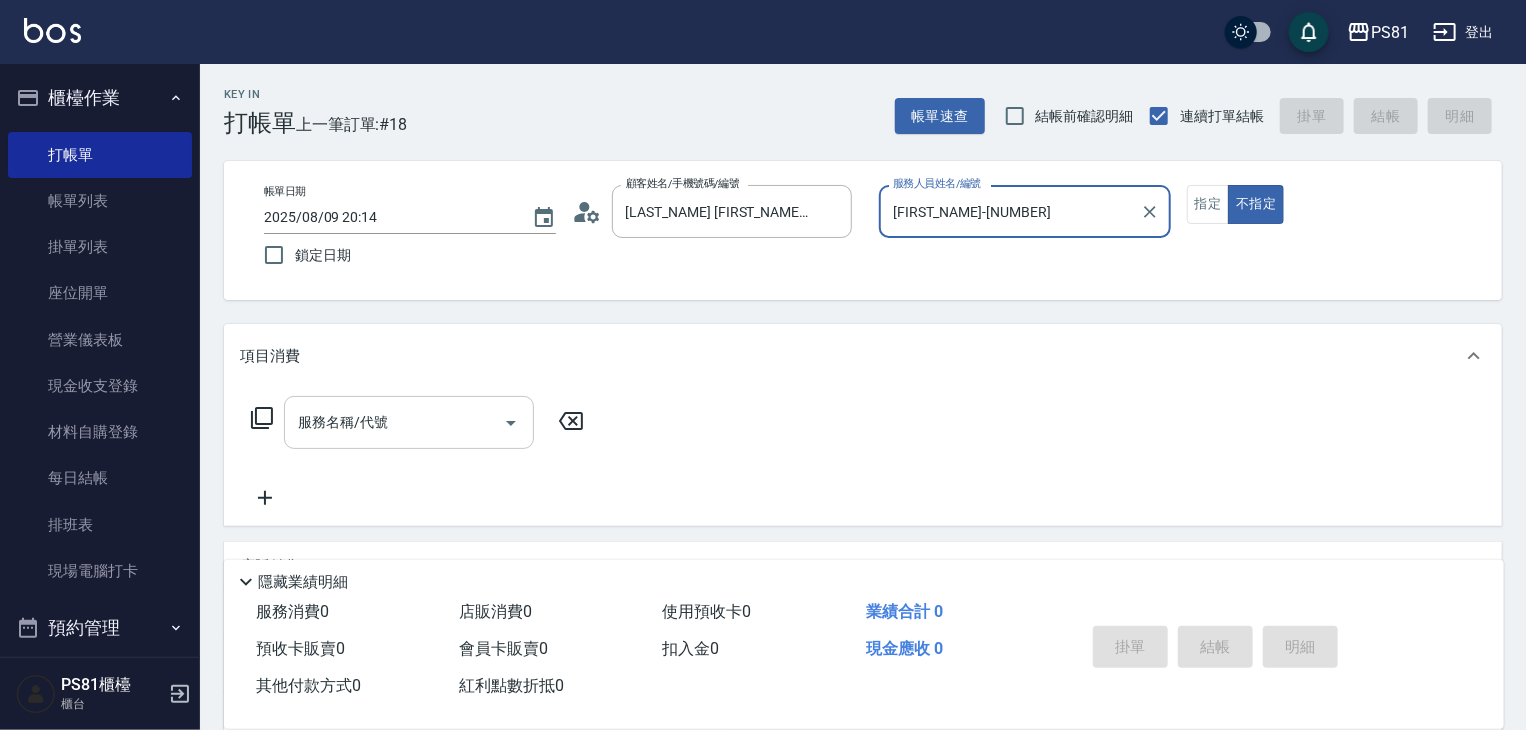 click on "服務名稱/代號" at bounding box center [394, 422] 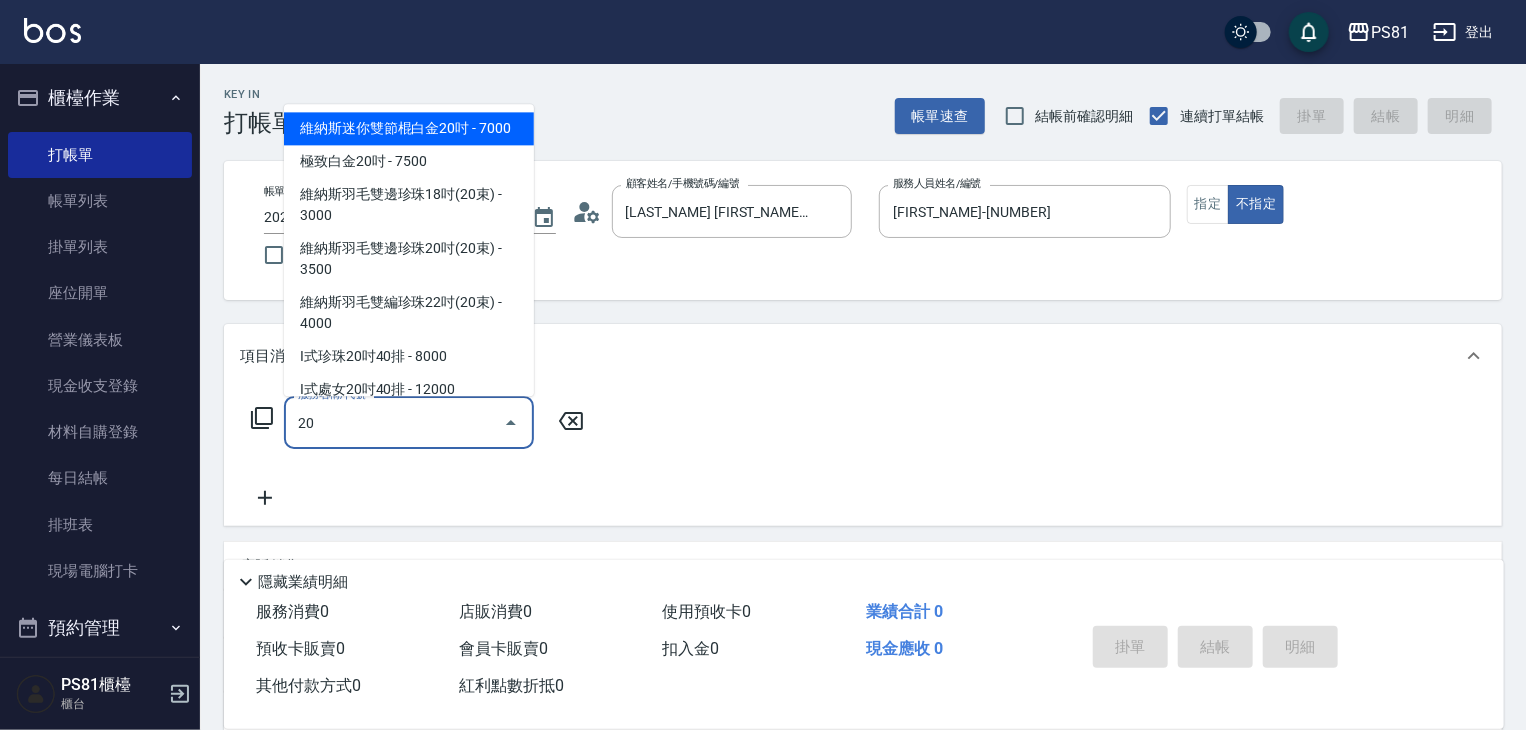 type on "201" 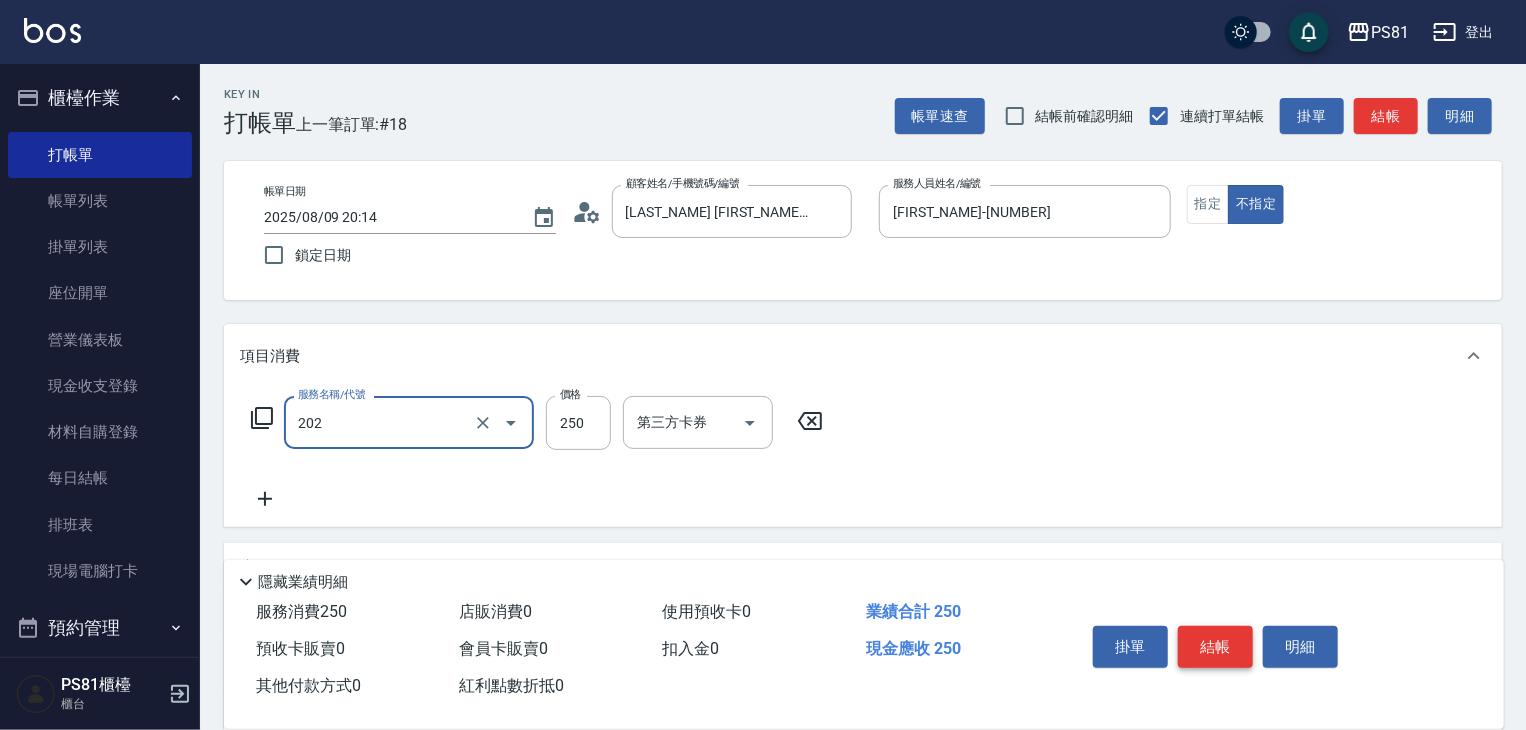type on "單剪250(202)" 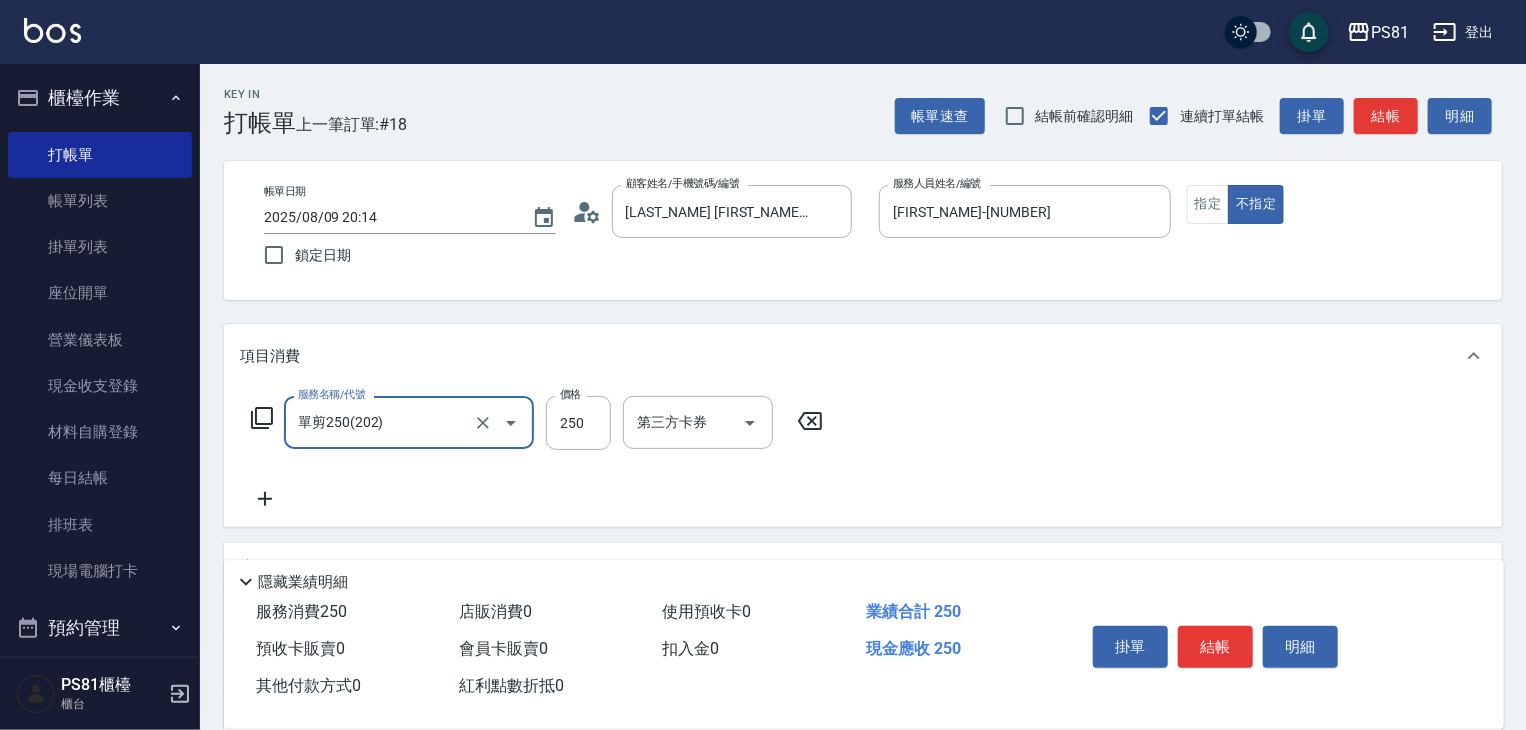 click on "結帳" at bounding box center (1215, 647) 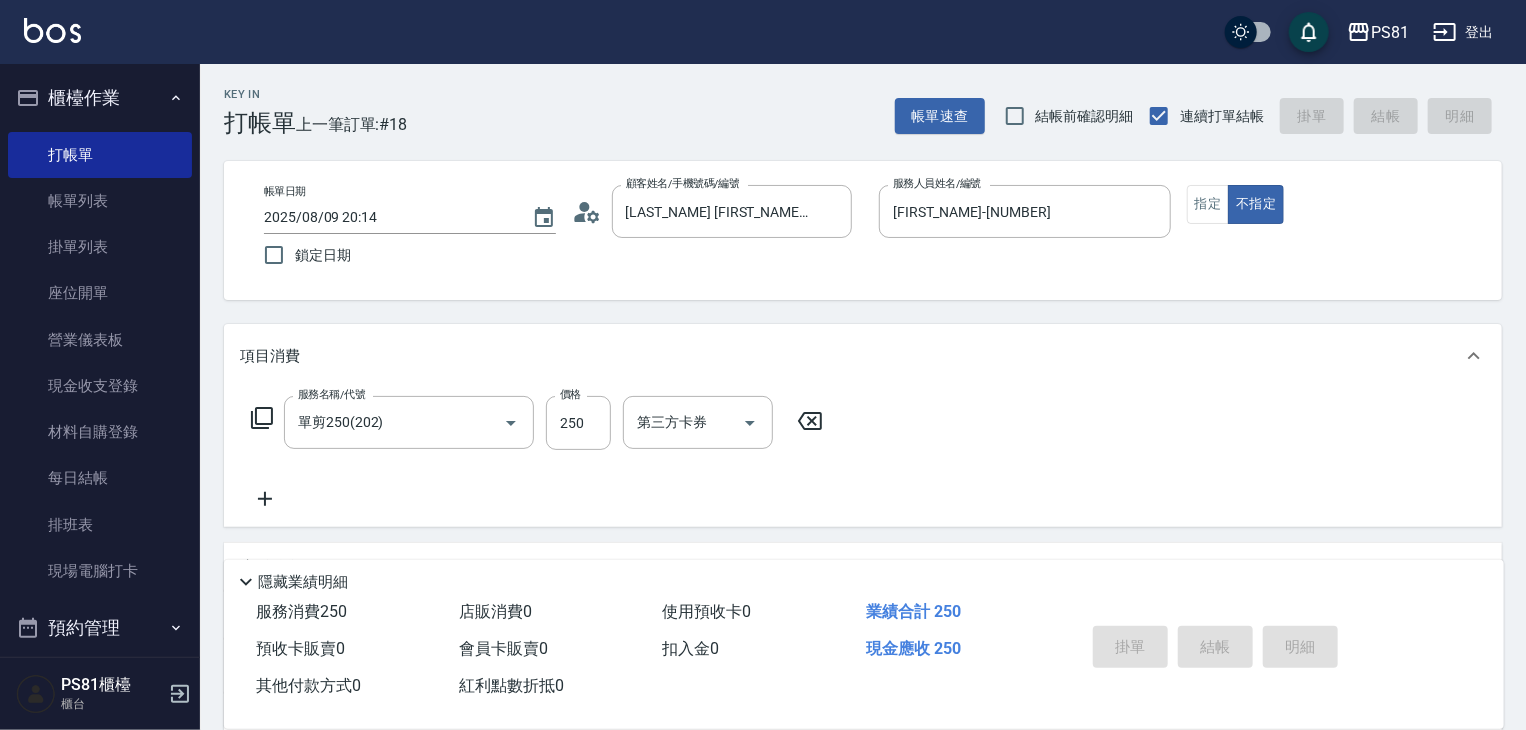 type 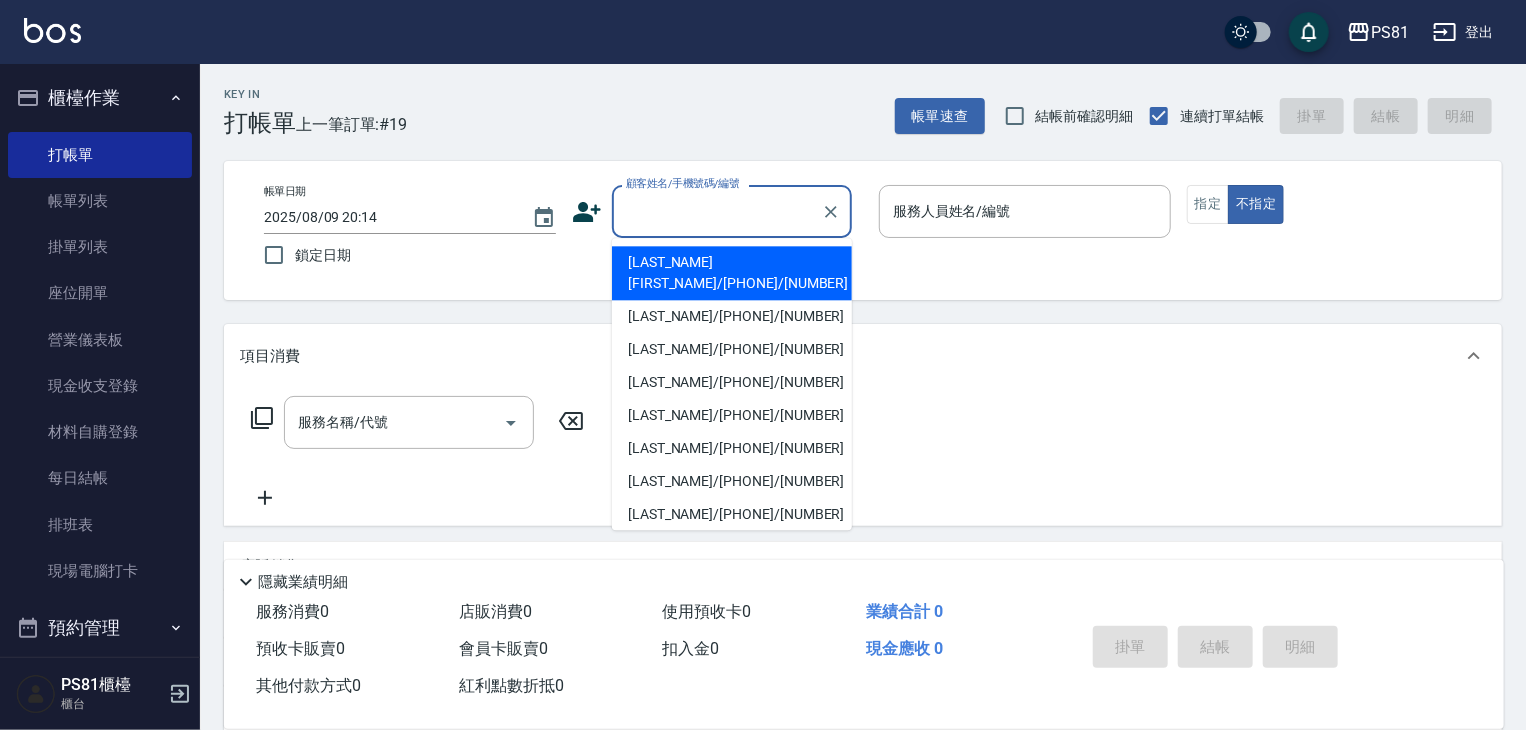 drag, startPoint x: 662, startPoint y: 213, endPoint x: 673, endPoint y: 281, distance: 68.88396 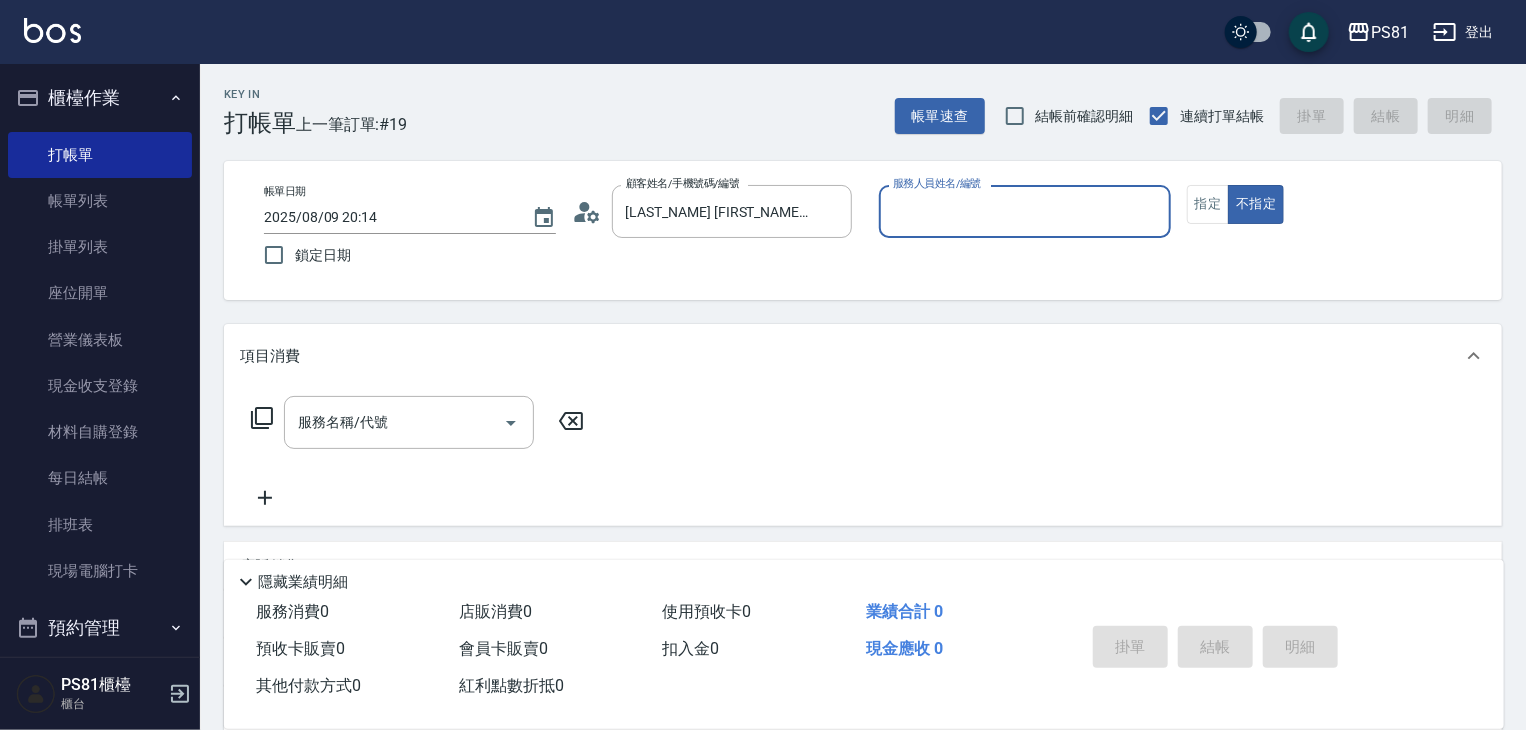 click on "服務人員姓名/編號" at bounding box center [1025, 211] 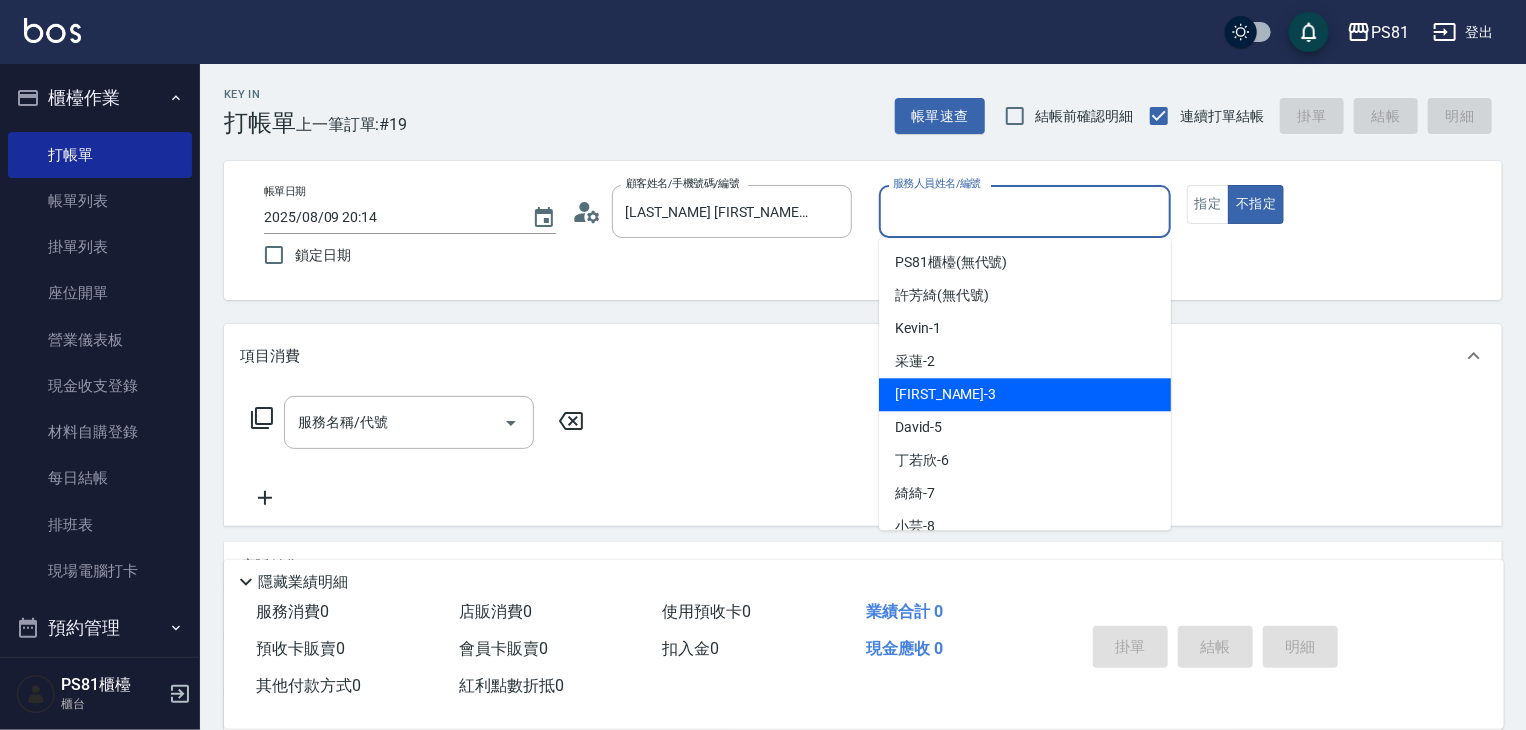 click on "晏菱 -3" at bounding box center [945, 394] 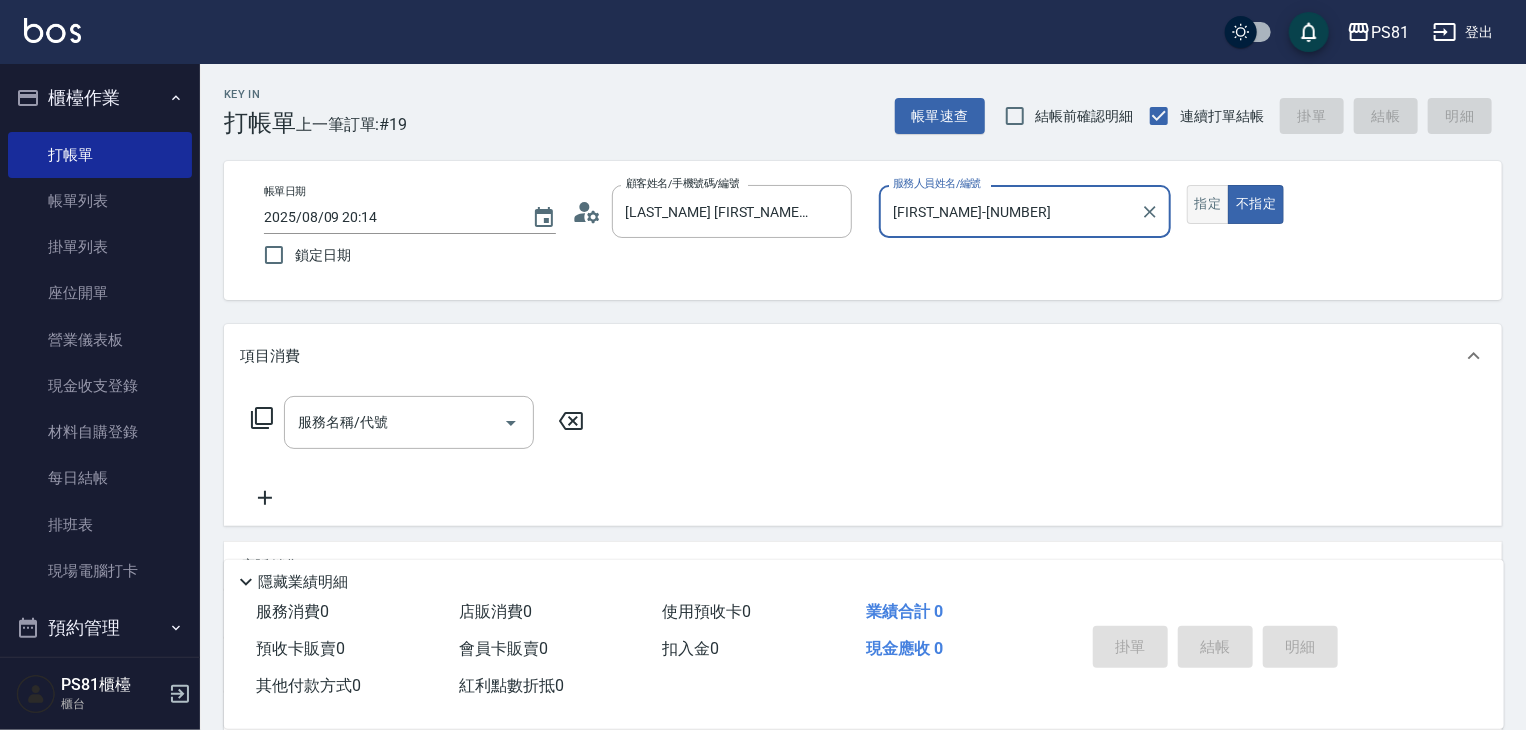 click on "指定" at bounding box center (1208, 204) 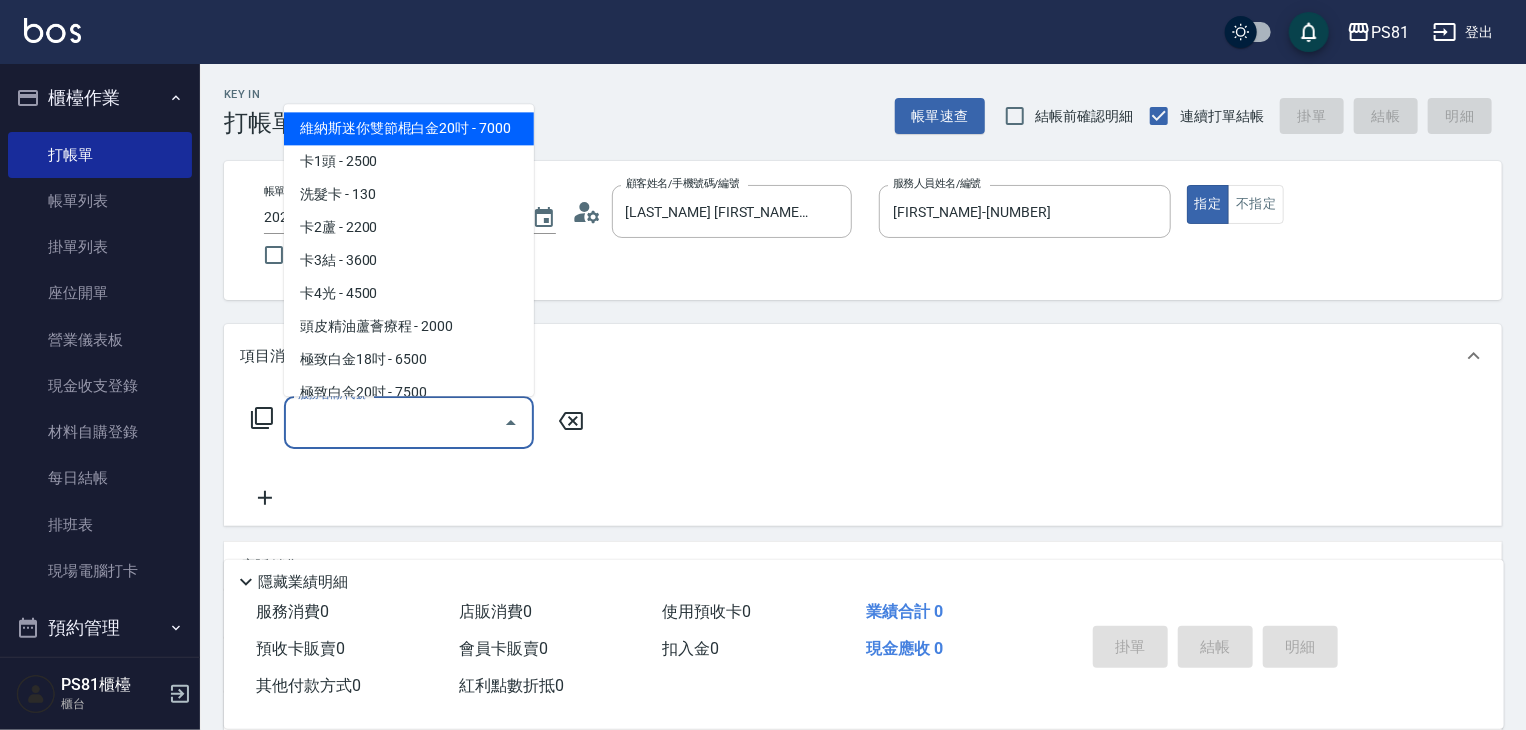 click on "服務名稱/代號" at bounding box center (394, 422) 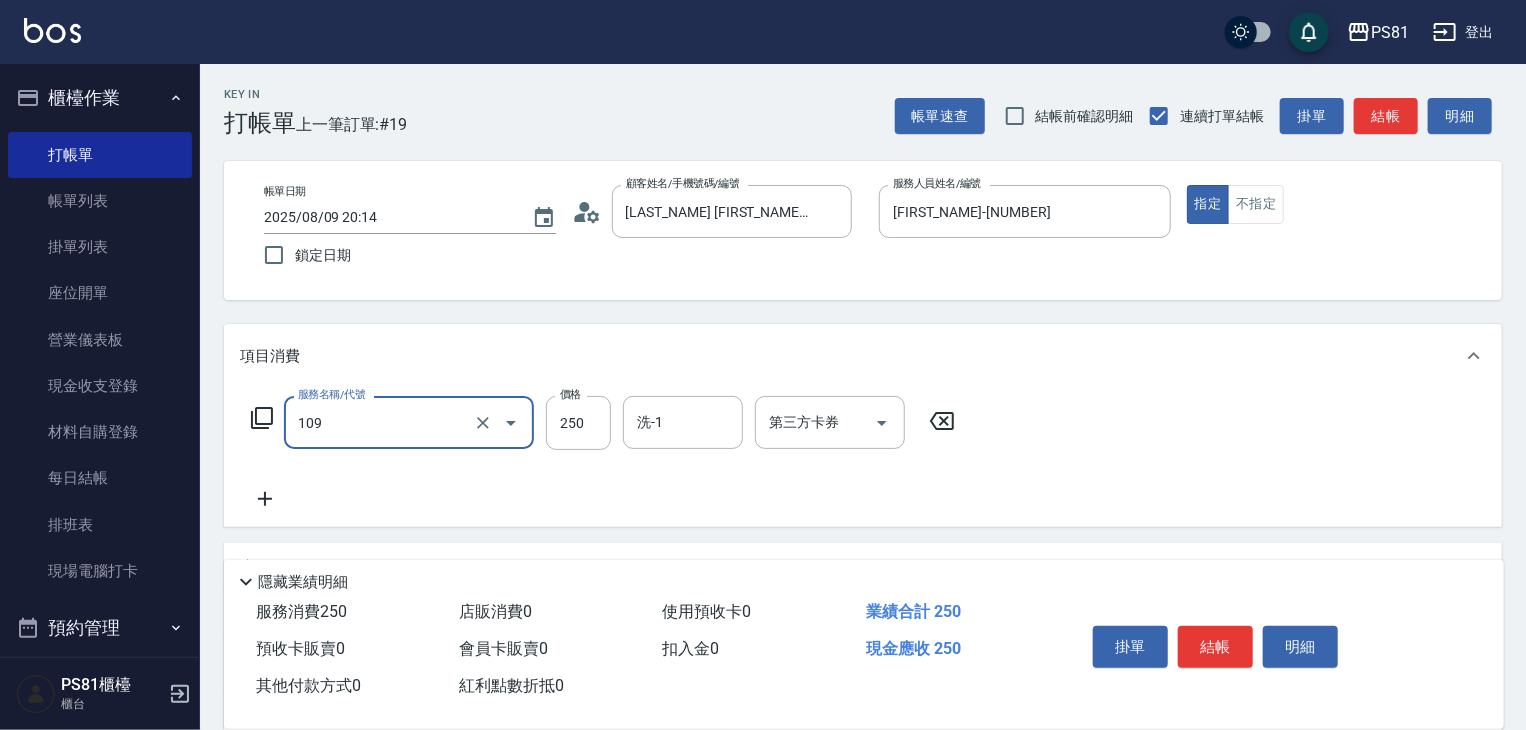 type on "控油AND護色洗(109)" 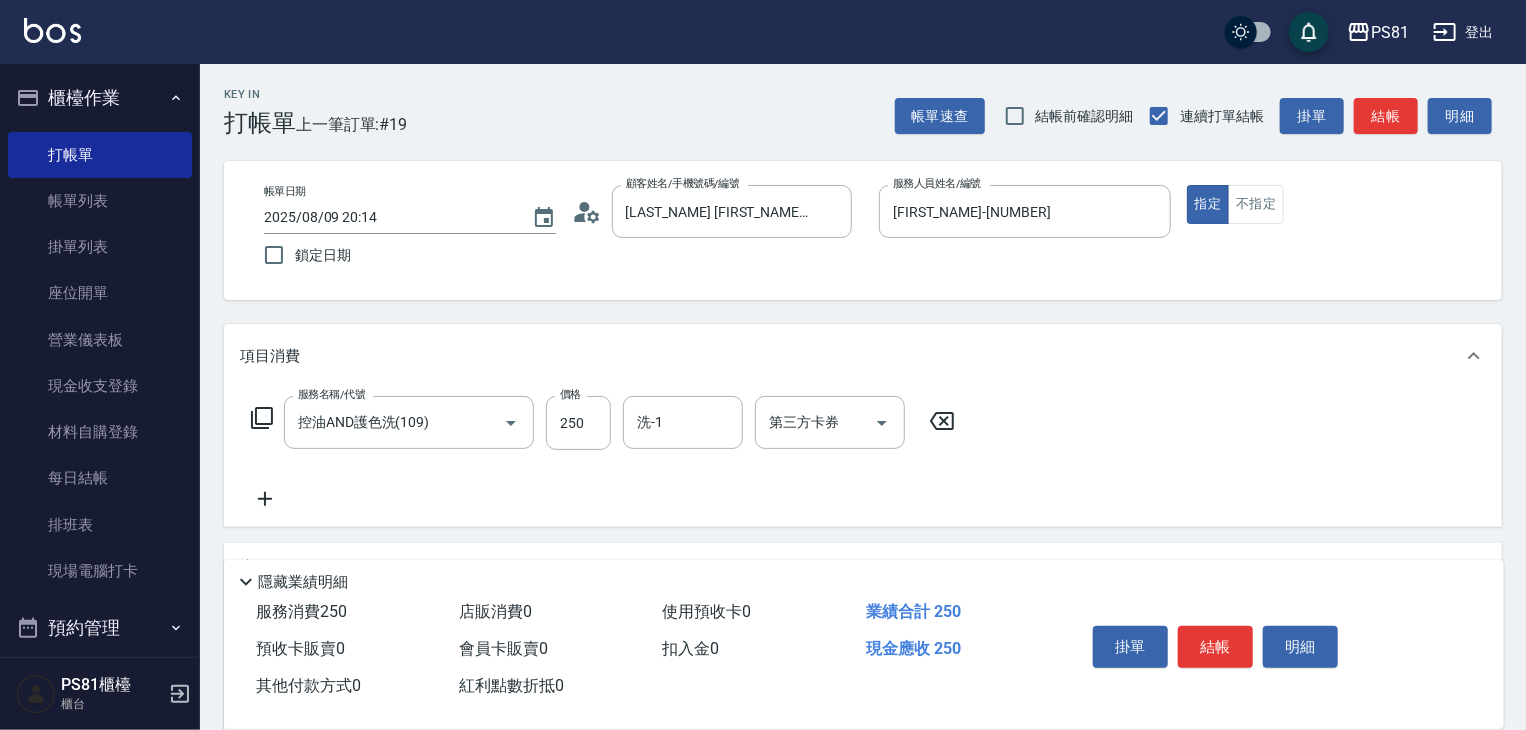 click 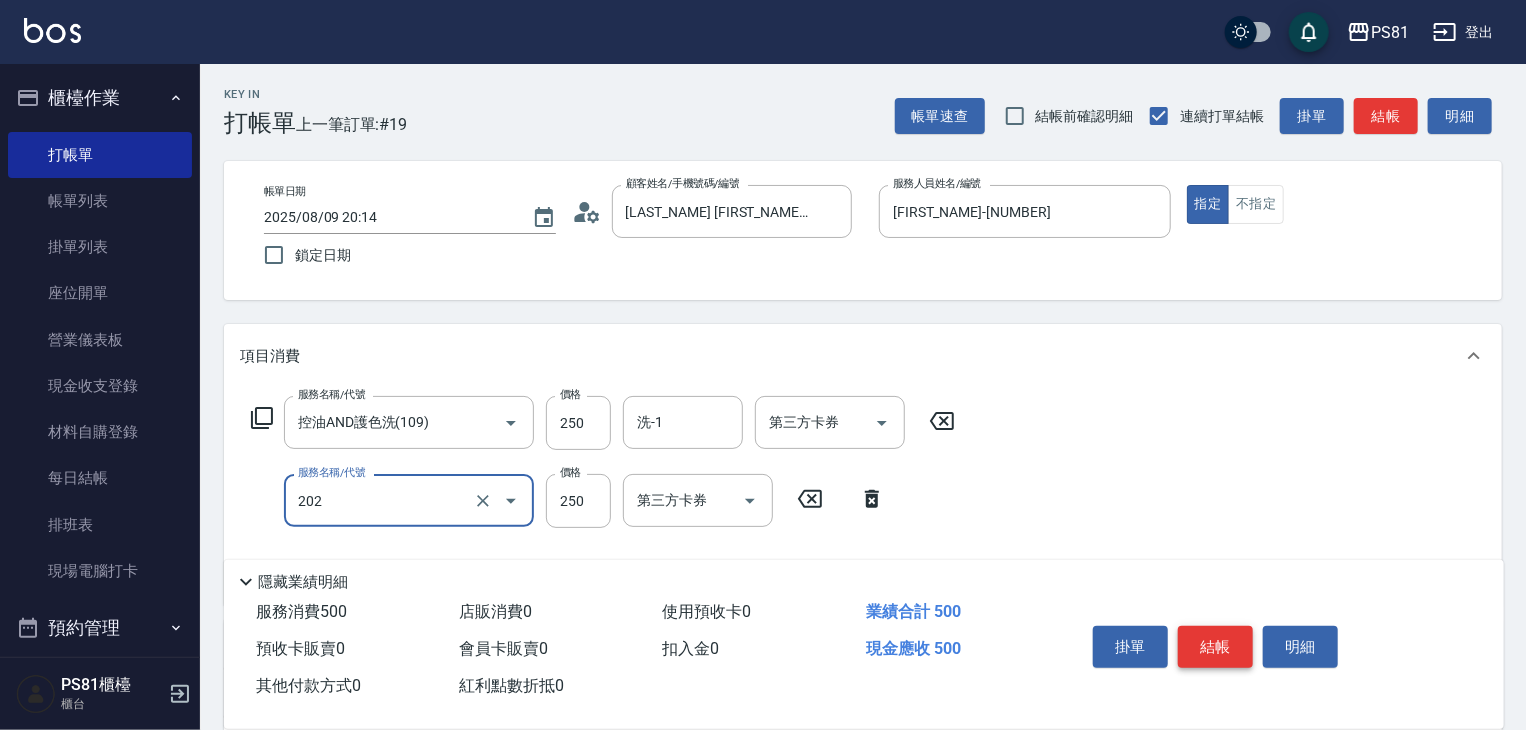 type on "單剪250(202)" 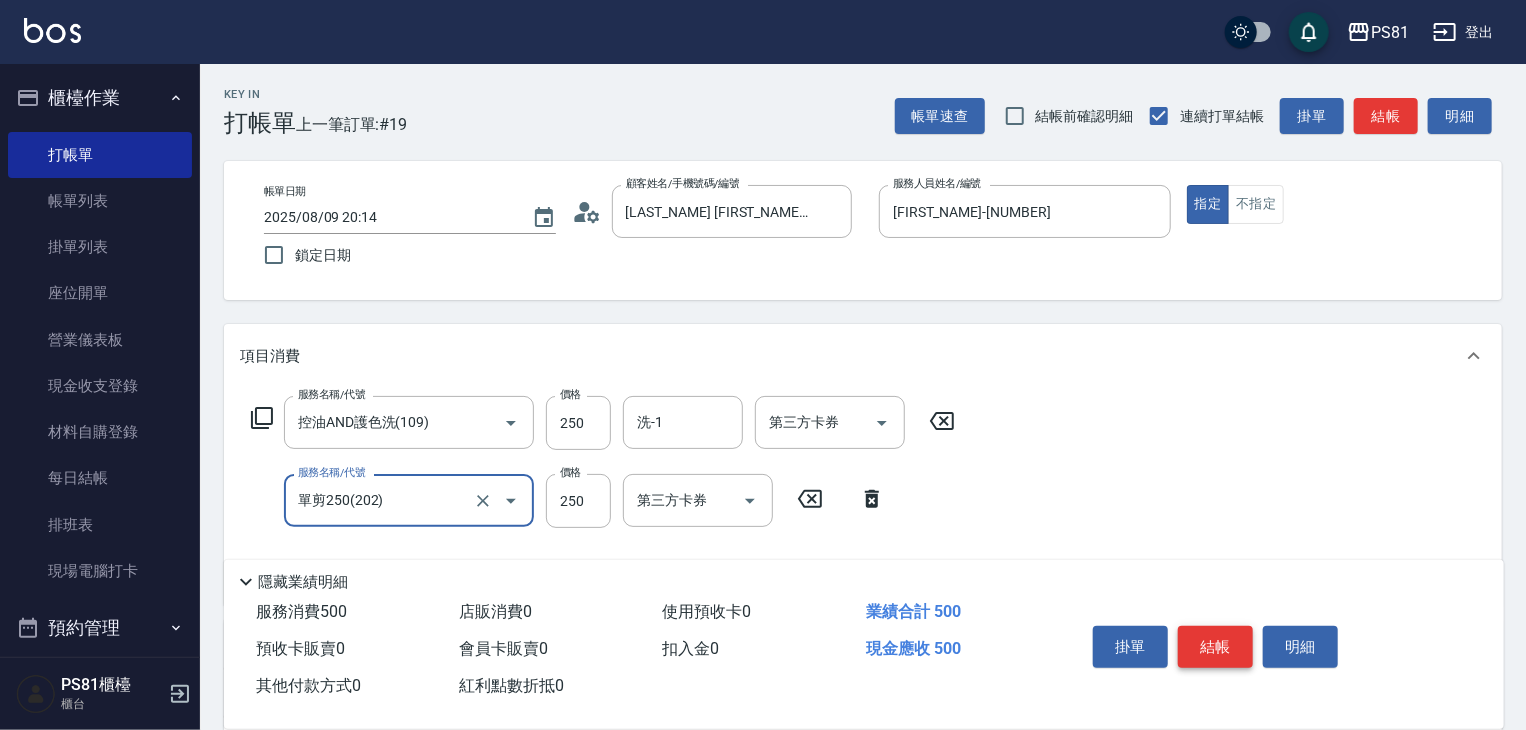 click on "結帳" at bounding box center [1215, 647] 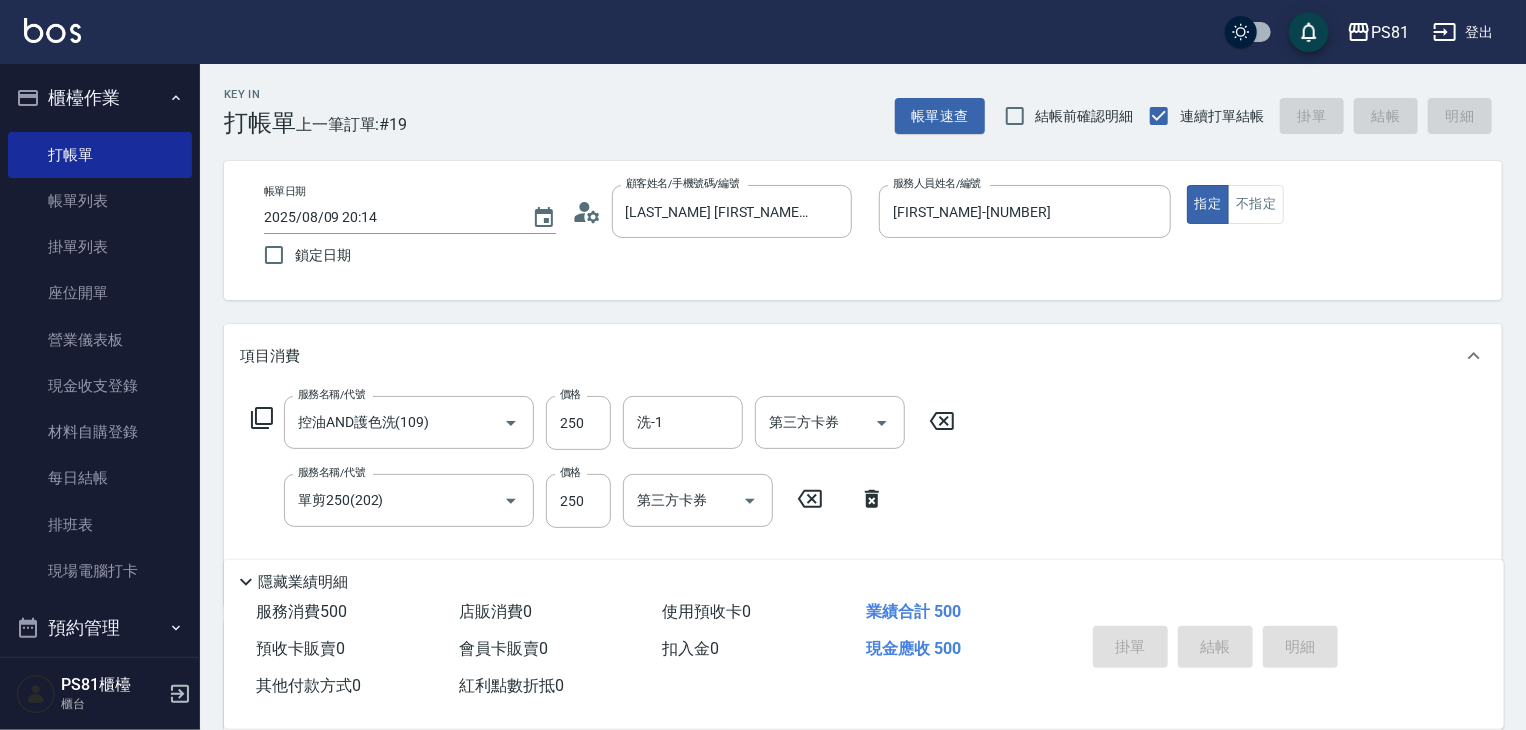 type on "2025/08/09 20:15" 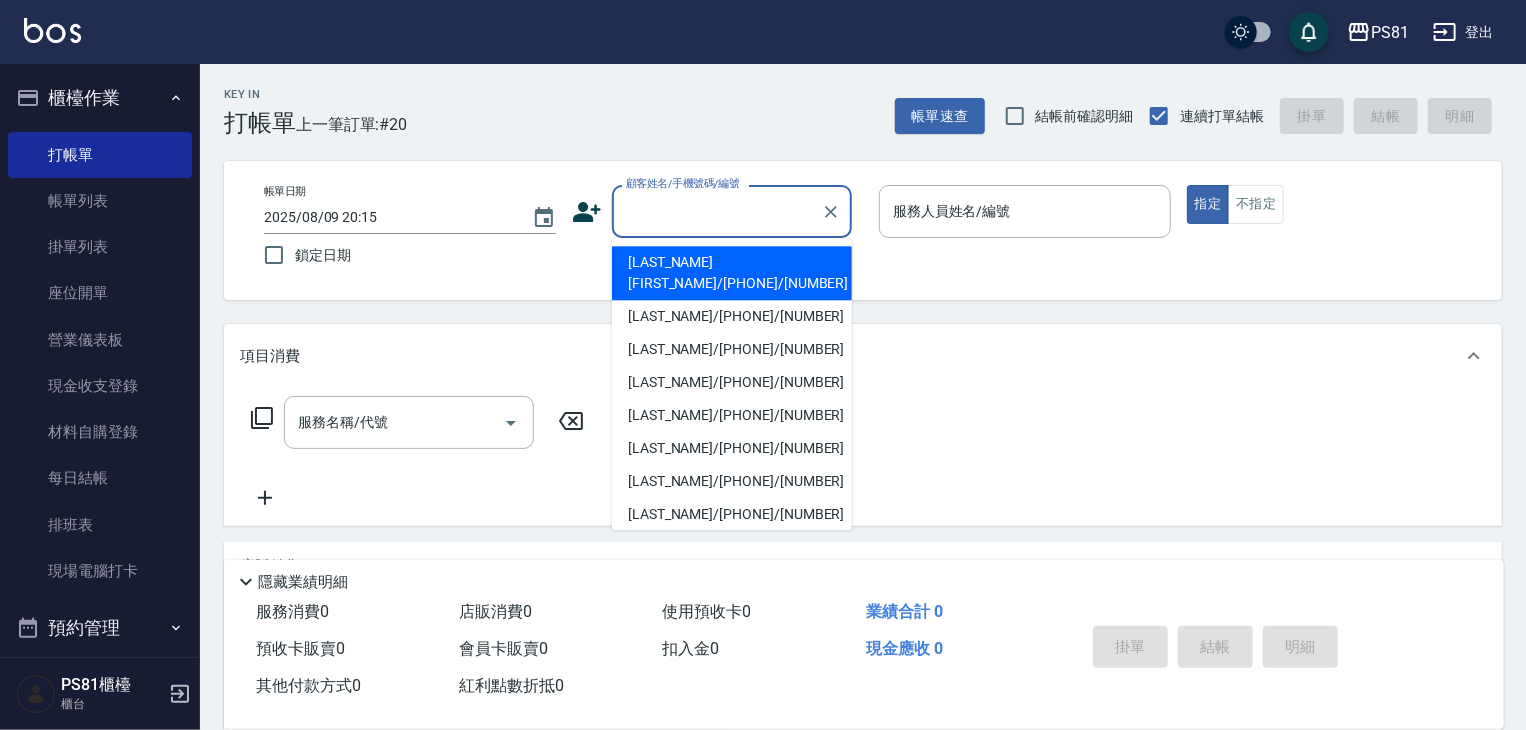 click on "顧客姓名/手機號碼/編號" at bounding box center [717, 211] 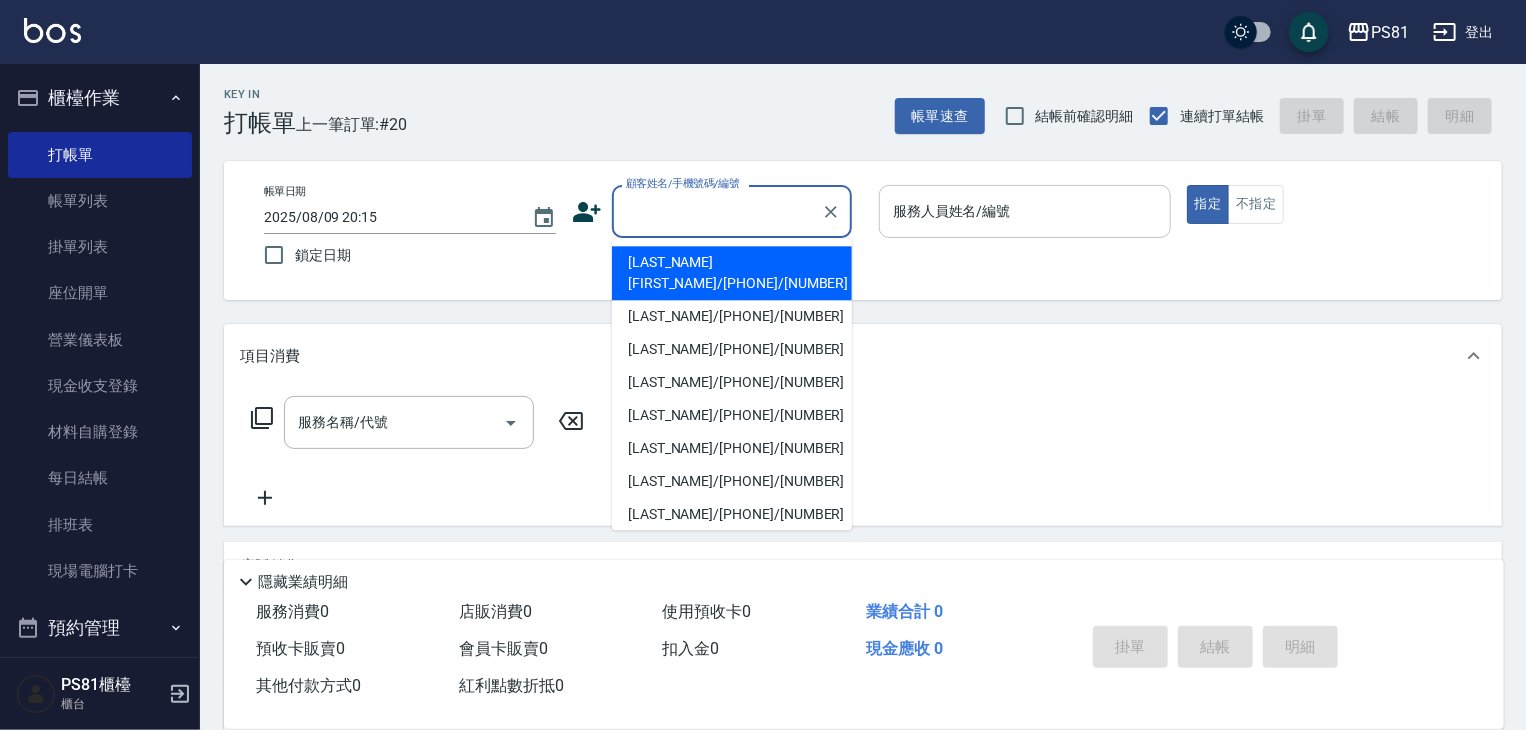 click on "張晏菱/0987195717/111111" at bounding box center (732, 273) 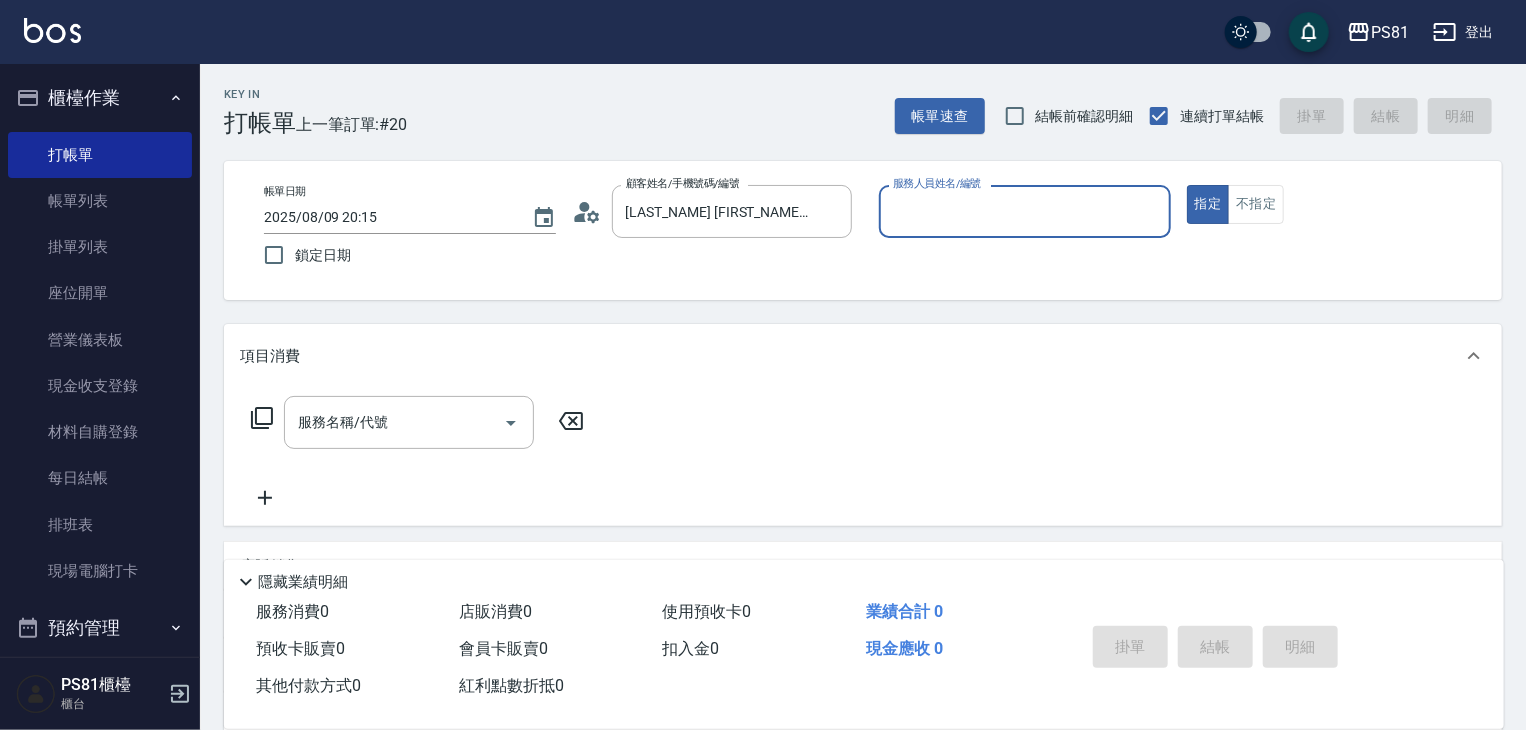 click on "服務人員姓名/編號" at bounding box center [937, 183] 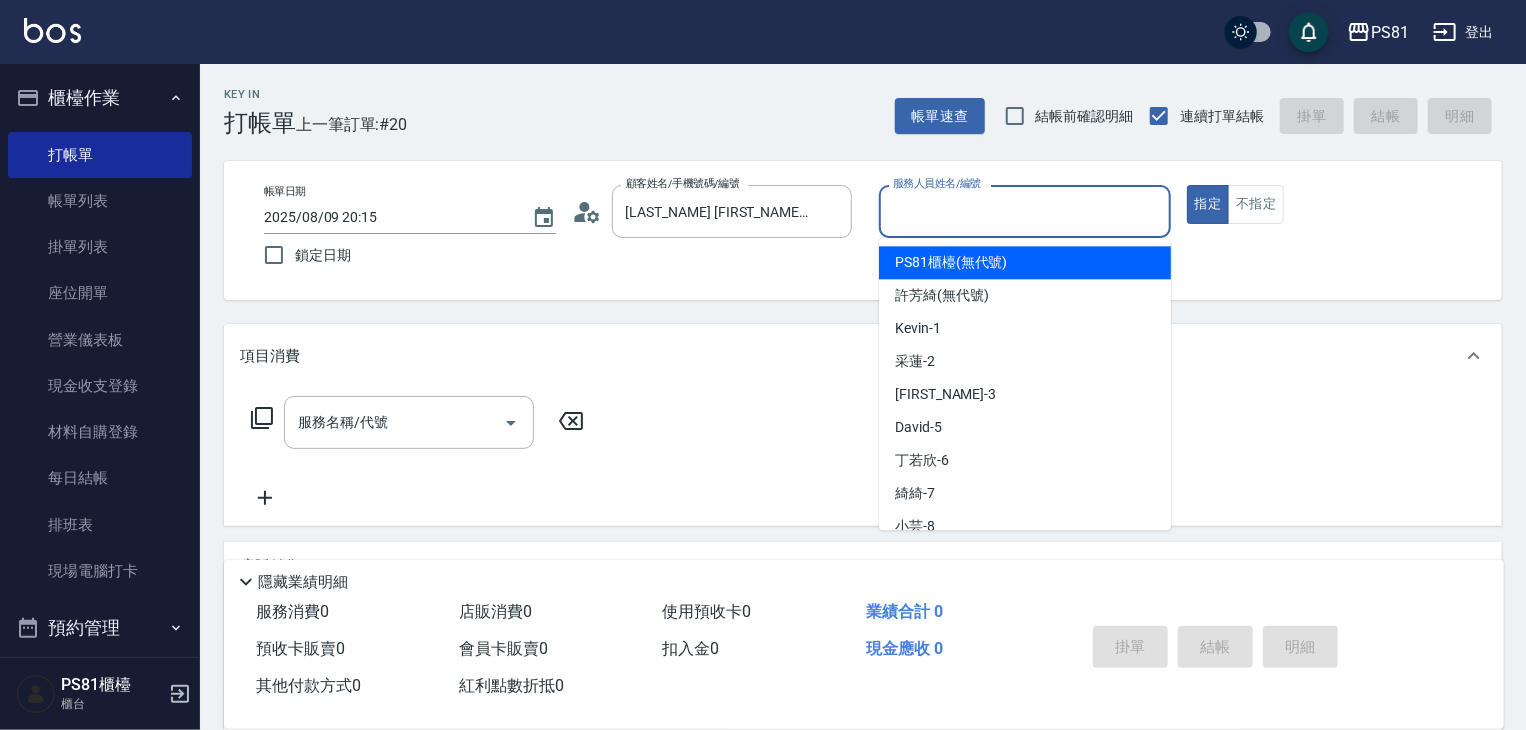 drag, startPoint x: 944, startPoint y: 212, endPoint x: 911, endPoint y: 323, distance: 115.80155 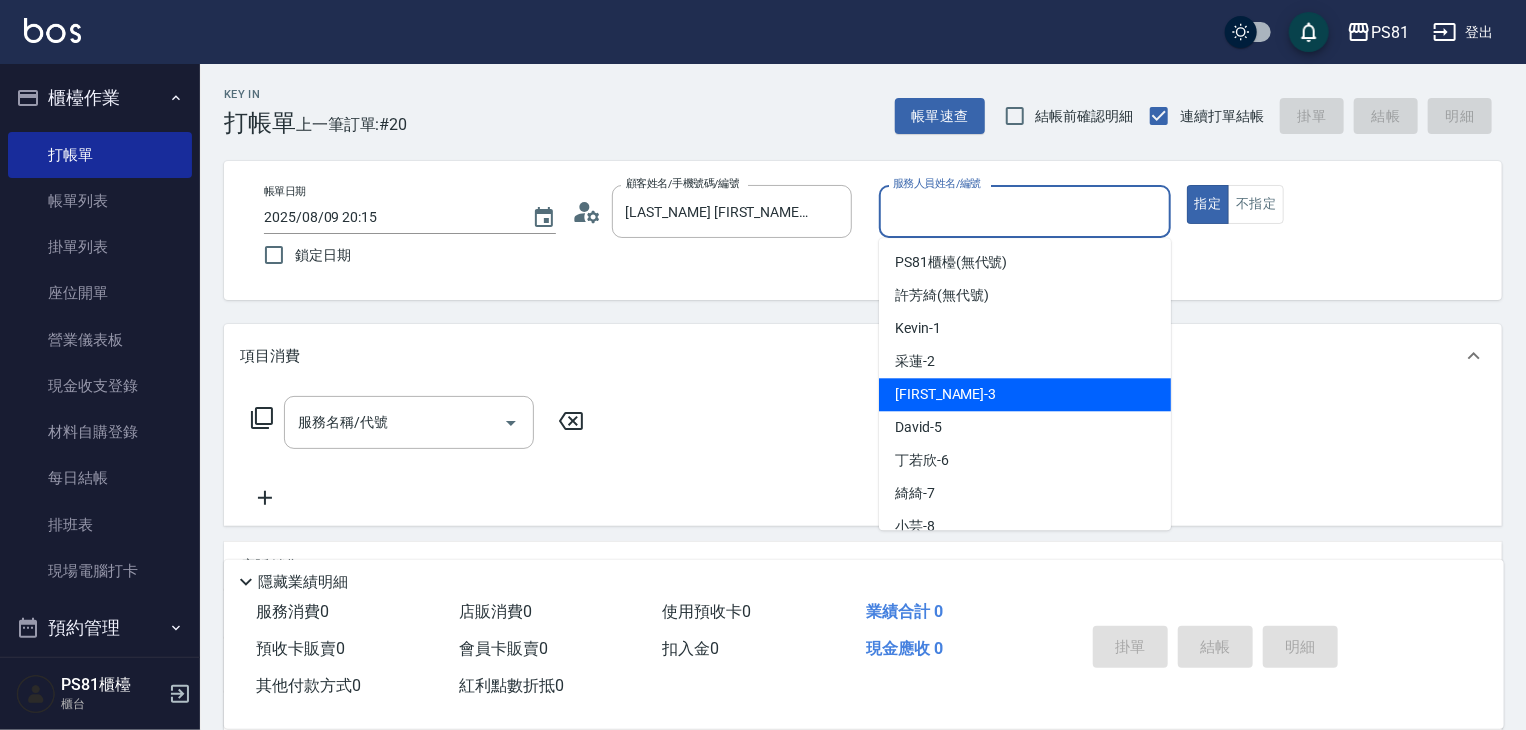 drag, startPoint x: 917, startPoint y: 397, endPoint x: 889, endPoint y: 408, distance: 30.083218 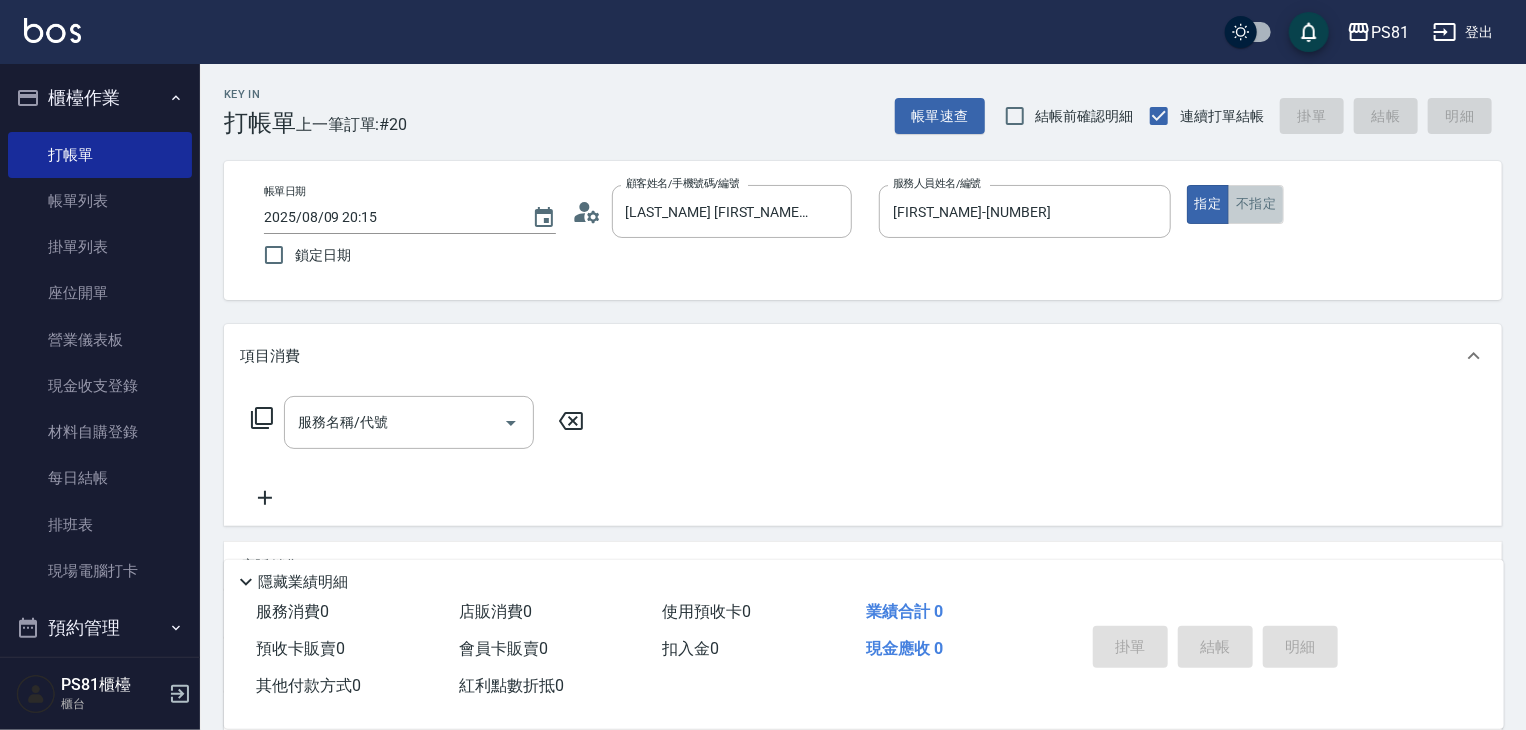 click on "不指定" at bounding box center (1256, 204) 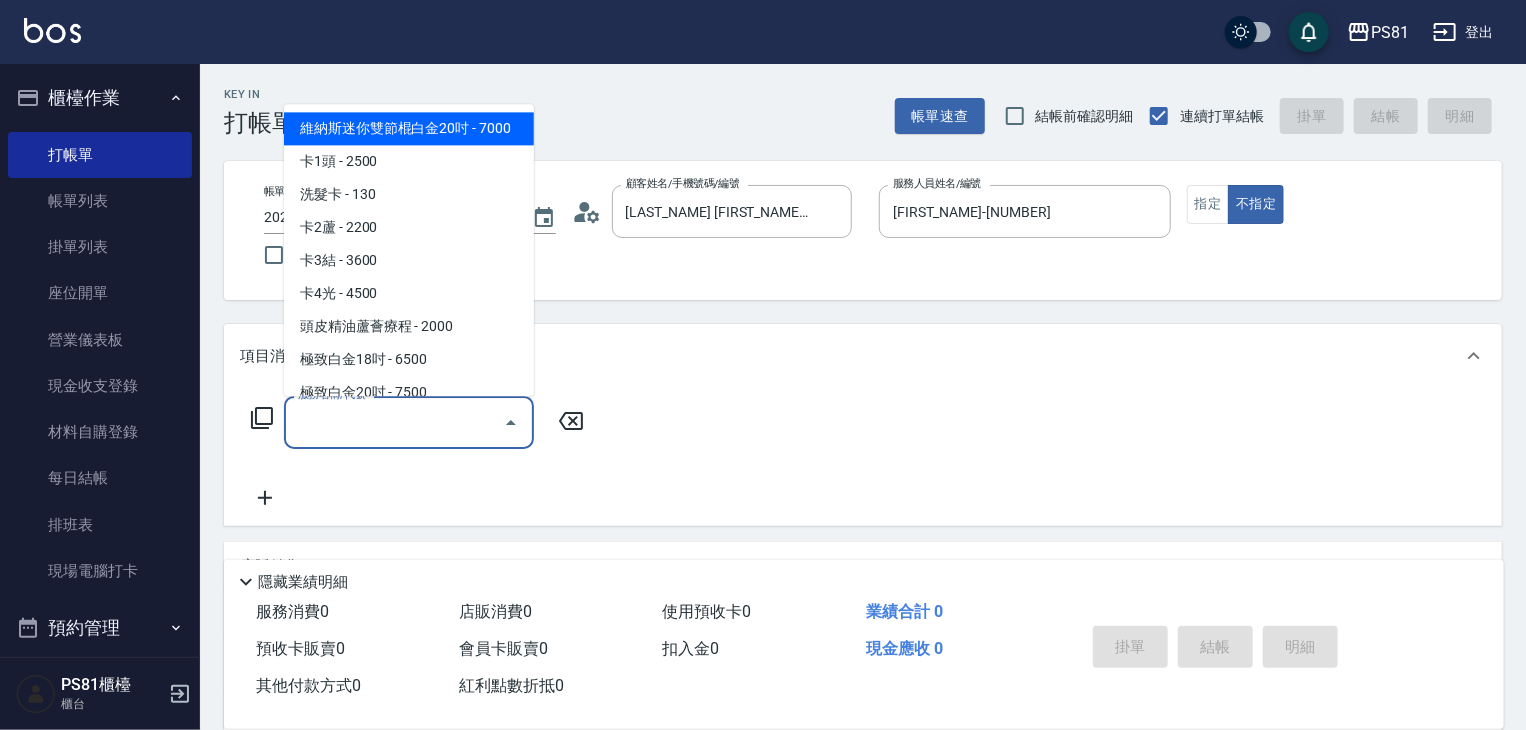 click on "服務名稱/代號" at bounding box center [394, 422] 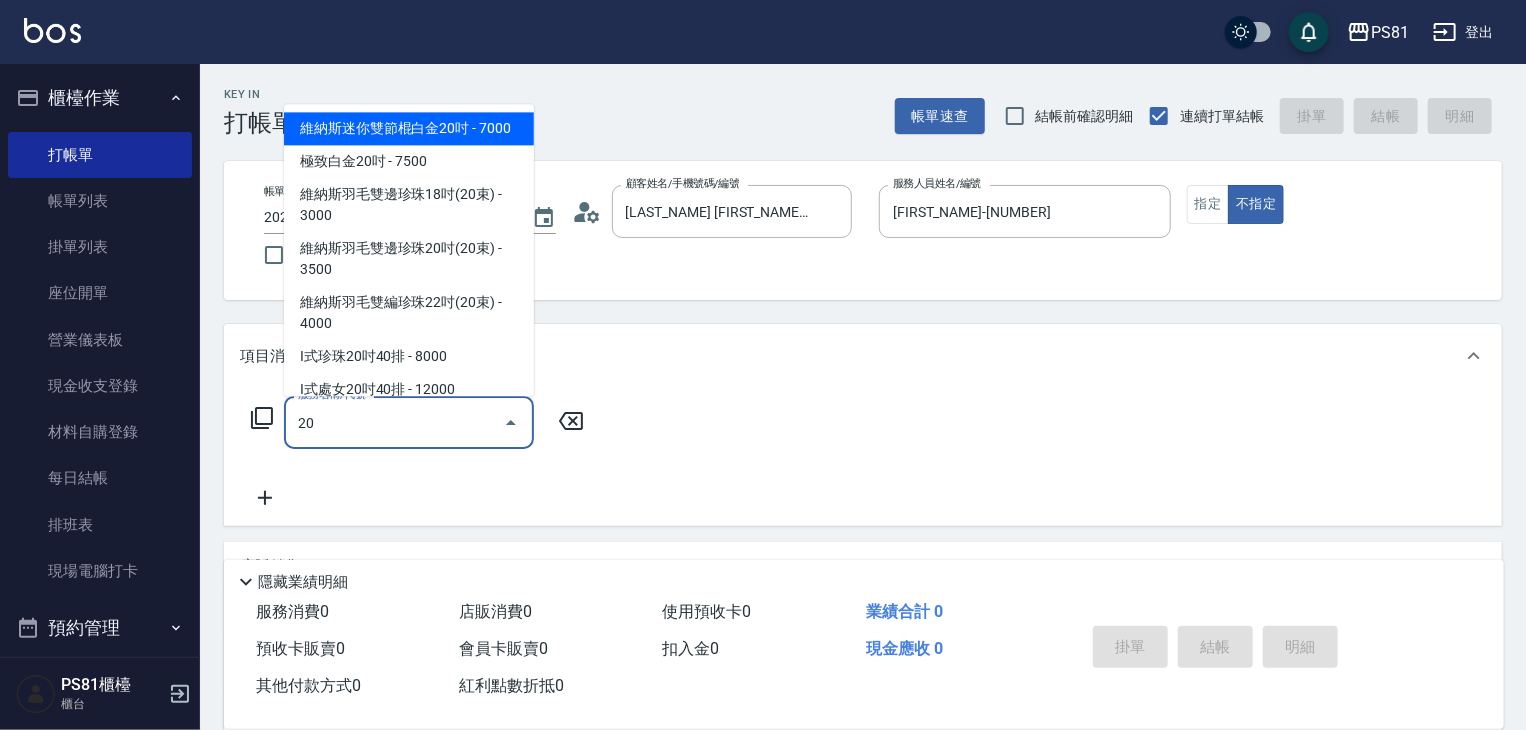 type on "201" 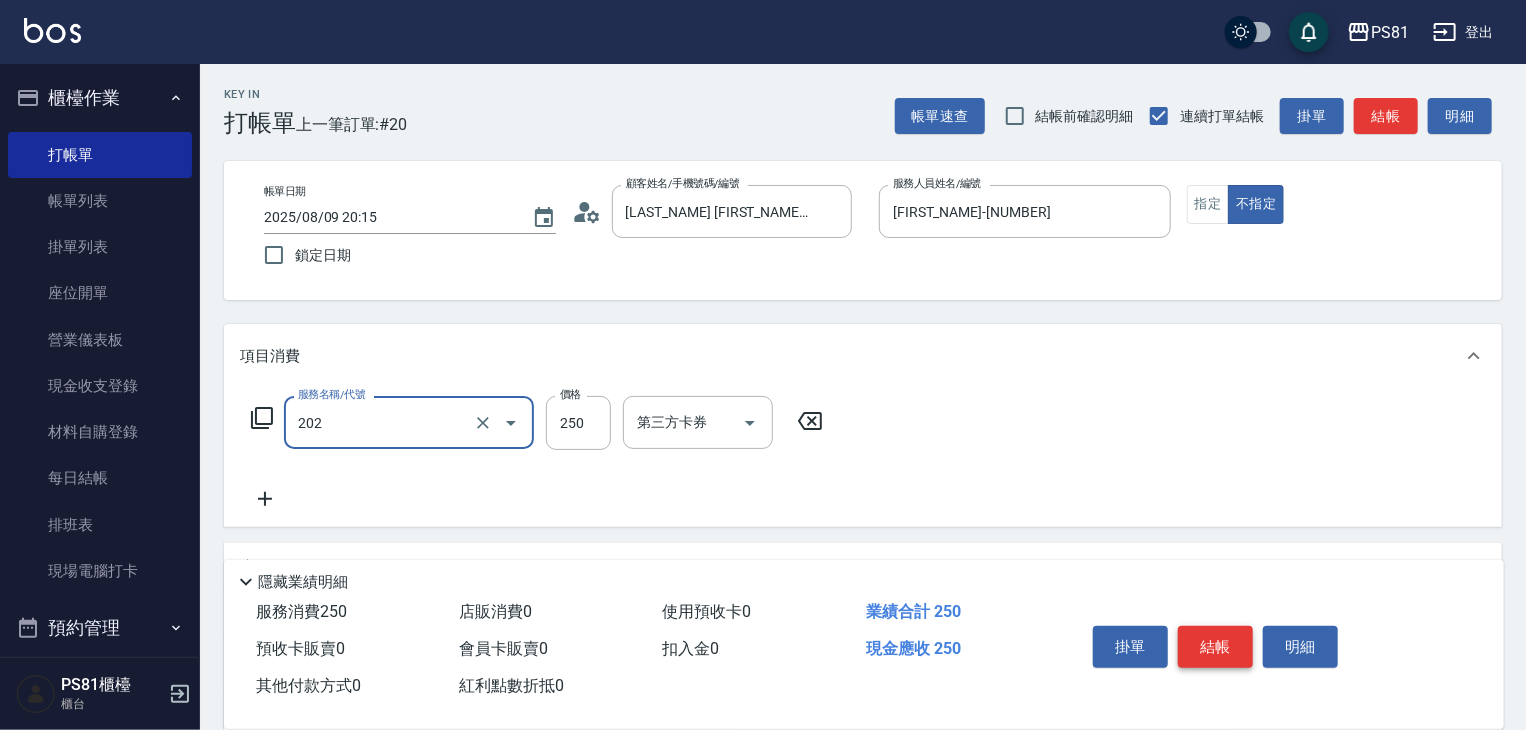 type on "單剪250(202)" 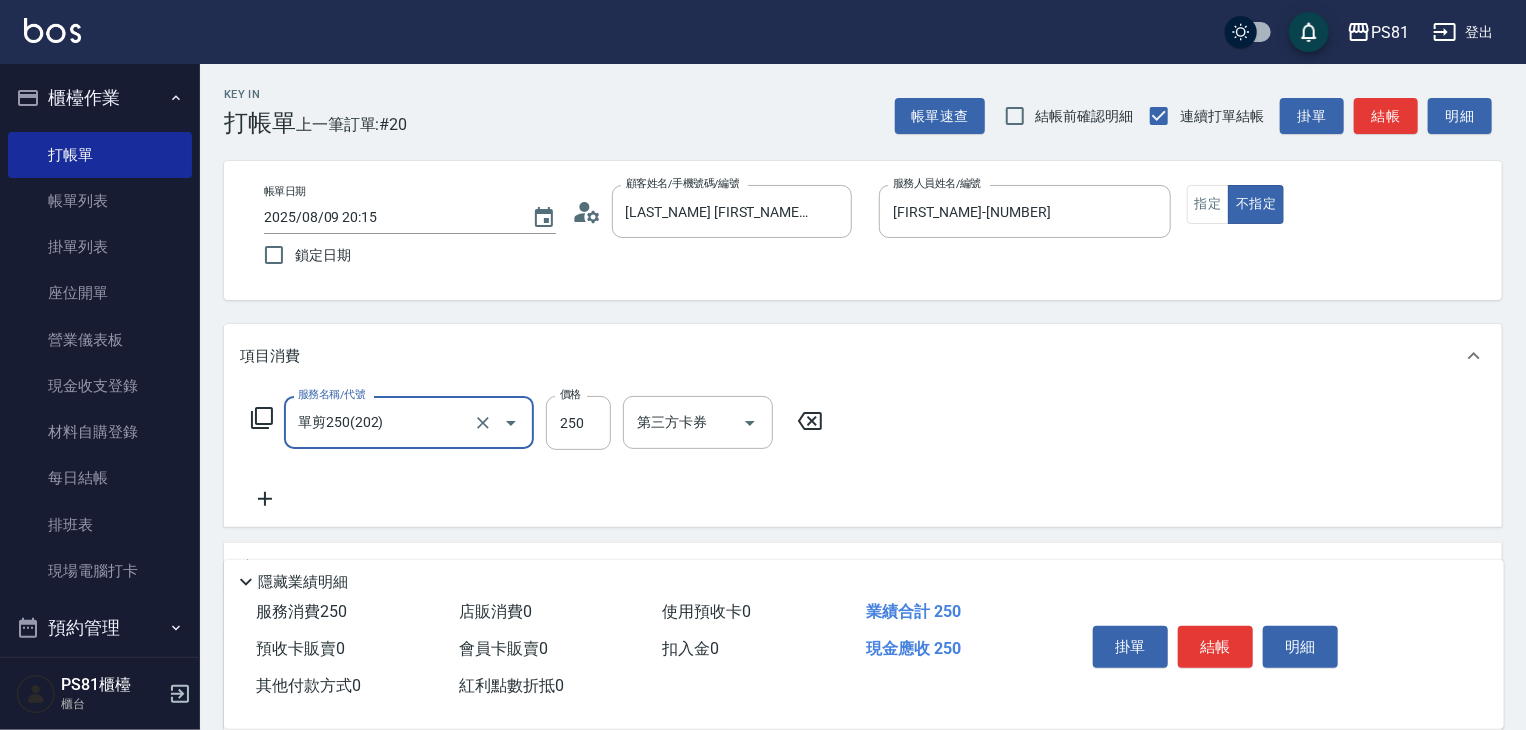 click on "結帳" at bounding box center (1215, 647) 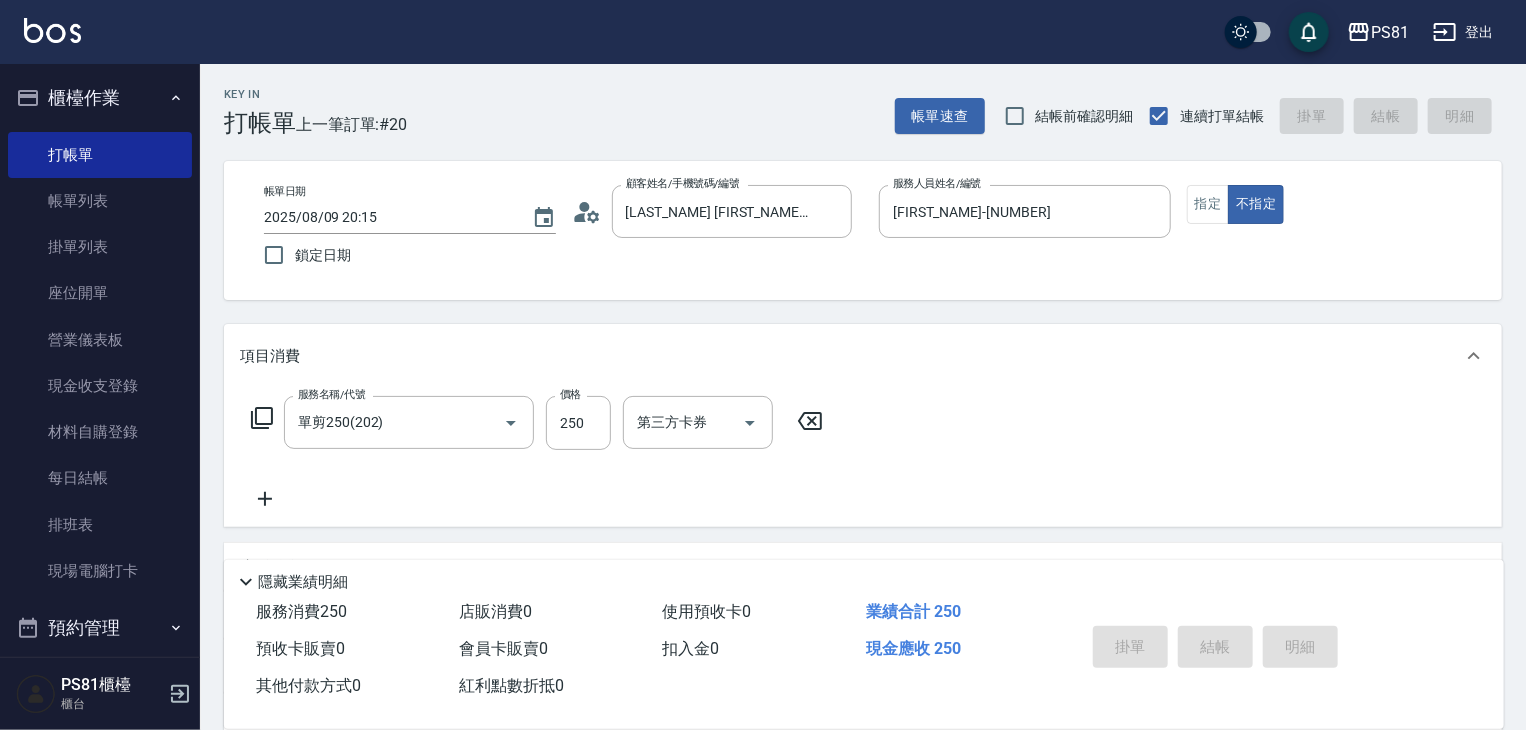 type 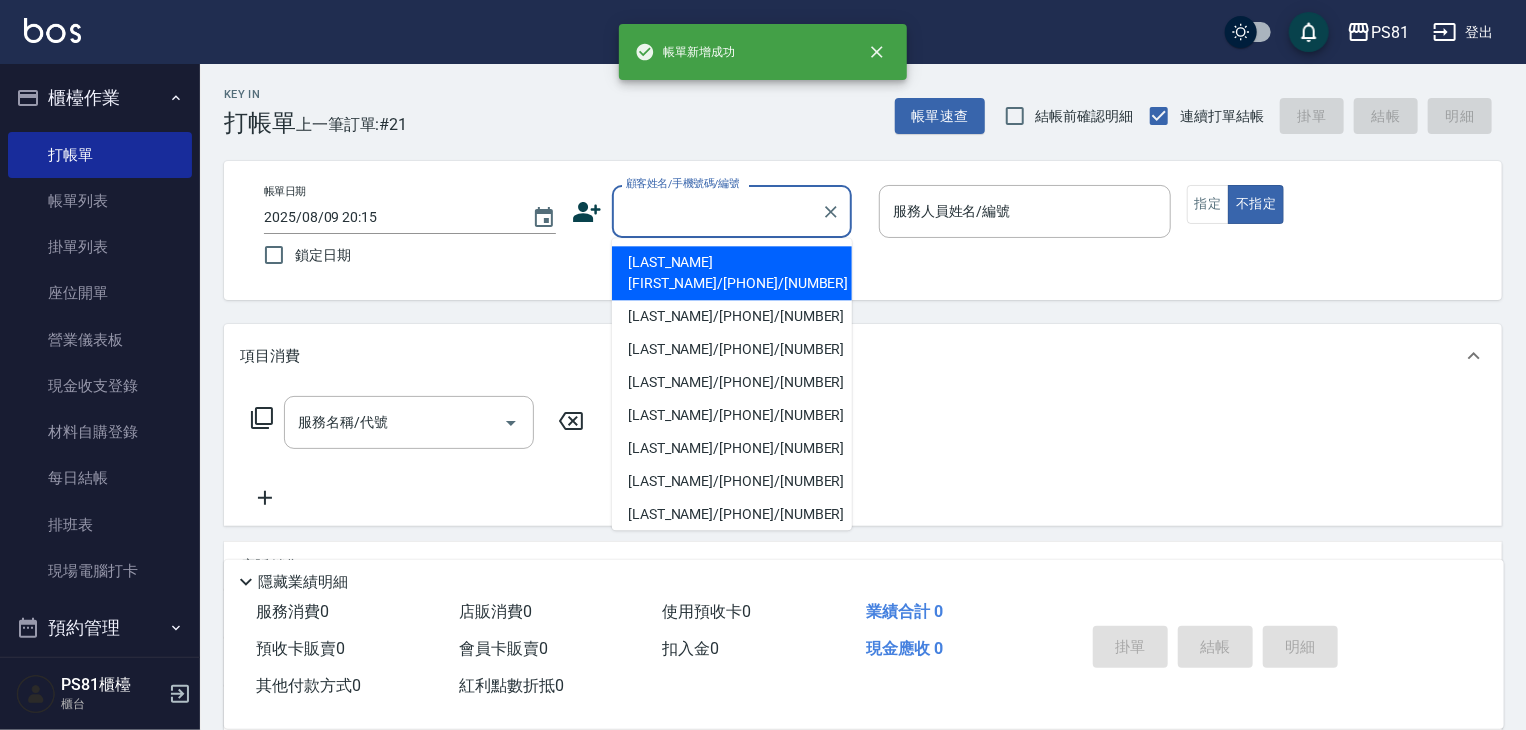 drag, startPoint x: 729, startPoint y: 213, endPoint x: 752, endPoint y: 246, distance: 40.22437 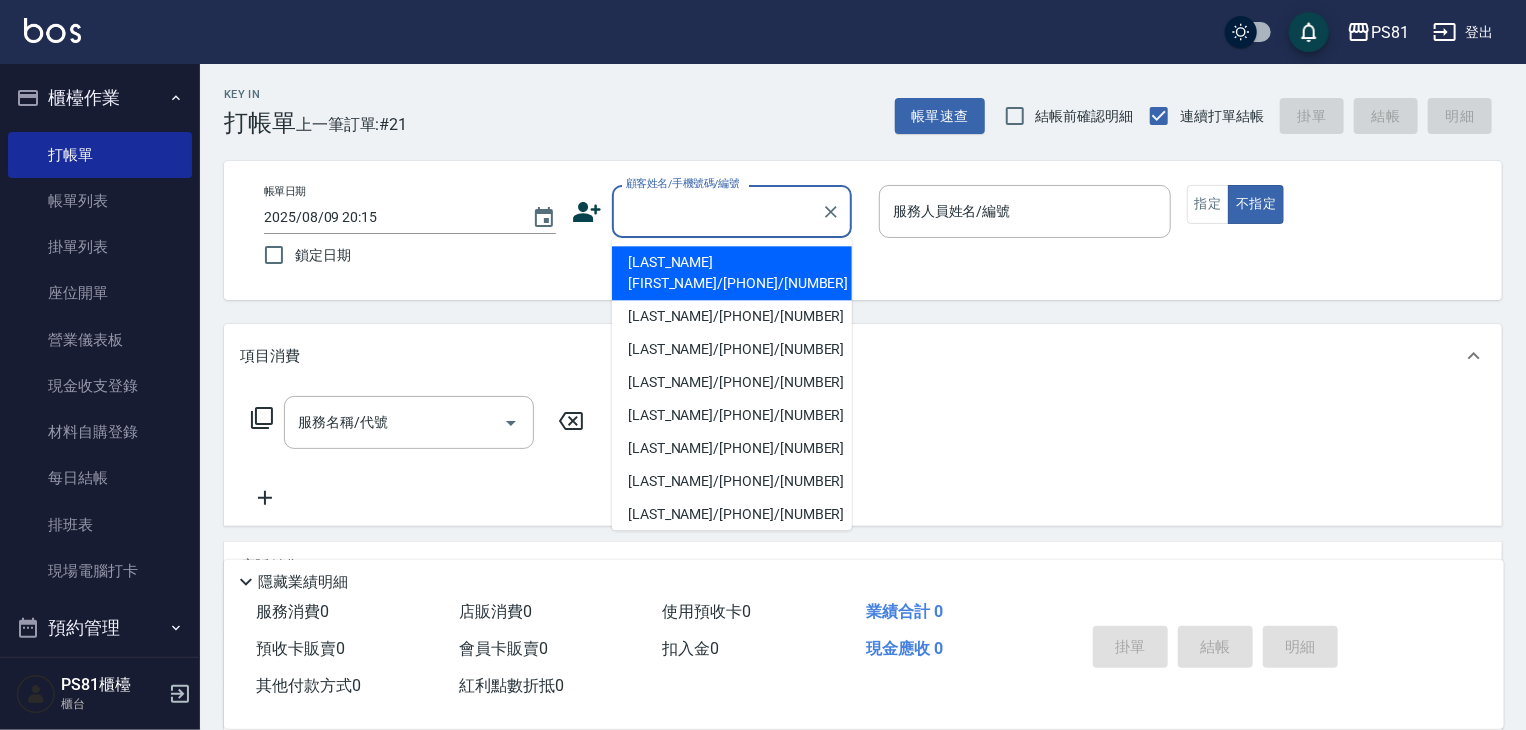 click on "張晏菱/0987195717/111111" at bounding box center (732, 273) 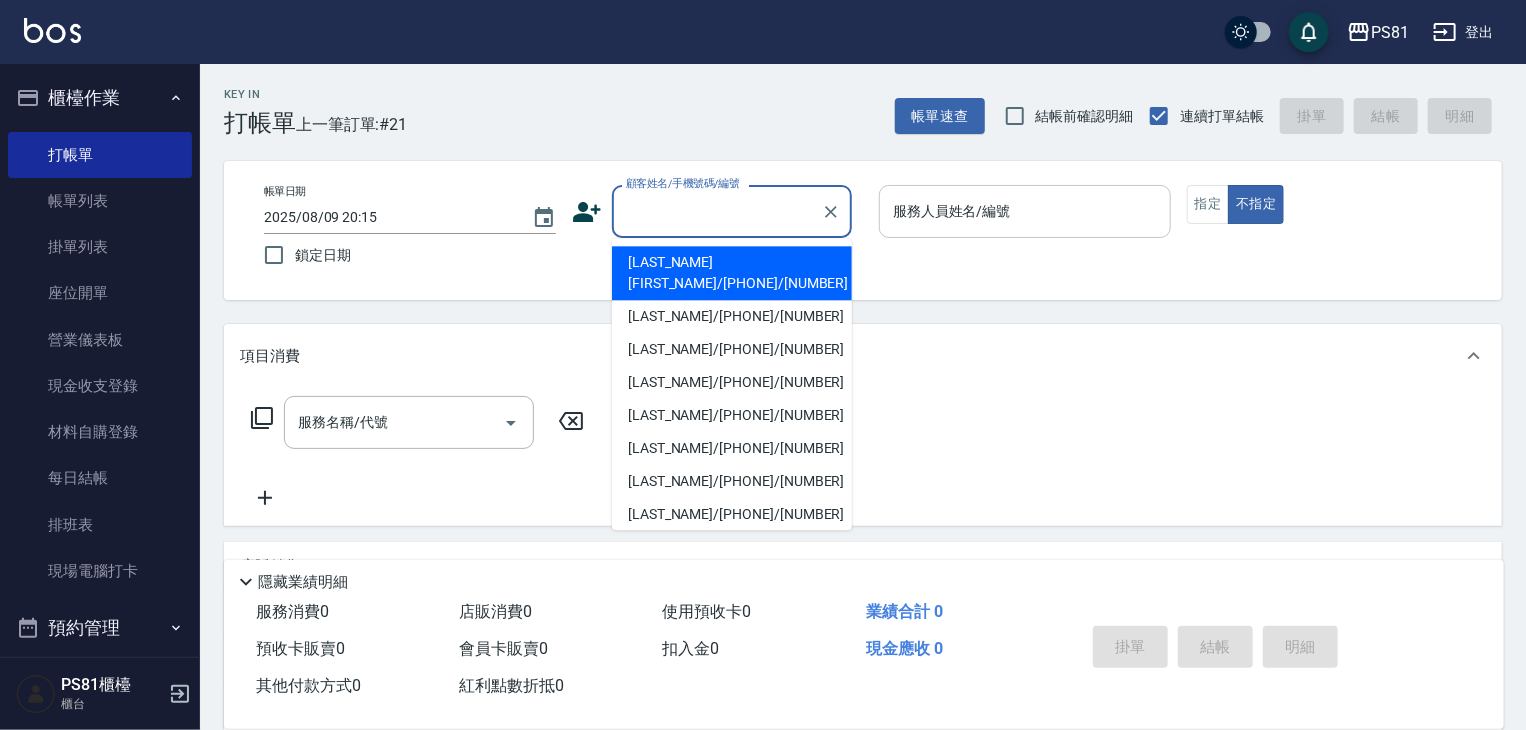 type on "張晏菱/0987195717/111111" 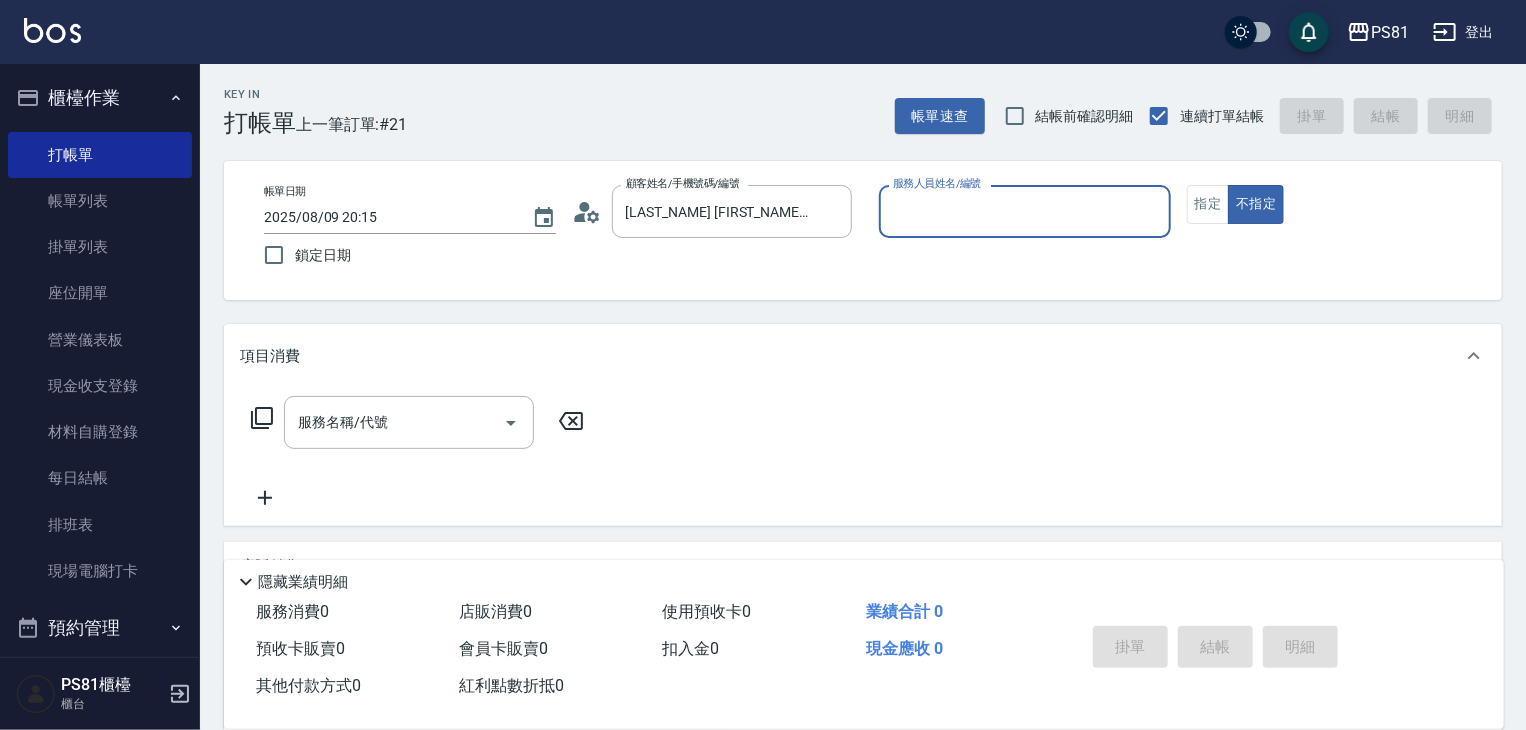 click on "服務人員姓名/編號" at bounding box center (1025, 211) 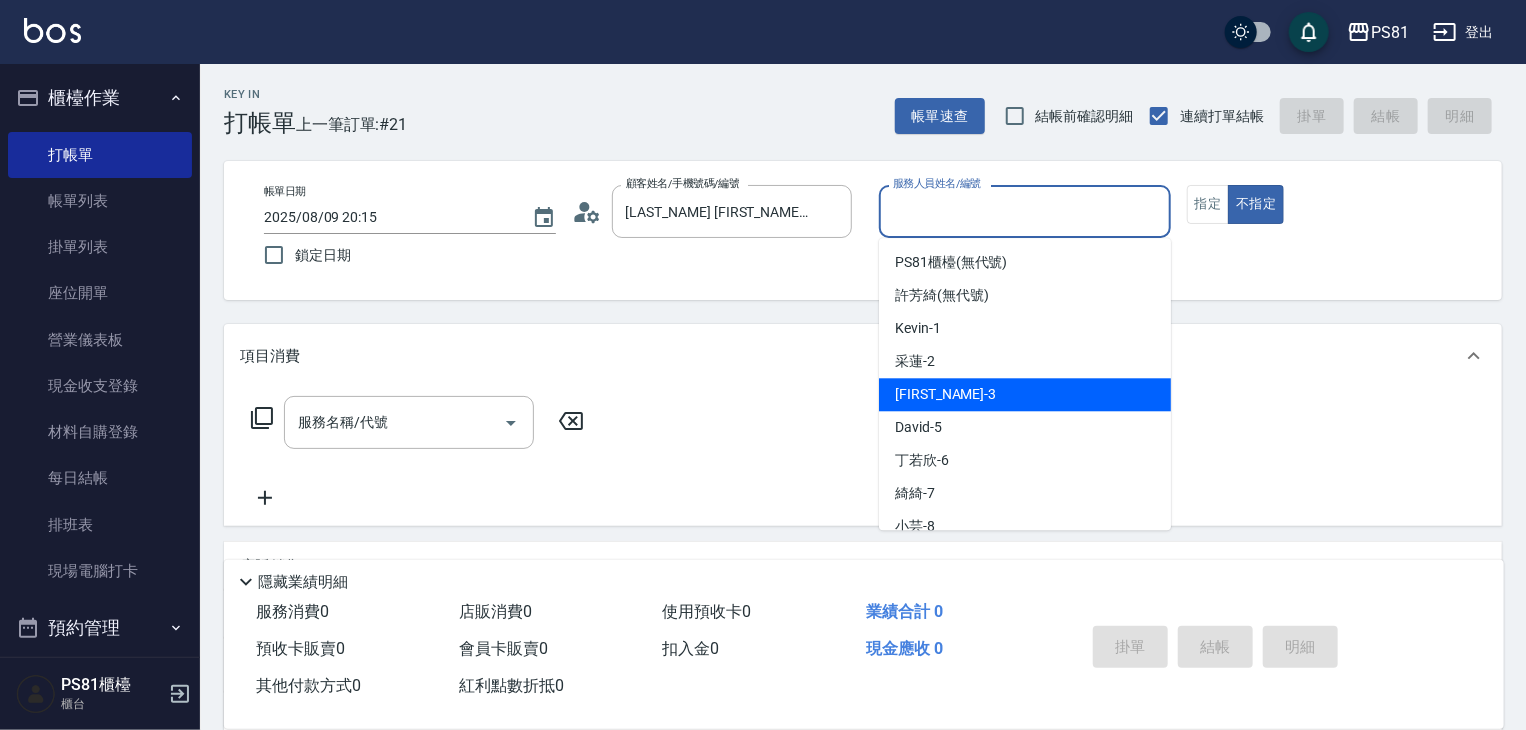 drag, startPoint x: 955, startPoint y: 404, endPoint x: 930, endPoint y: 409, distance: 25.495098 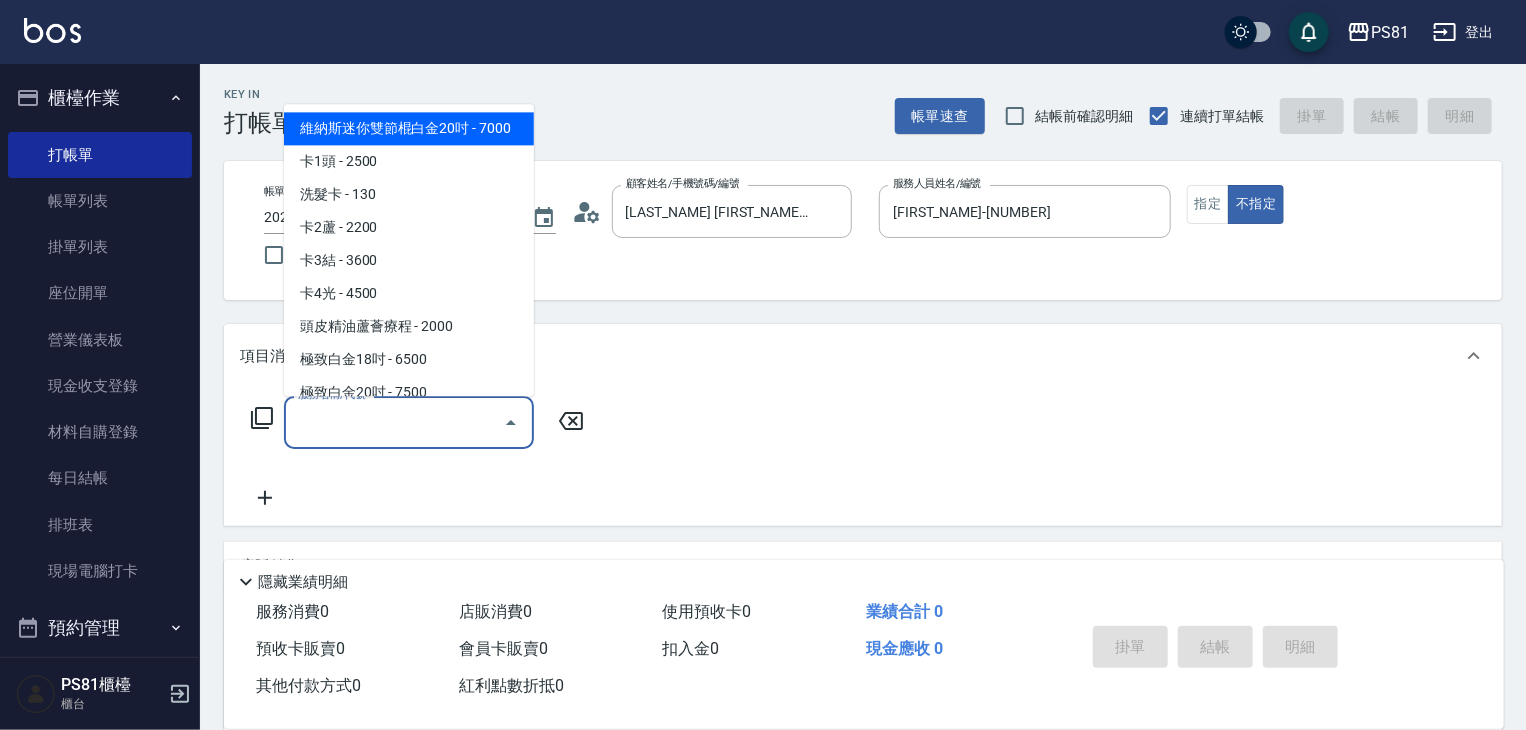 drag, startPoint x: 293, startPoint y: 432, endPoint x: 320, endPoint y: 432, distance: 27 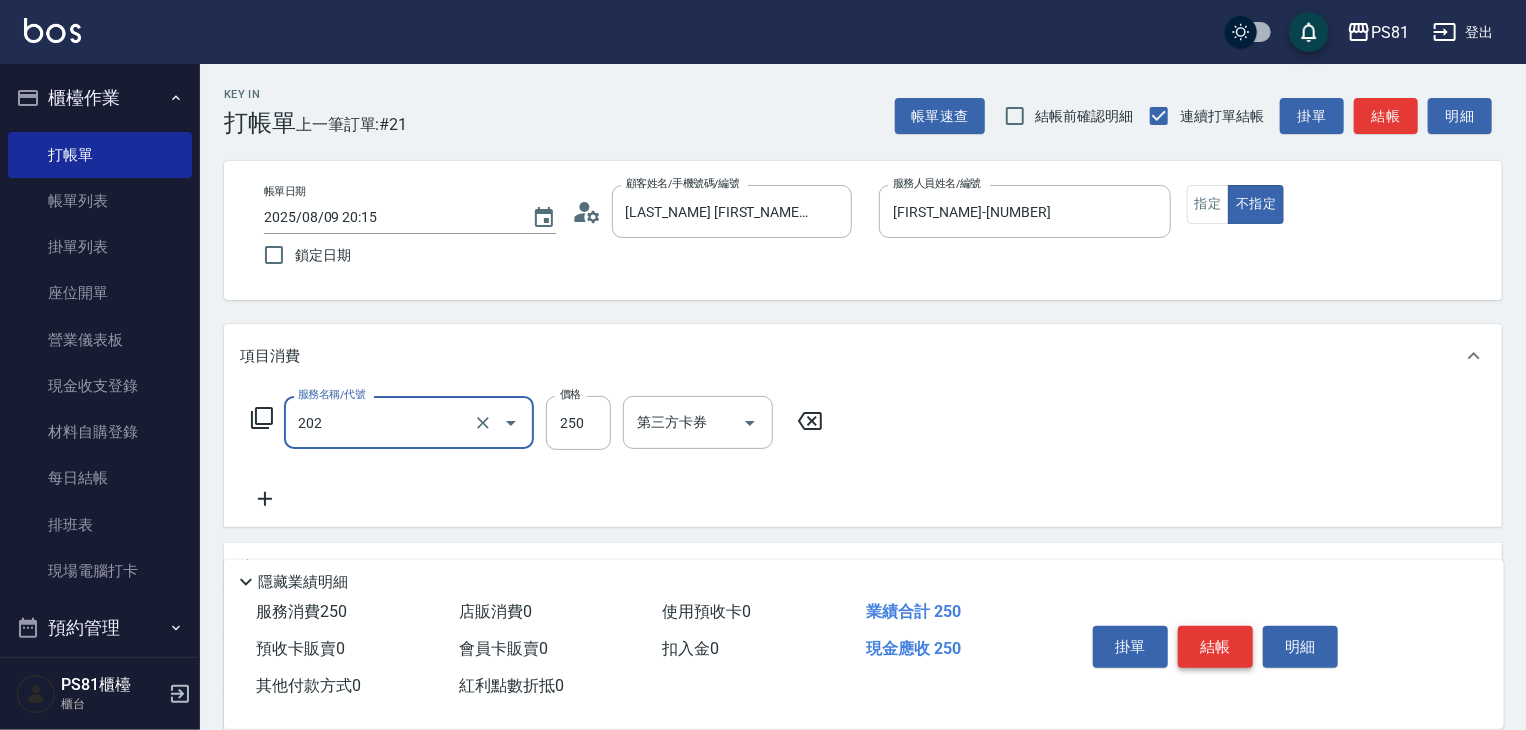 type on "單剪250(202)" 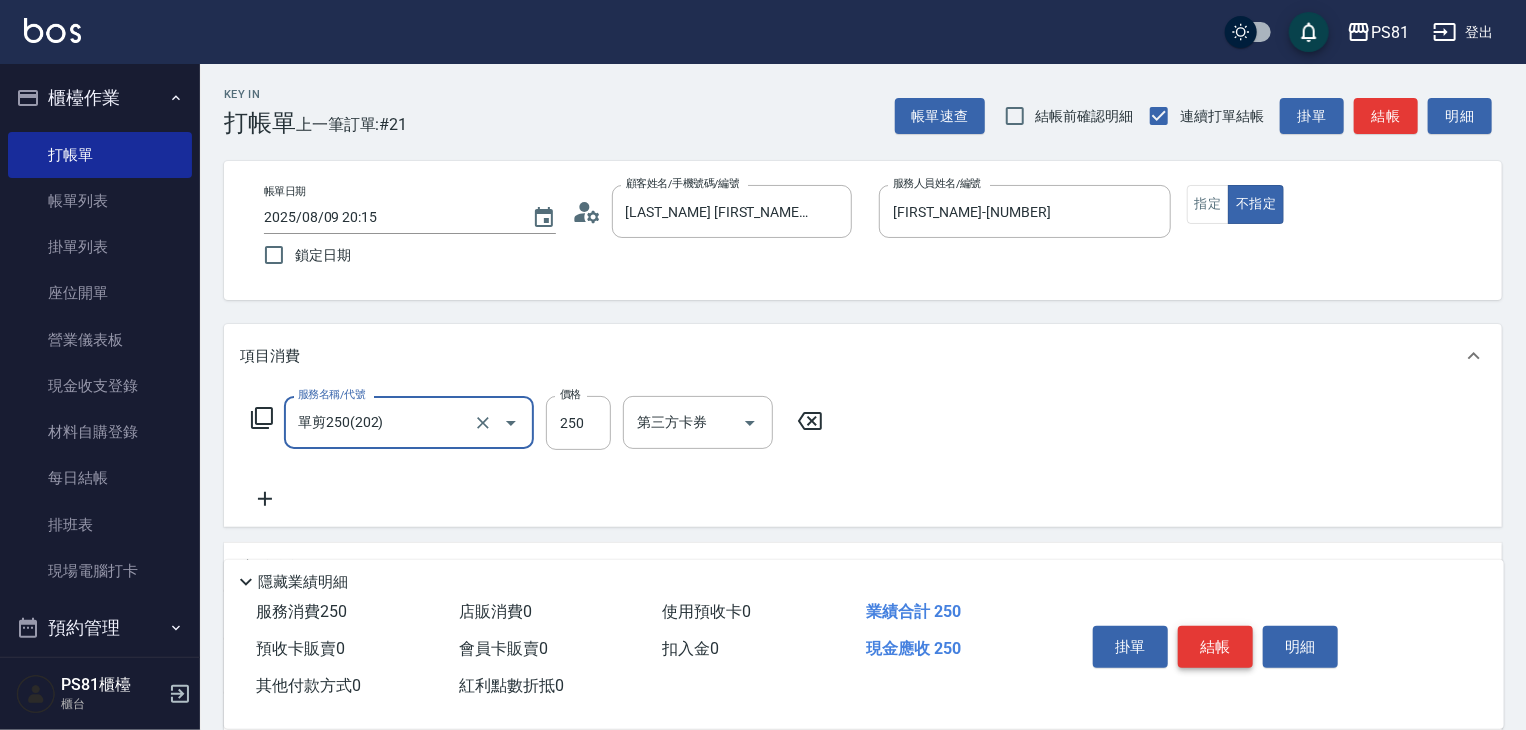 click on "結帳" at bounding box center (1215, 647) 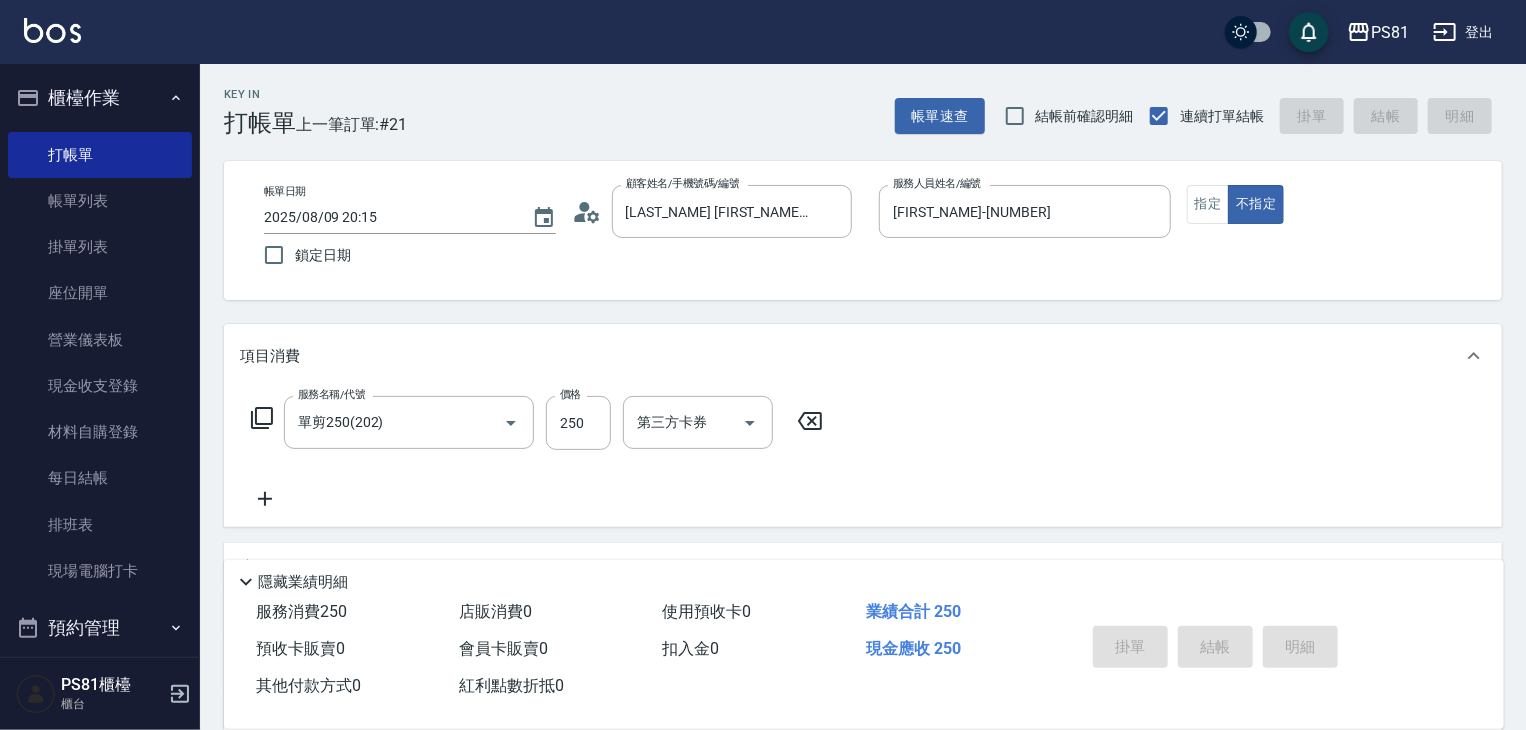 type 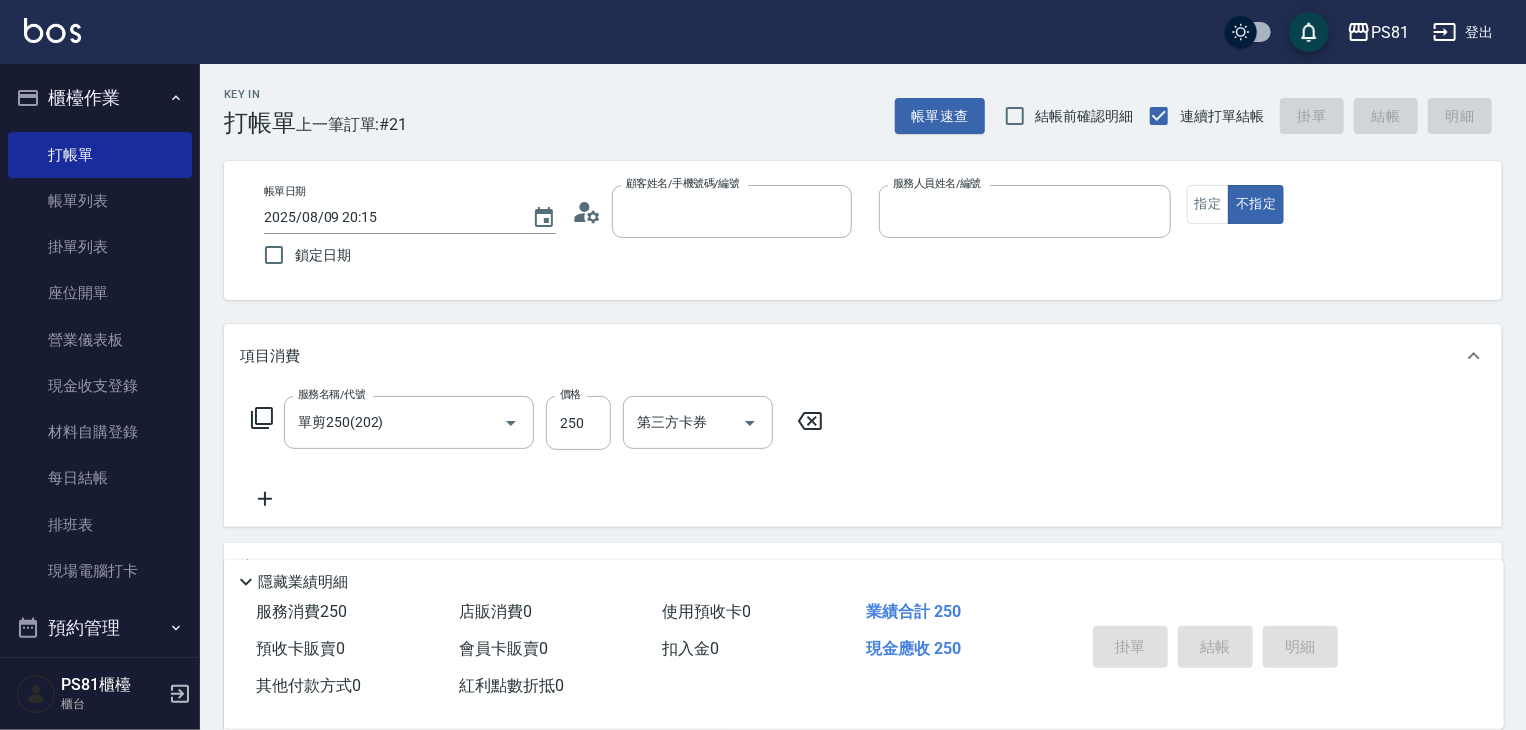 type 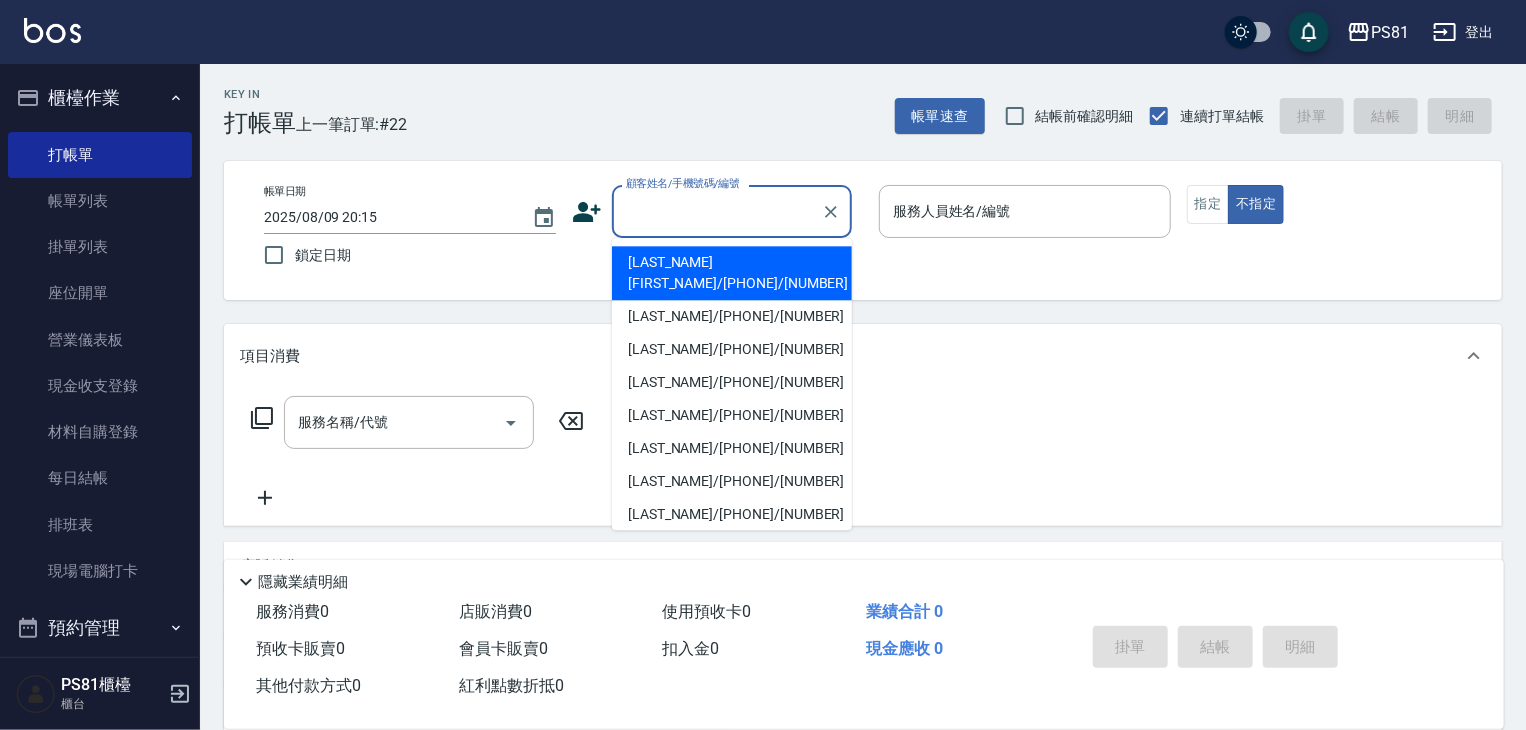 drag, startPoint x: 631, startPoint y: 201, endPoint x: 644, endPoint y: 231, distance: 32.695564 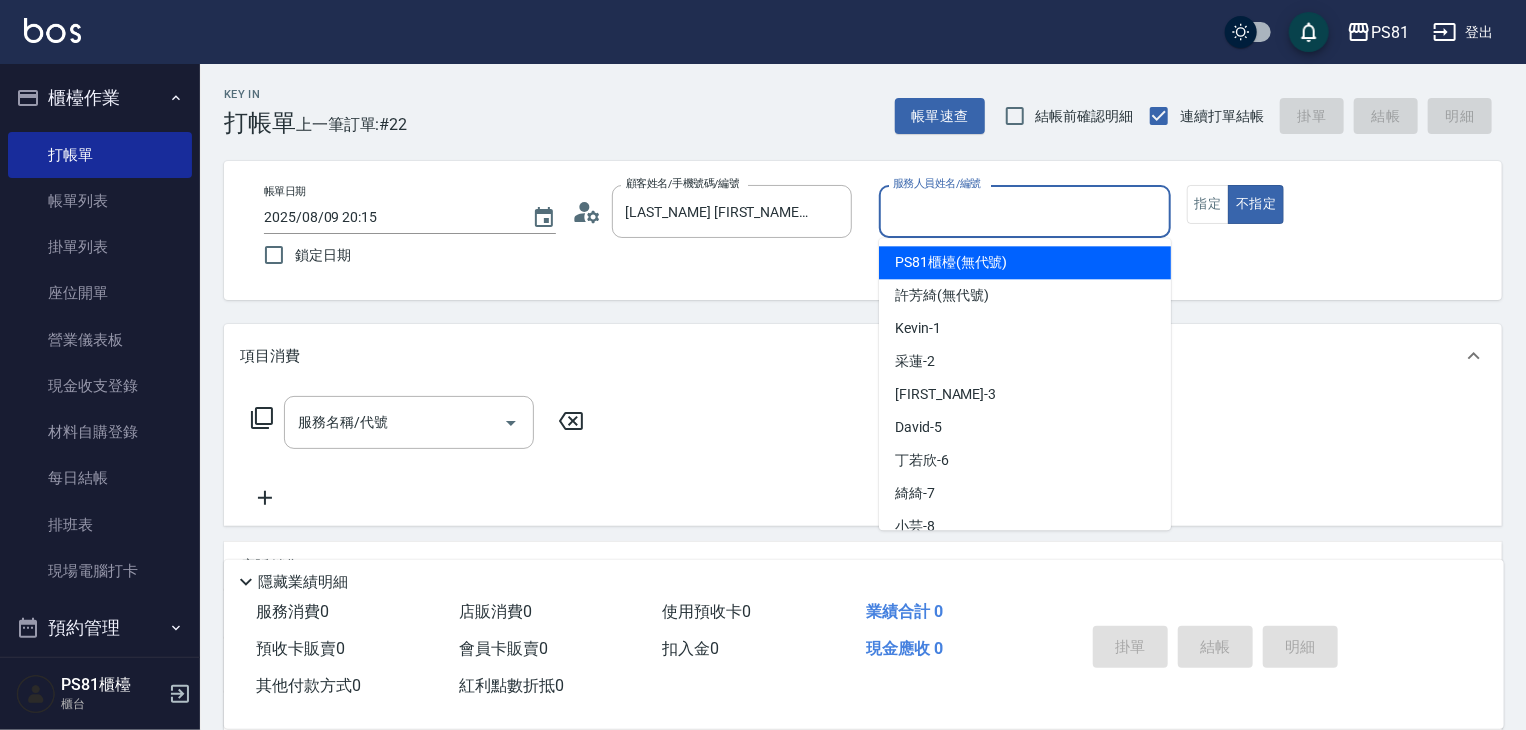 drag, startPoint x: 1075, startPoint y: 228, endPoint x: 1029, endPoint y: 301, distance: 86.28442 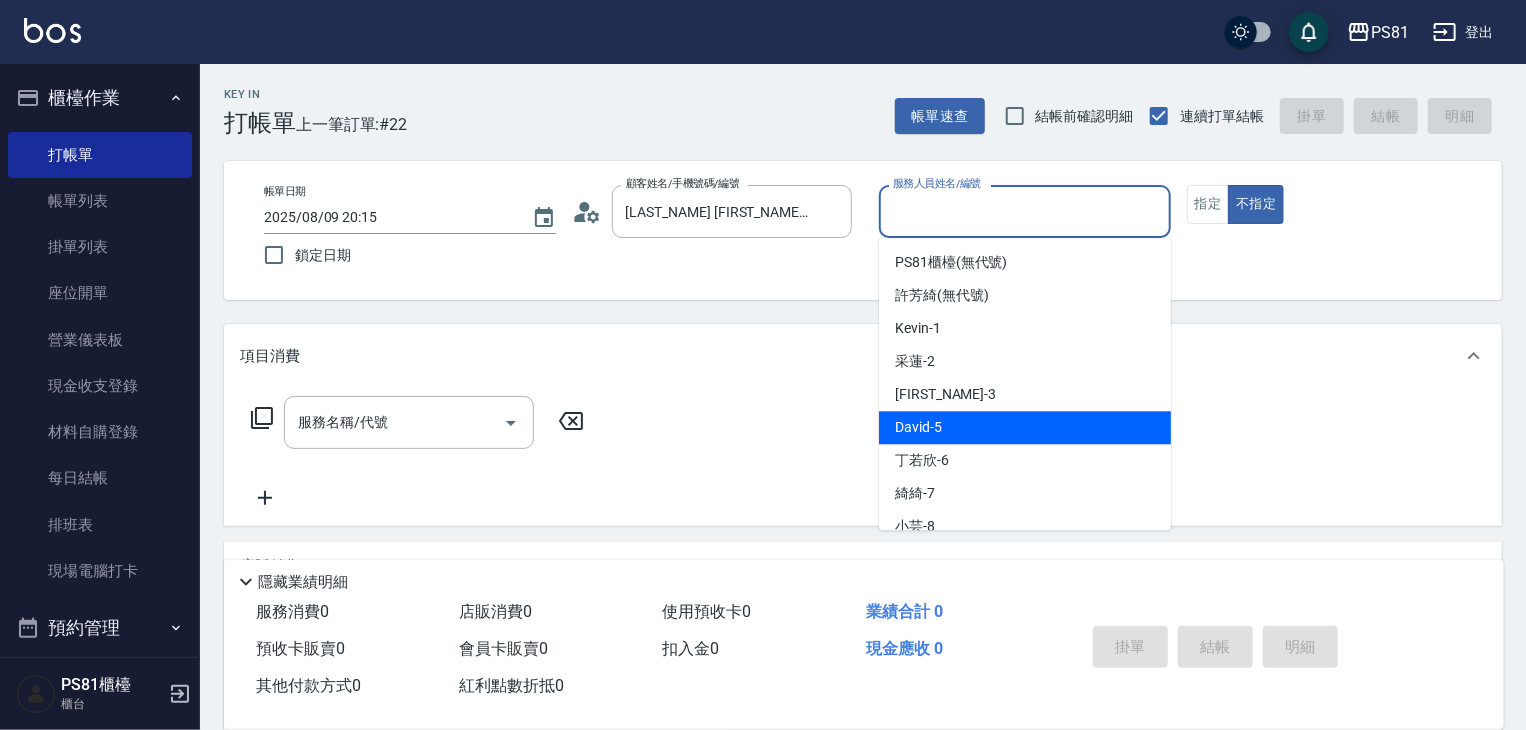 click on "PS81櫃檯 (無代號)  許芳綺 (無代號) Kevin -1 采蓮 -2 晏菱 -3 David -5 丁若欣 -6 綺綺 -7 小芸 -8 BEN -10 妍妍 -20 Q比 -21 涵文 -22 佩其 -23 茜茜 -24 妮可 -25 處長 -99" at bounding box center [1025, 384] 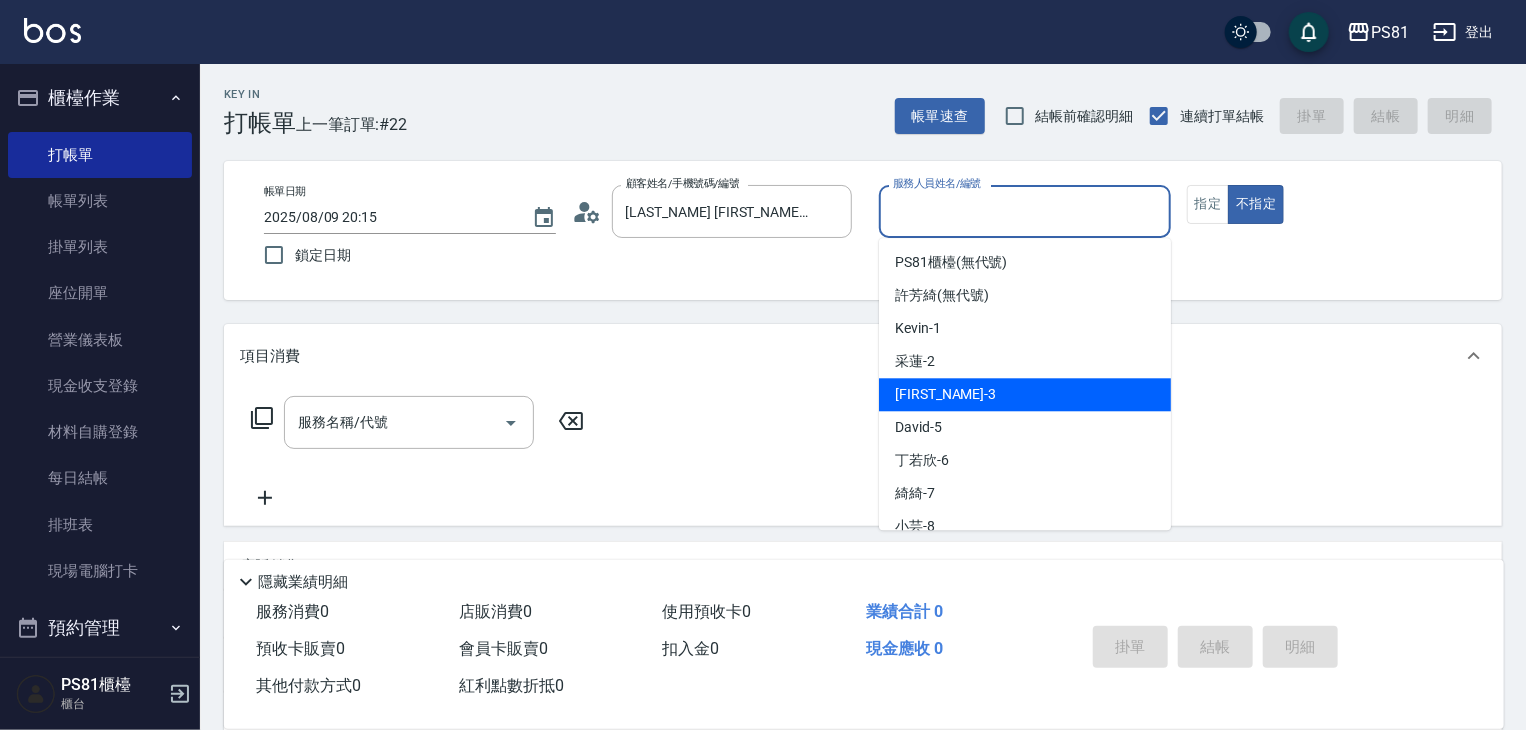 drag, startPoint x: 957, startPoint y: 384, endPoint x: 1076, endPoint y: 341, distance: 126.53063 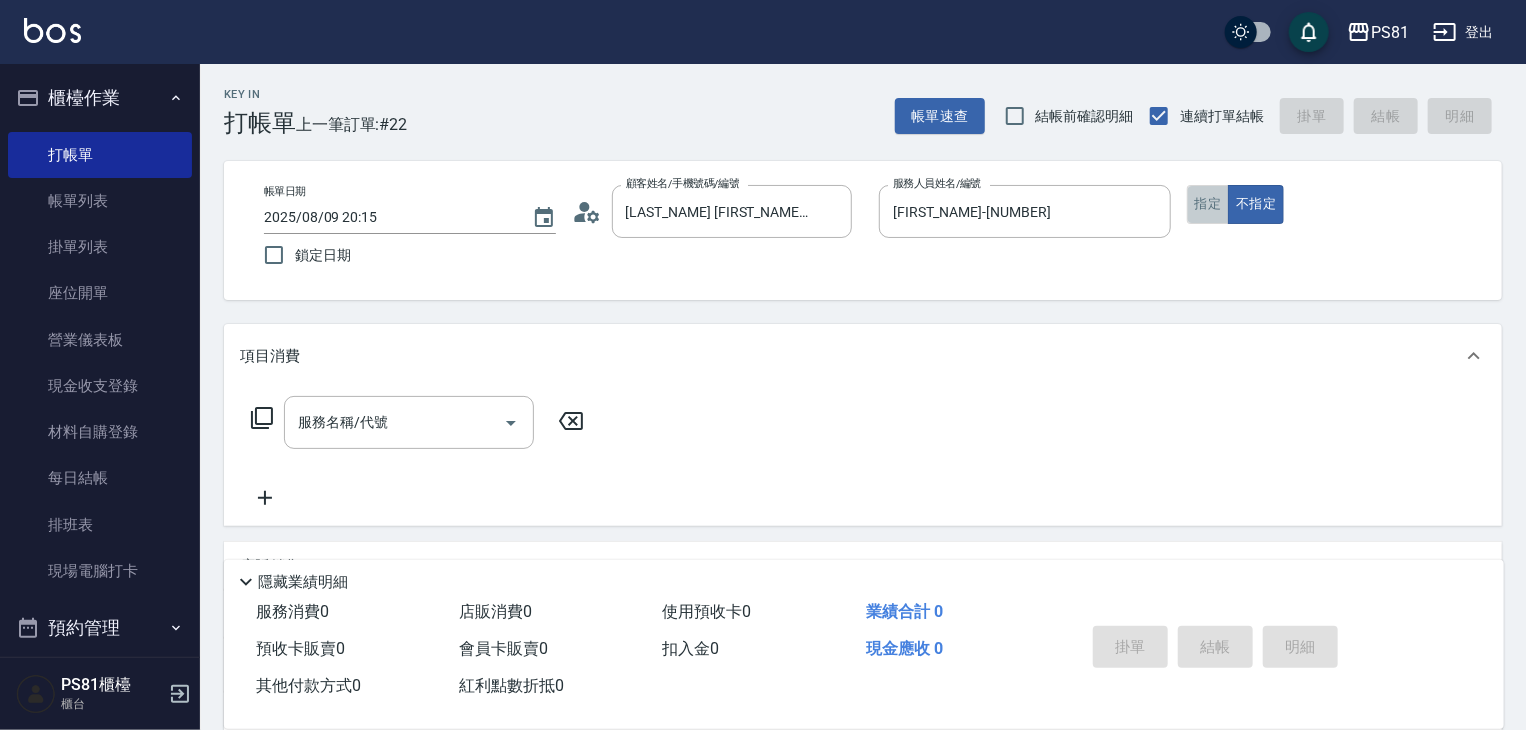 drag, startPoint x: 1225, startPoint y: 201, endPoint x: 1204, endPoint y: 208, distance: 22.135944 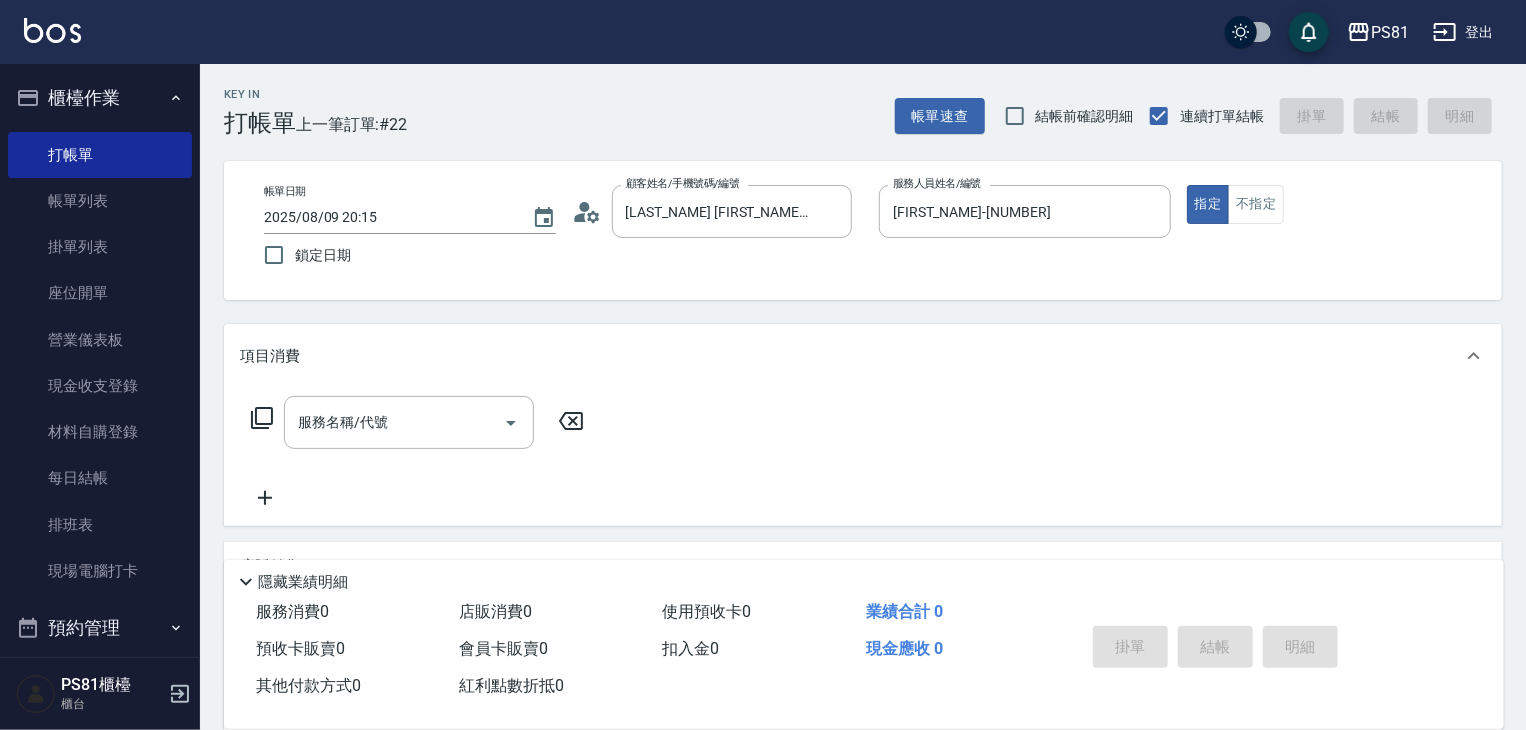 click on "服務名稱/代號" at bounding box center [394, 422] 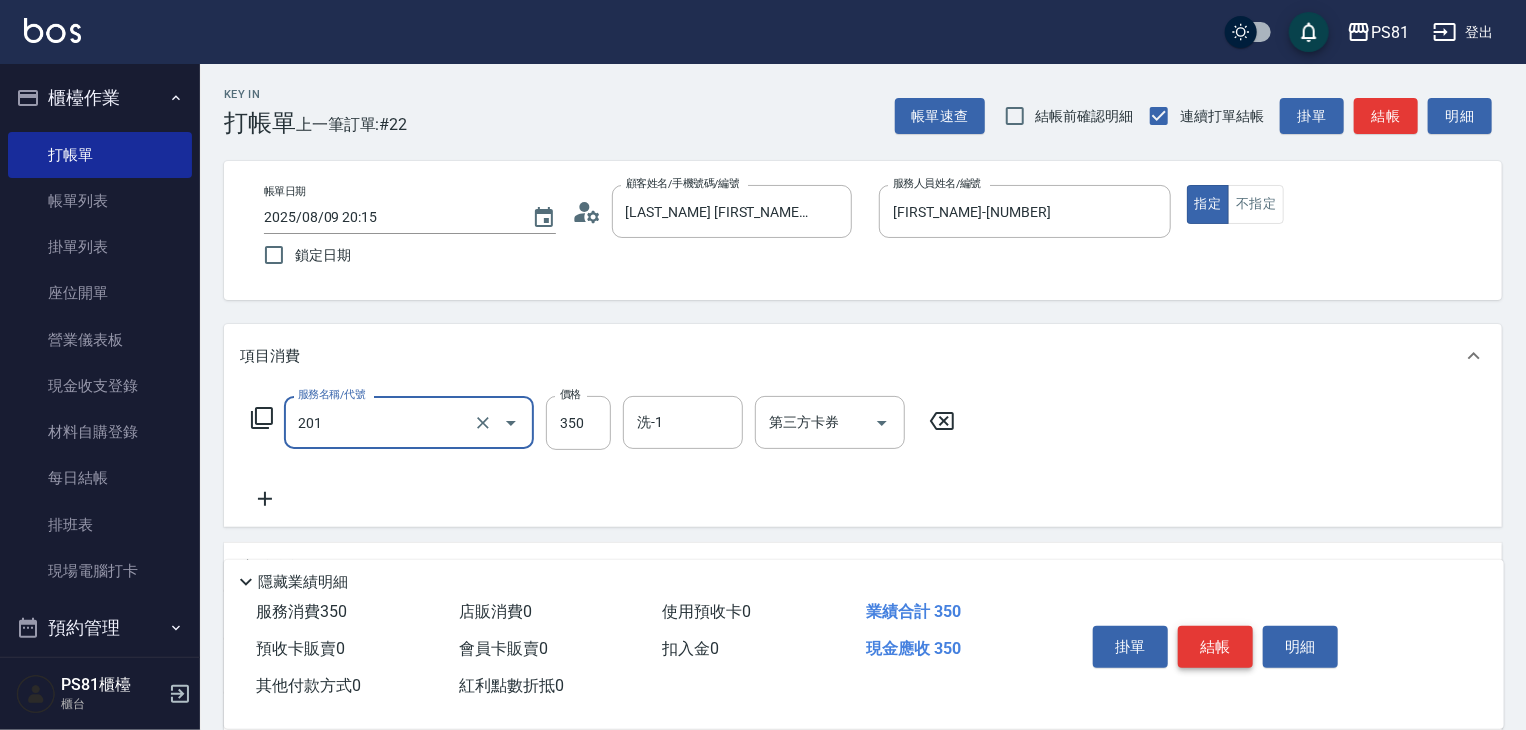 type on "洗剪350(201)" 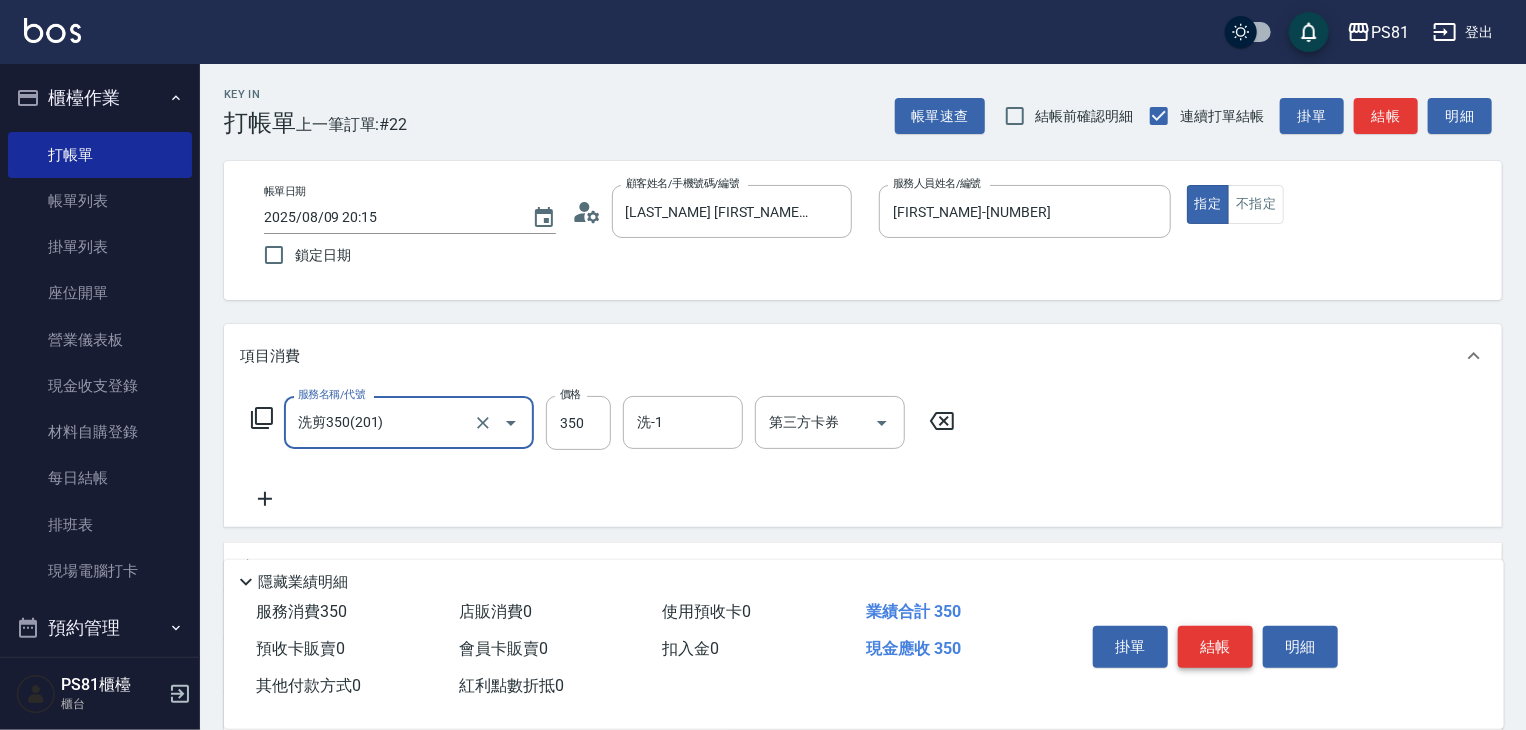 click on "掛單 結帳 明細" at bounding box center (1215, 649) 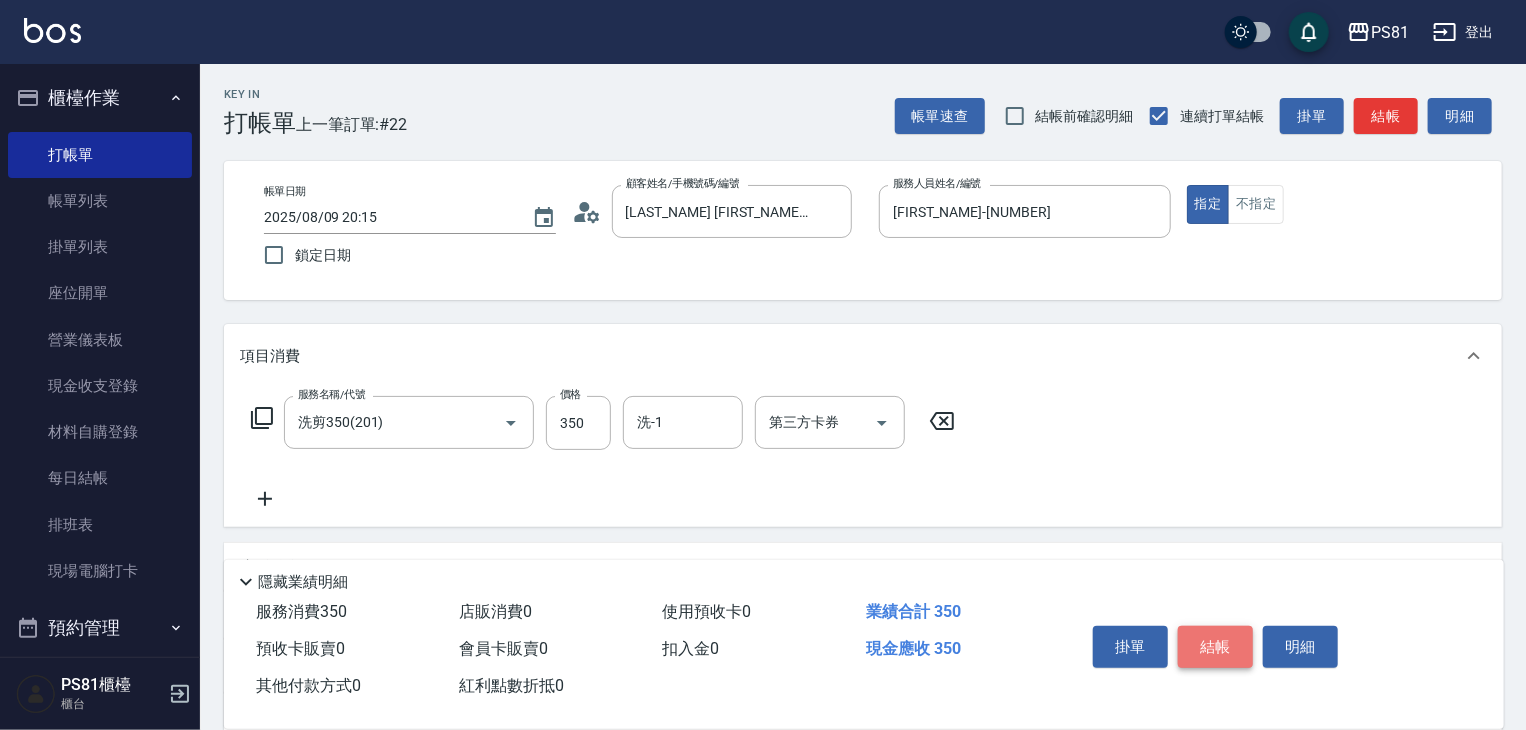 click on "結帳" at bounding box center (1215, 647) 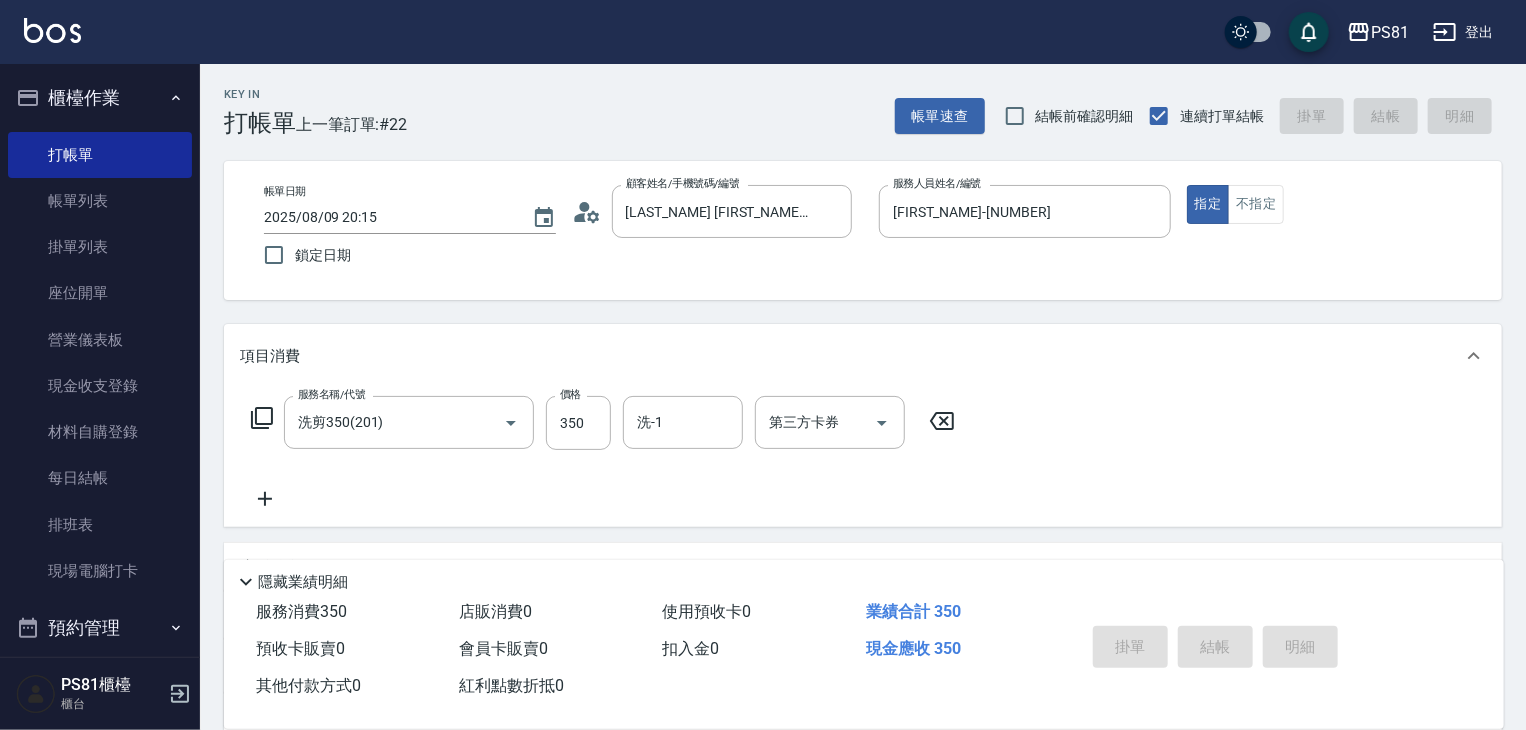 type 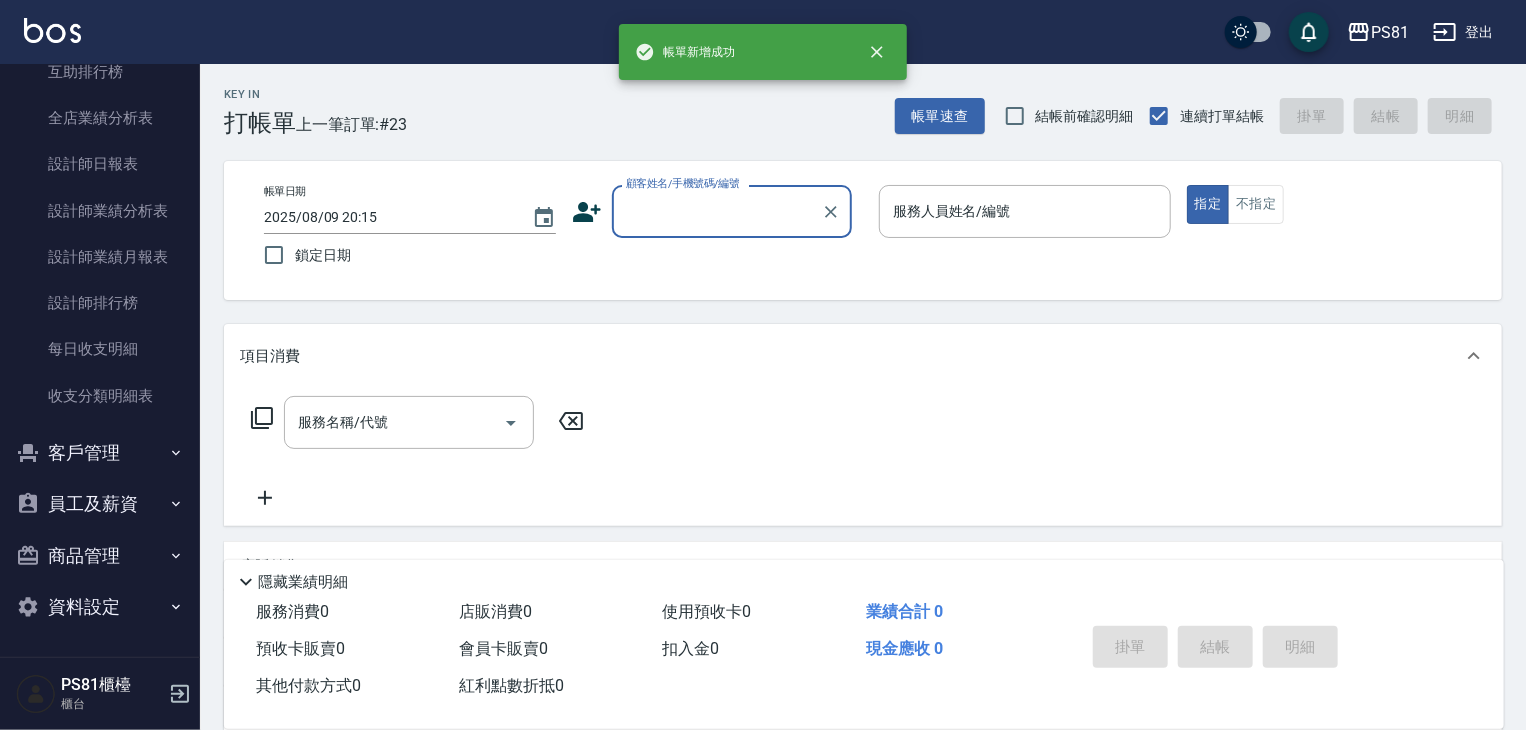 click on "客戶管理" at bounding box center [100, 453] 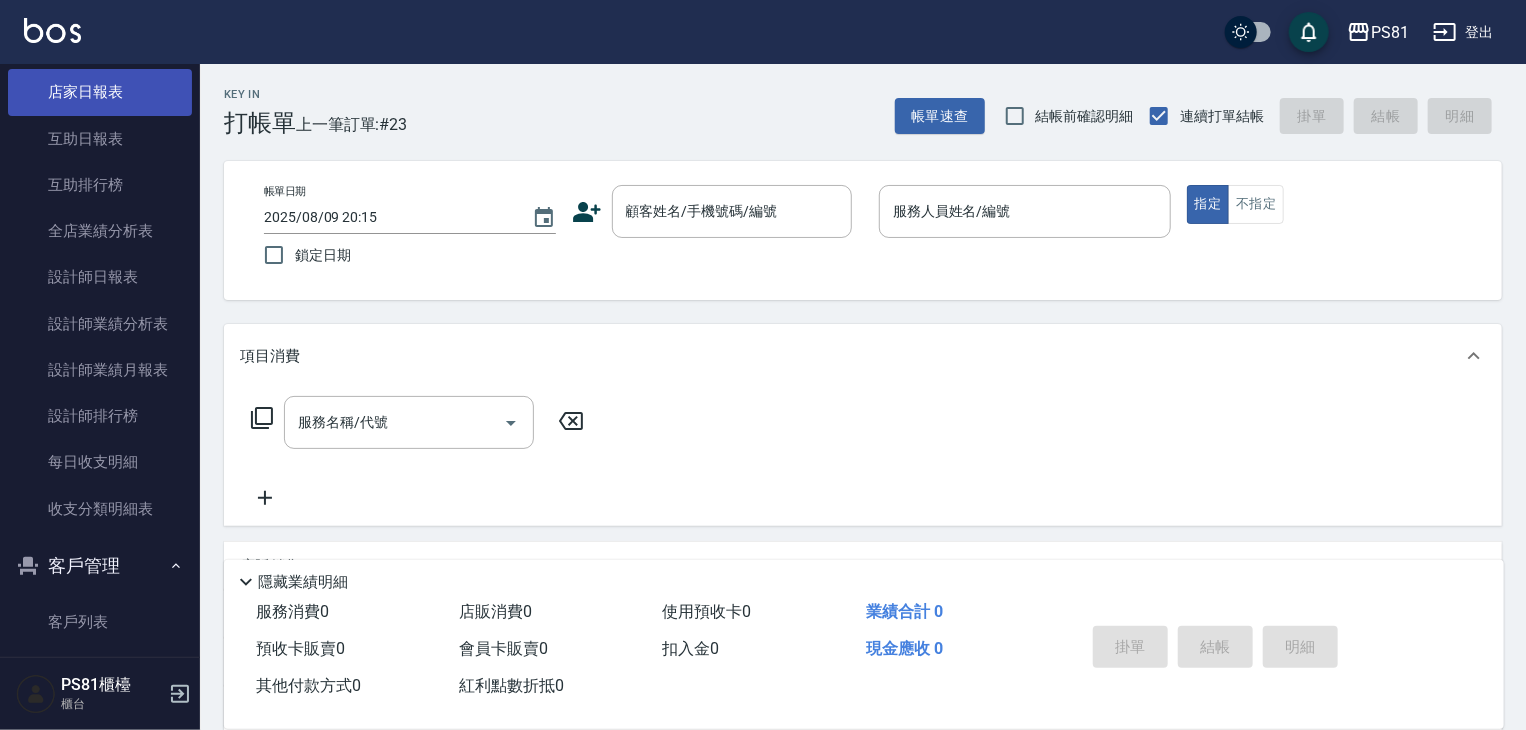 scroll, scrollTop: 555, scrollLeft: 0, axis: vertical 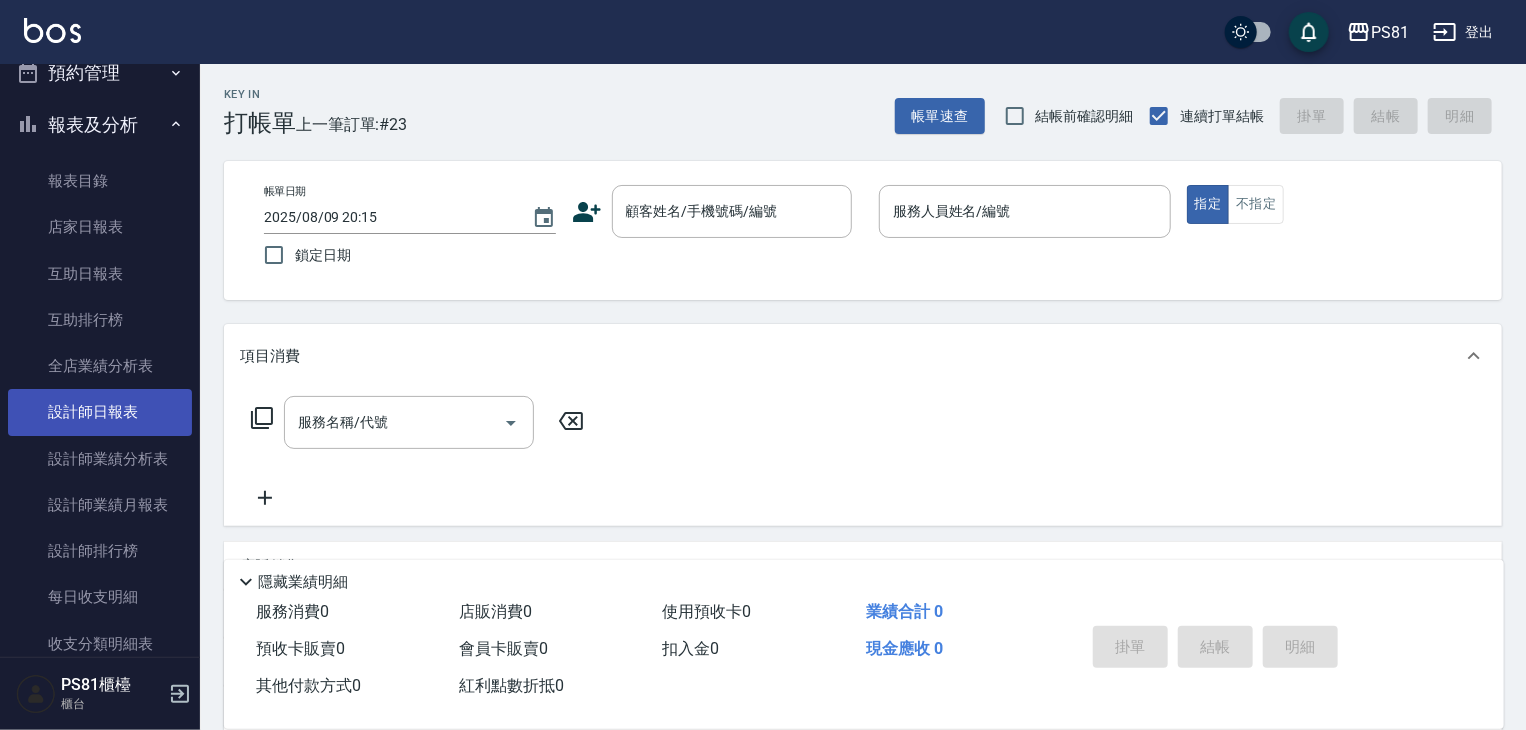 click on "設計師日報表" at bounding box center (100, 412) 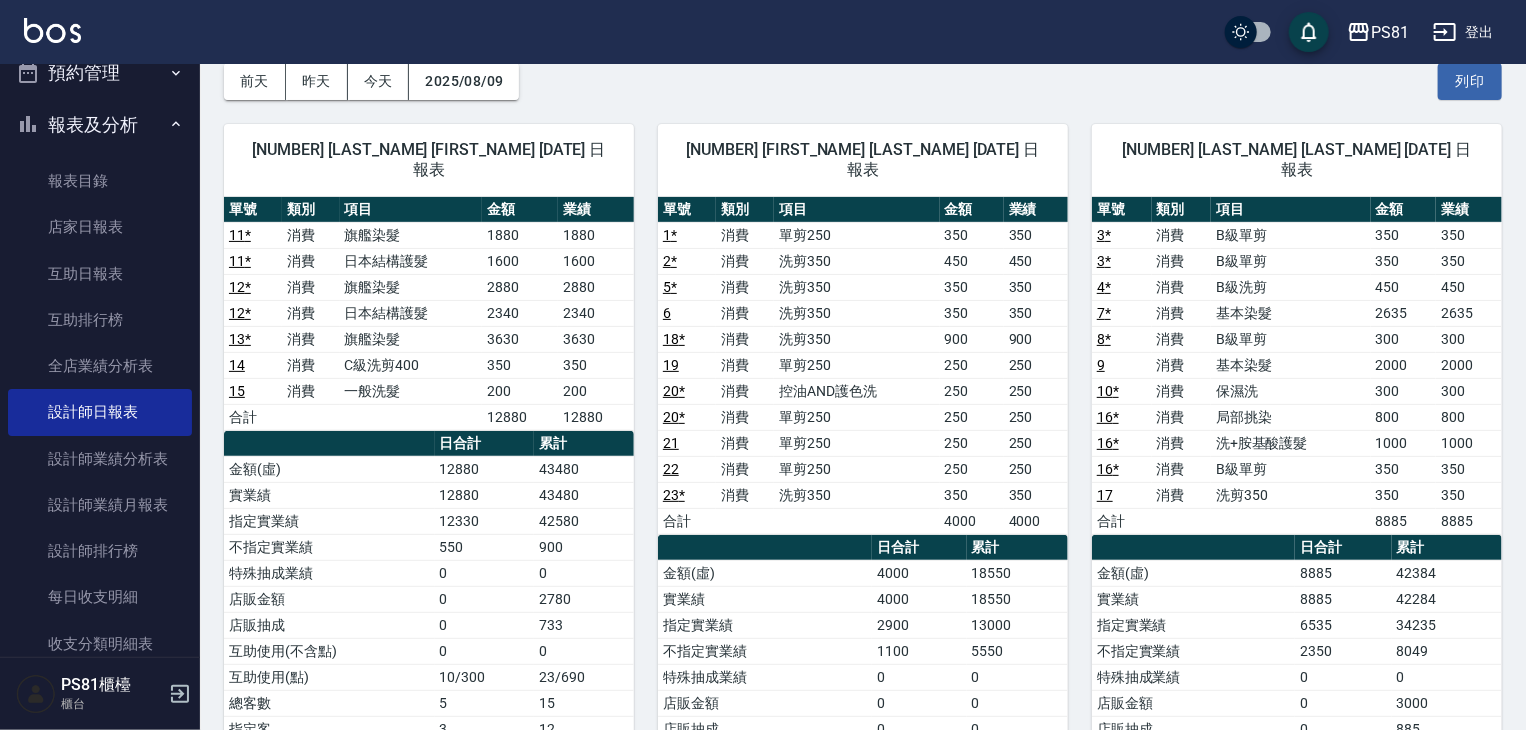 scroll, scrollTop: 366, scrollLeft: 0, axis: vertical 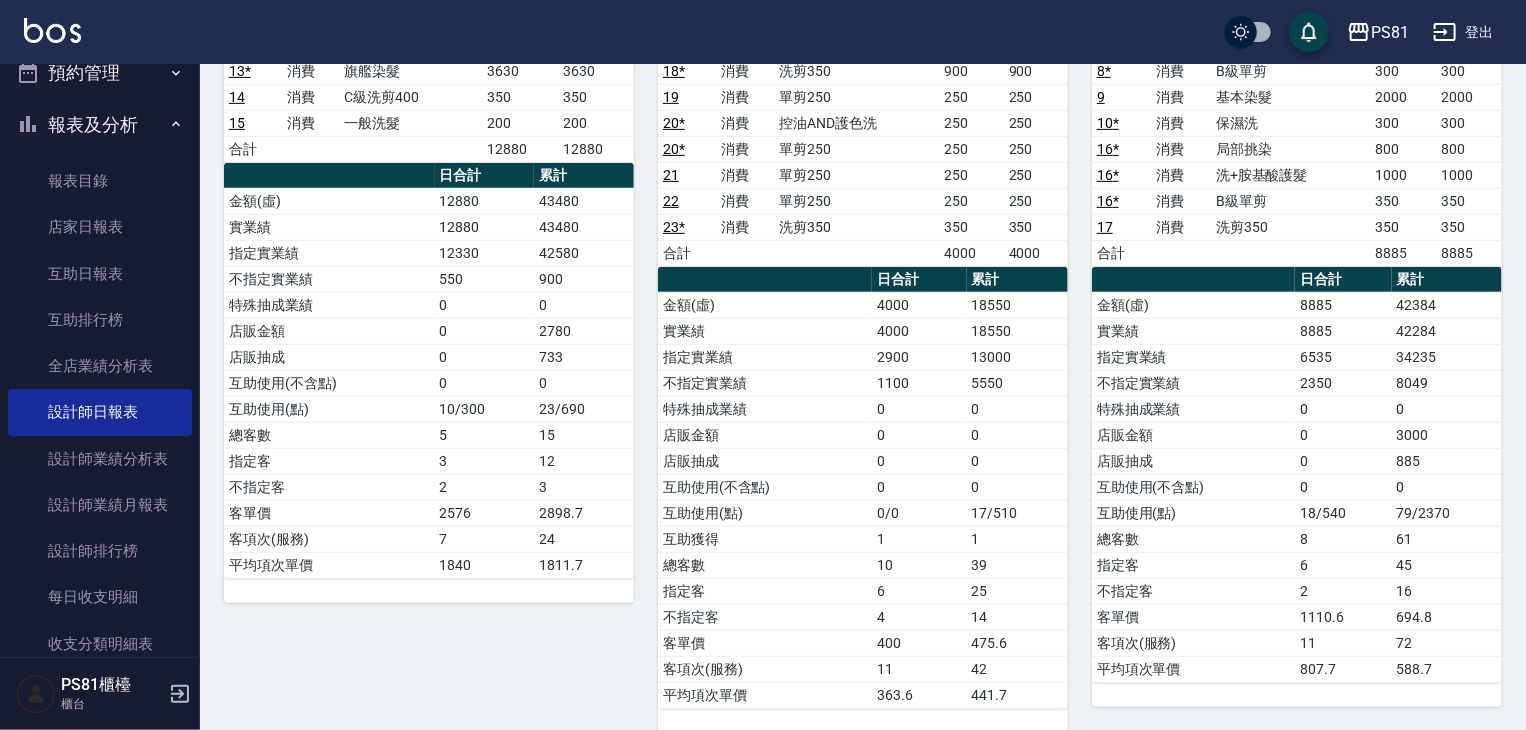 drag, startPoint x: 1292, startPoint y: 245, endPoint x: 484, endPoint y: 620, distance: 890.77997 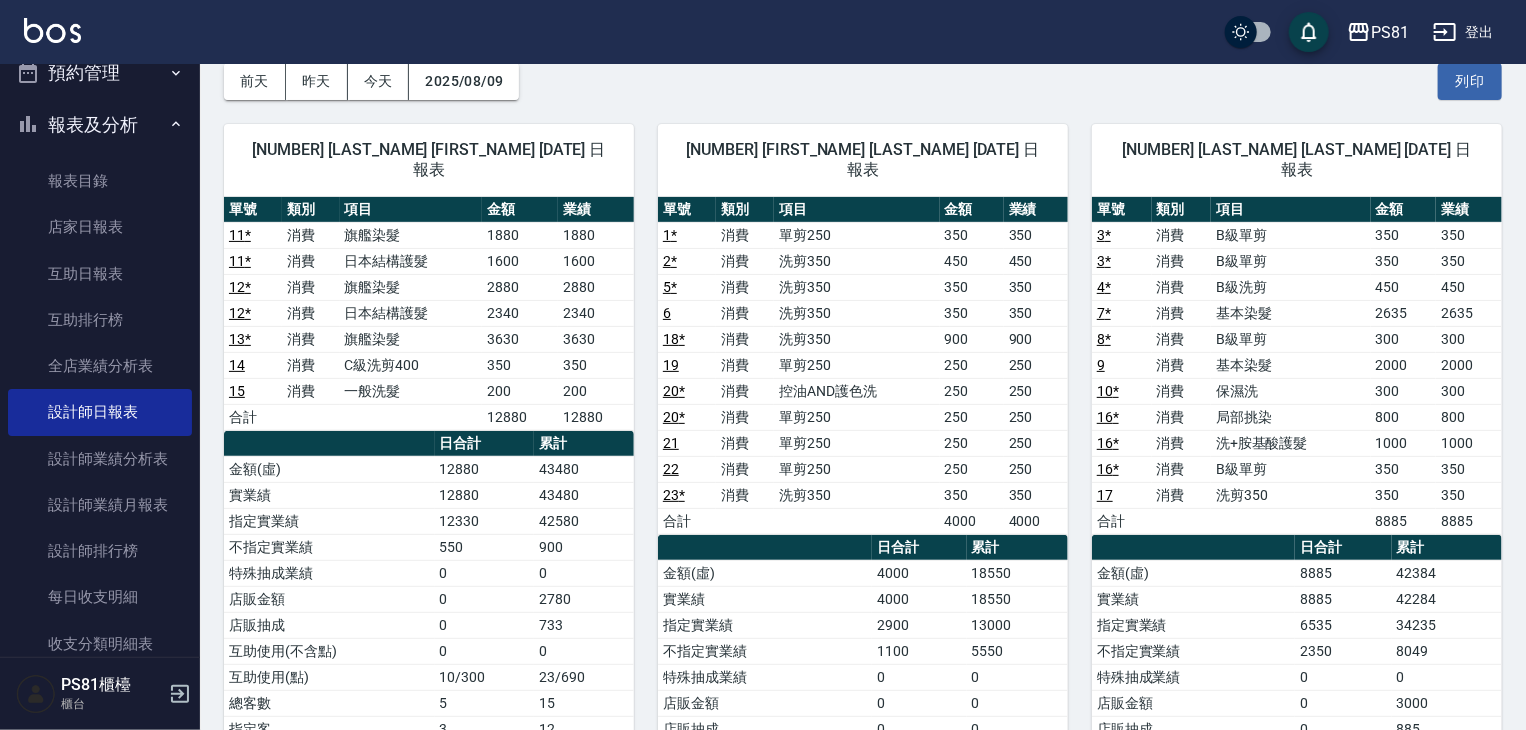scroll, scrollTop: 0, scrollLeft: 0, axis: both 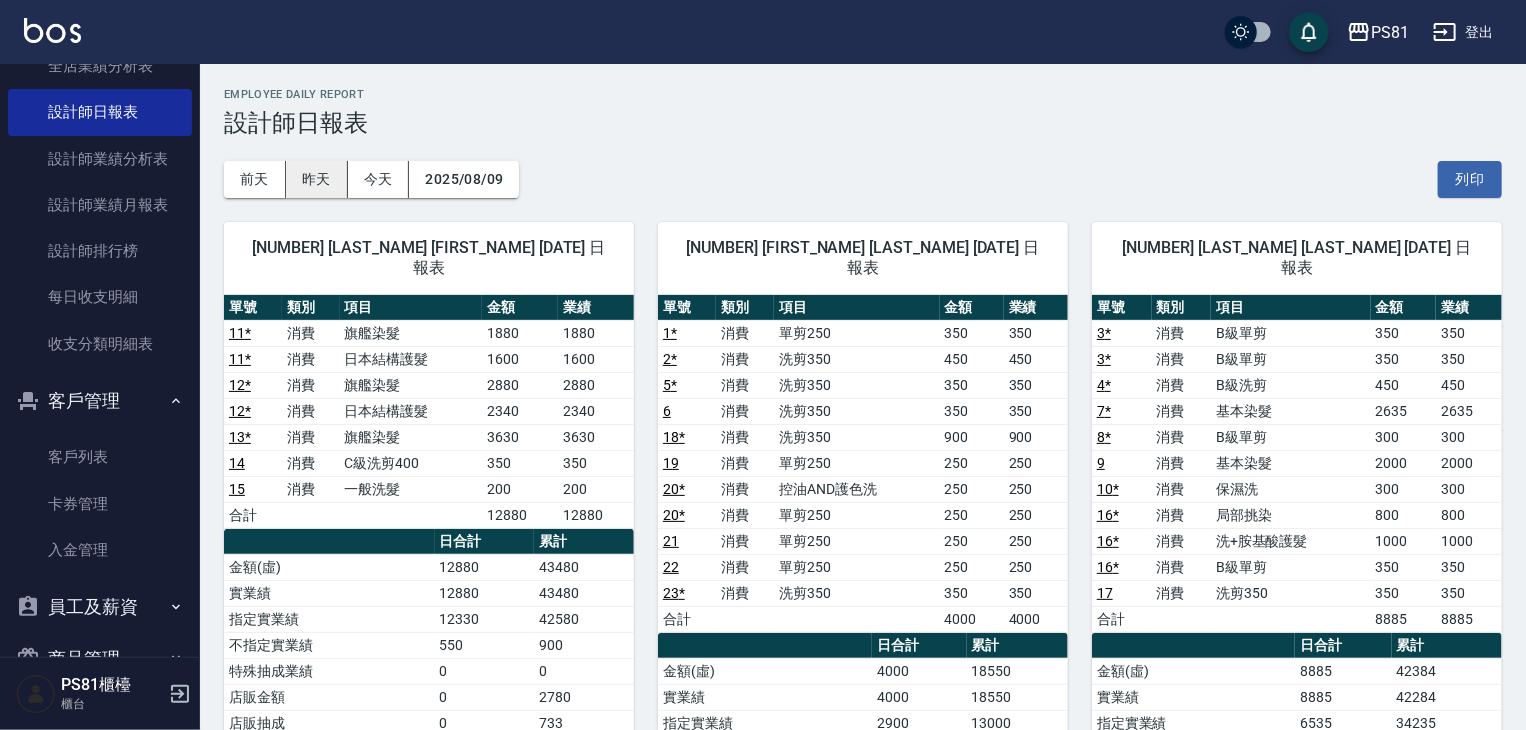 click on "昨天" at bounding box center [317, 179] 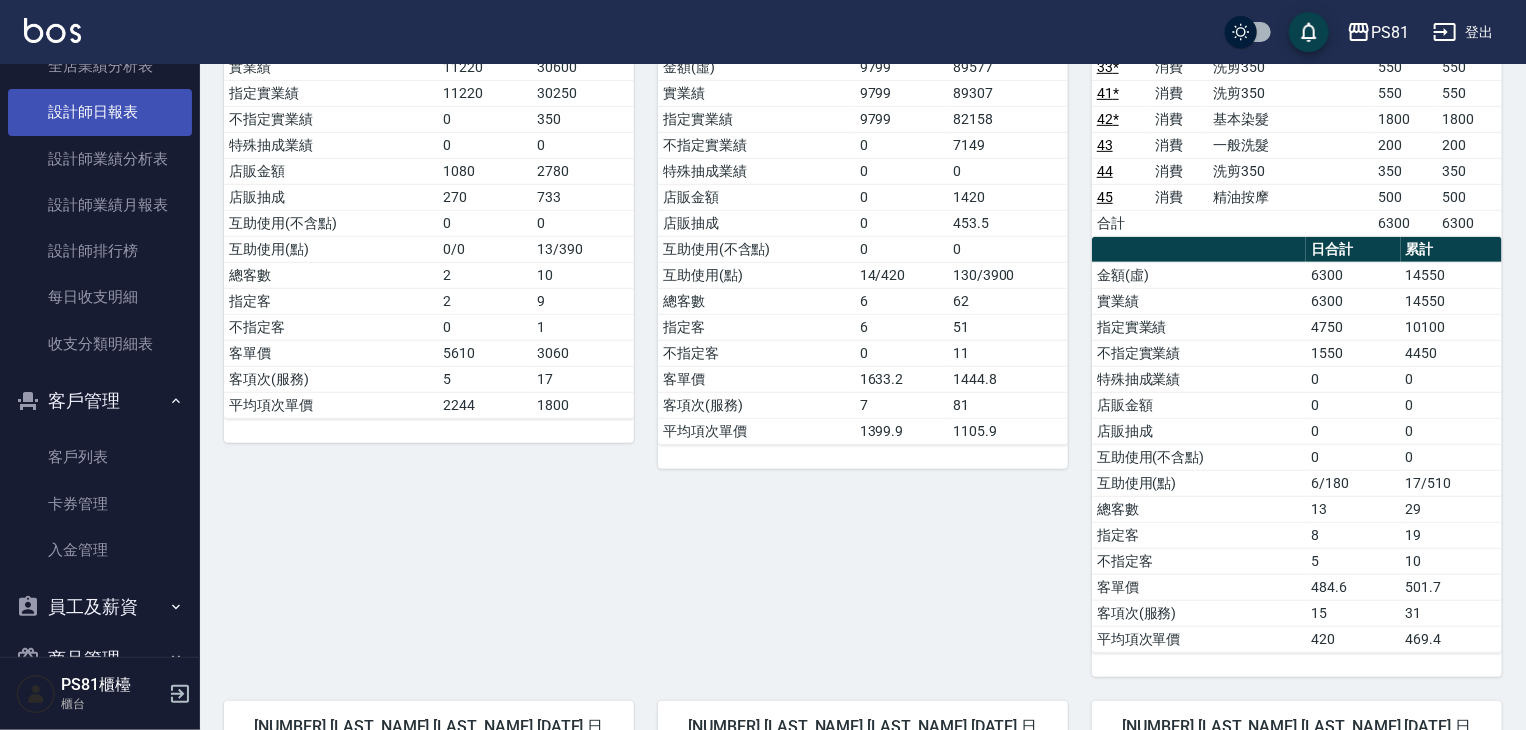 scroll, scrollTop: 500, scrollLeft: 0, axis: vertical 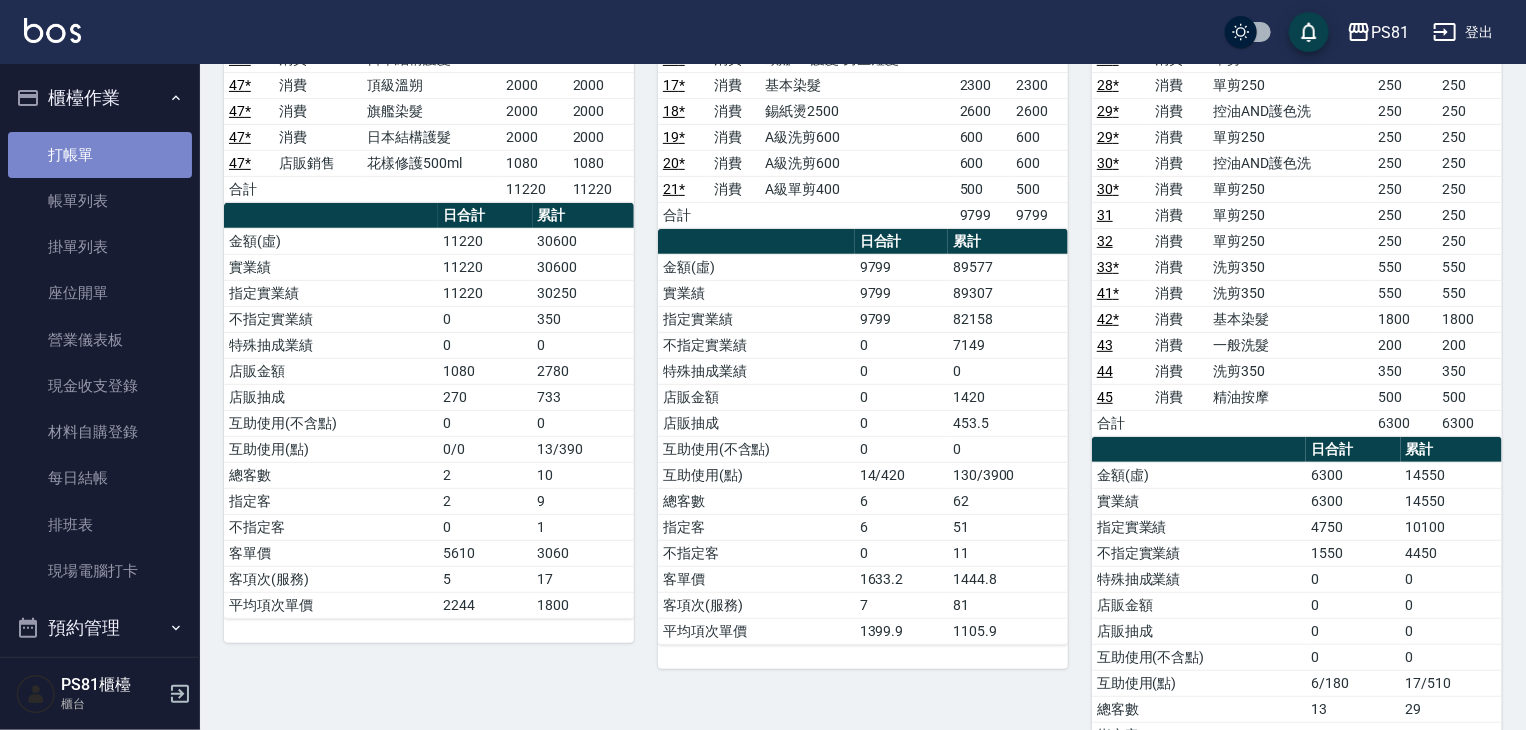 click on "打帳單" at bounding box center (100, 155) 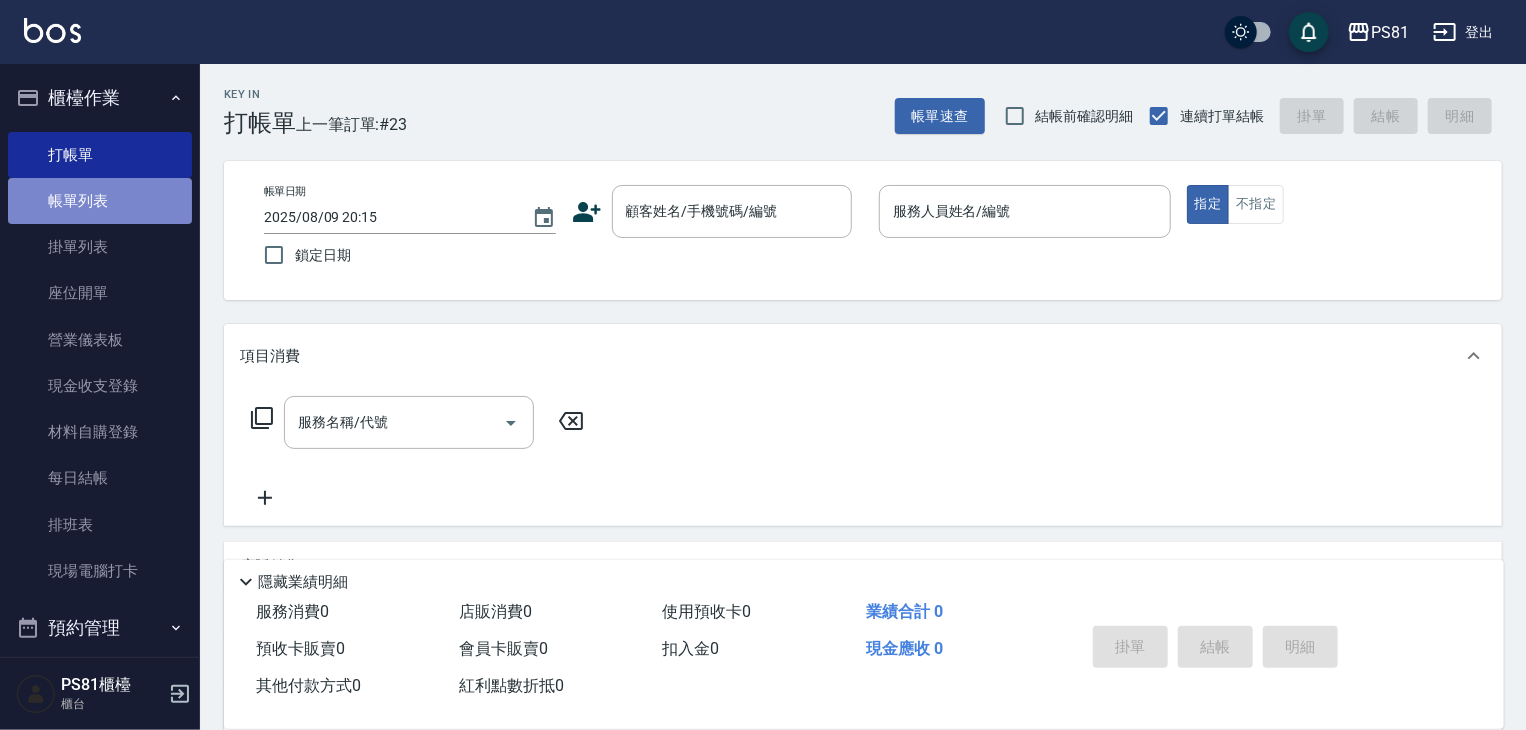 click on "帳單列表" at bounding box center [100, 201] 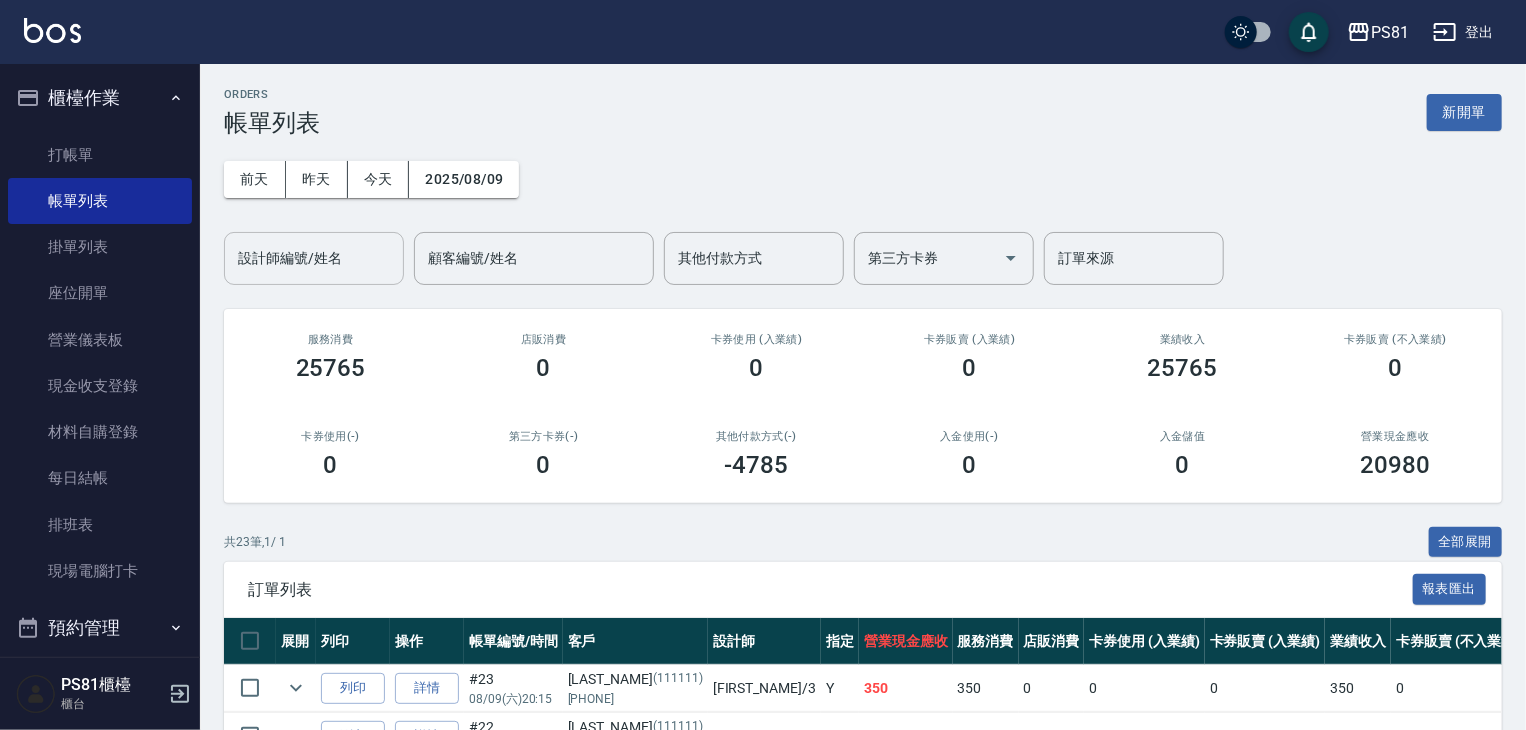 click on "設計師編號/姓名" at bounding box center (314, 258) 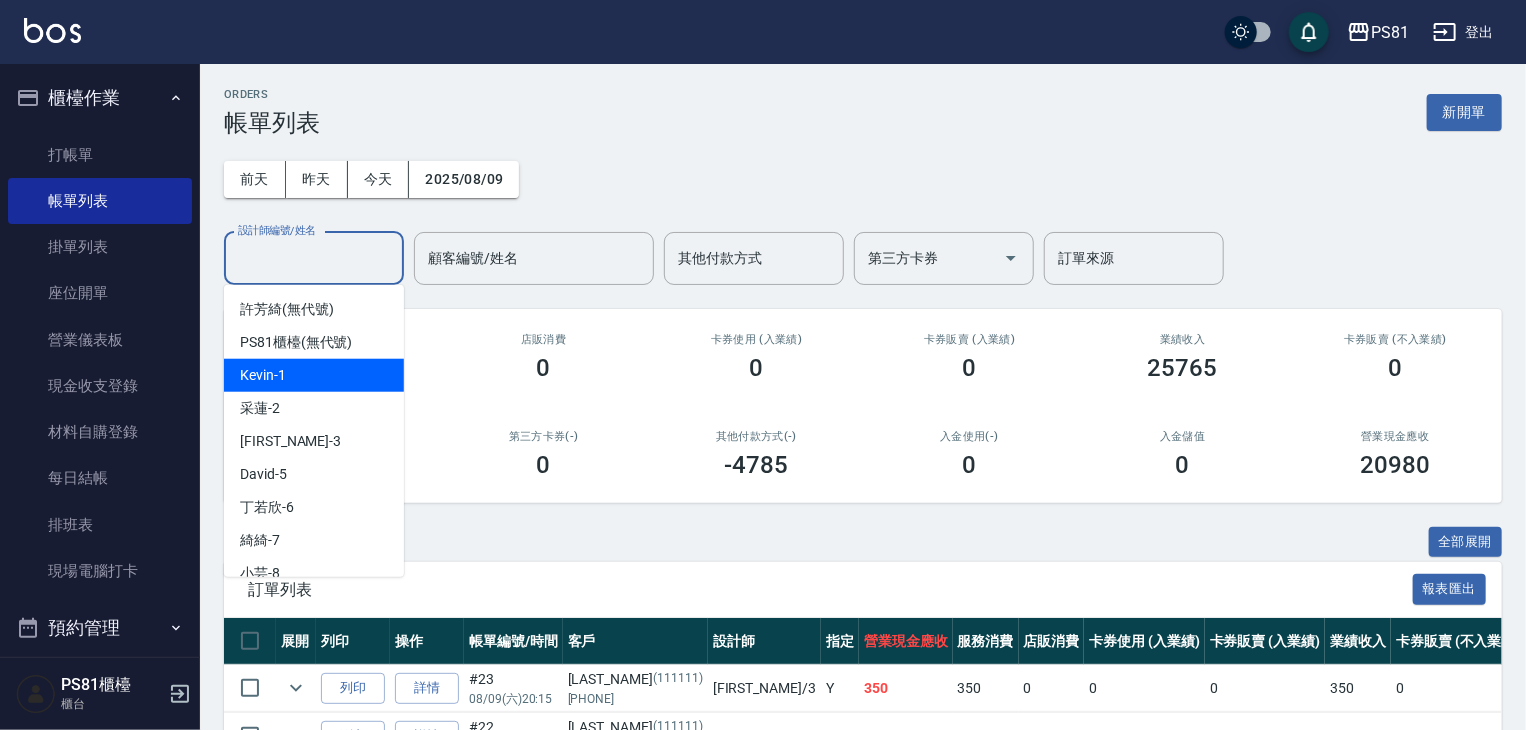 click on "Kevin -1" at bounding box center [314, 375] 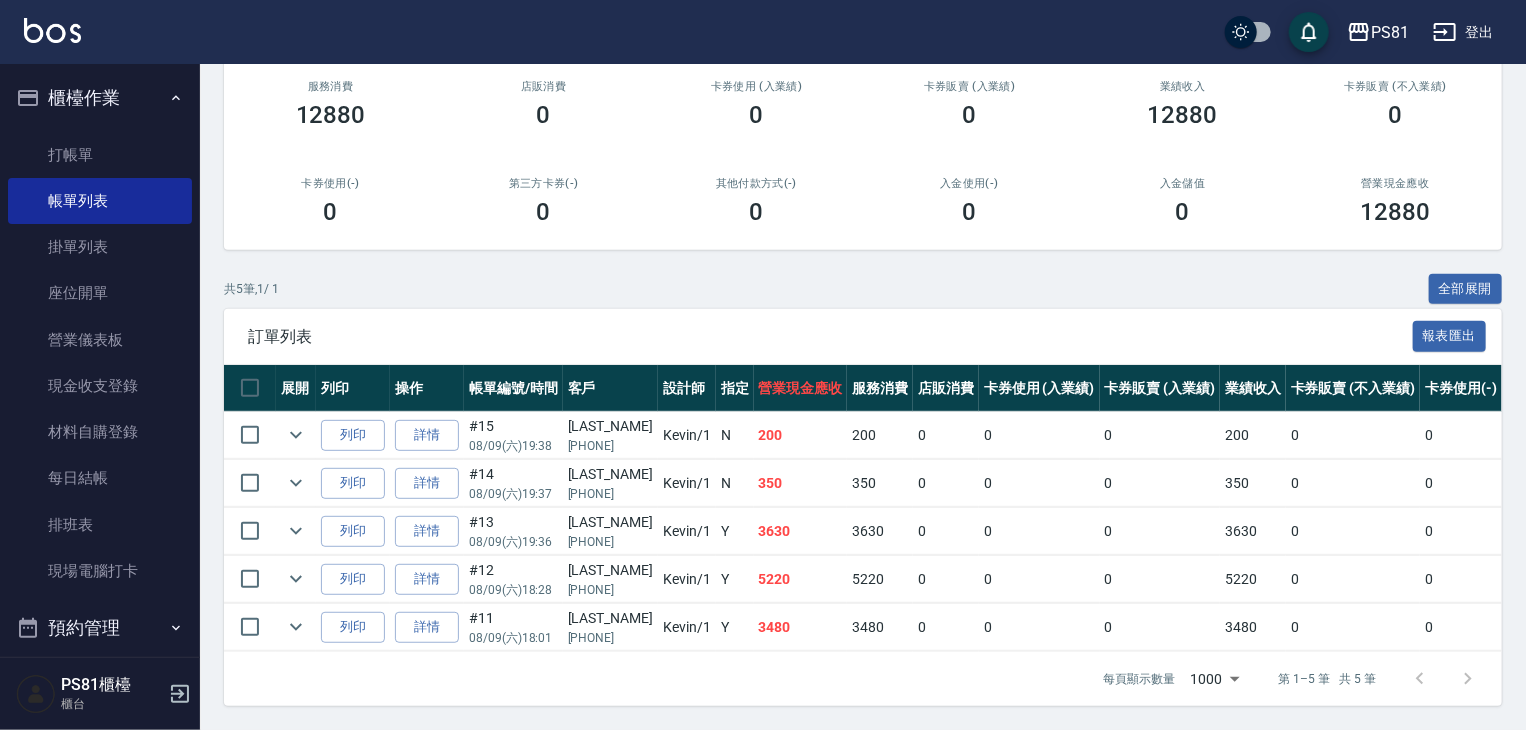 scroll, scrollTop: 266, scrollLeft: 0, axis: vertical 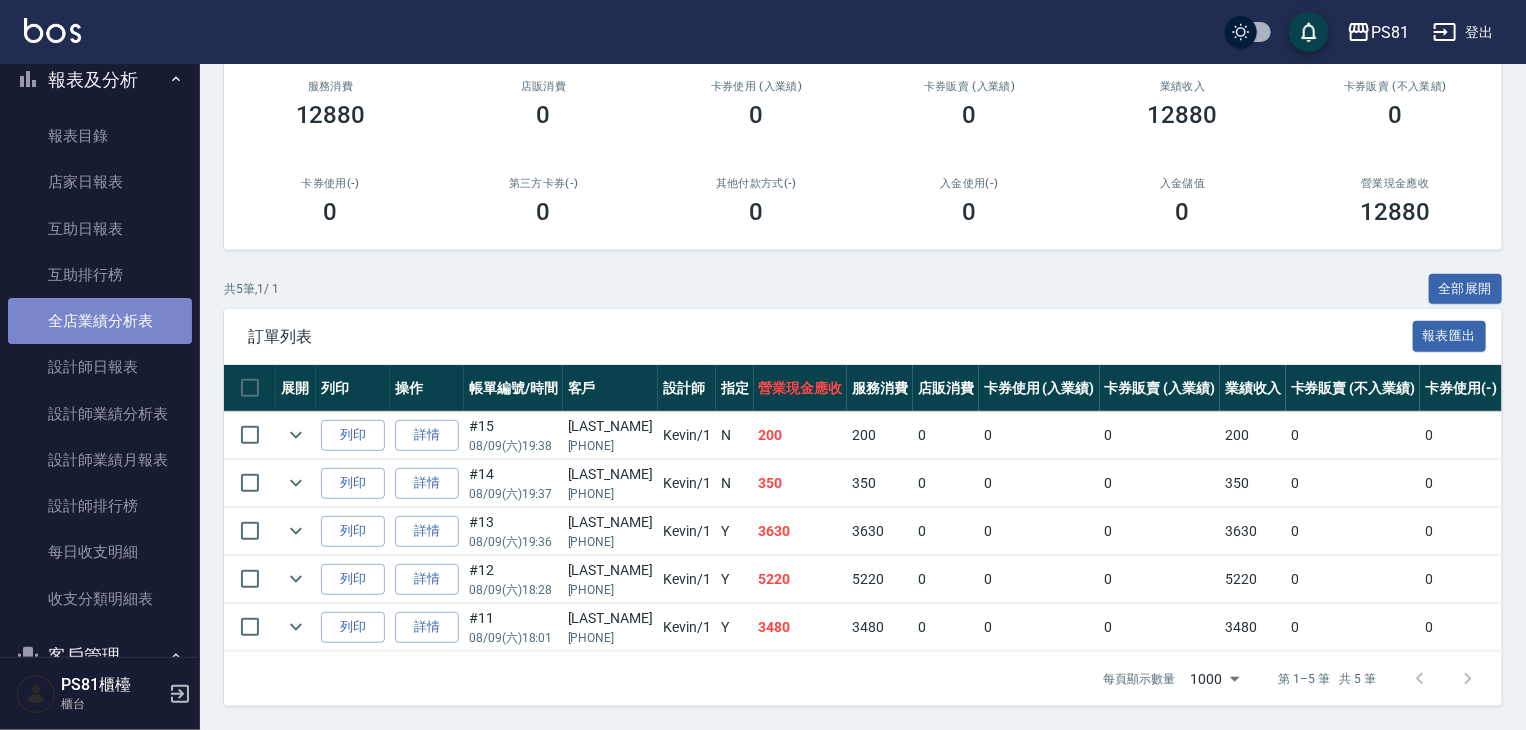 click on "全店業績分析表" at bounding box center [100, 321] 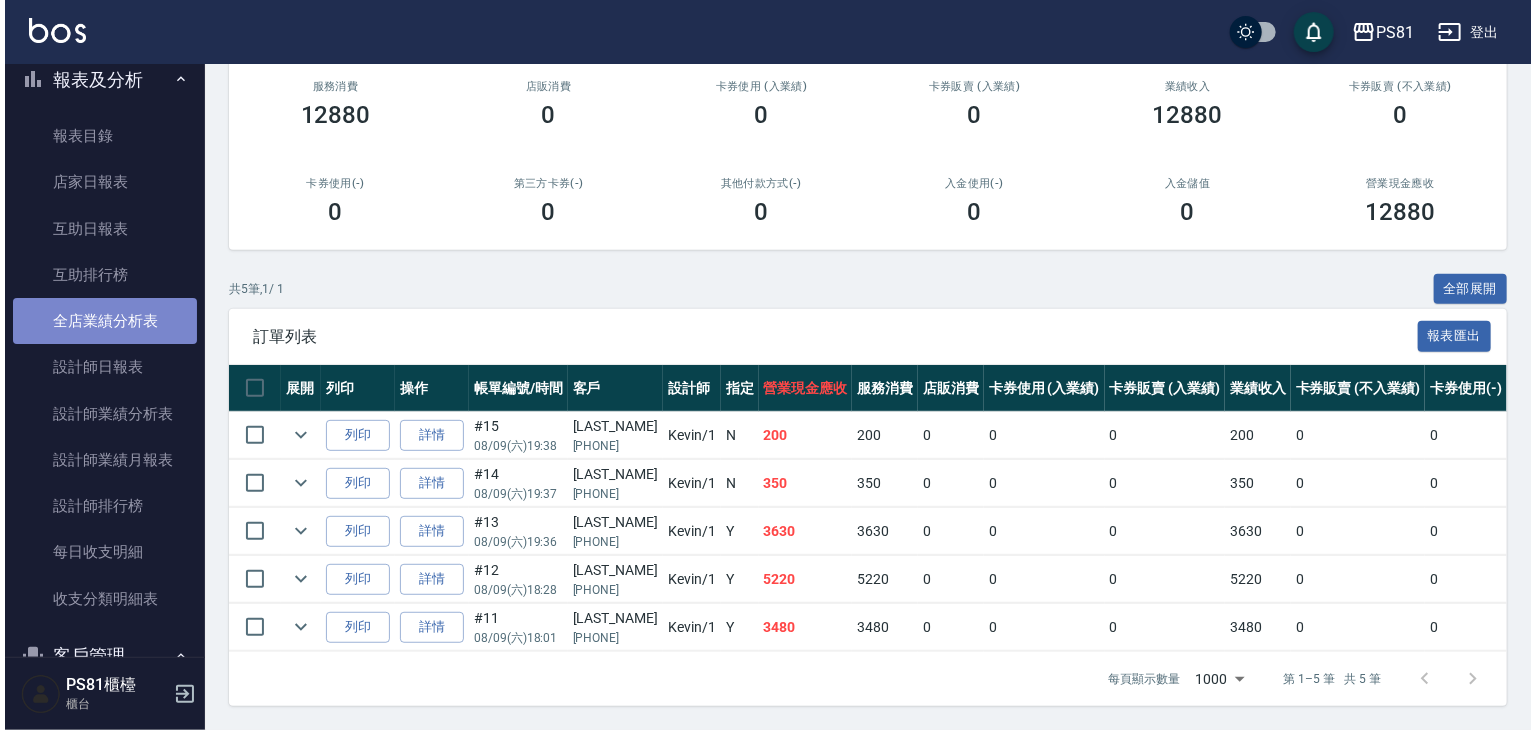 scroll, scrollTop: 0, scrollLeft: 0, axis: both 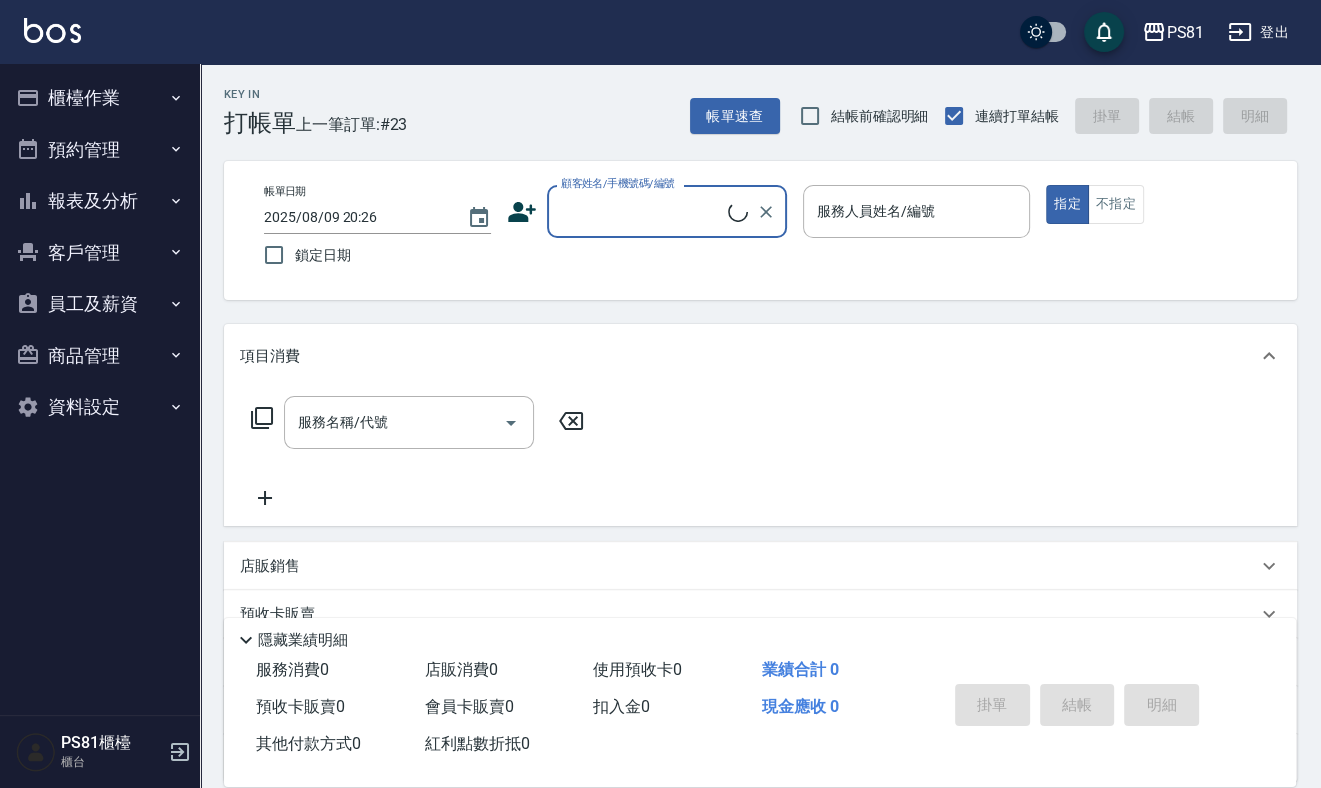 click on "櫃檯作業" at bounding box center [100, 98] 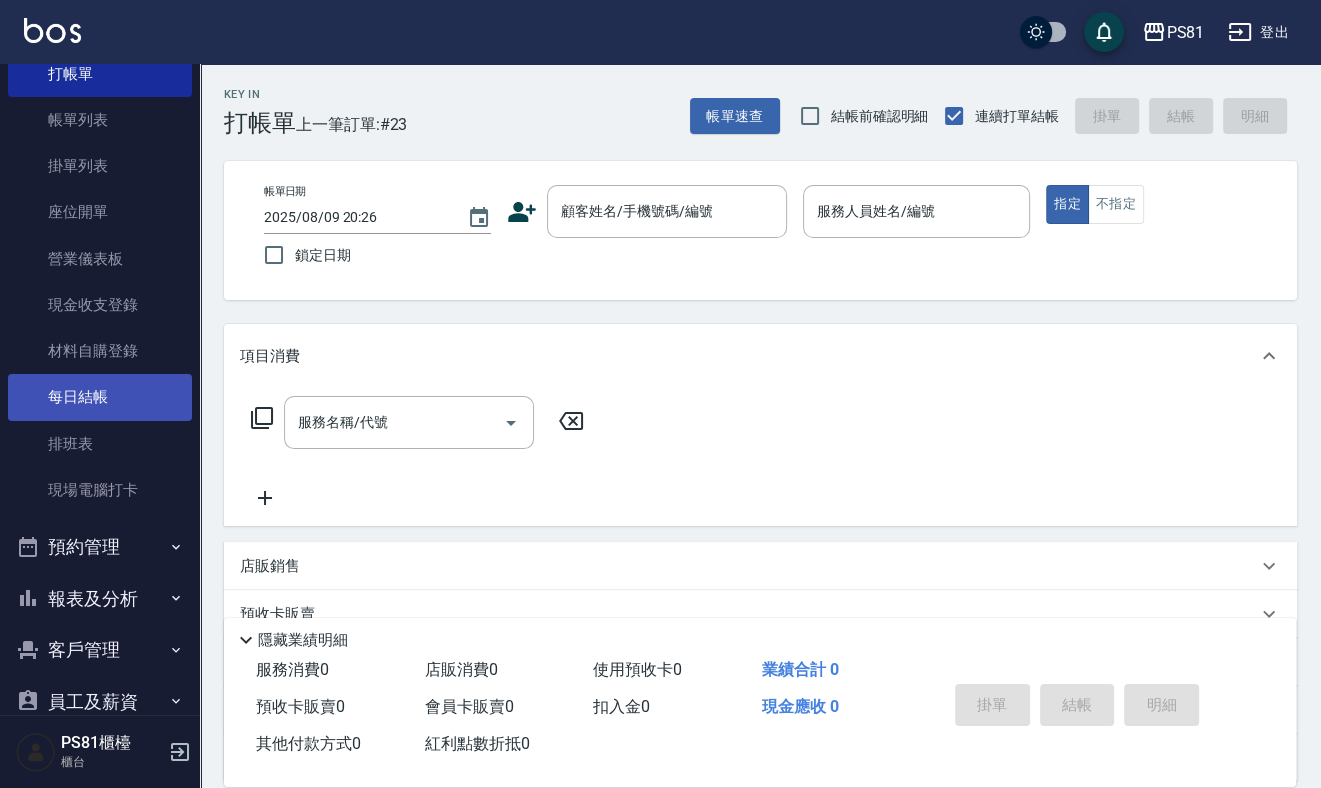 scroll, scrollTop: 220, scrollLeft: 0, axis: vertical 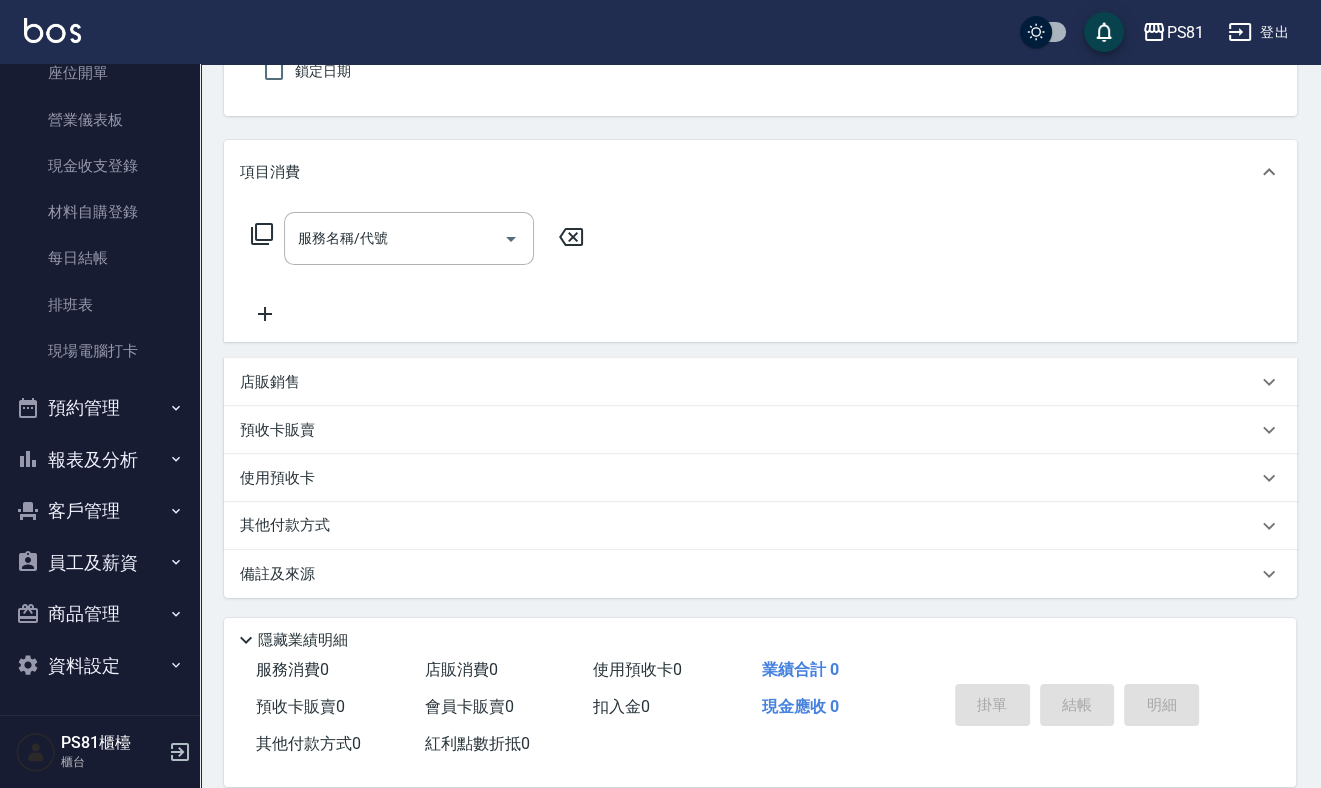 click on "報表及分析" at bounding box center [100, 460] 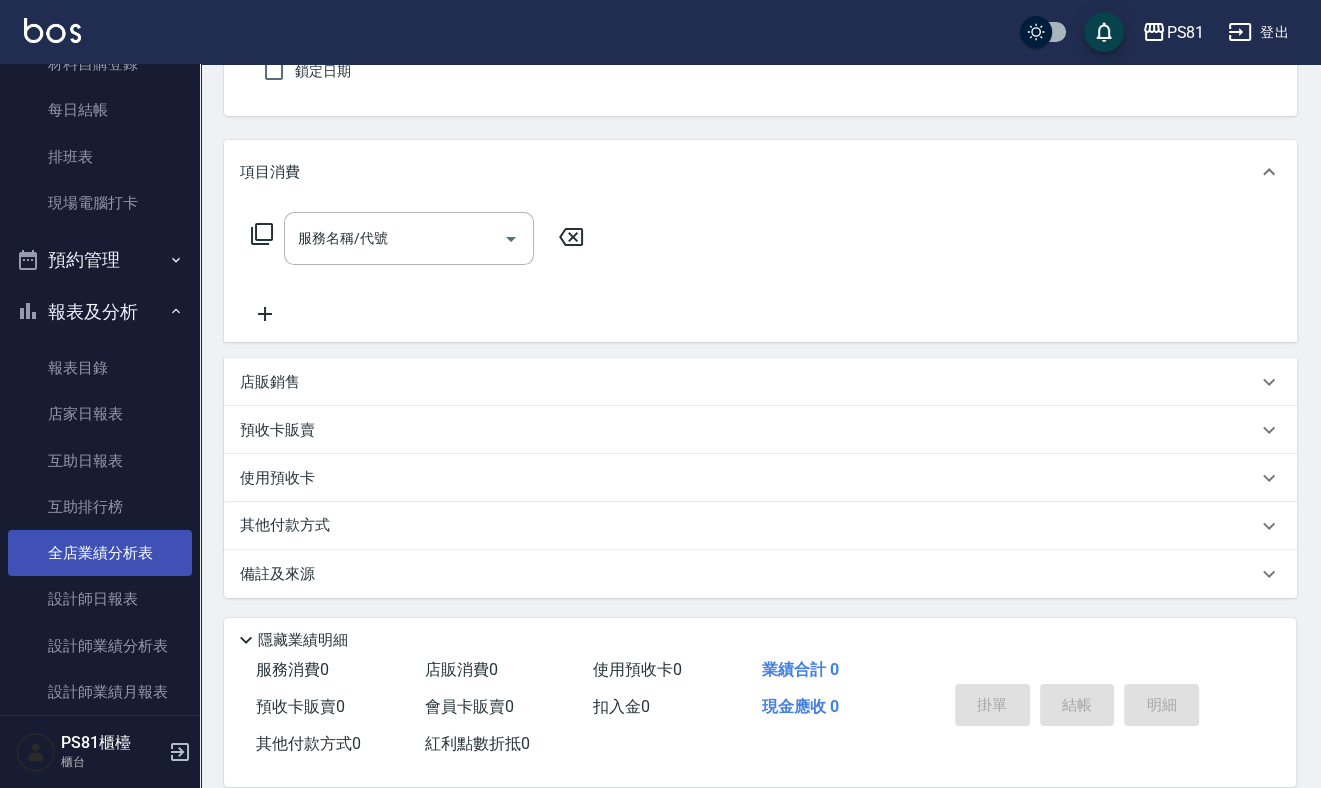 scroll, scrollTop: 520, scrollLeft: 0, axis: vertical 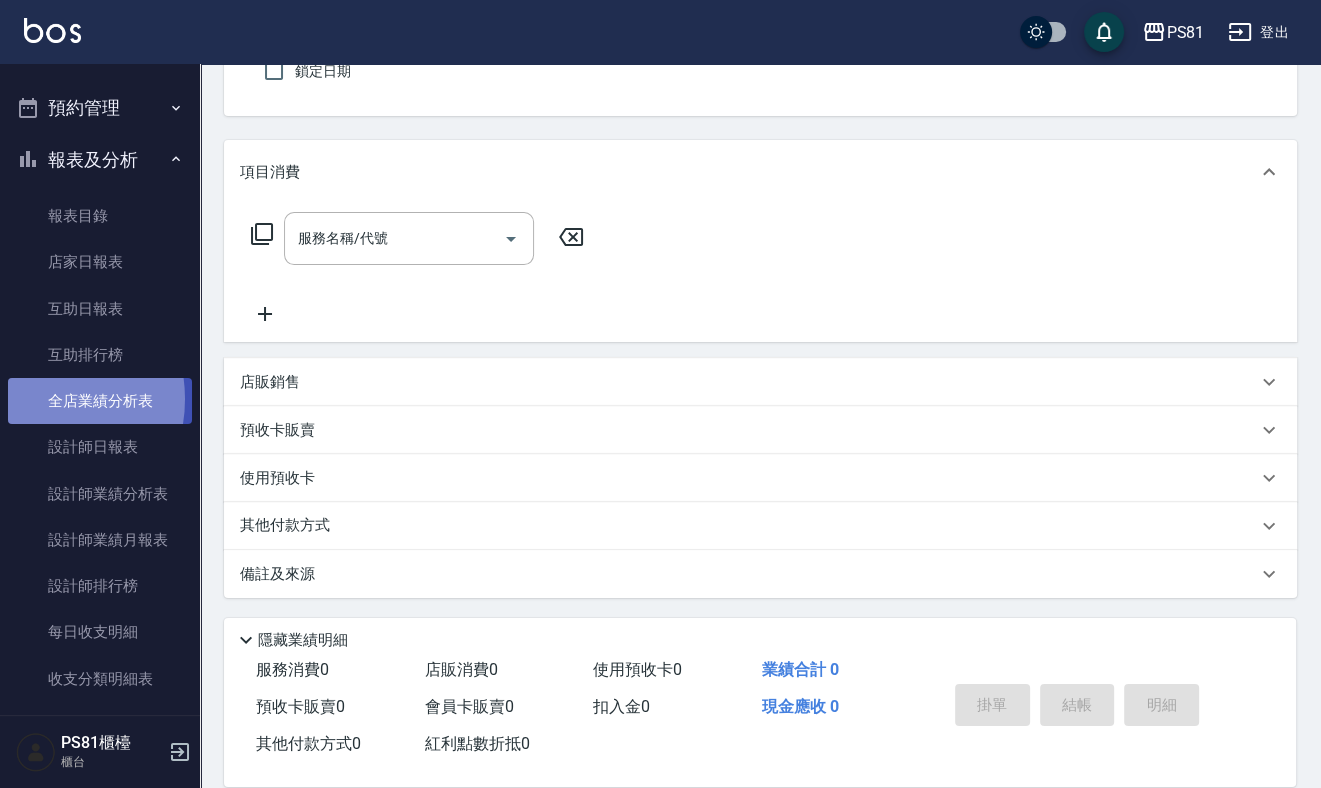 click on "全店業績分析表" at bounding box center [100, 401] 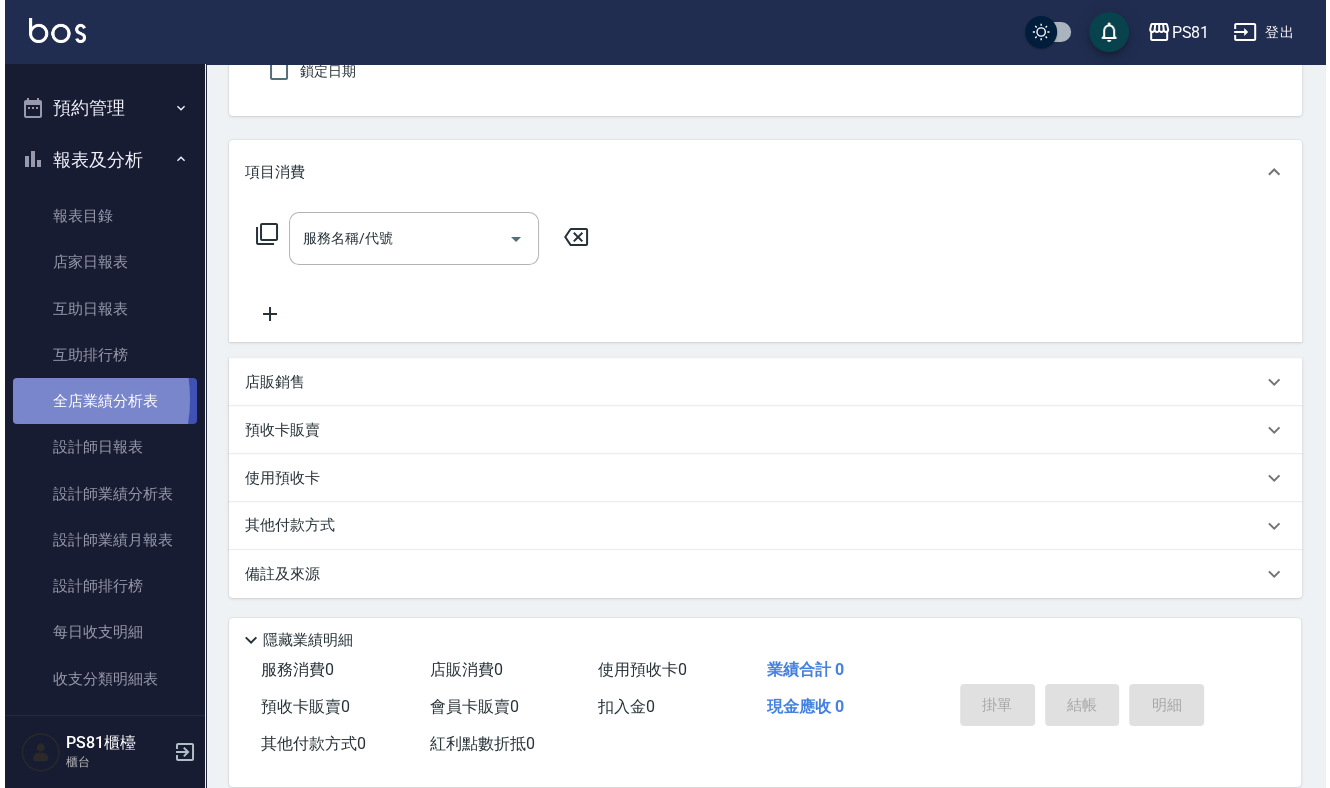 scroll, scrollTop: 0, scrollLeft: 0, axis: both 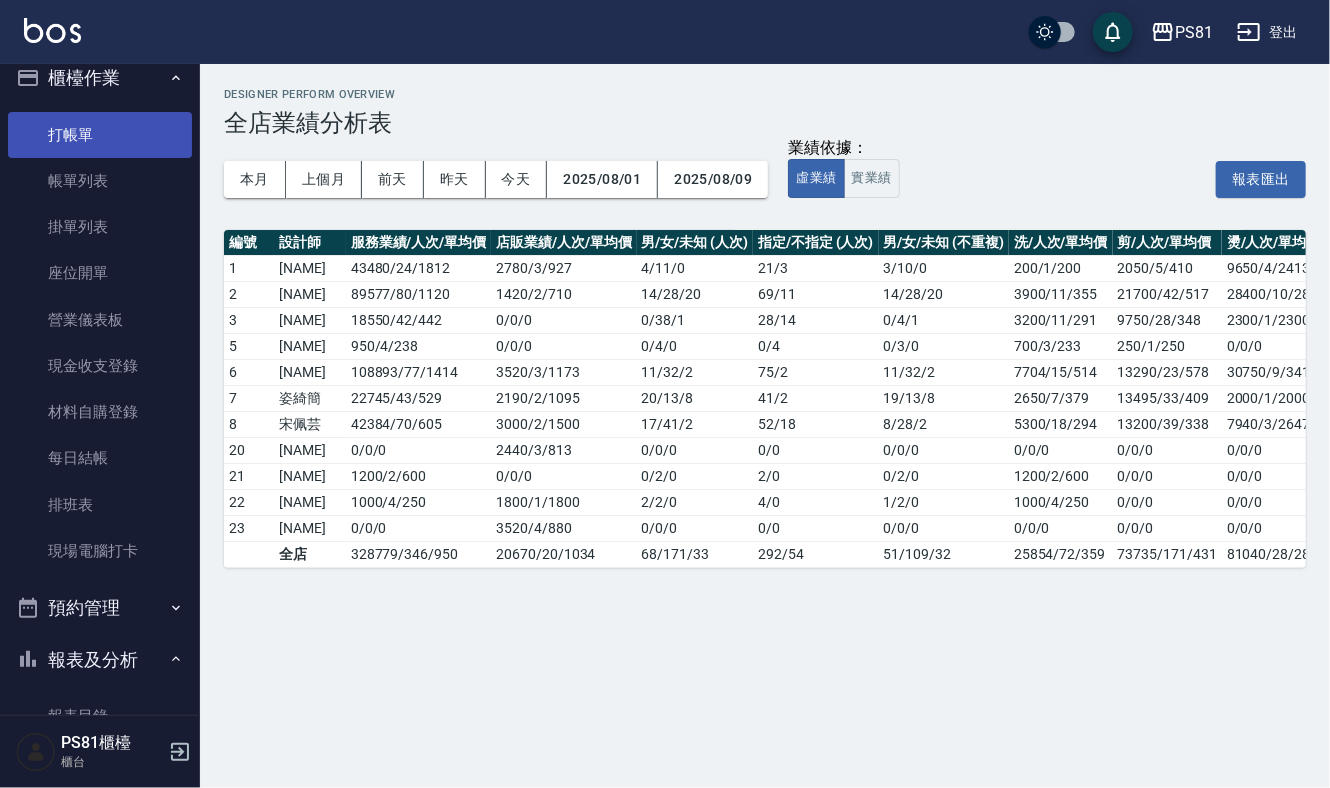 click on "打帳單" at bounding box center (100, 135) 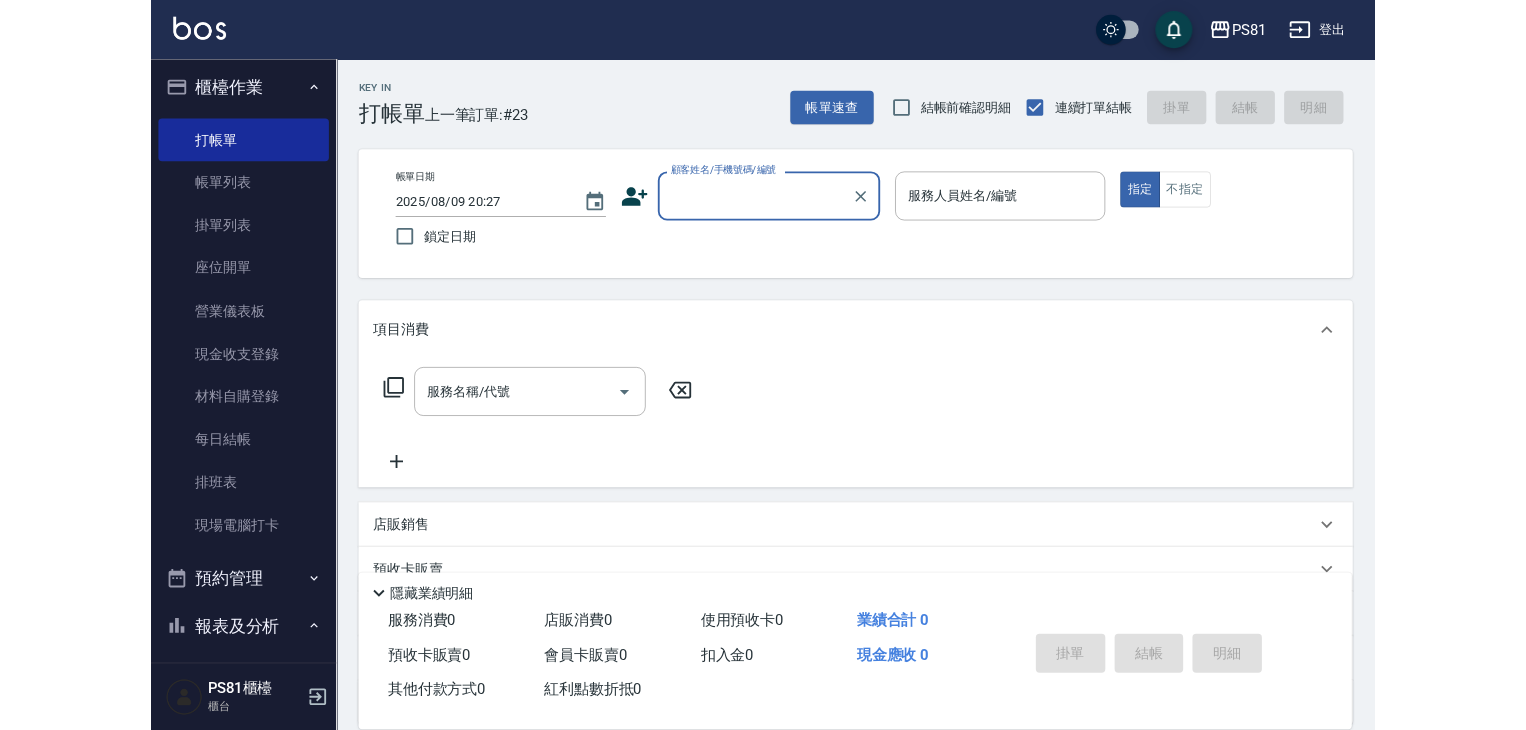 scroll, scrollTop: 0, scrollLeft: 0, axis: both 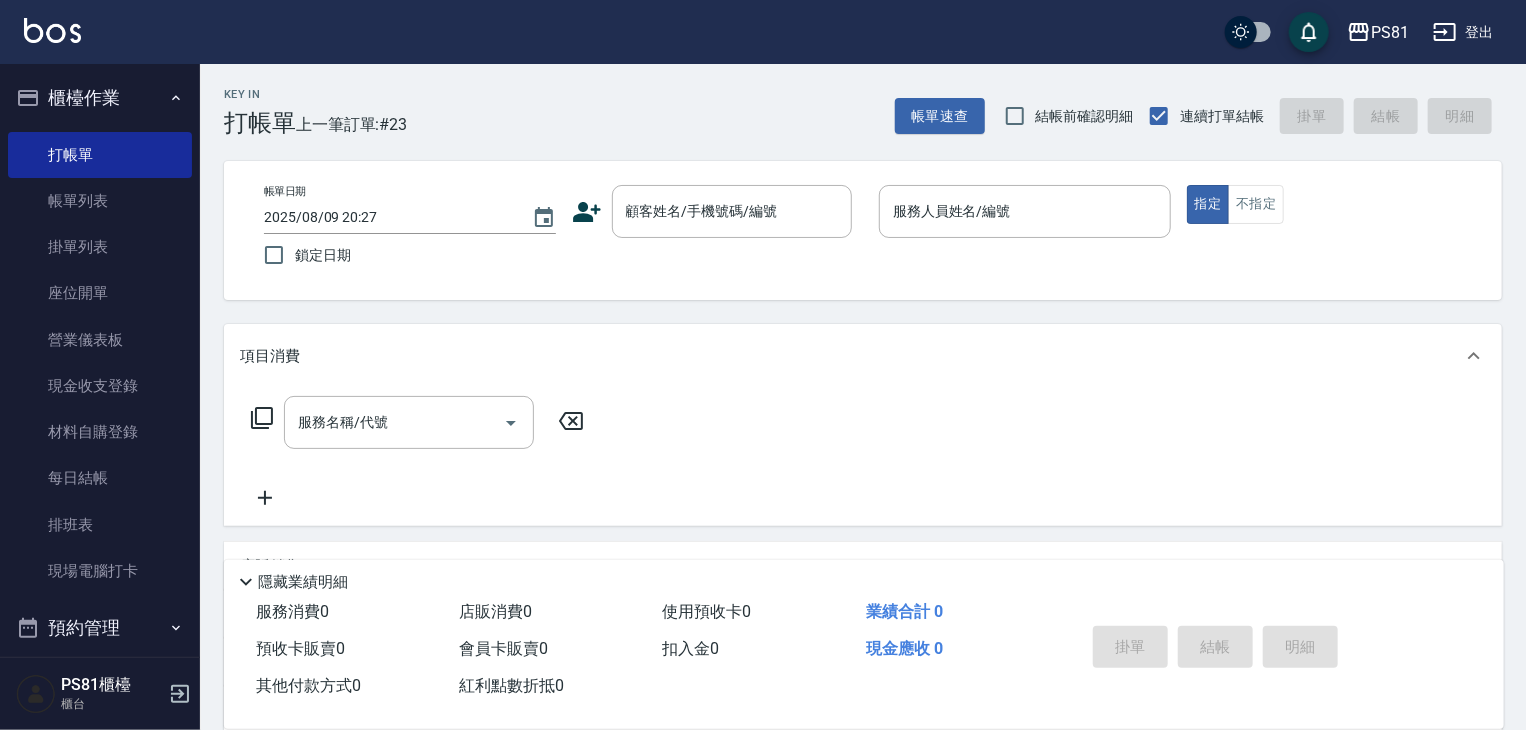 drag, startPoint x: 264, startPoint y: 338, endPoint x: 244, endPoint y: 345, distance: 21.189621 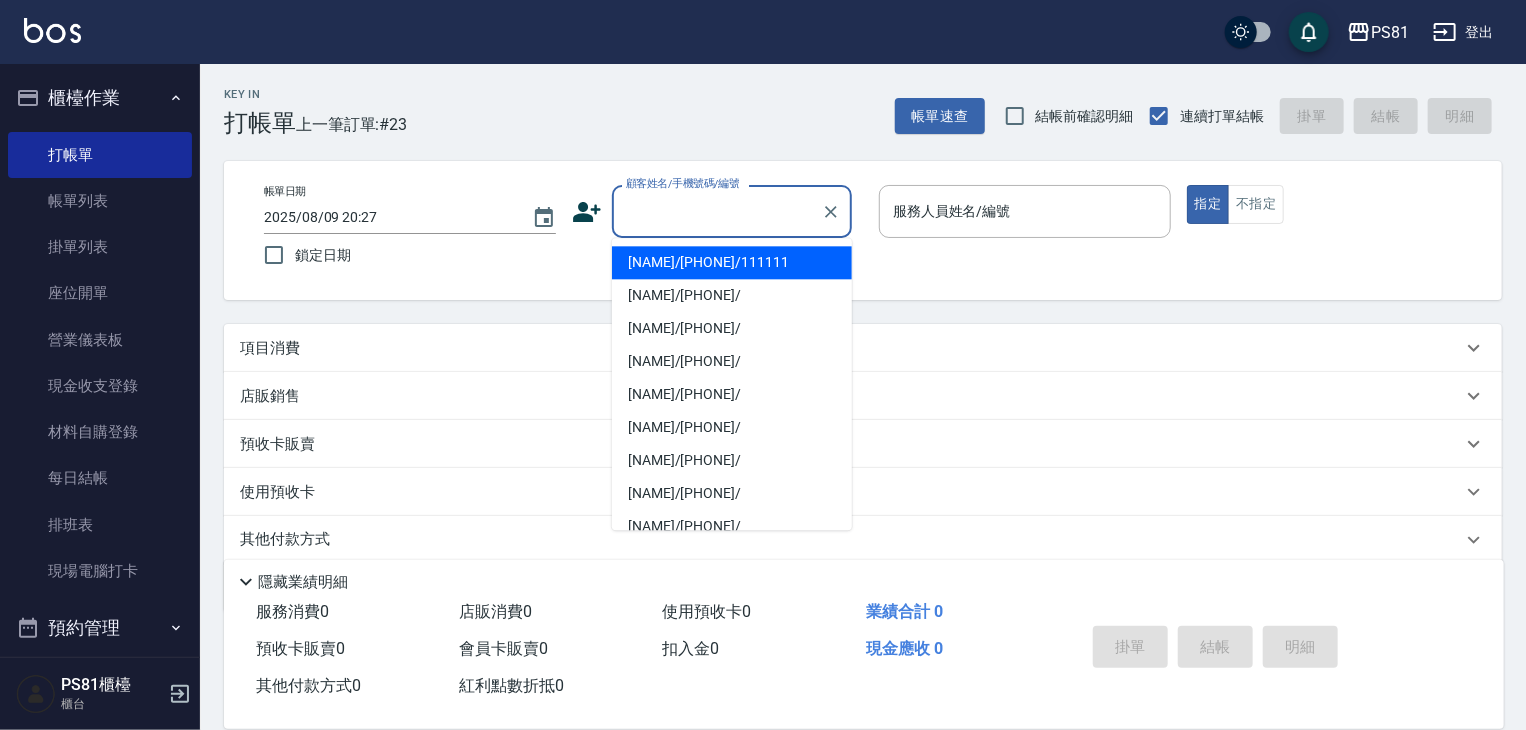 click on "顧客姓名/手機號碼/編號" at bounding box center [717, 211] 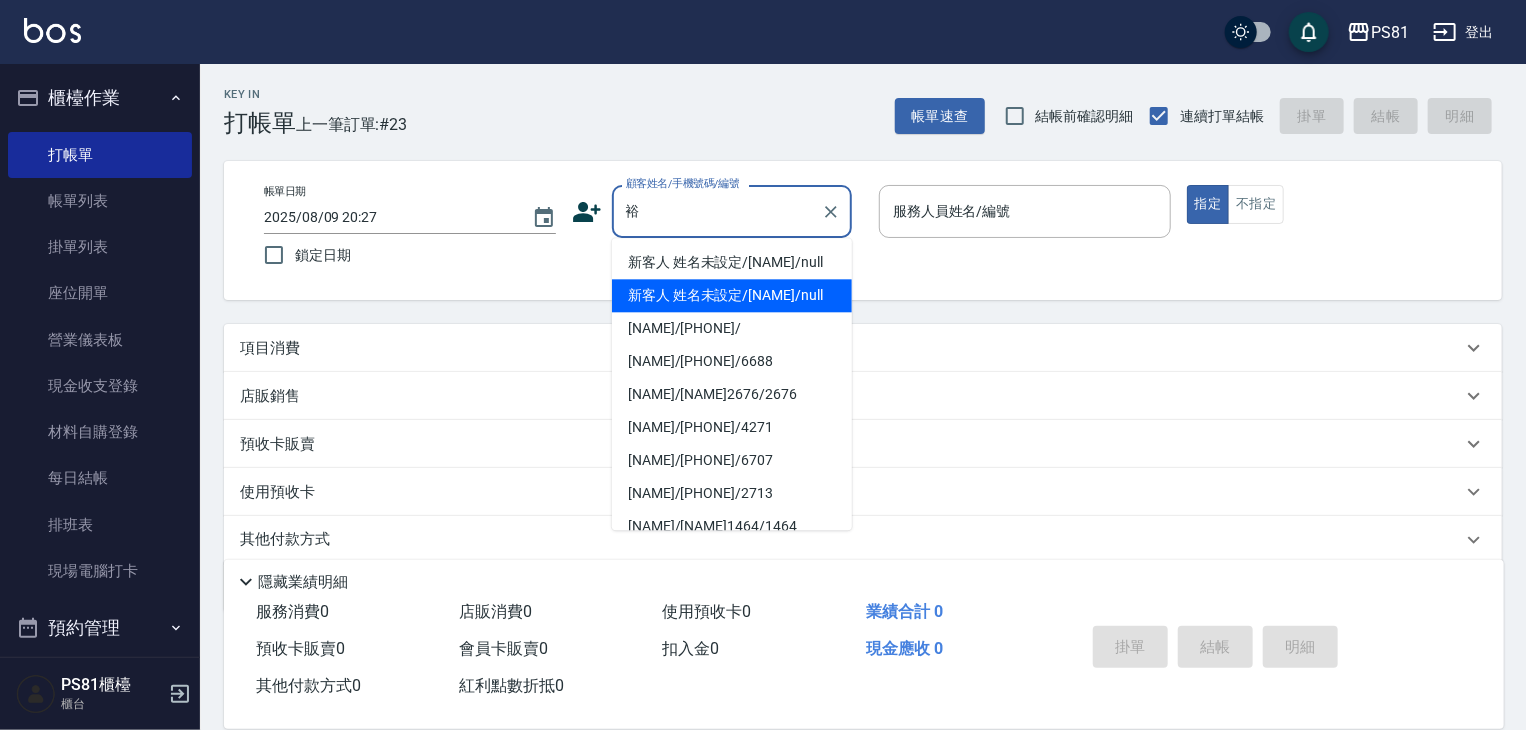click on "新客人 姓名未設定/裕成/null" at bounding box center [732, 295] 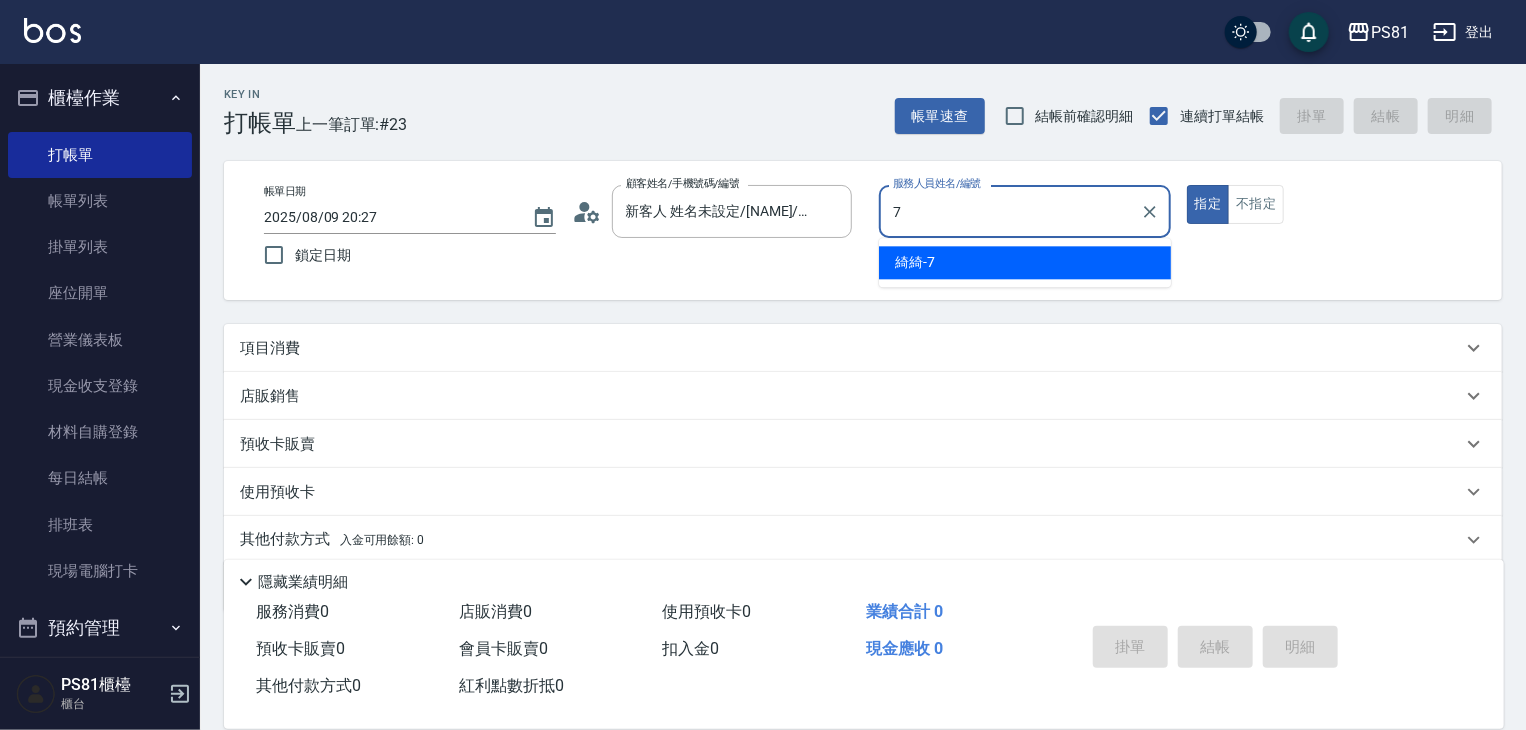 drag, startPoint x: 961, startPoint y: 259, endPoint x: 610, endPoint y: 384, distance: 372.5936 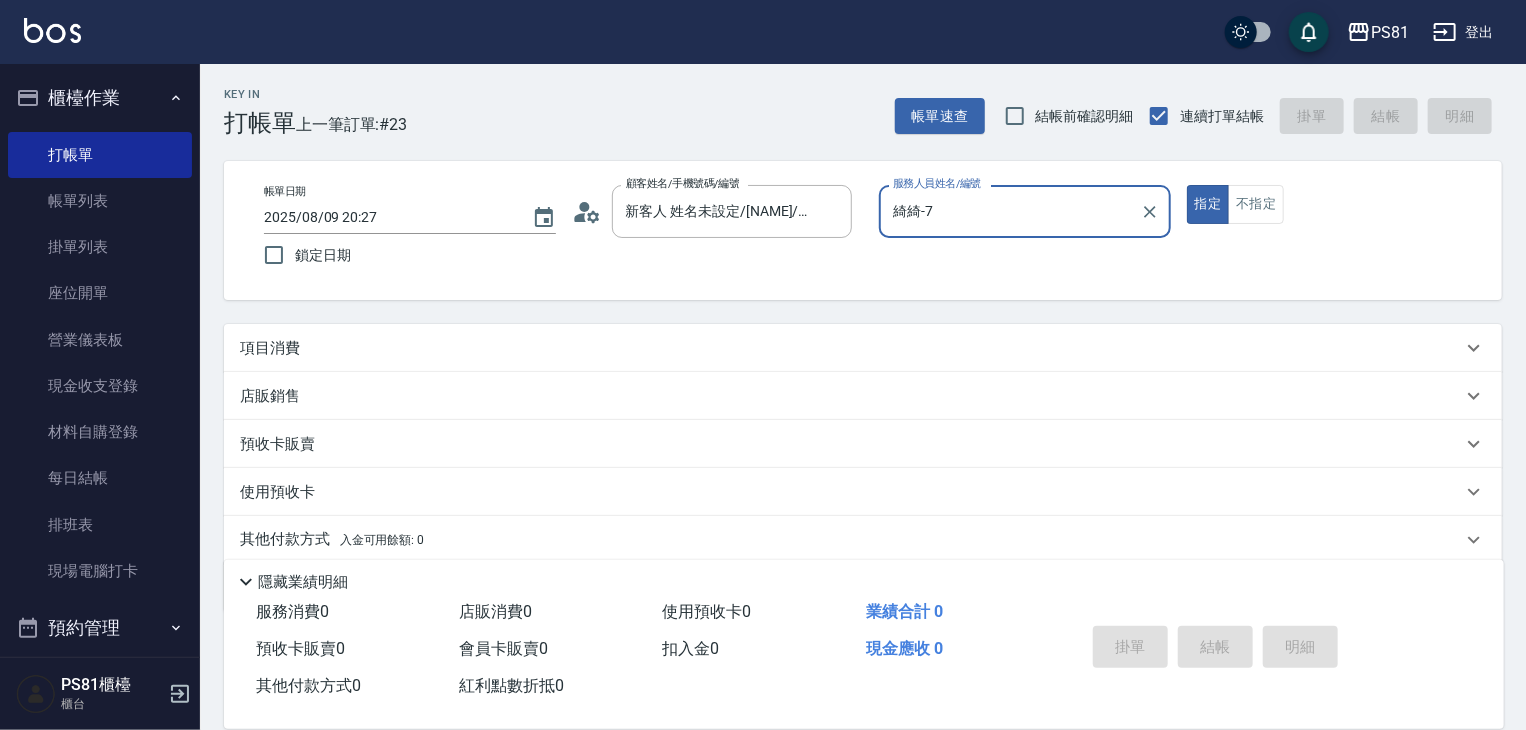 type on "綺綺-7" 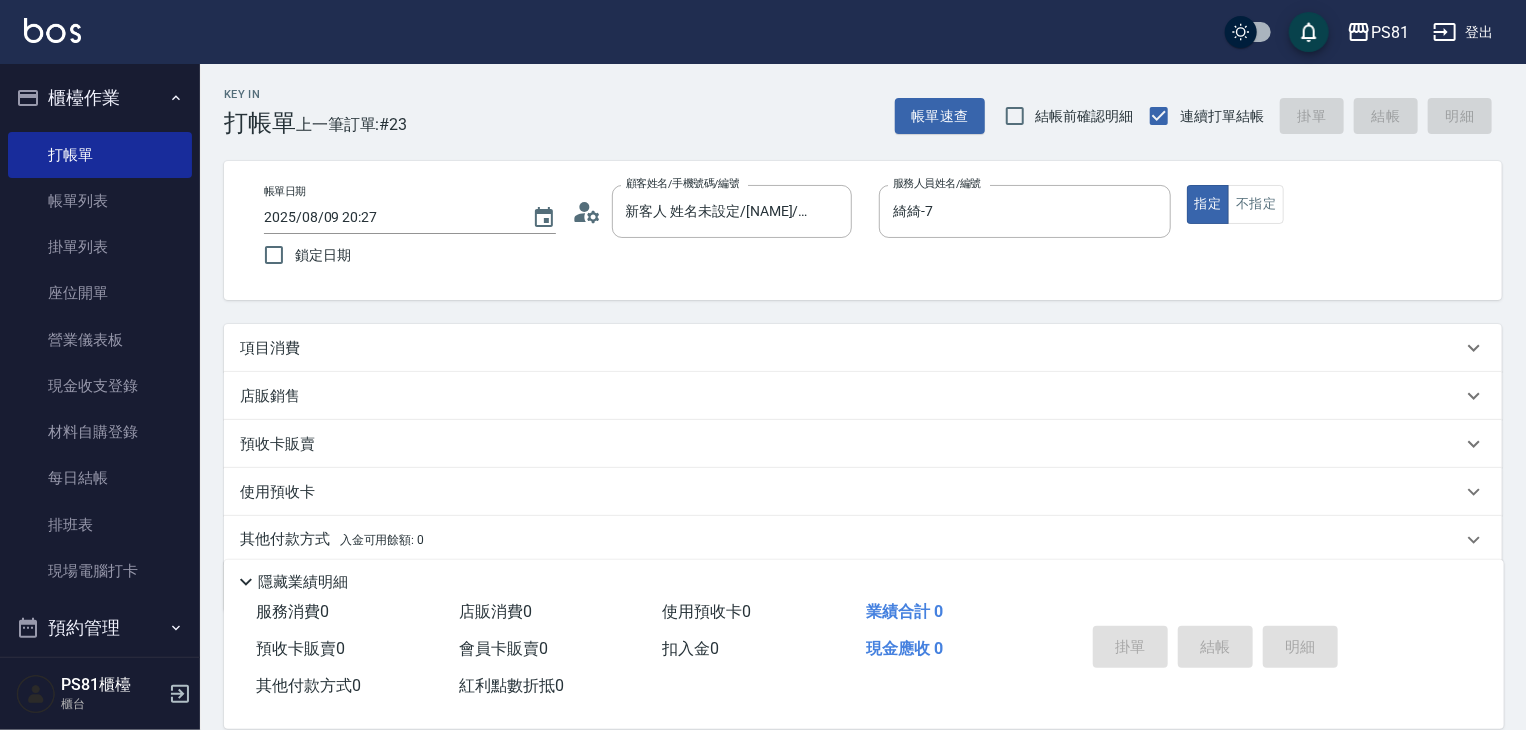 click on "項目消費" at bounding box center (863, 348) 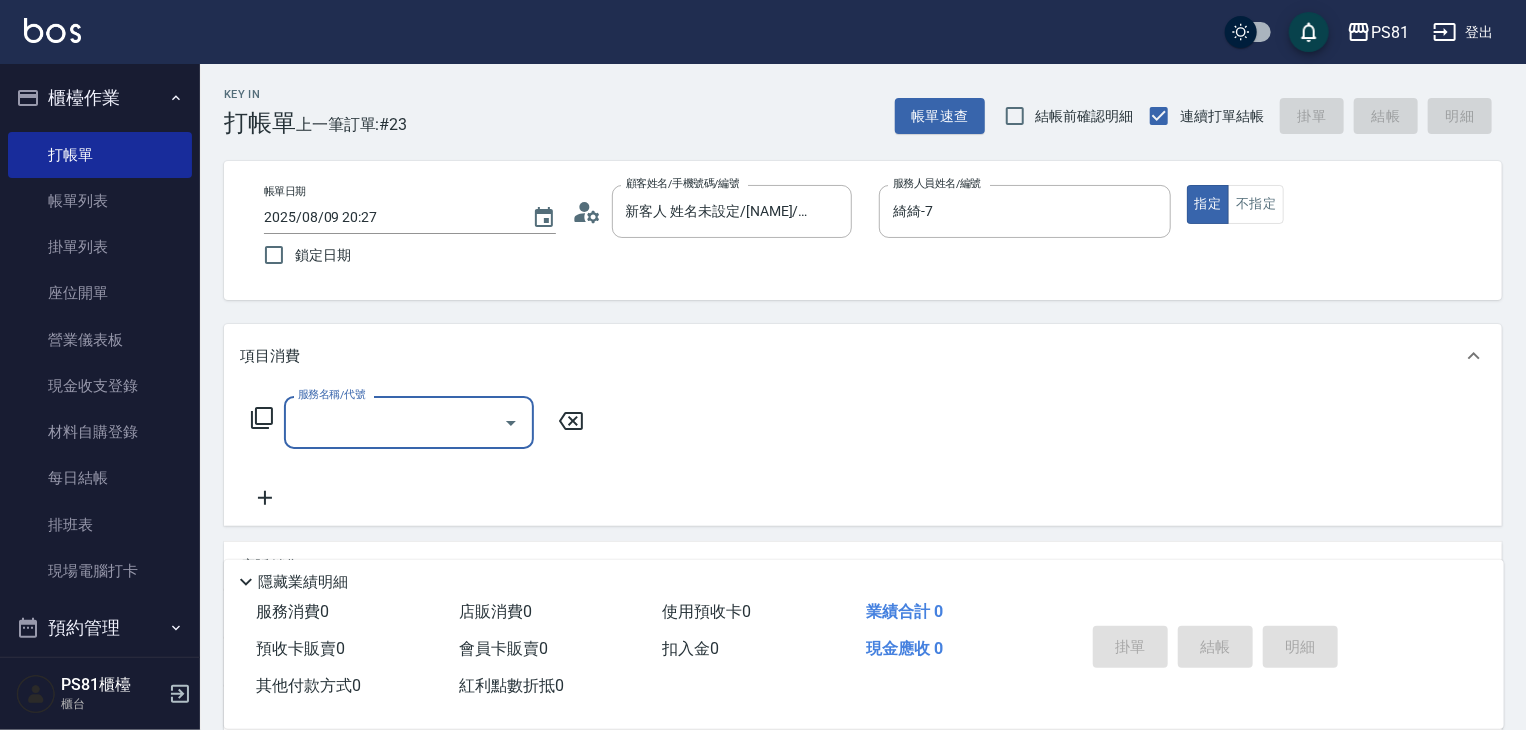 scroll, scrollTop: 0, scrollLeft: 0, axis: both 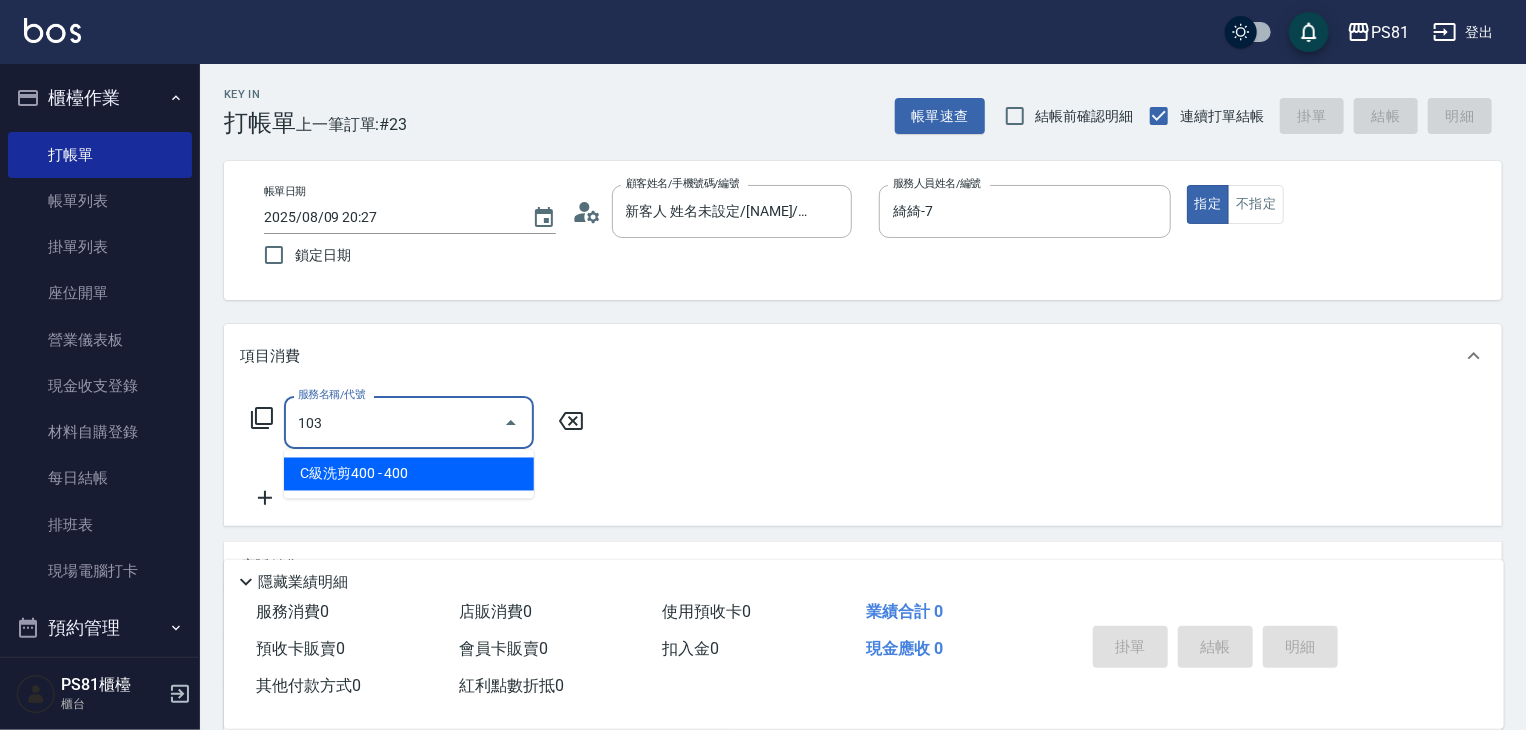 click on "C級洗剪400 - 400" at bounding box center [409, 474] 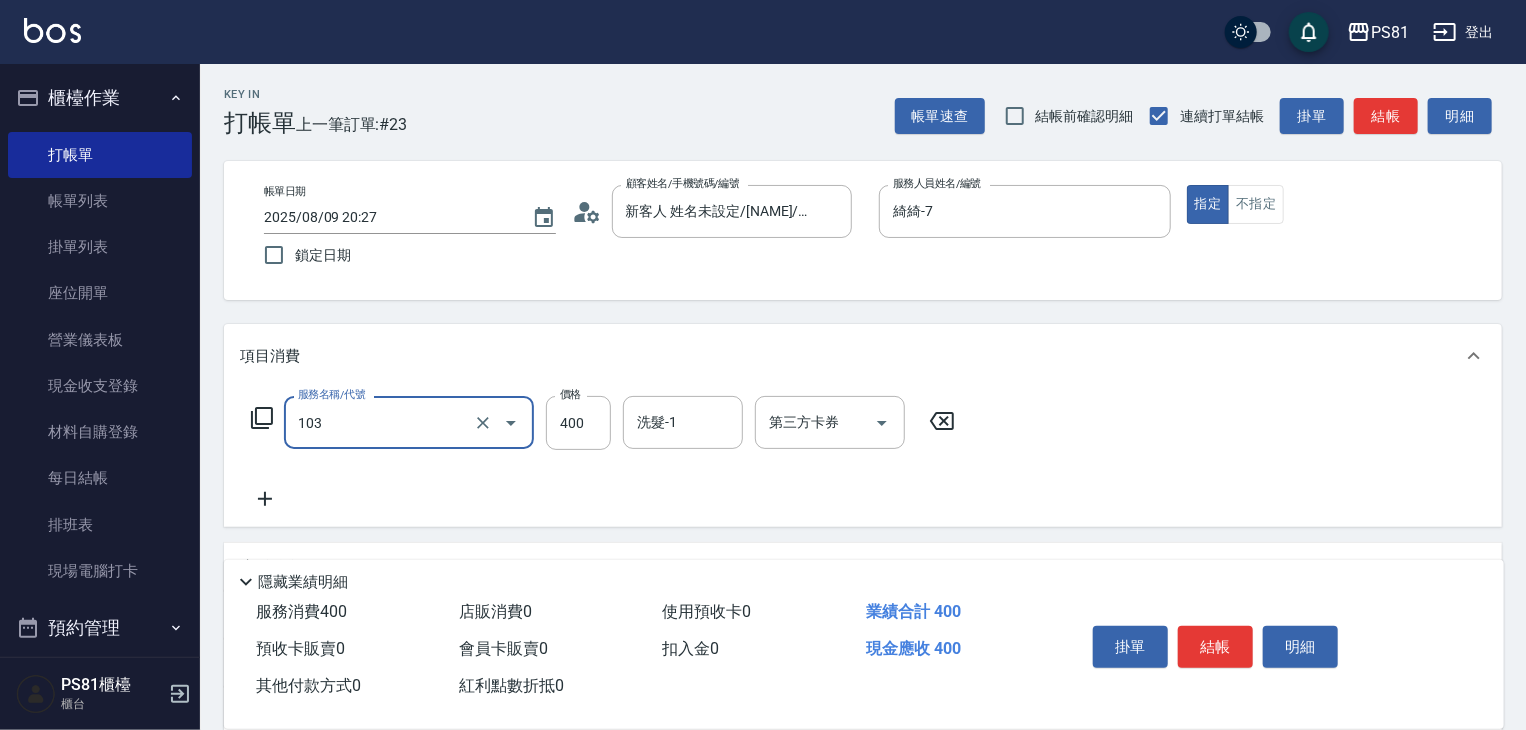 drag, startPoint x: 621, startPoint y: 411, endPoint x: 612, endPoint y: 418, distance: 11.401754 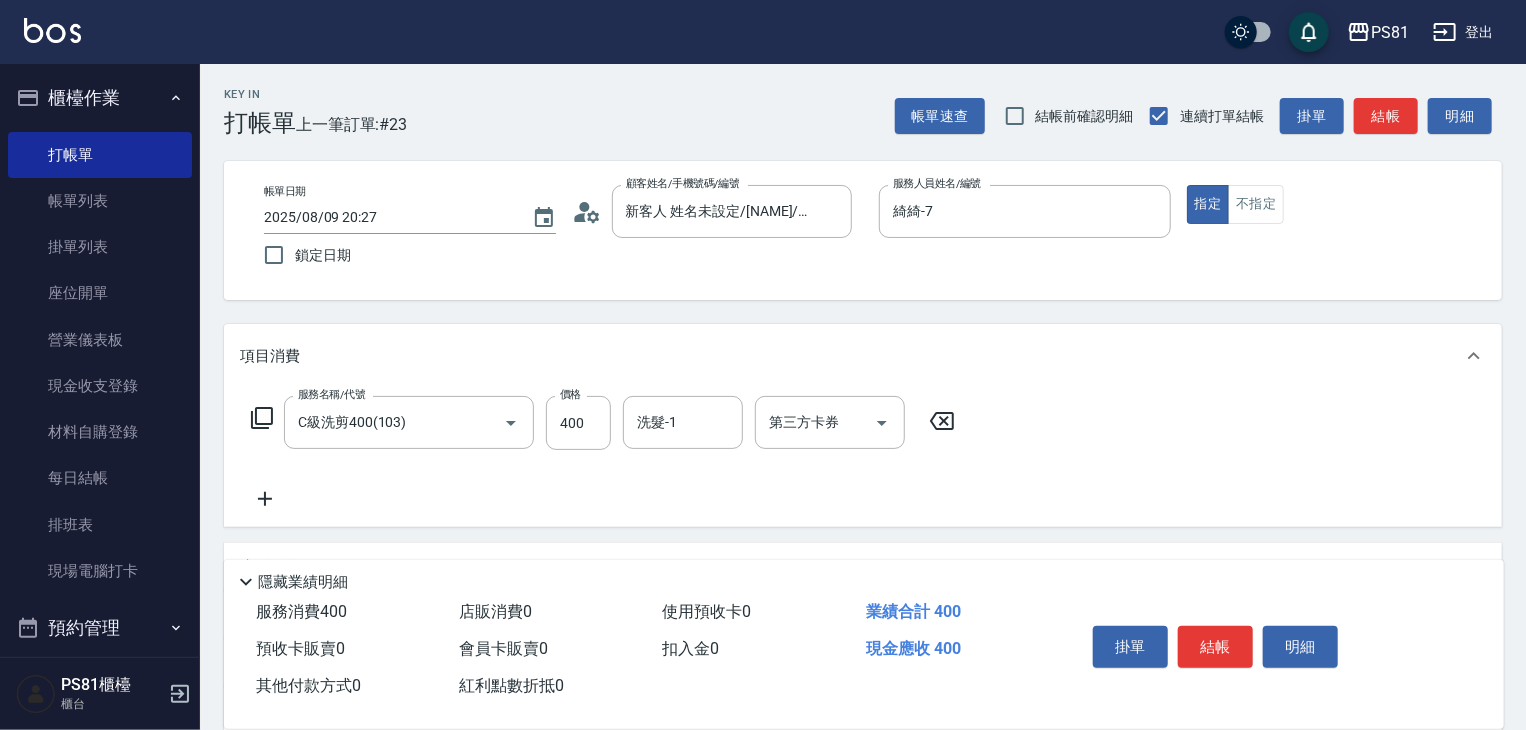 click on "服務名稱/代號 C級洗剪400(103) 服務名稱/代號 價格 400 價格 洗髮-1 洗髮-1 第三方卡券 第三方卡券" at bounding box center (603, 423) 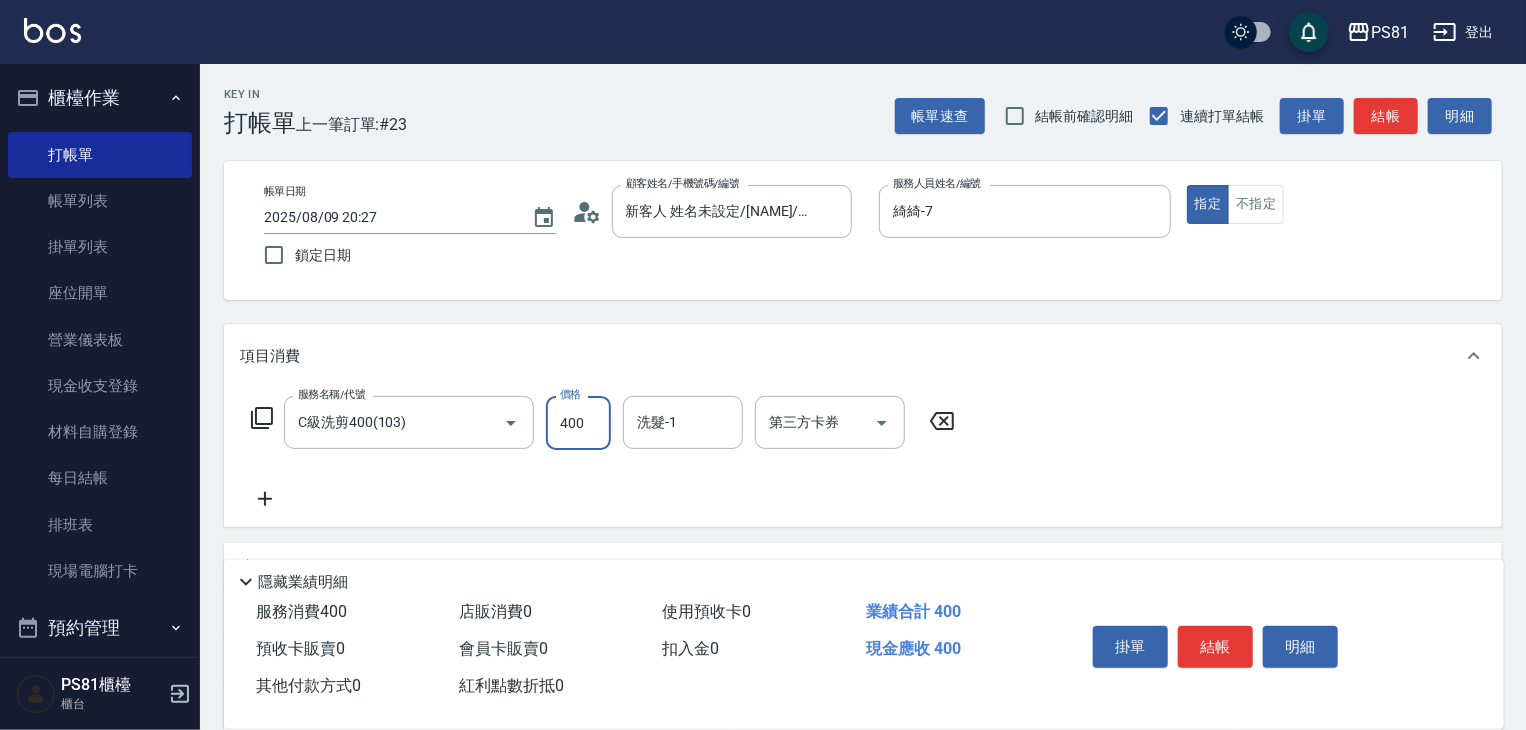 click on "400" at bounding box center [578, 423] 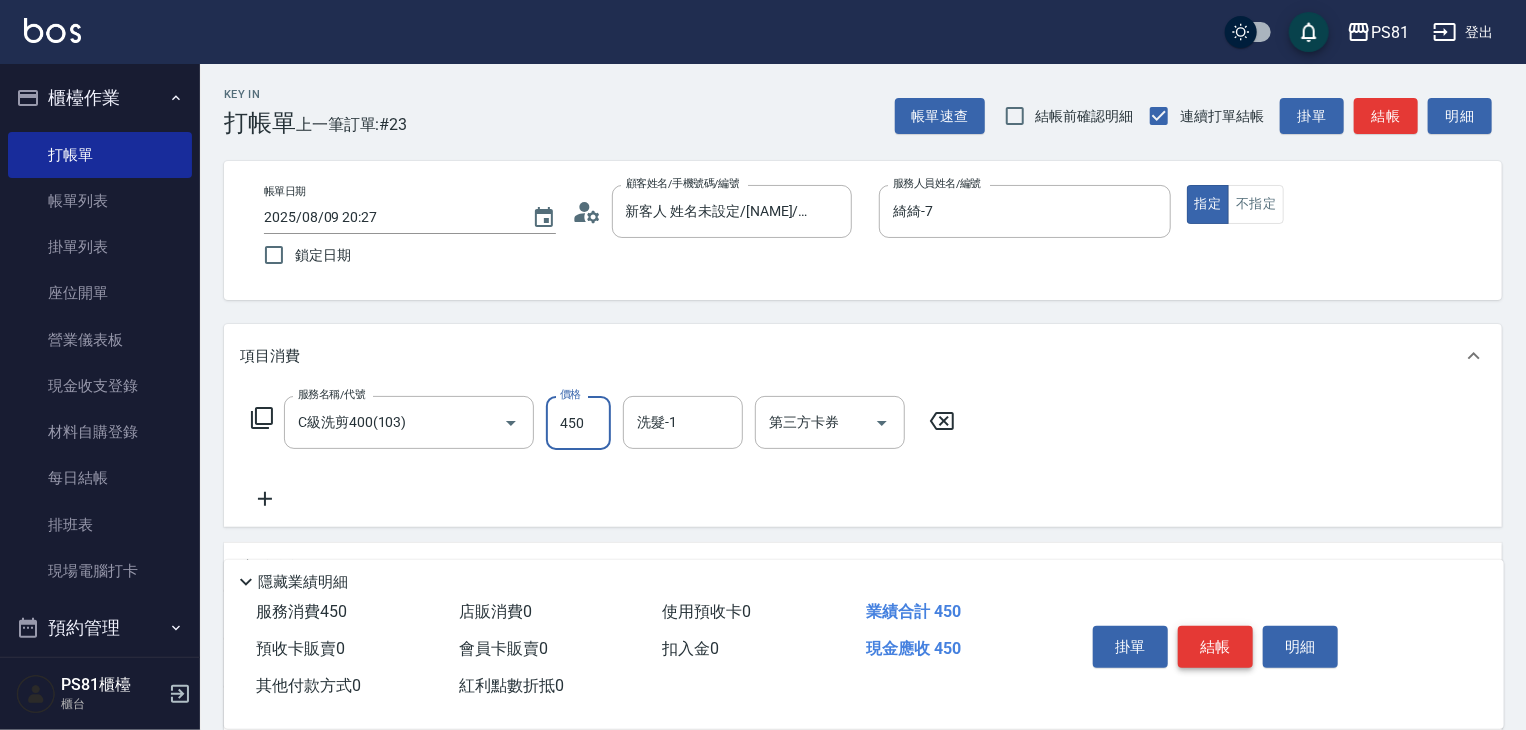 type on "450" 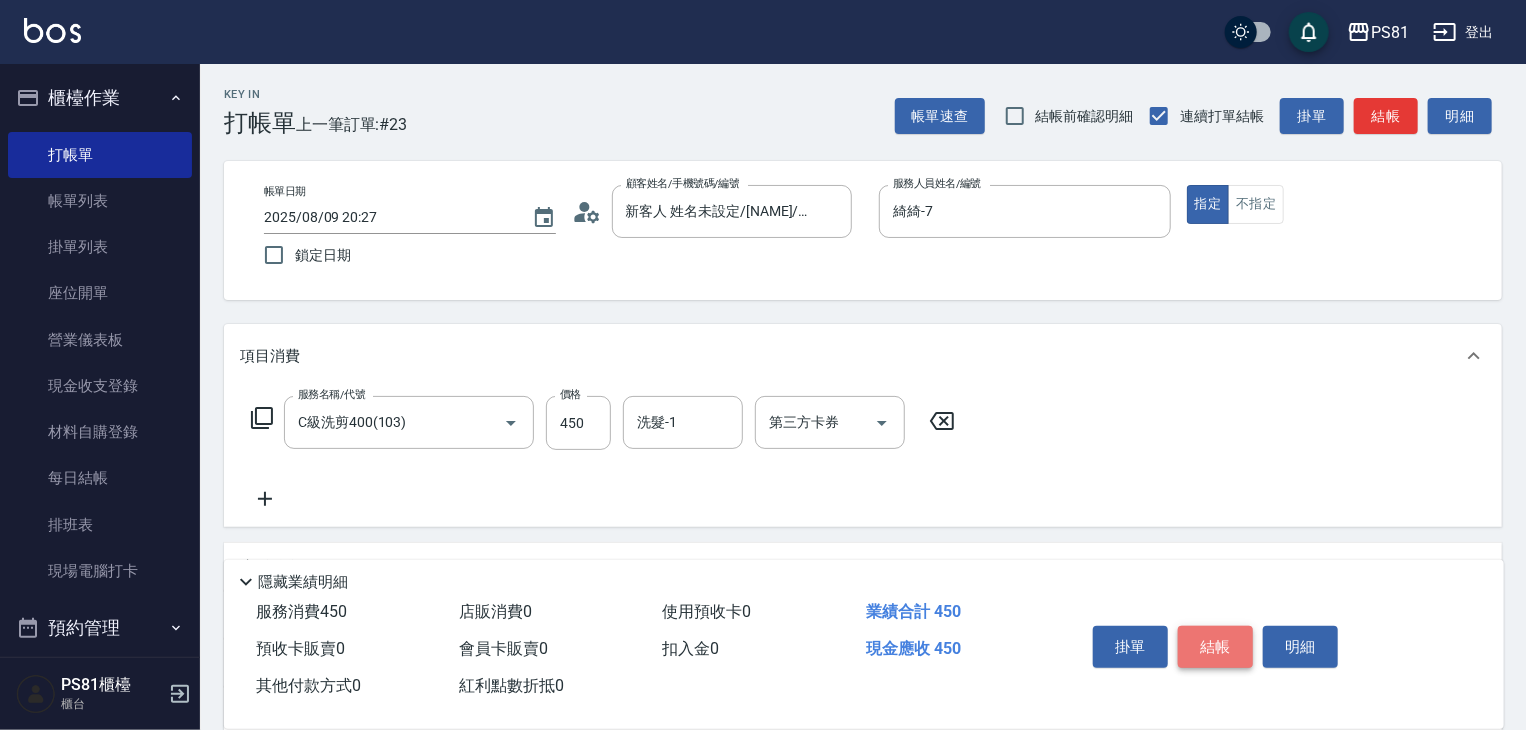 click on "結帳" at bounding box center [1215, 647] 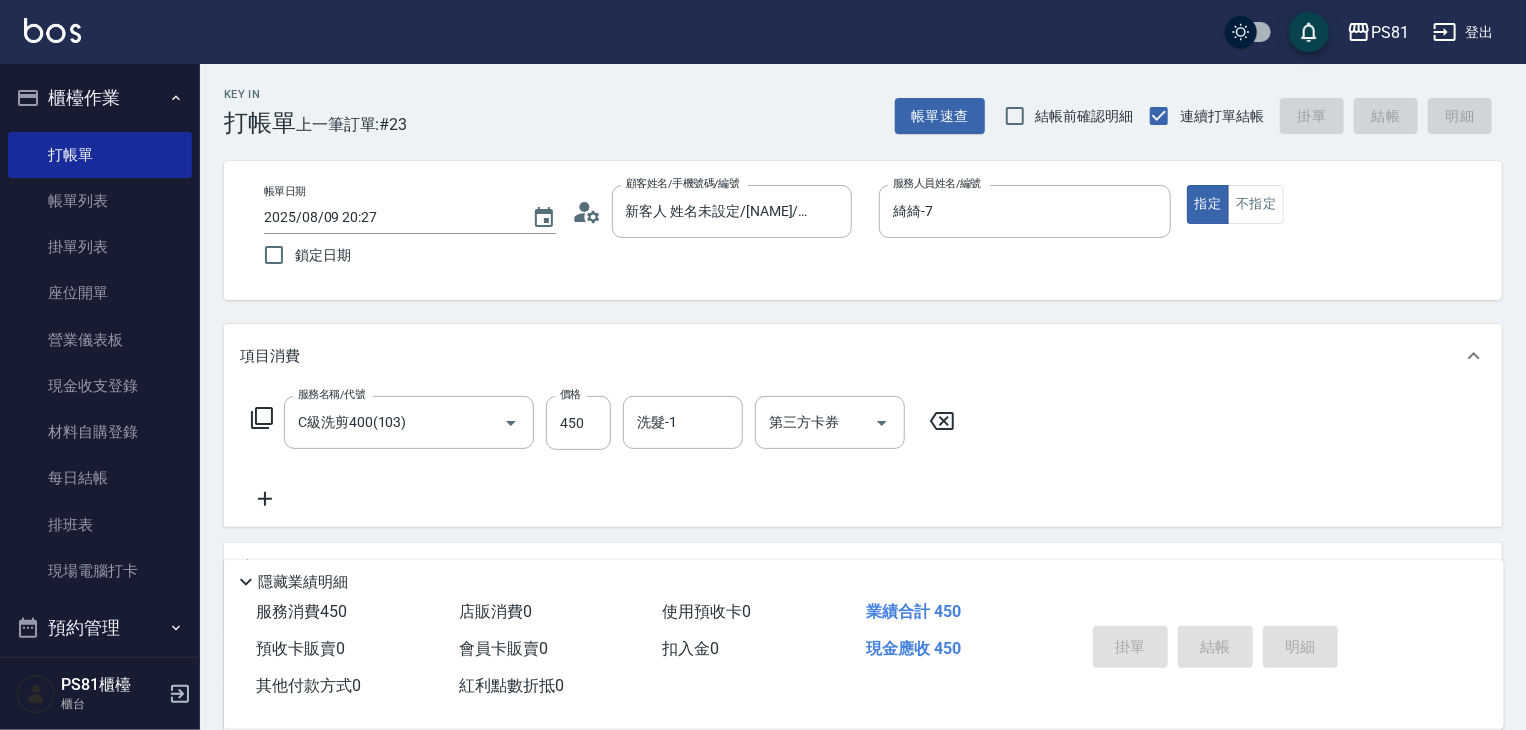 type on "2025/08/09 20:28" 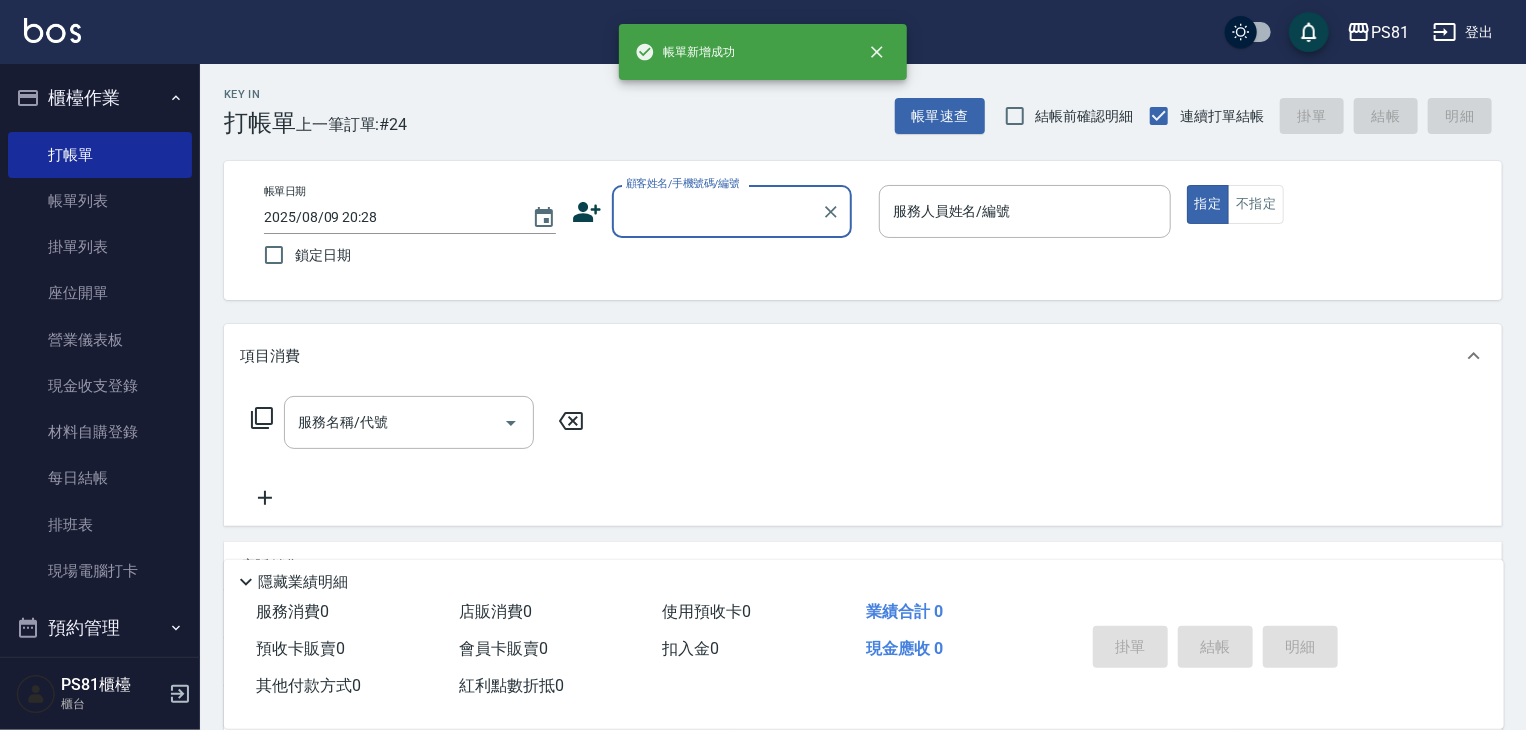 type on "ㄋ" 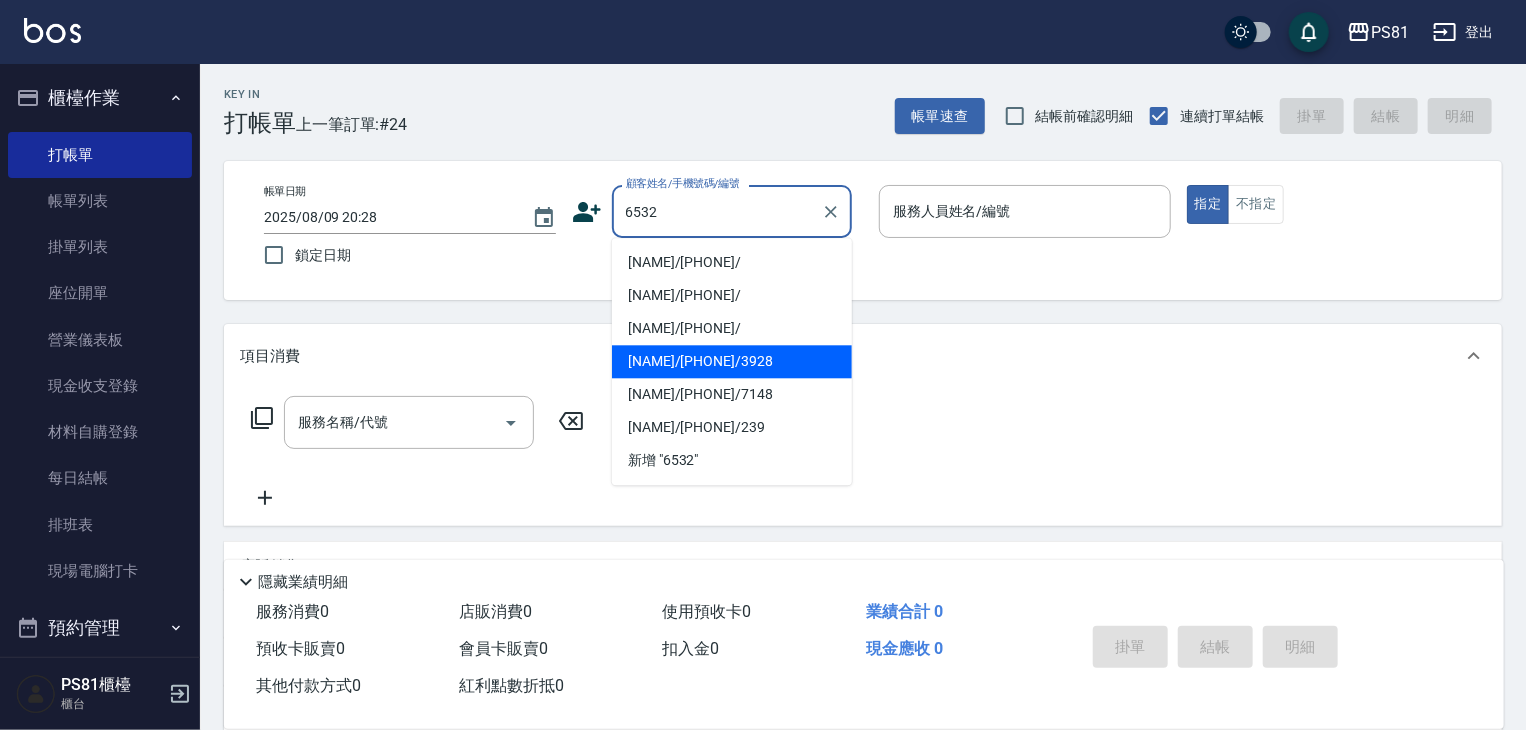 click on "王秀芳/0972196532/3928" at bounding box center [732, 361] 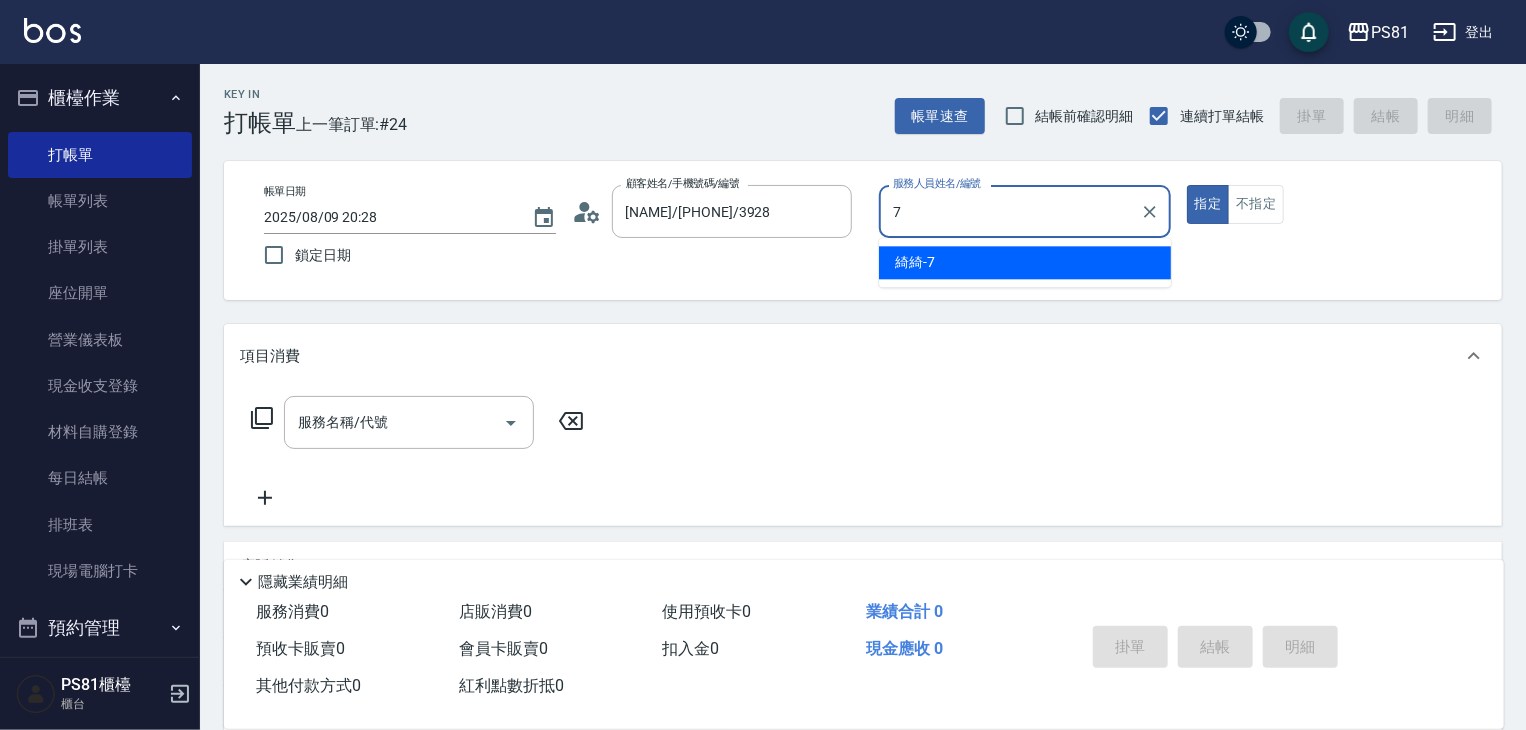 drag, startPoint x: 930, startPoint y: 241, endPoint x: 930, endPoint y: 256, distance: 15 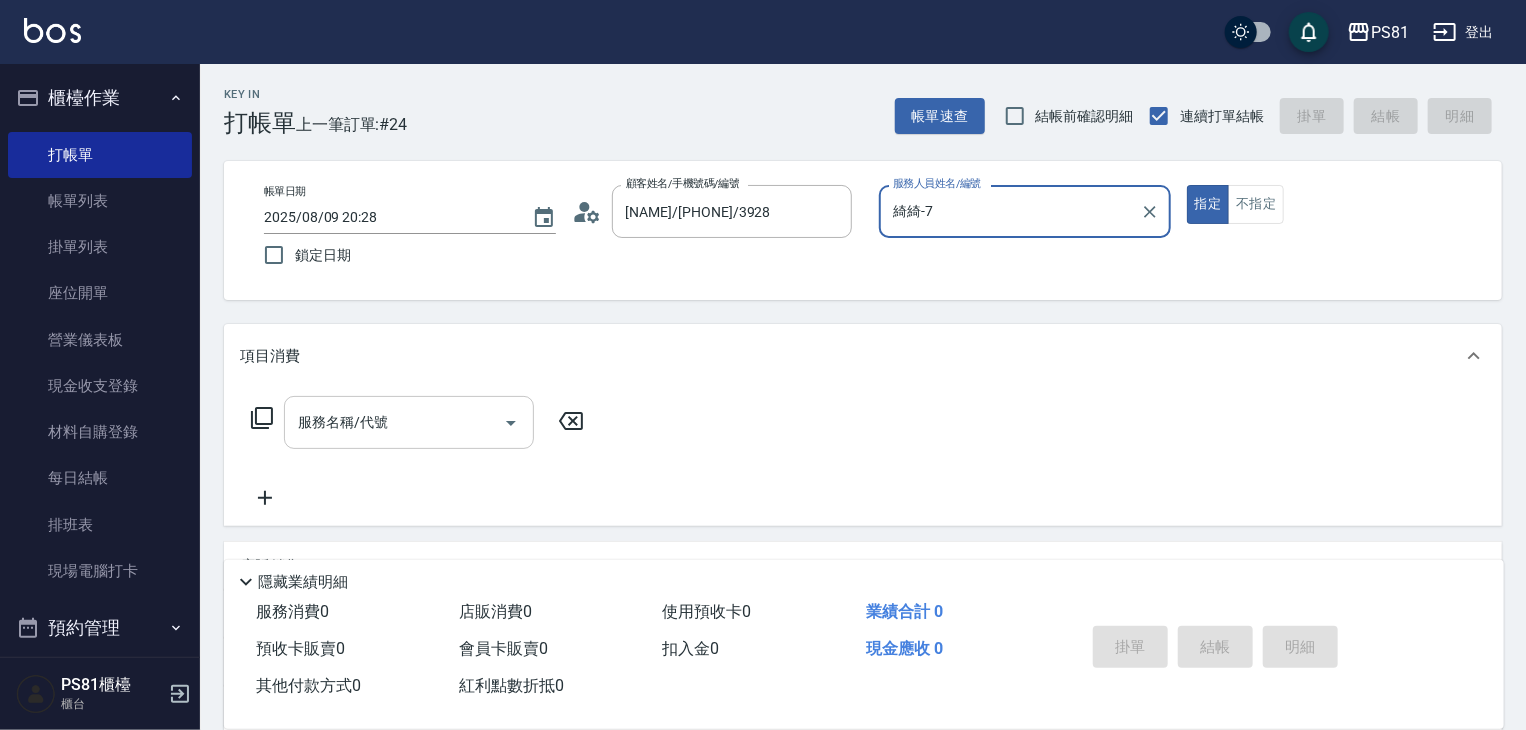 type on "綺綺-7" 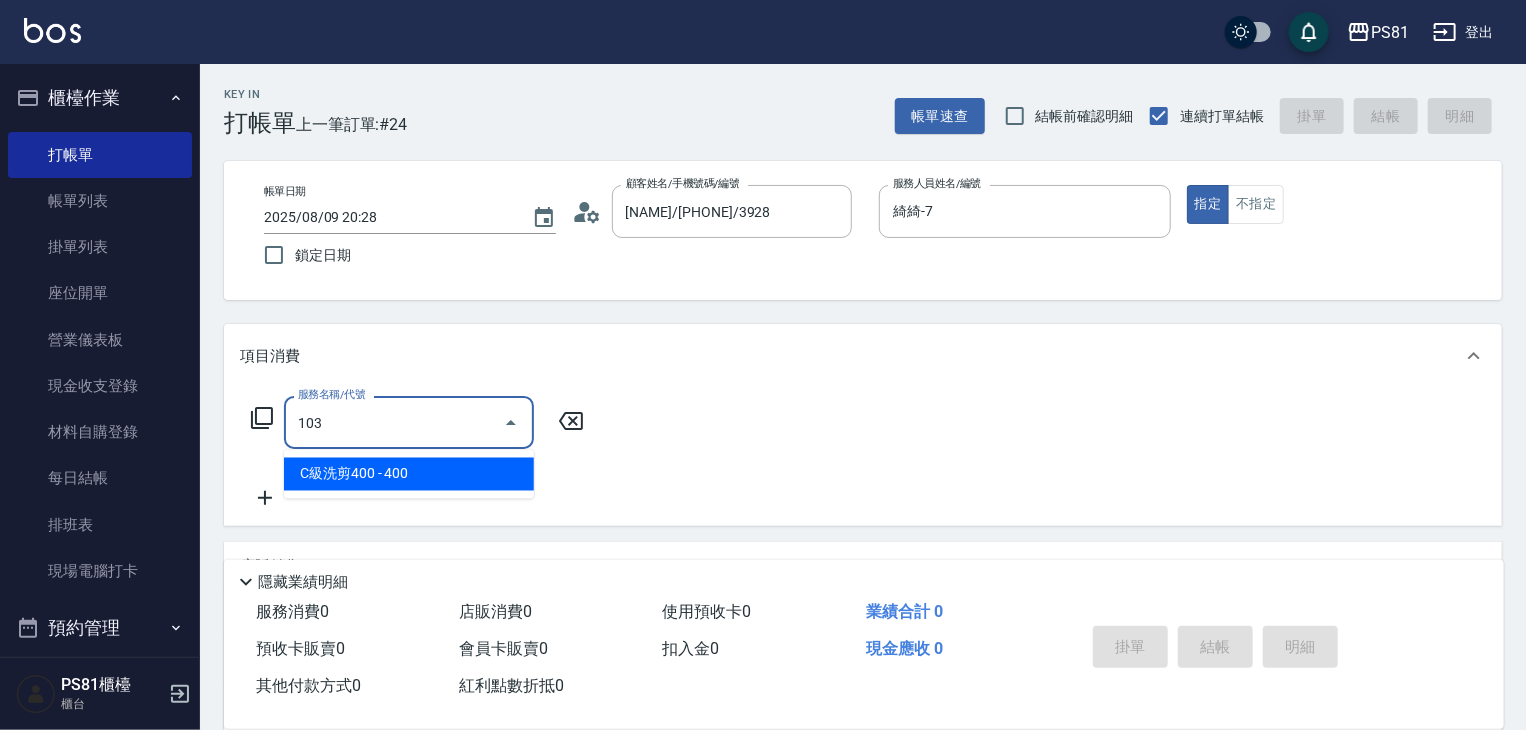 type on "C級洗剪400(103)" 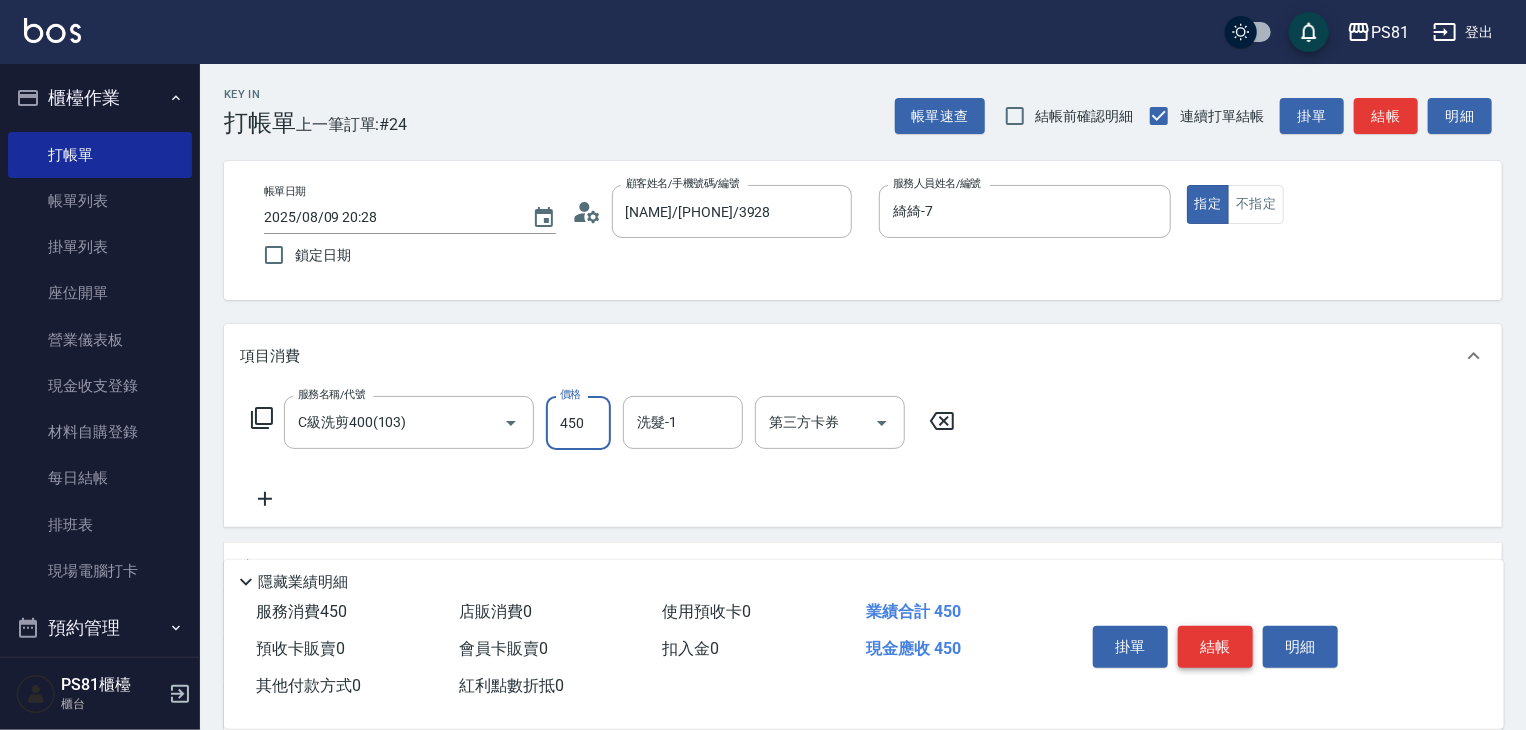 type on "450" 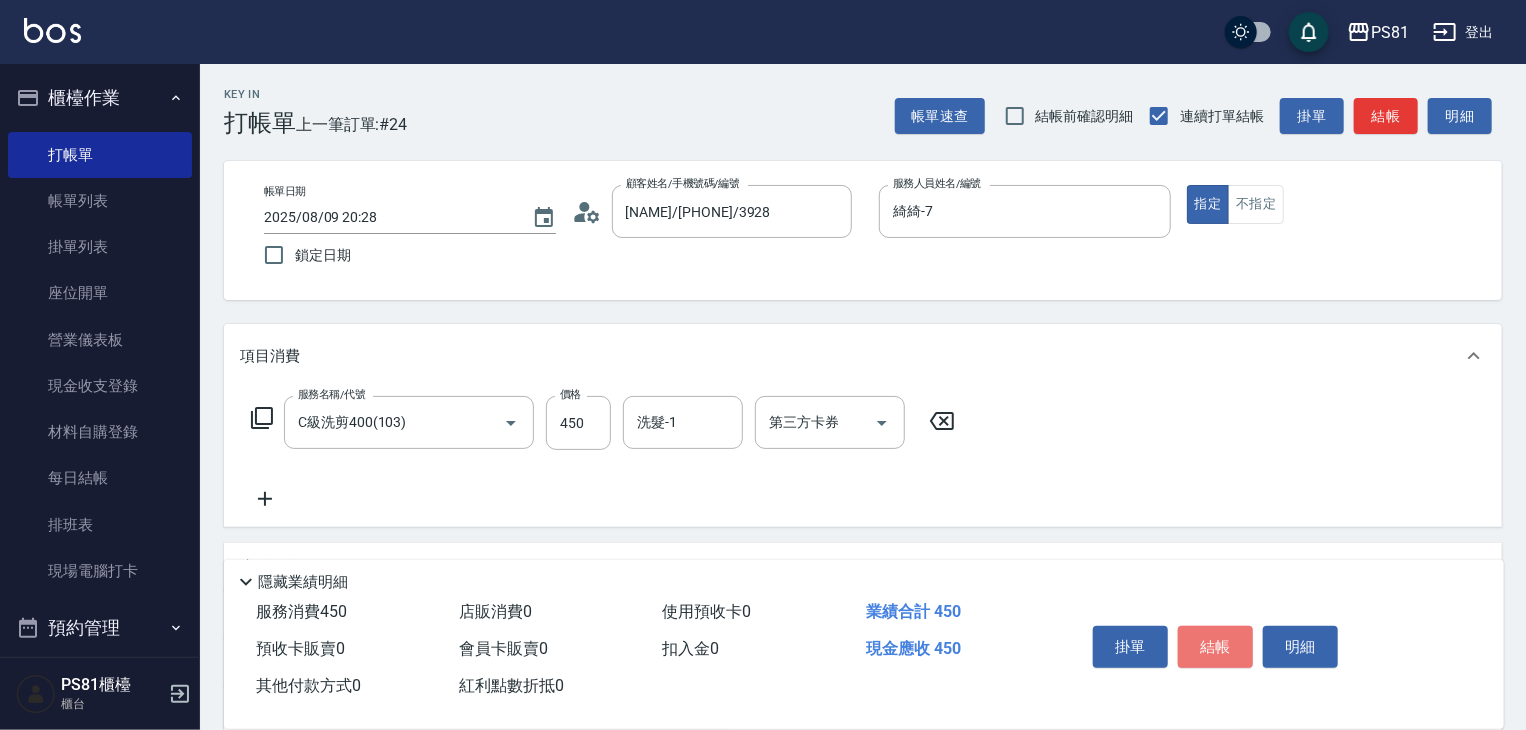 click on "掛單 結帳 明細" at bounding box center [1215, 649] 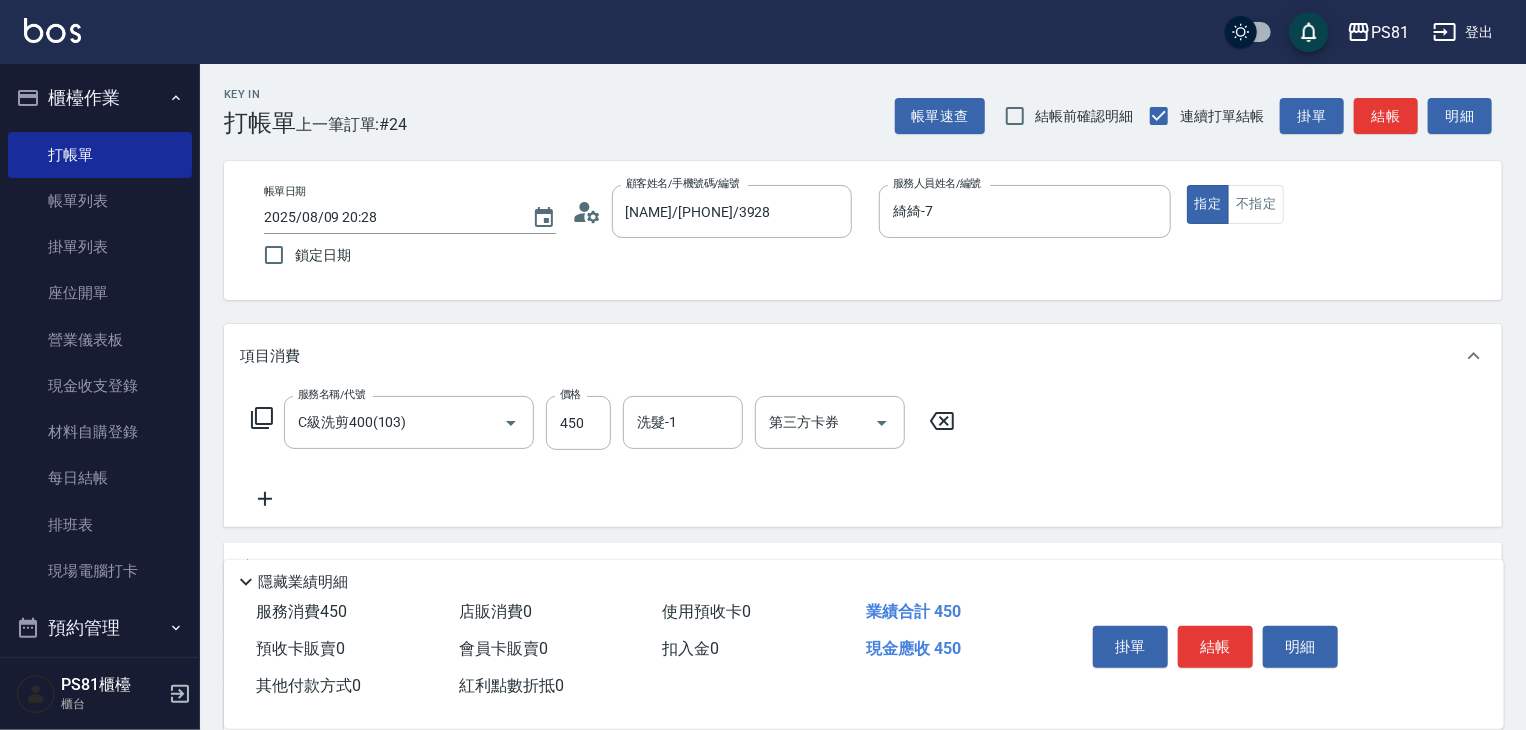 click on "結帳" at bounding box center (1215, 647) 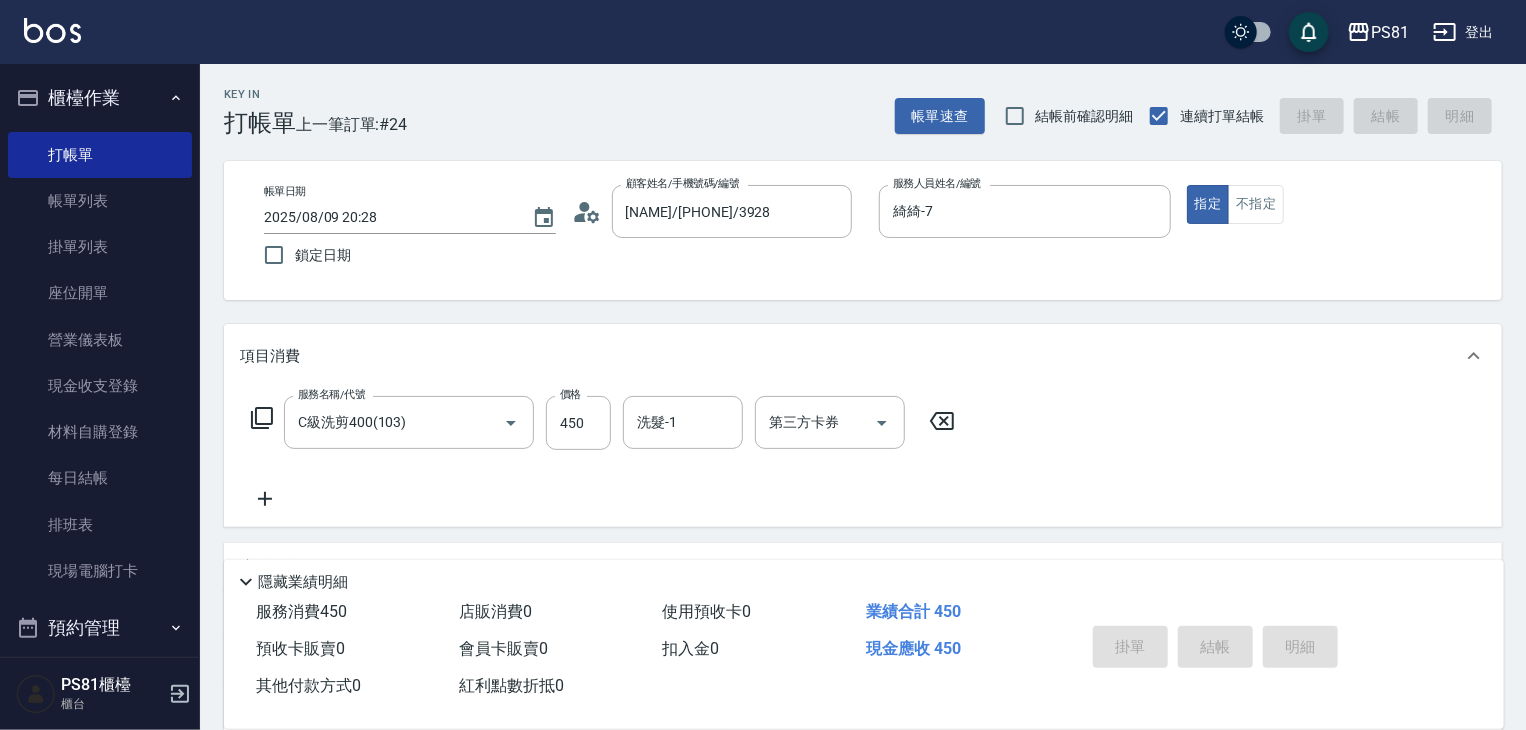 type on "2025/08/09 20:29" 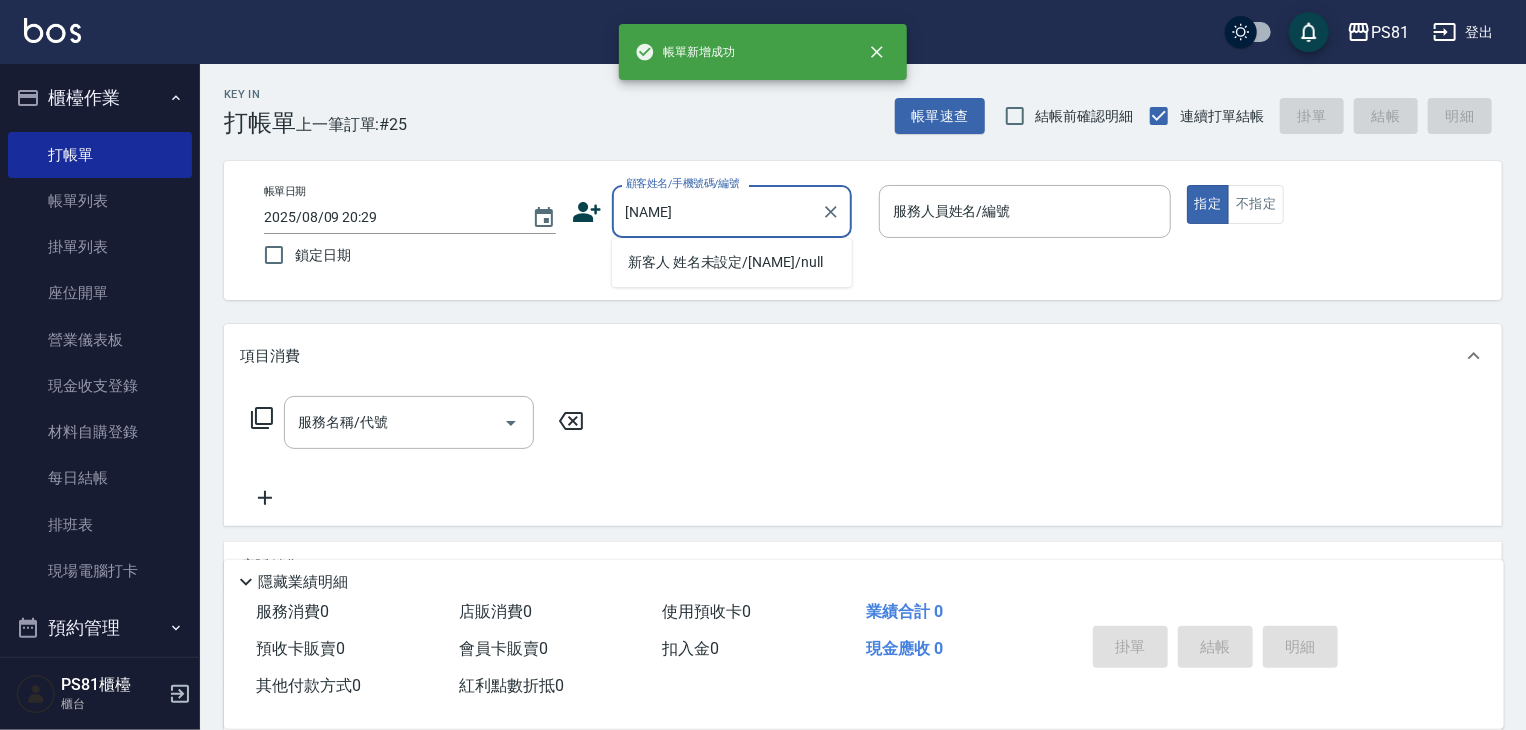 click on "新客人 姓名未設定/小羊/null" at bounding box center [732, 262] 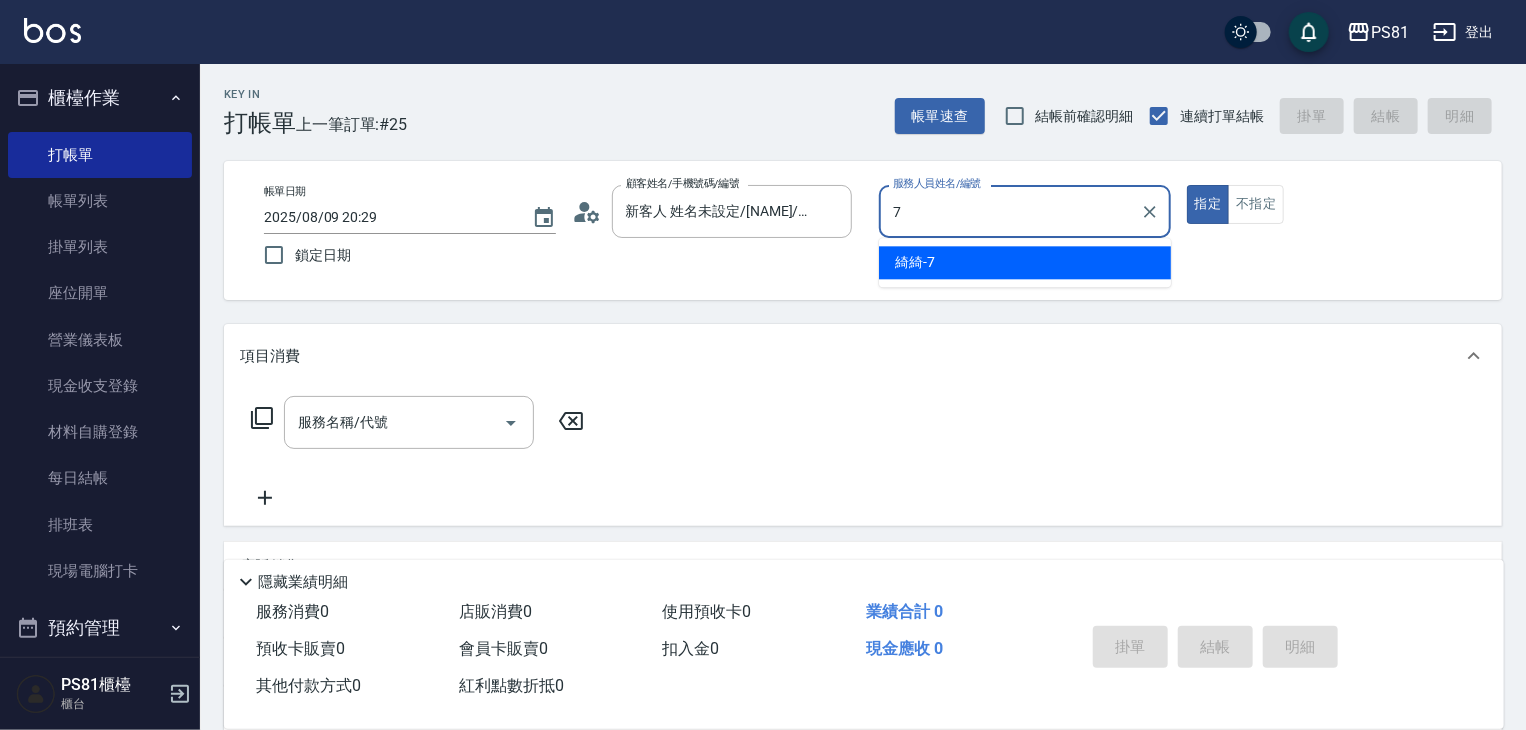 drag, startPoint x: 929, startPoint y: 262, endPoint x: 705, endPoint y: 333, distance: 234.98297 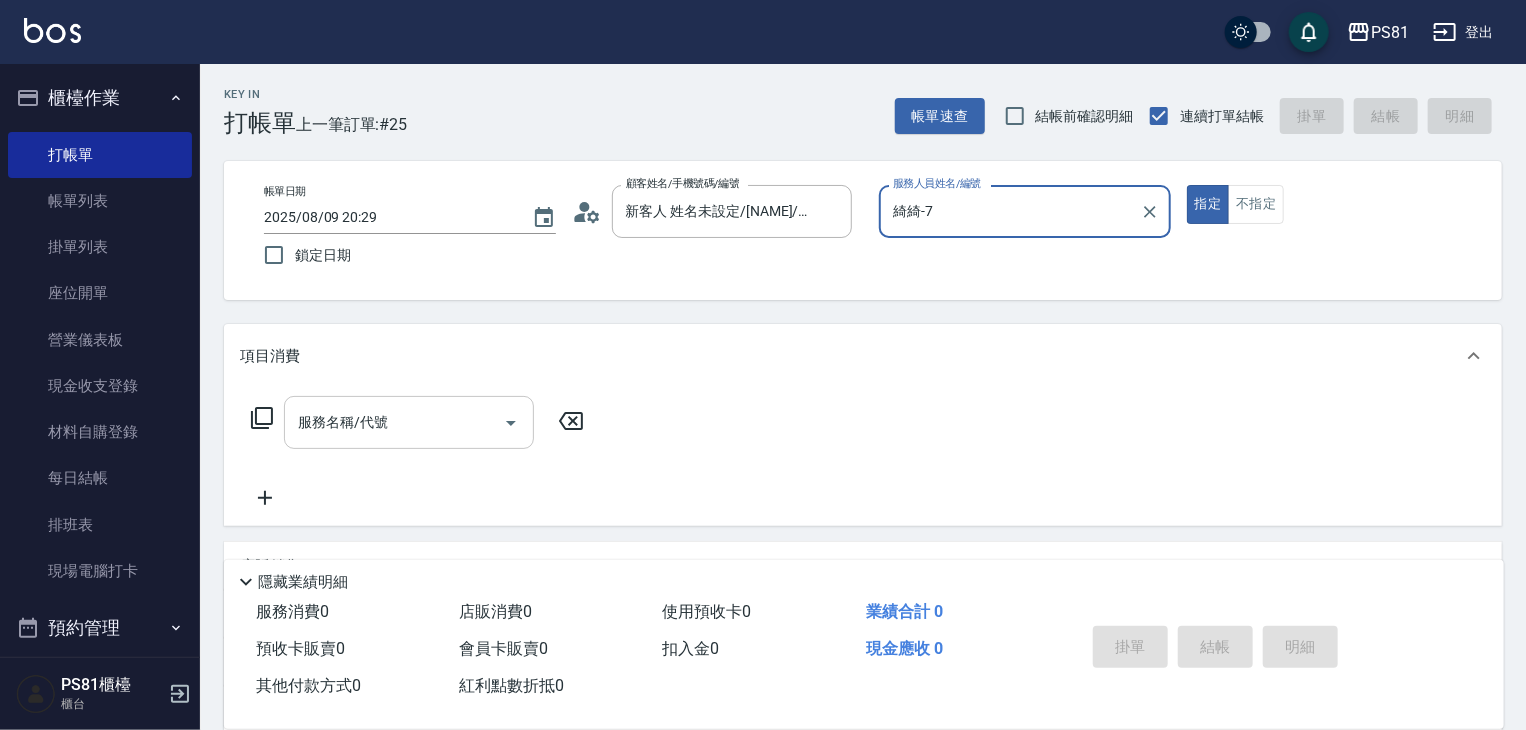 type on "綺綺-7" 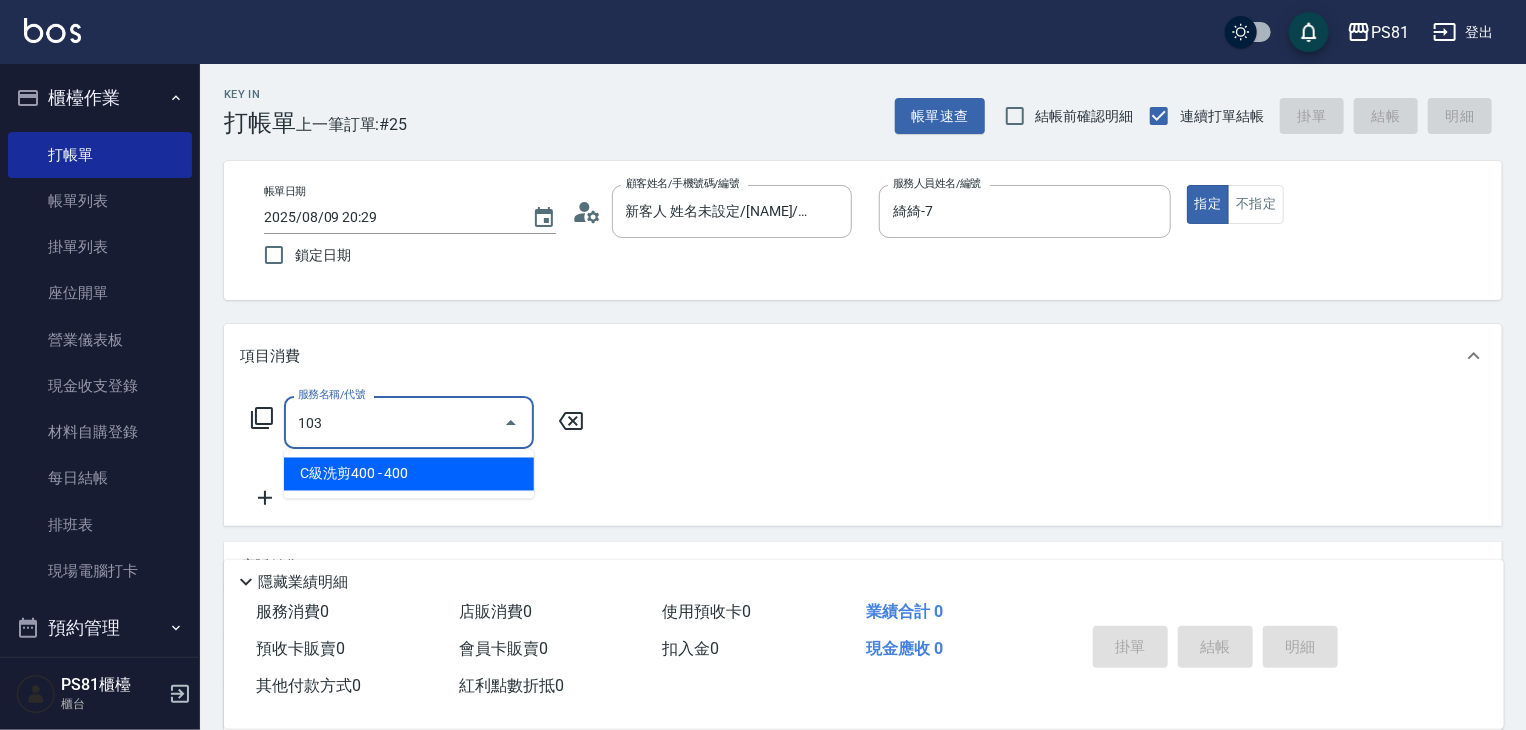 click on "C級洗剪400 - 400" at bounding box center (409, 474) 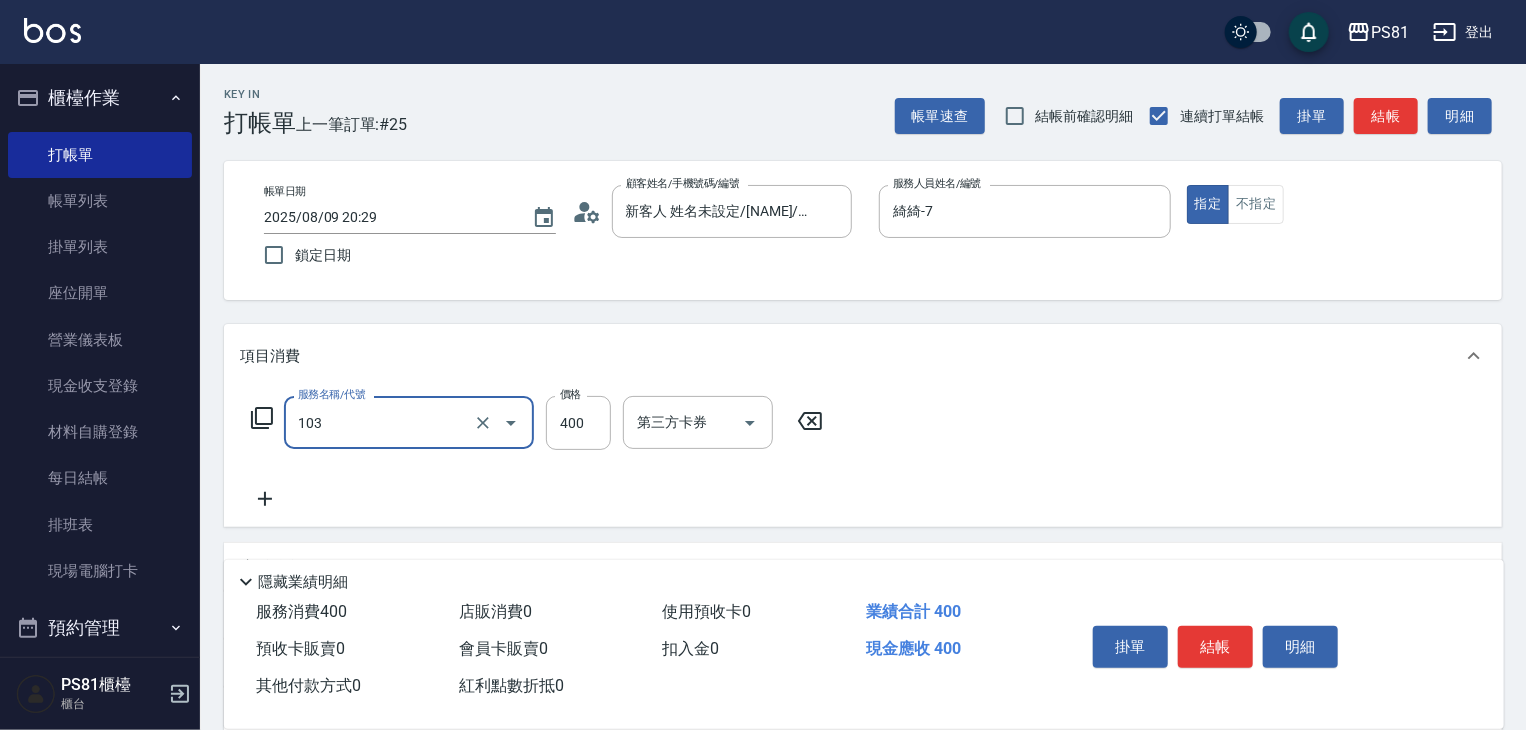 type on "C級洗剪400(103)" 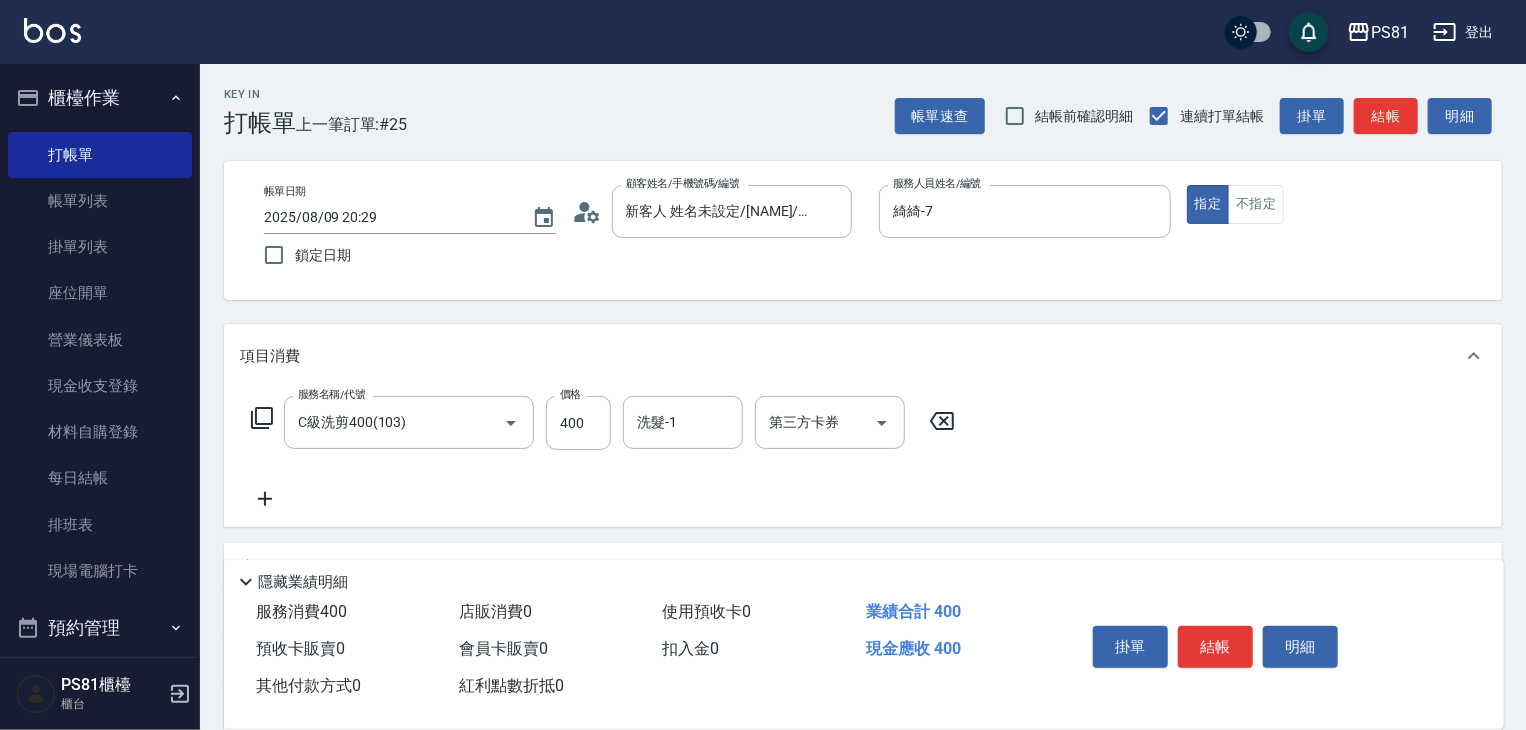 click on "服務名稱/代號 C級洗剪400(103) 服務名稱/代號 價格 400 價格 洗髮-1 洗髮-1 第三方卡券 第三方卡券" at bounding box center (603, 423) 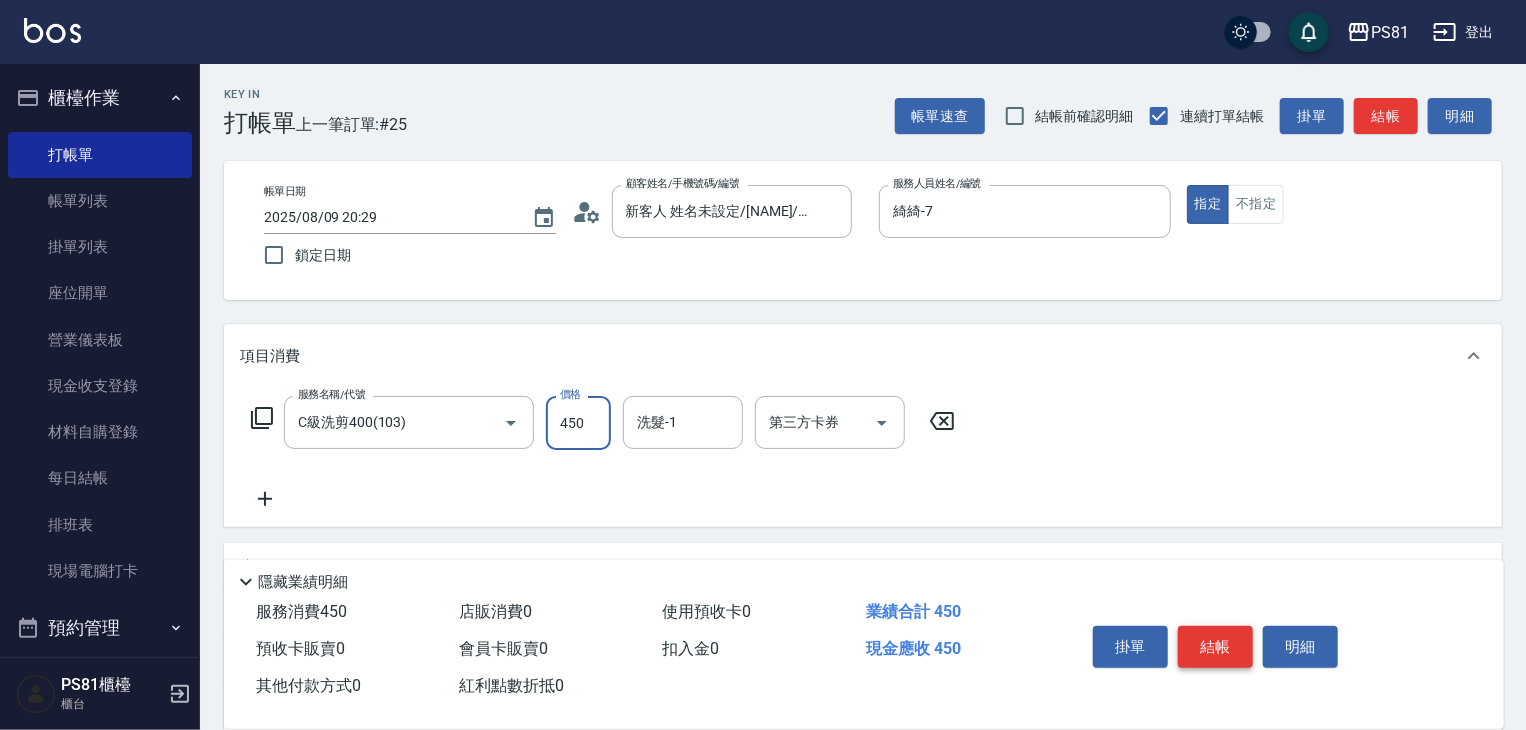 type on "450" 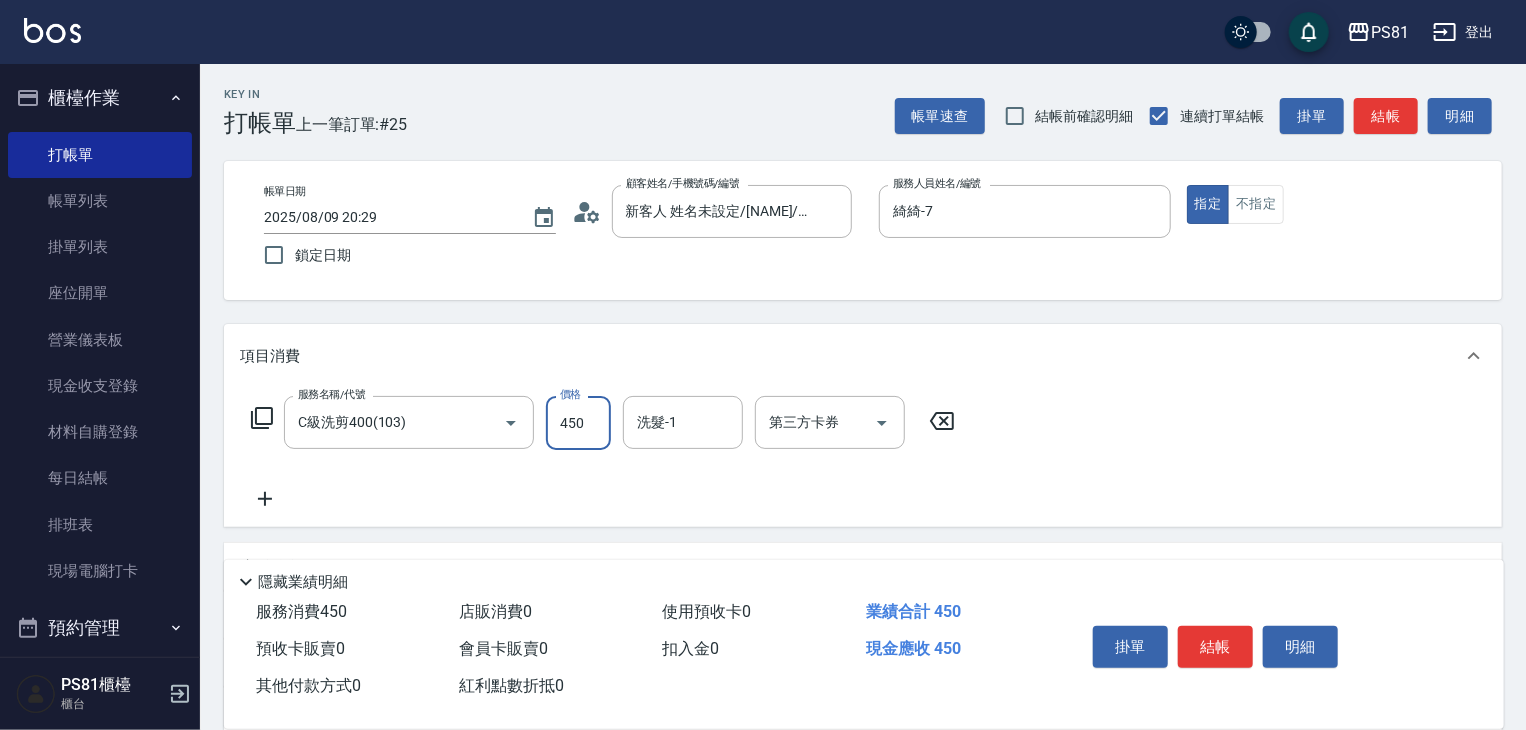 click on "結帳" at bounding box center [1215, 647] 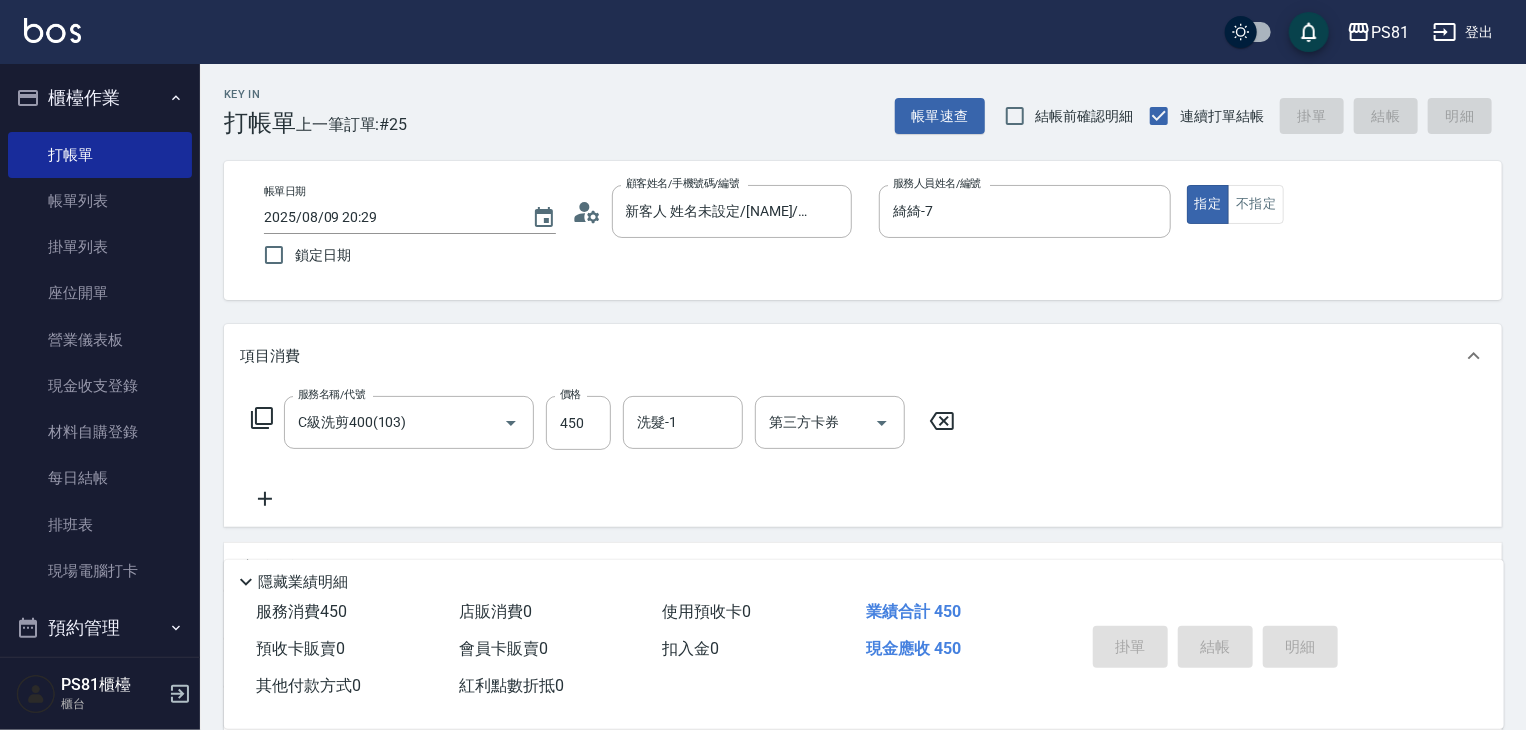 type 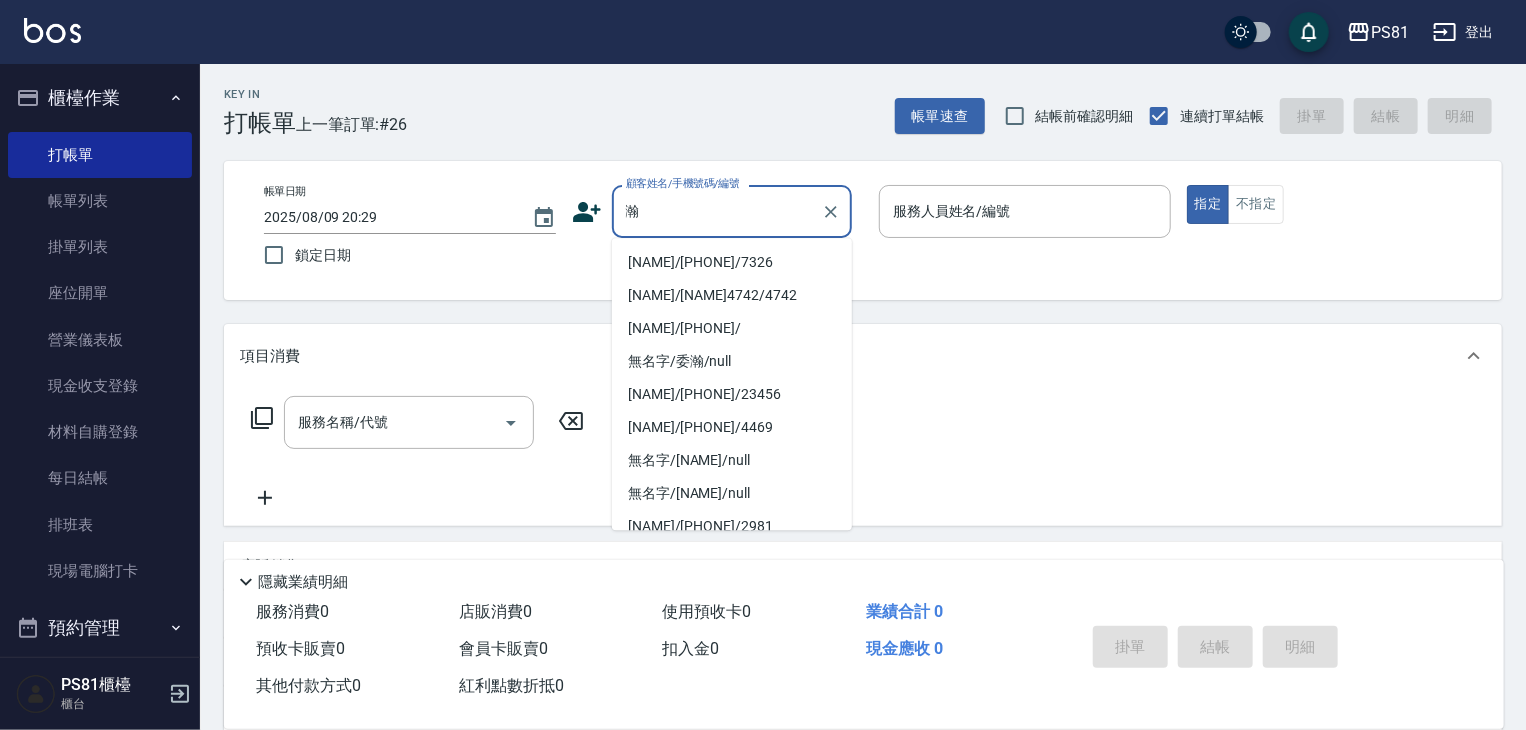 click on "董瀚升/0976071079/7326" at bounding box center [732, 262] 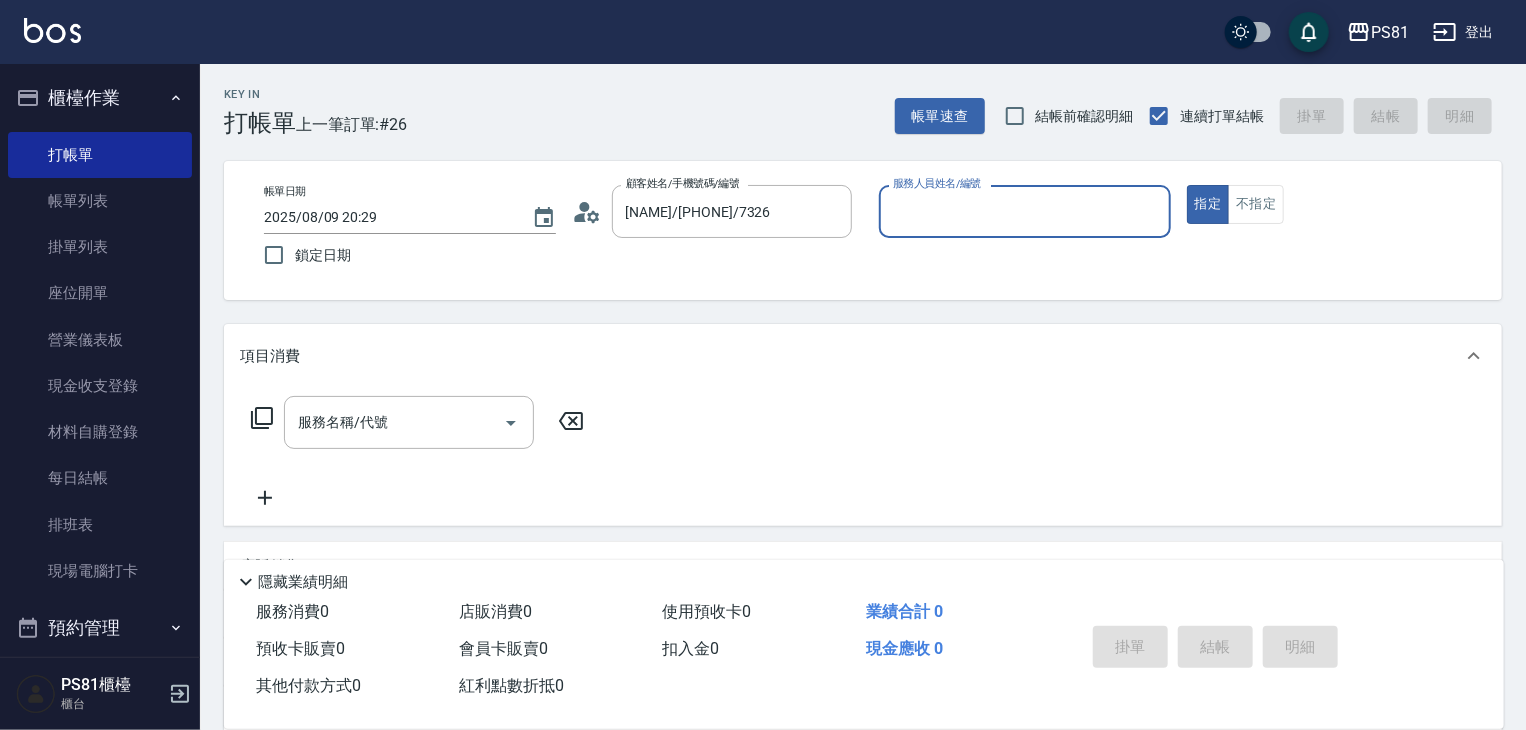 type on "綺綺-7" 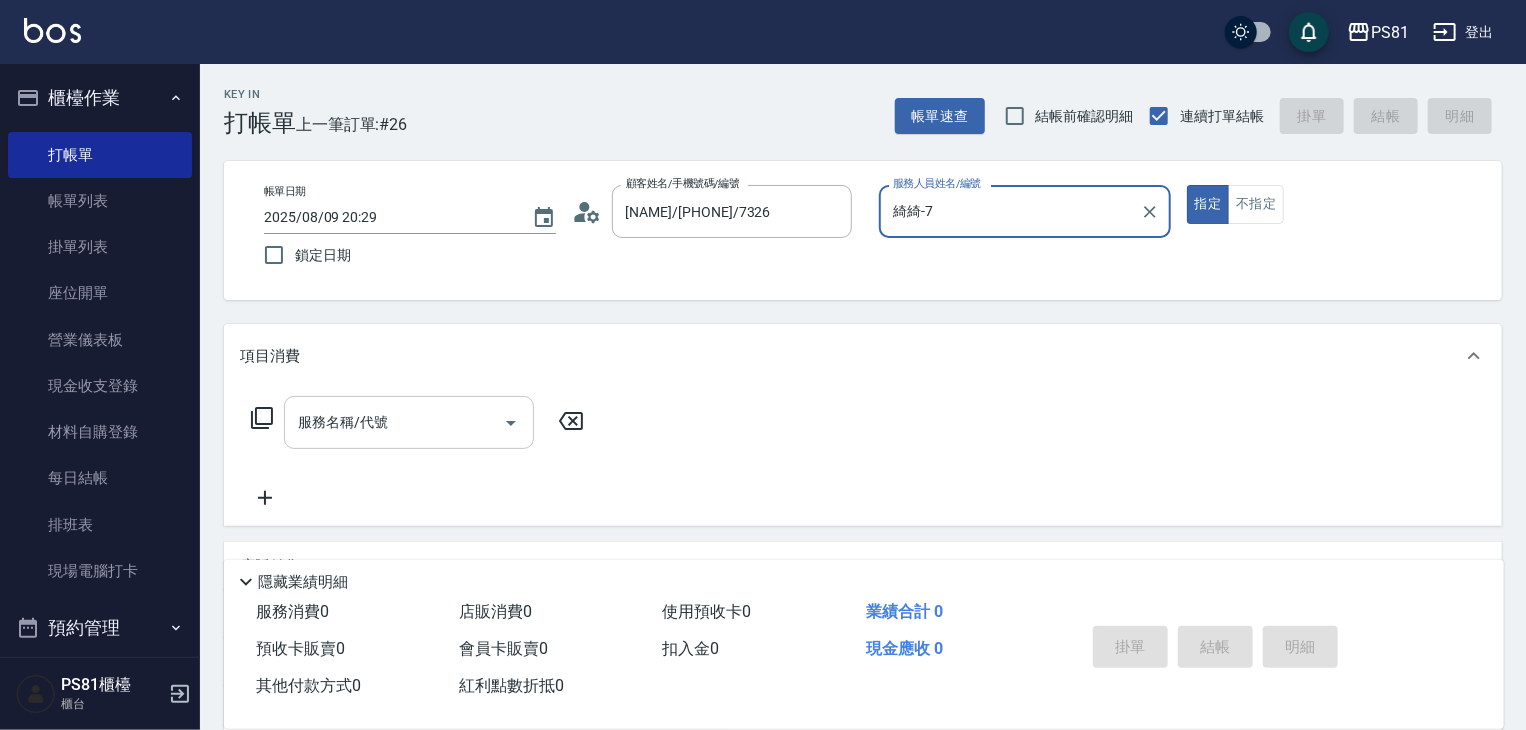 click on "服務名稱/代號" at bounding box center (394, 422) 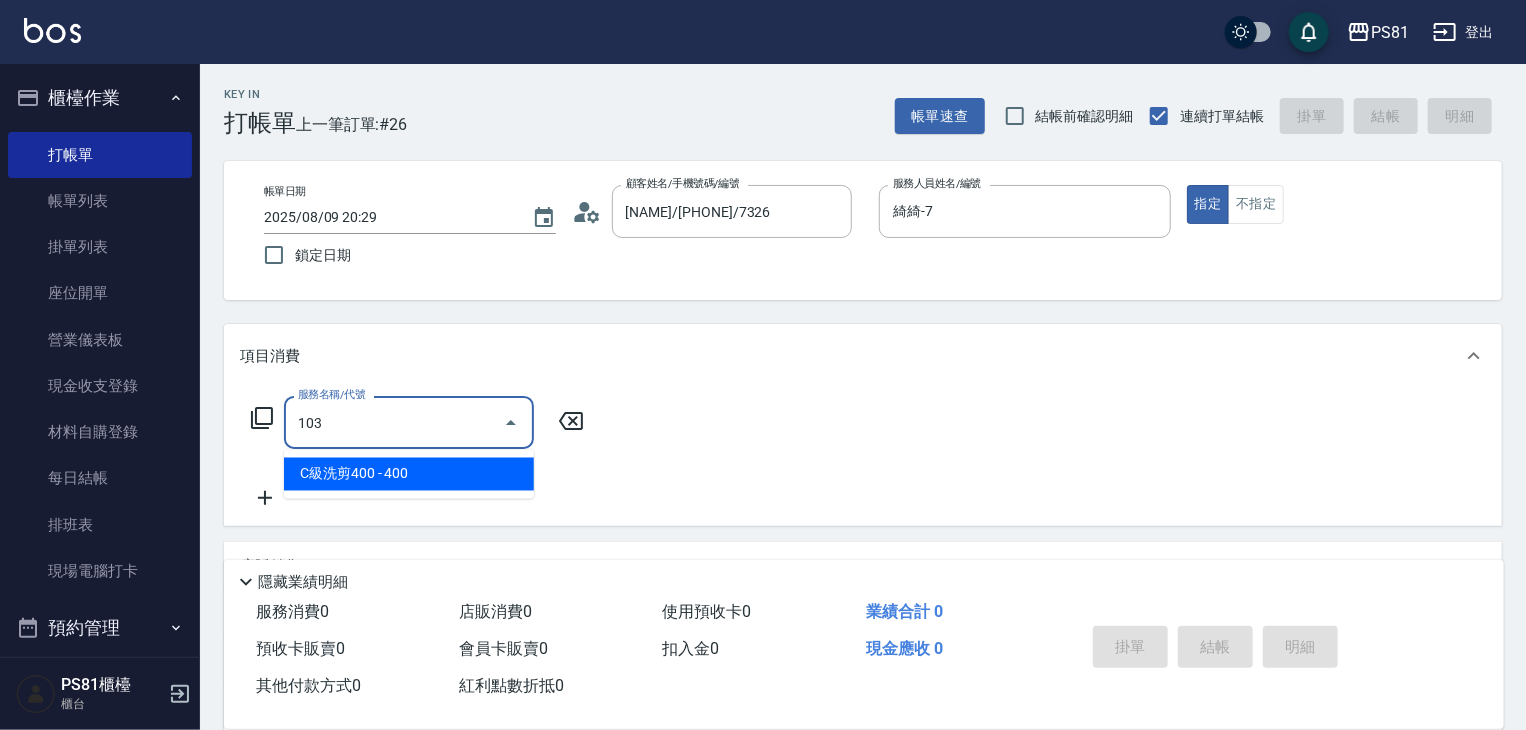 drag, startPoint x: 475, startPoint y: 470, endPoint x: 512, endPoint y: 461, distance: 38.078865 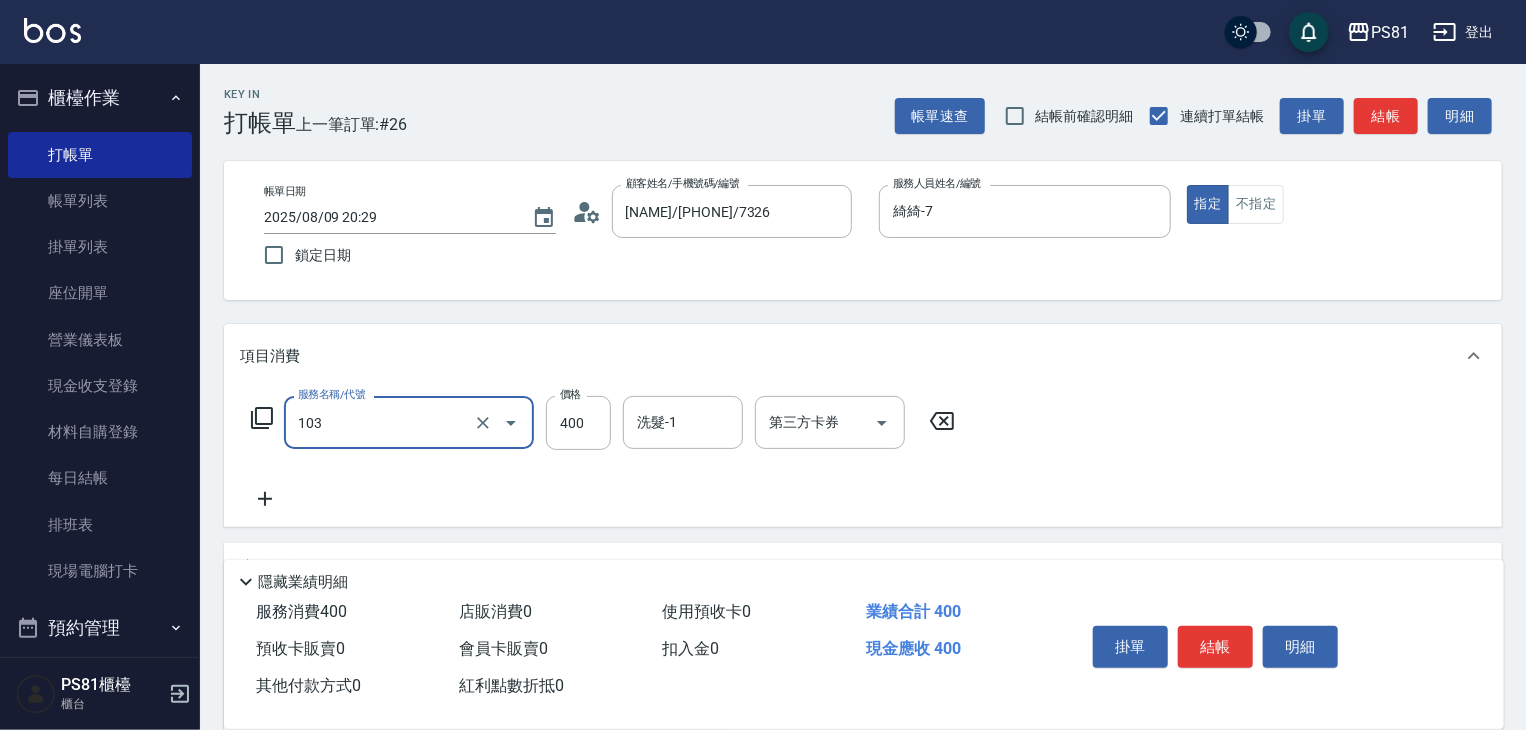 type on "C級洗剪400(103)" 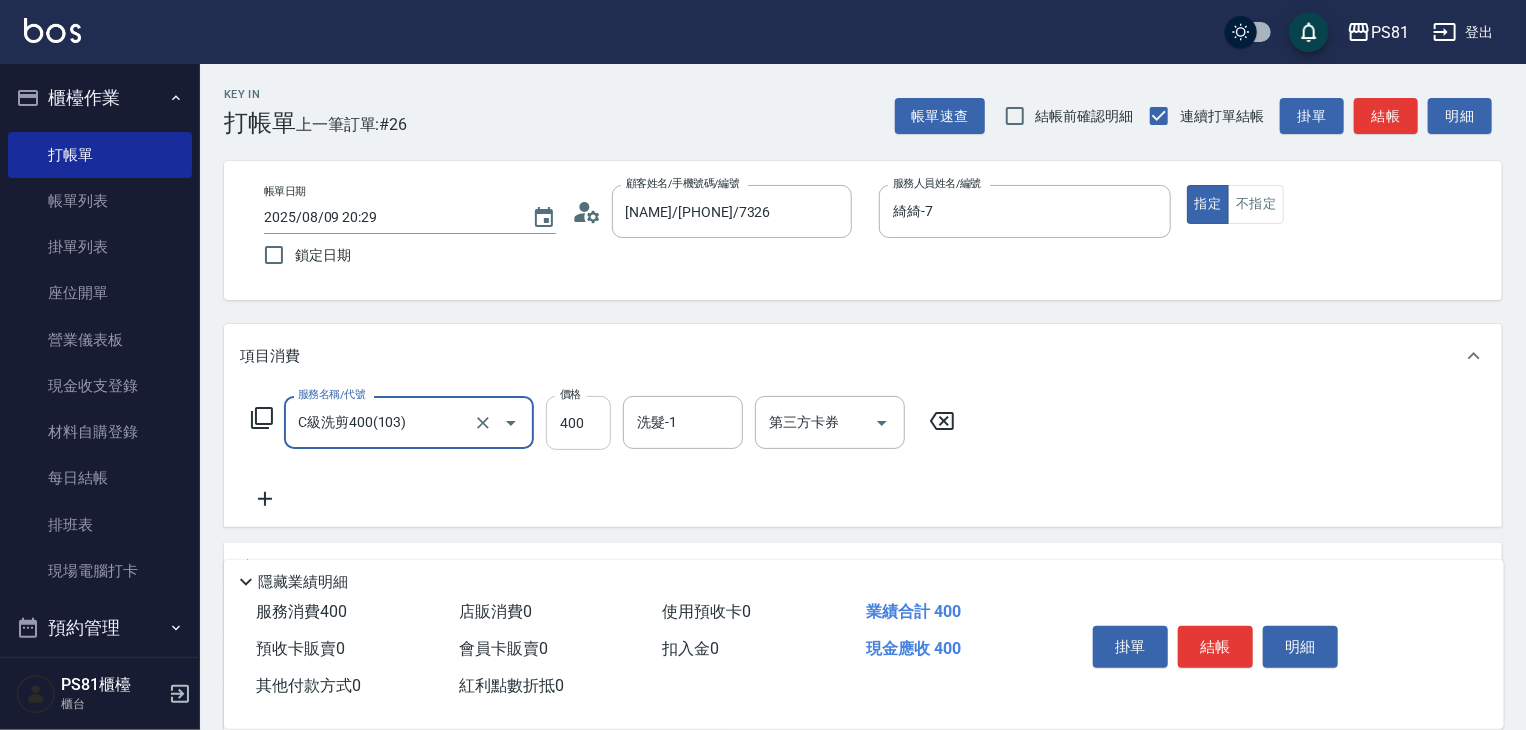 drag, startPoint x: 537, startPoint y: 454, endPoint x: 610, endPoint y: 428, distance: 77.491936 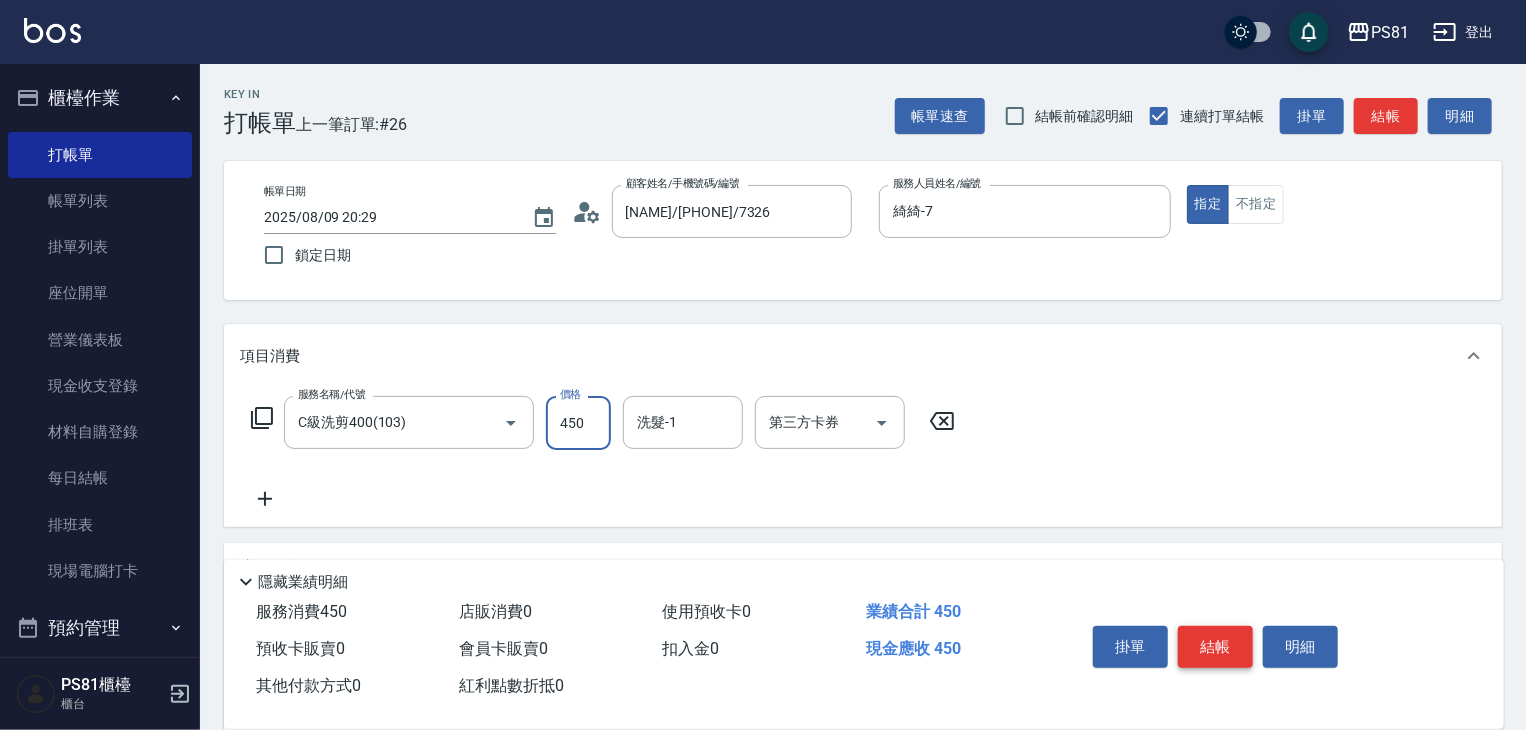 type on "450" 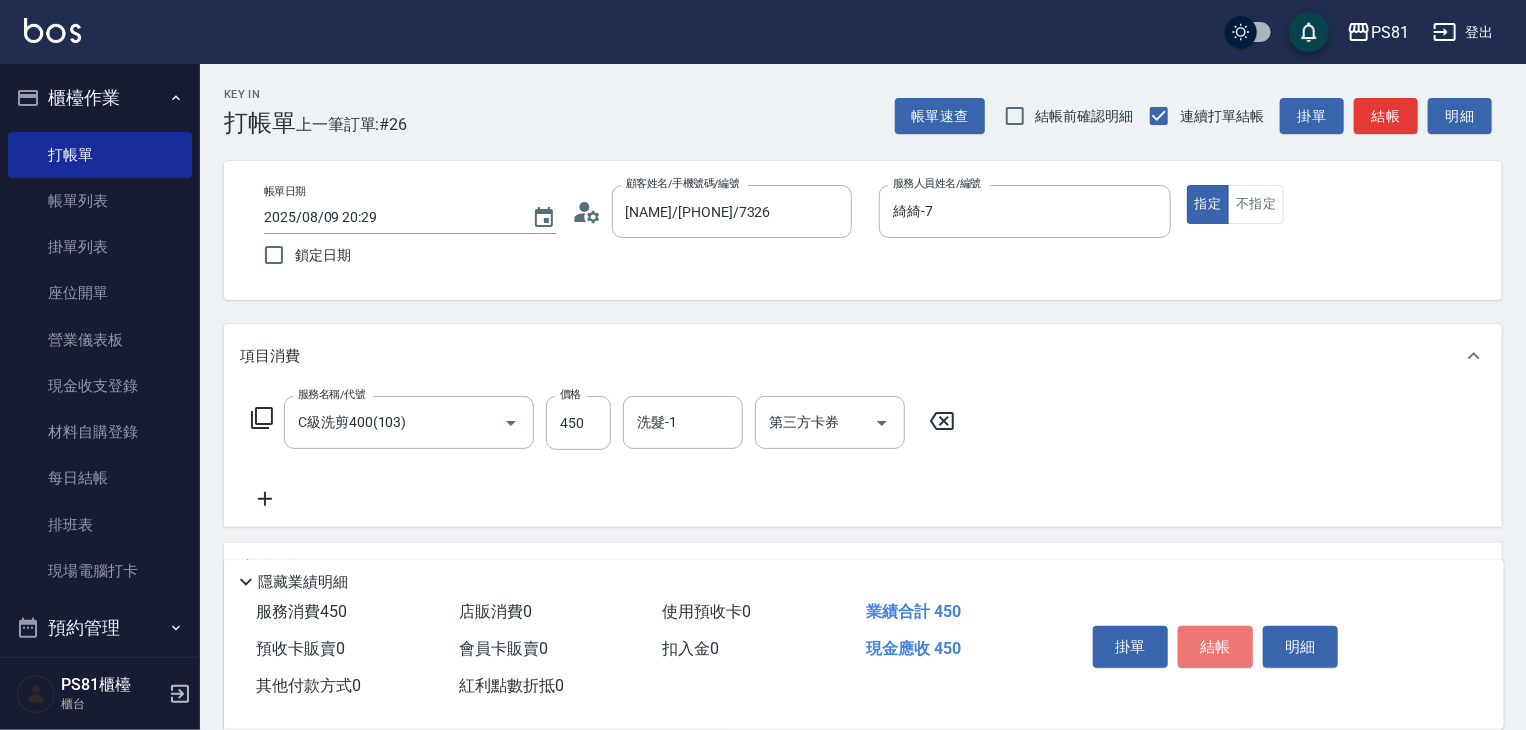 click on "結帳" at bounding box center [1215, 647] 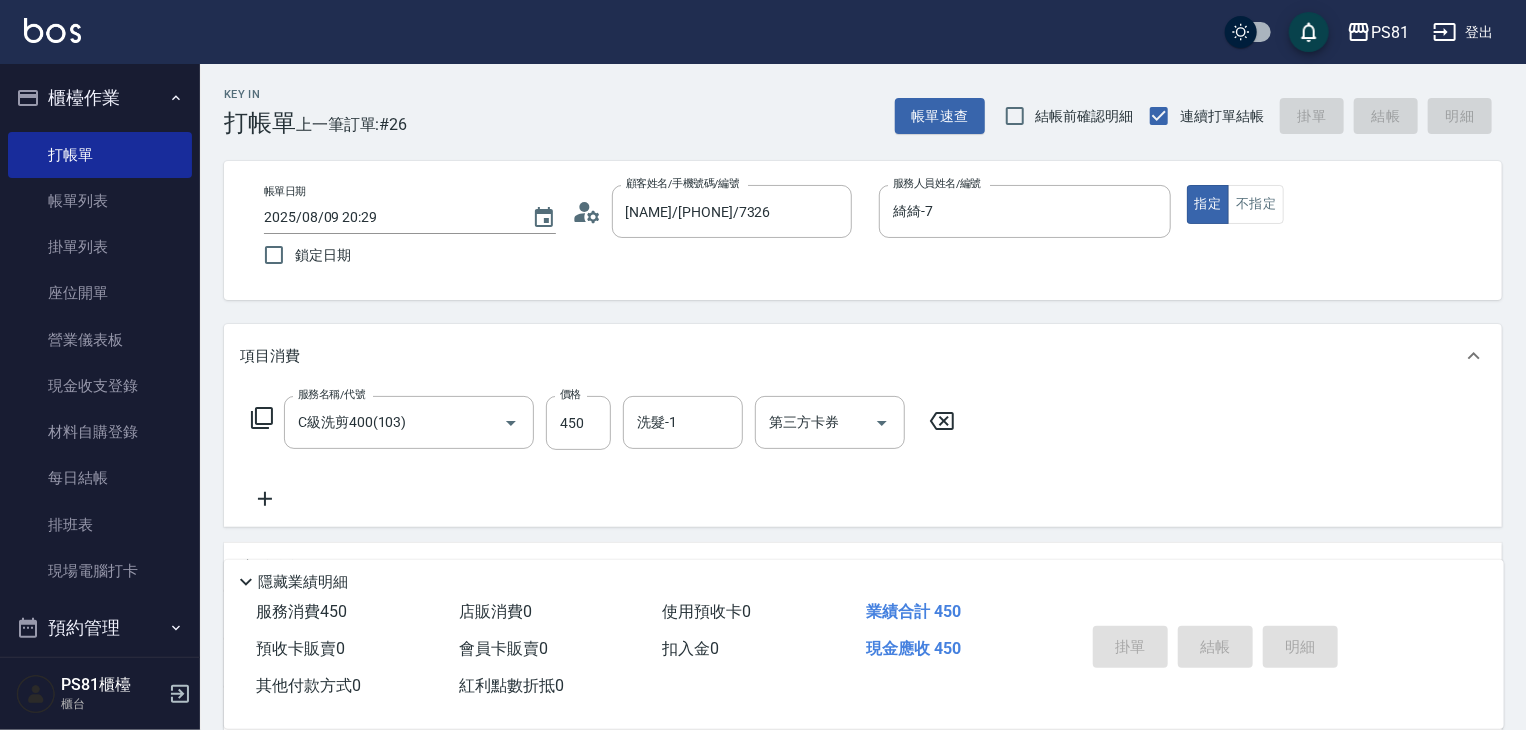 type 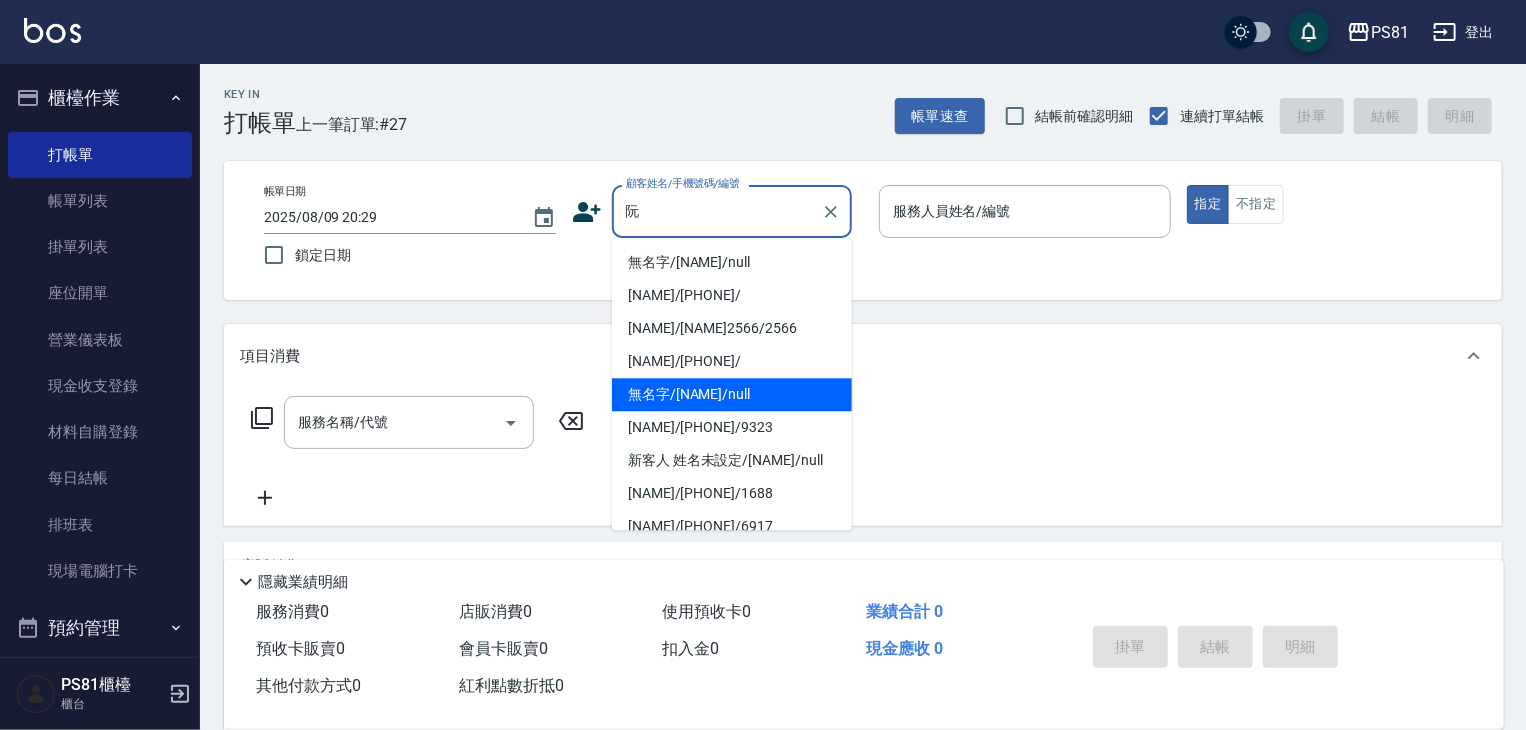 click on "無名字/阮譯萱/null" at bounding box center (732, 394) 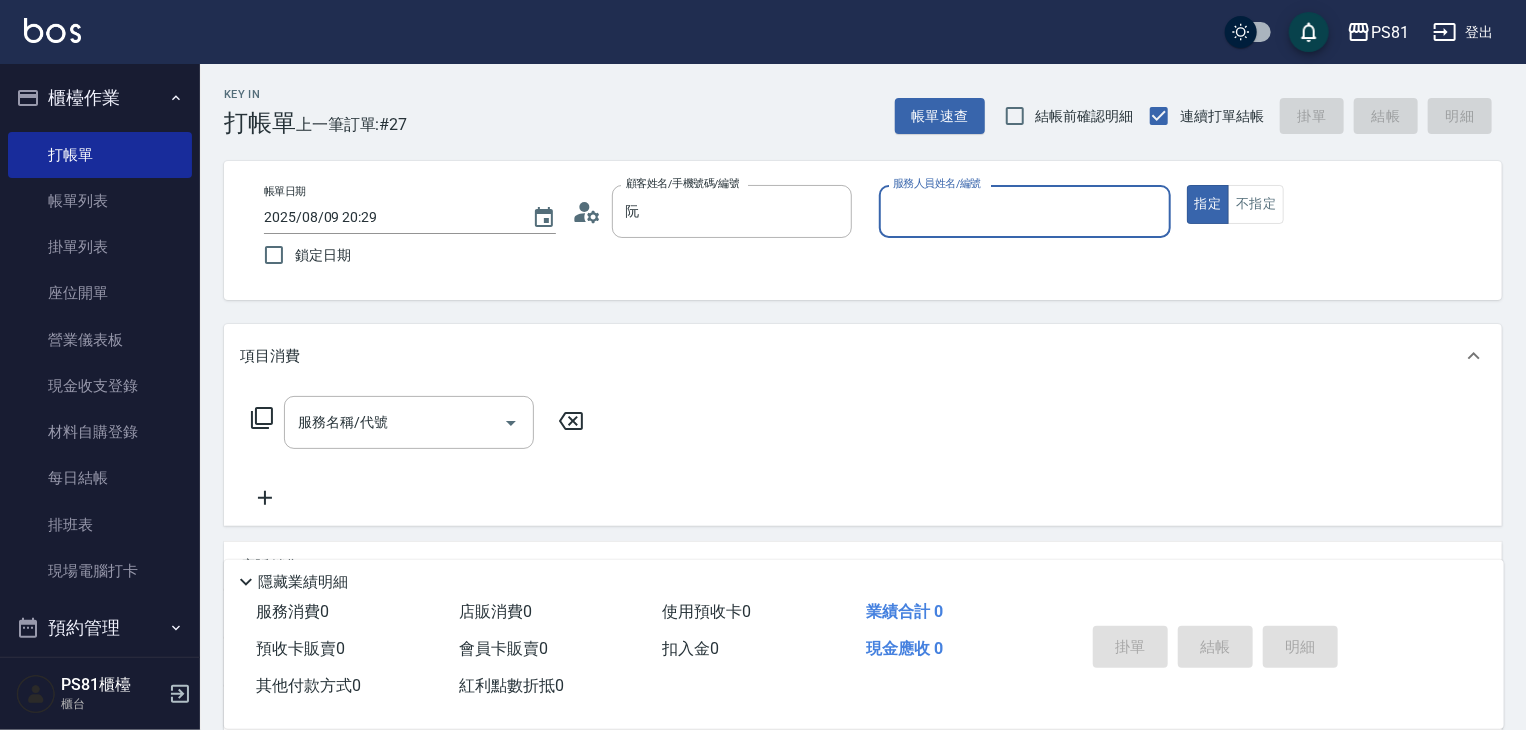 type on "無名字/阮譯萱/null" 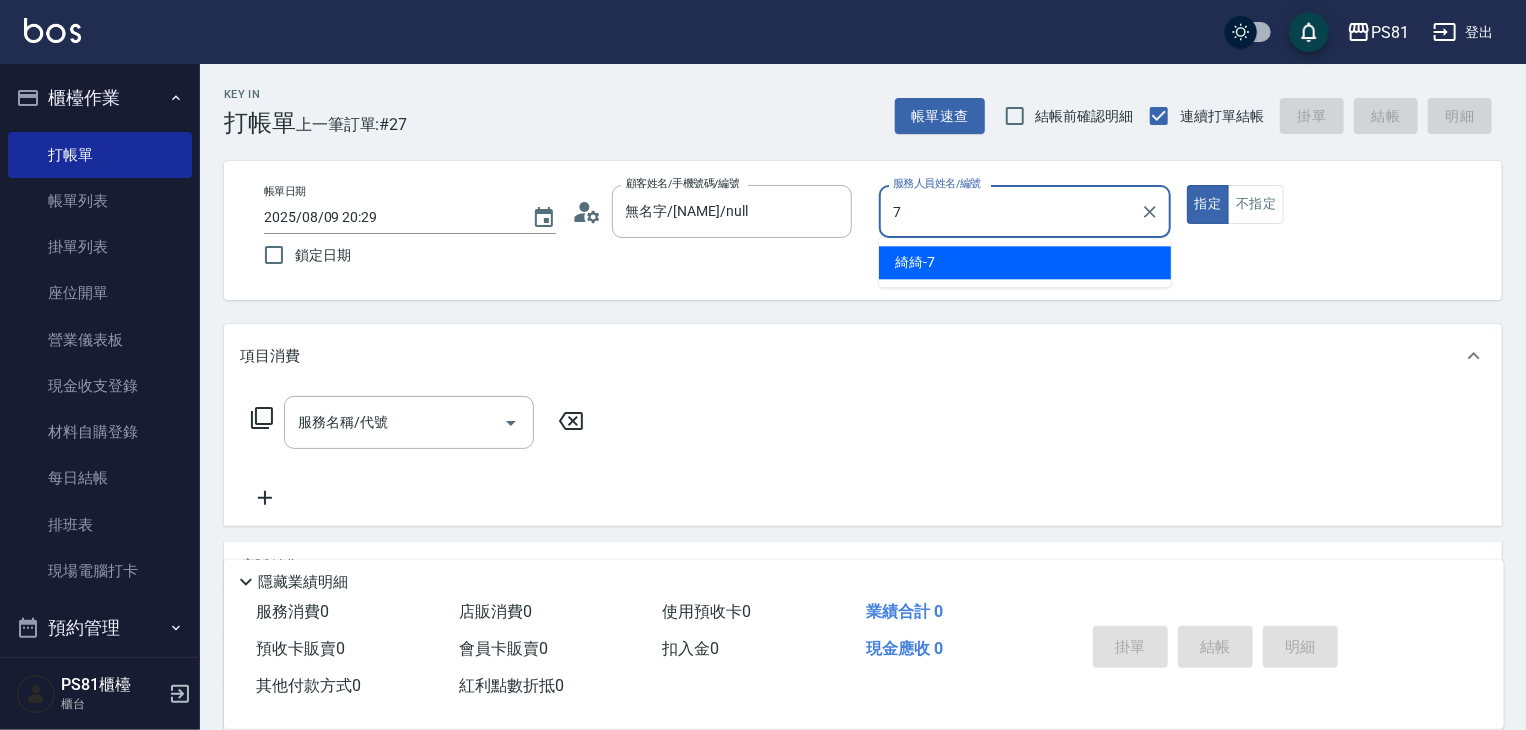 click on "綺綺 -7" at bounding box center (915, 262) 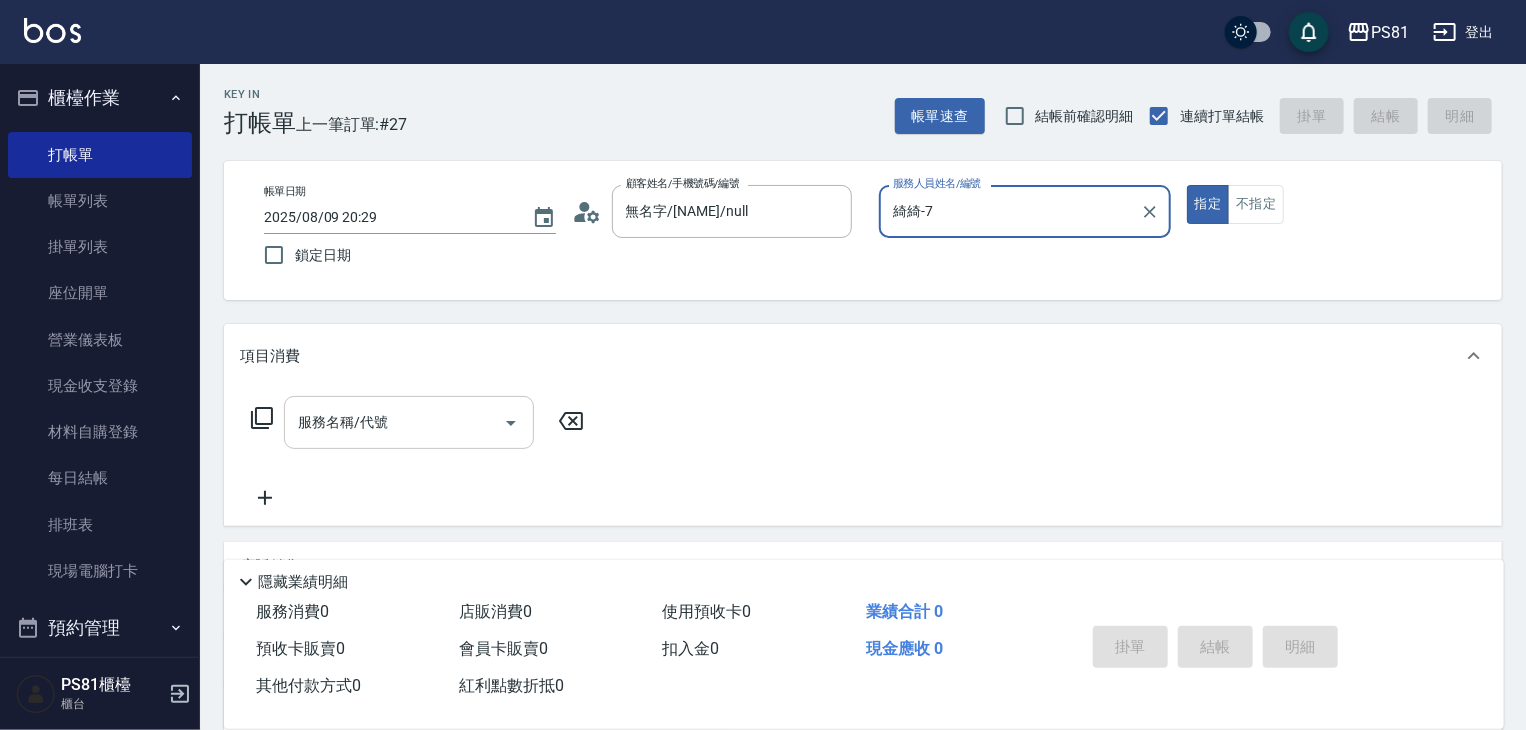 type on "綺綺-7" 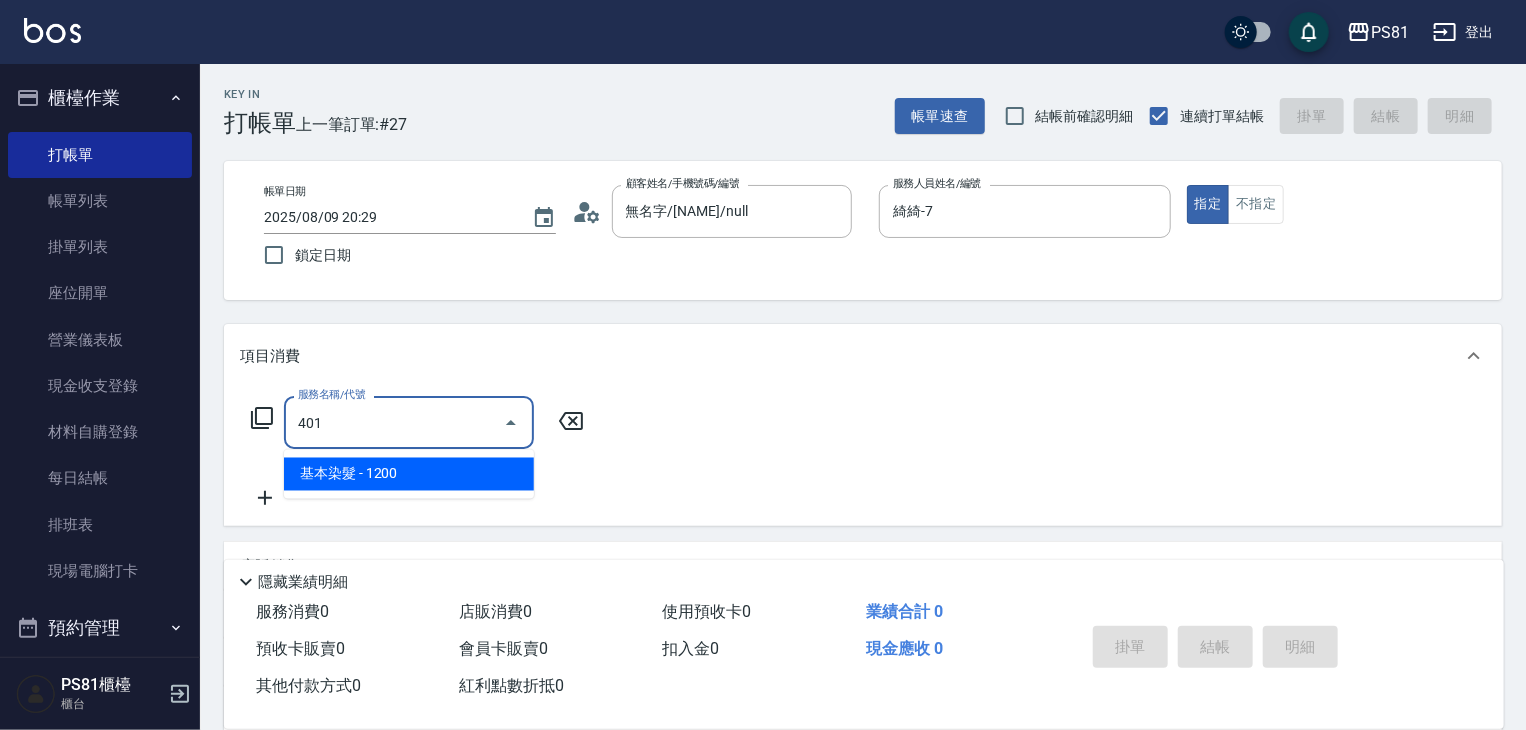 drag, startPoint x: 421, startPoint y: 454, endPoint x: 505, endPoint y: 441, distance: 85 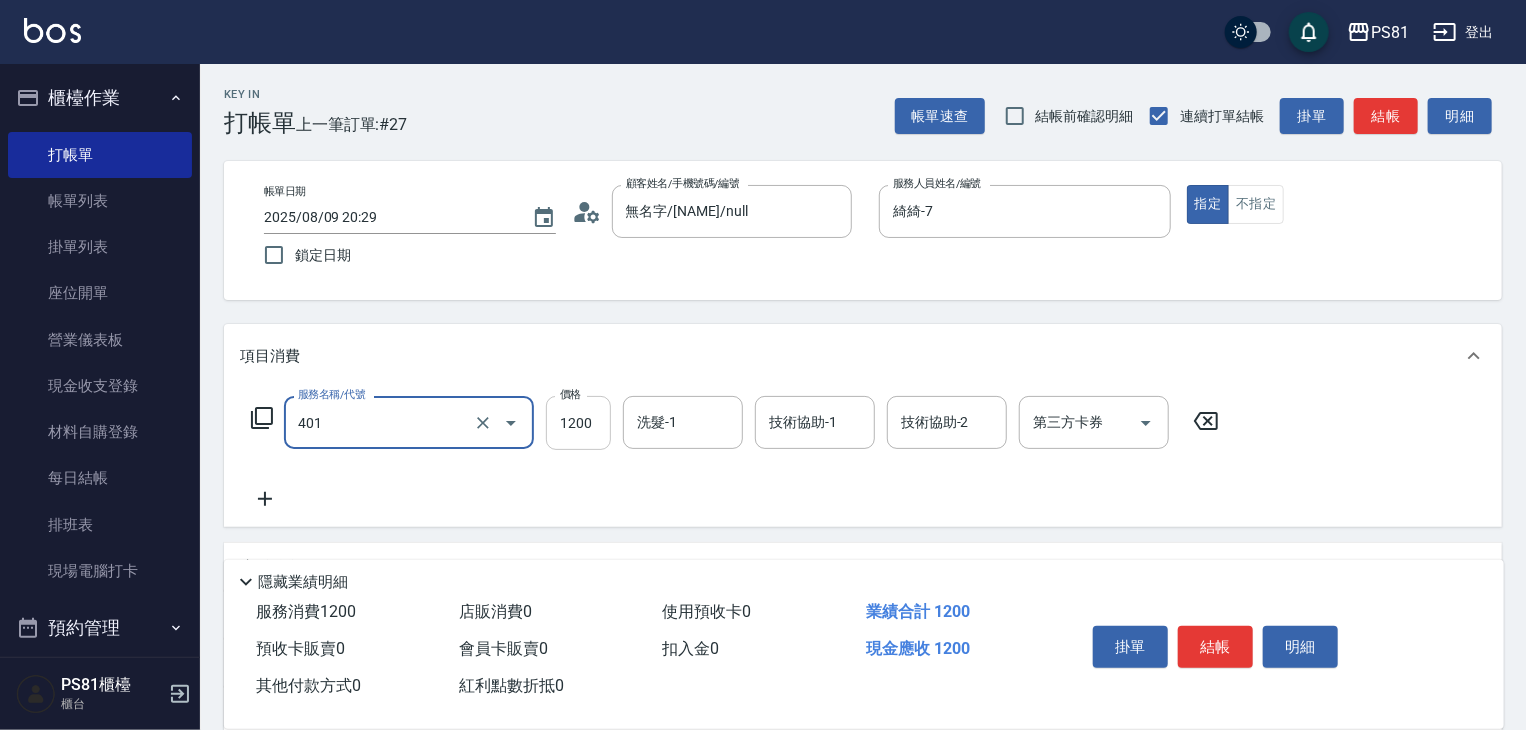 type on "基本染髮(401)" 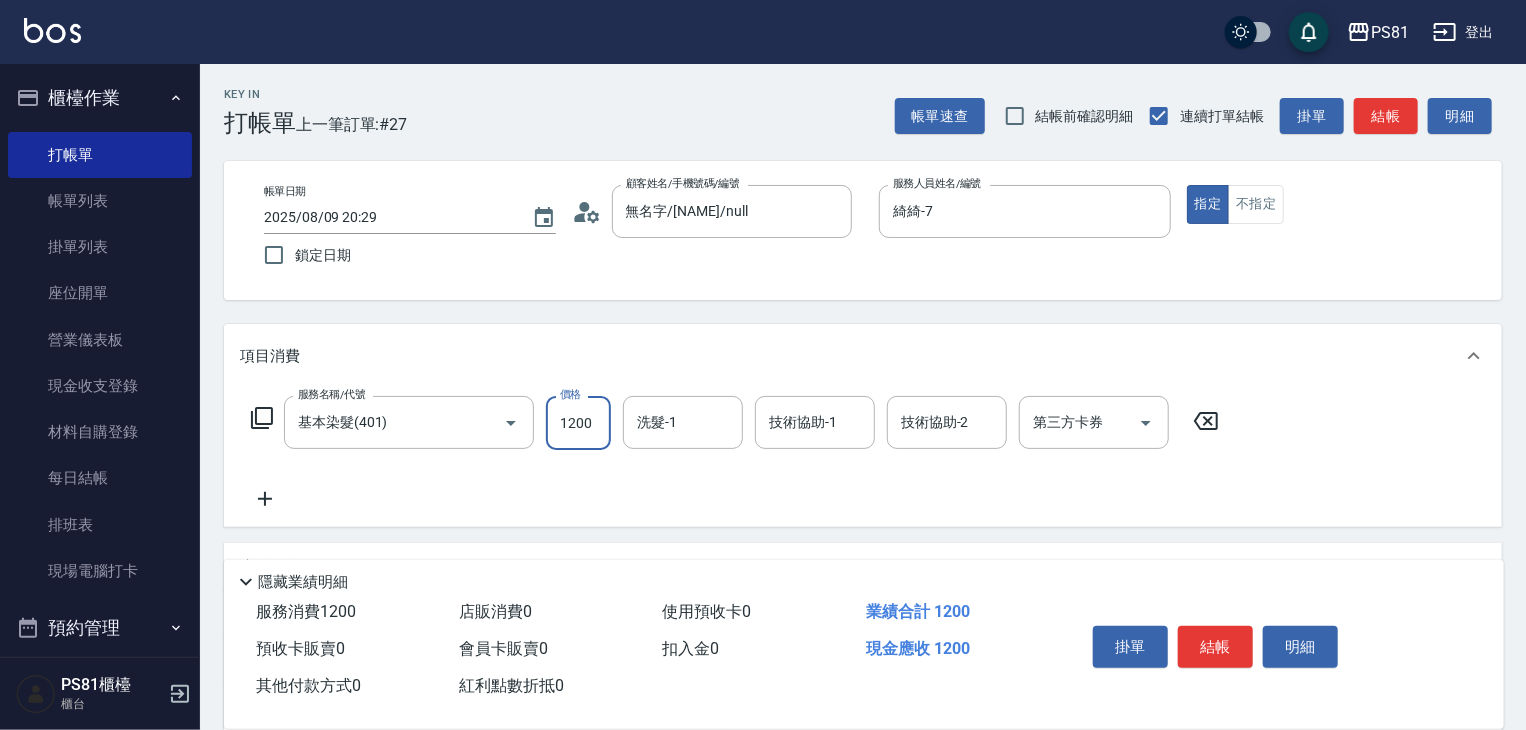 click on "1200" at bounding box center (578, 423) 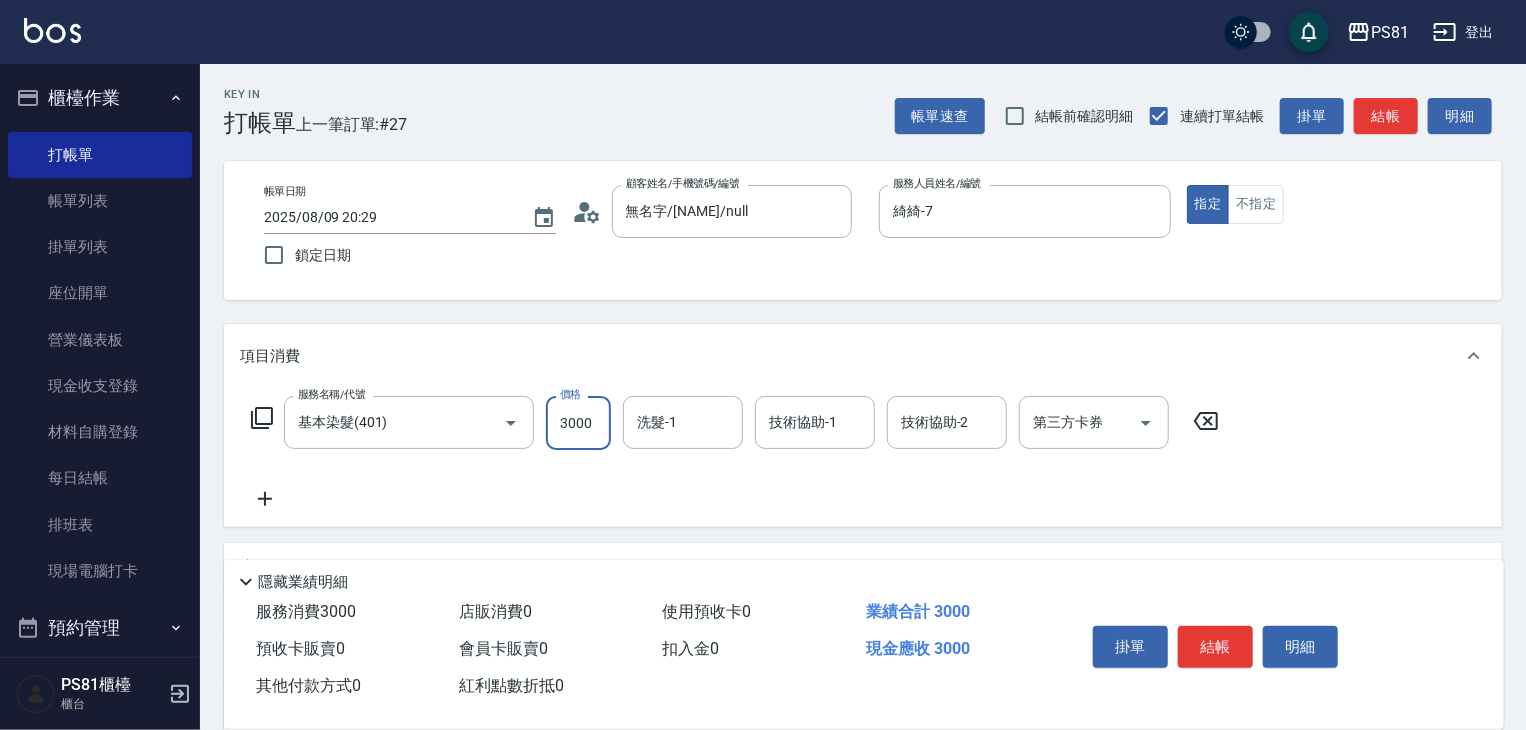 type on "3000" 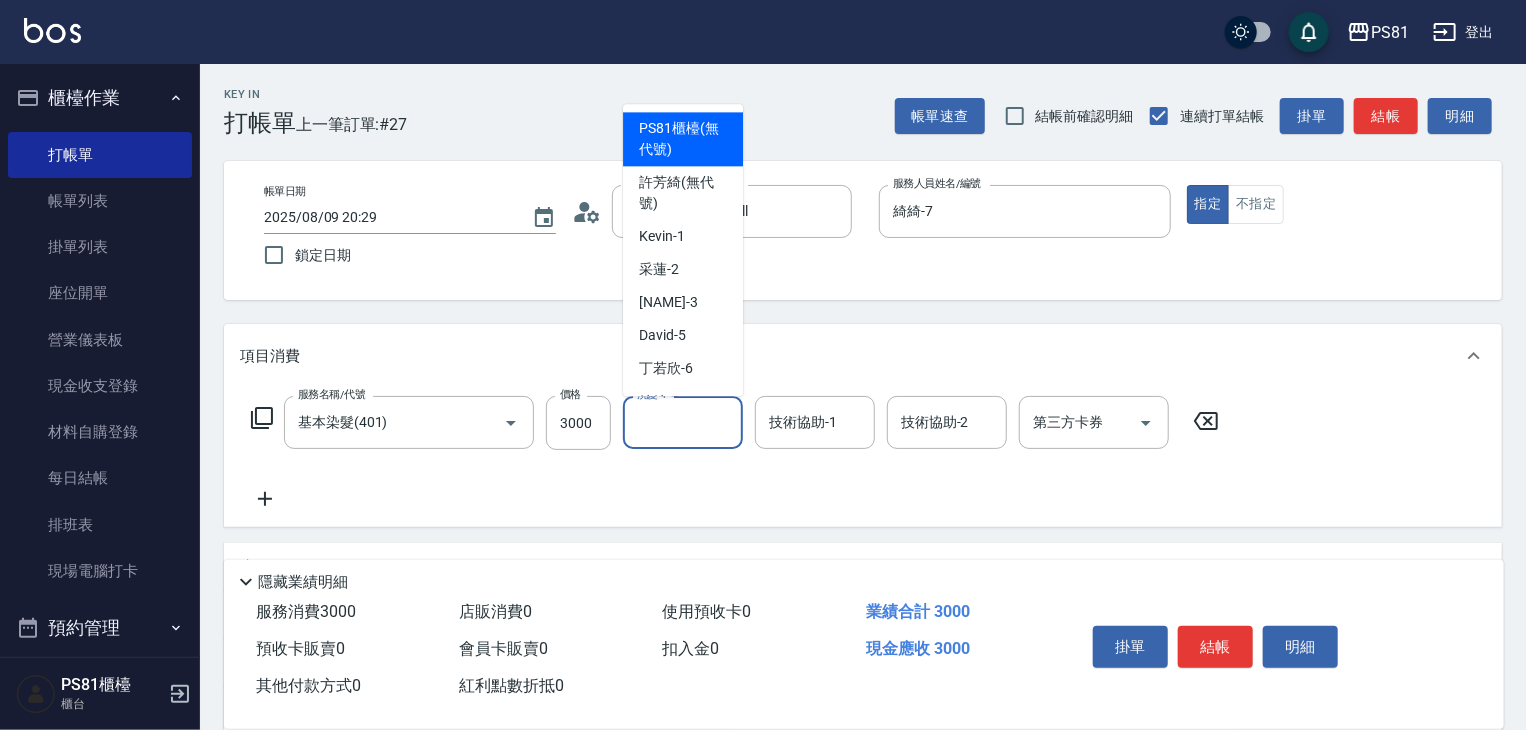 click on "洗髮-1" at bounding box center (683, 422) 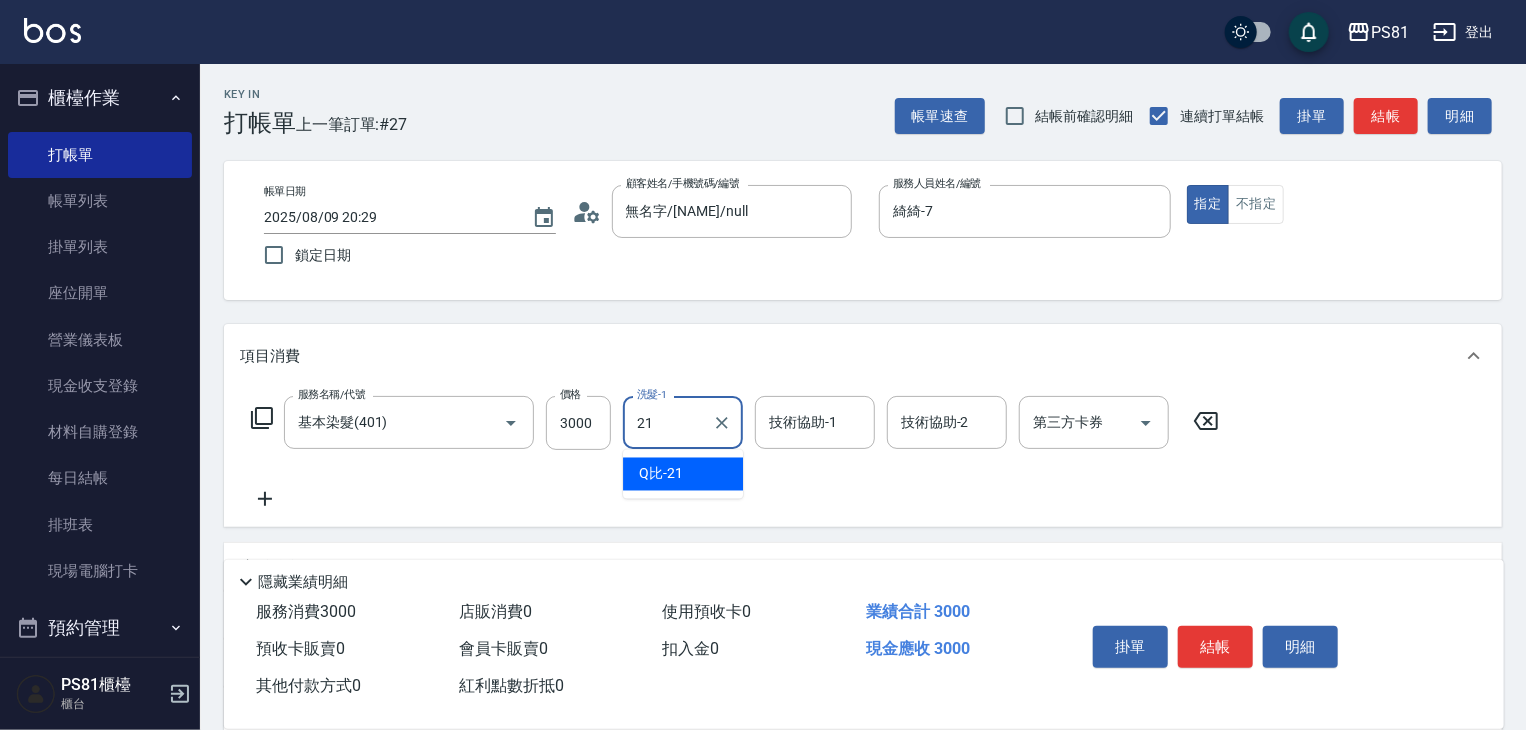 drag, startPoint x: 682, startPoint y: 465, endPoint x: 737, endPoint y: 451, distance: 56.753853 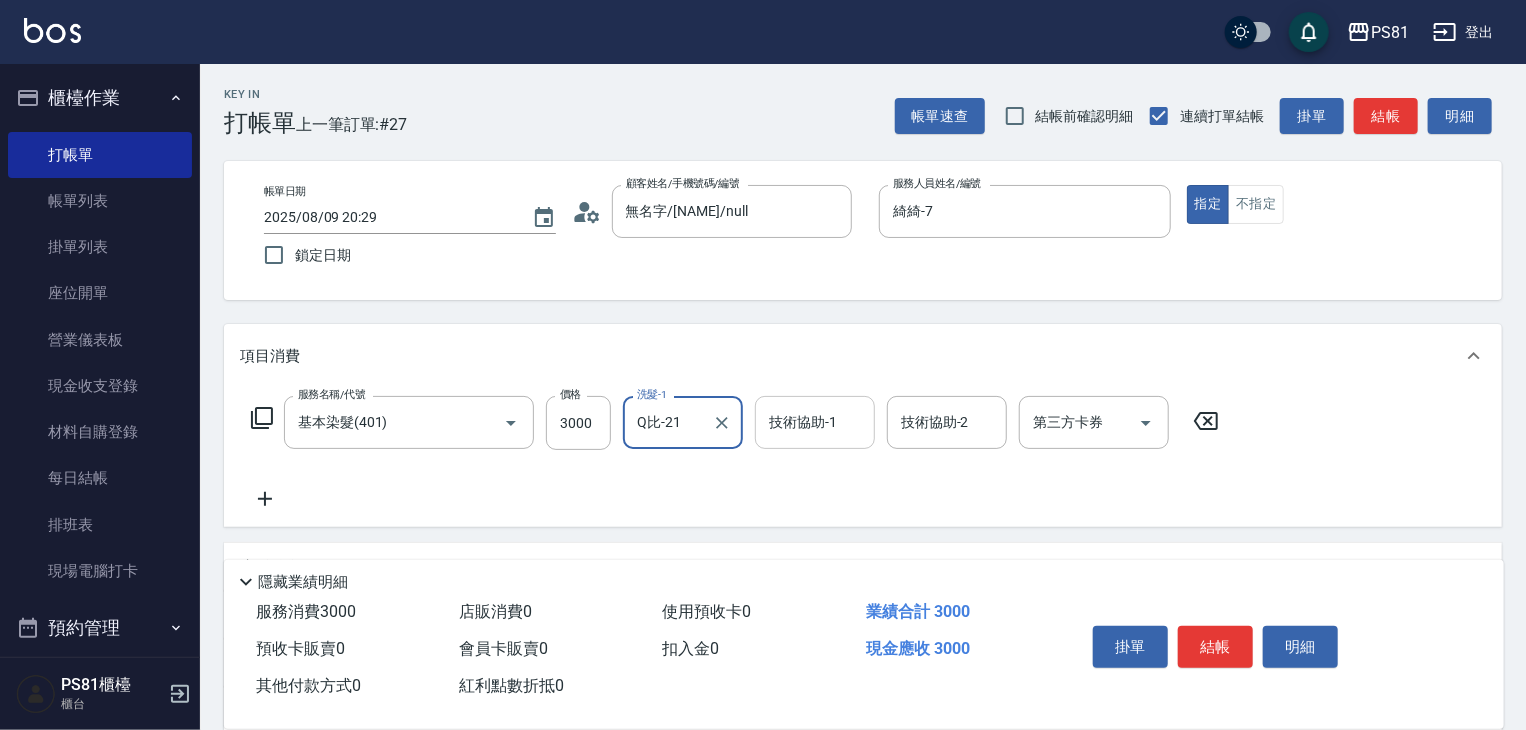 click on "技術協助-1" at bounding box center (815, 422) 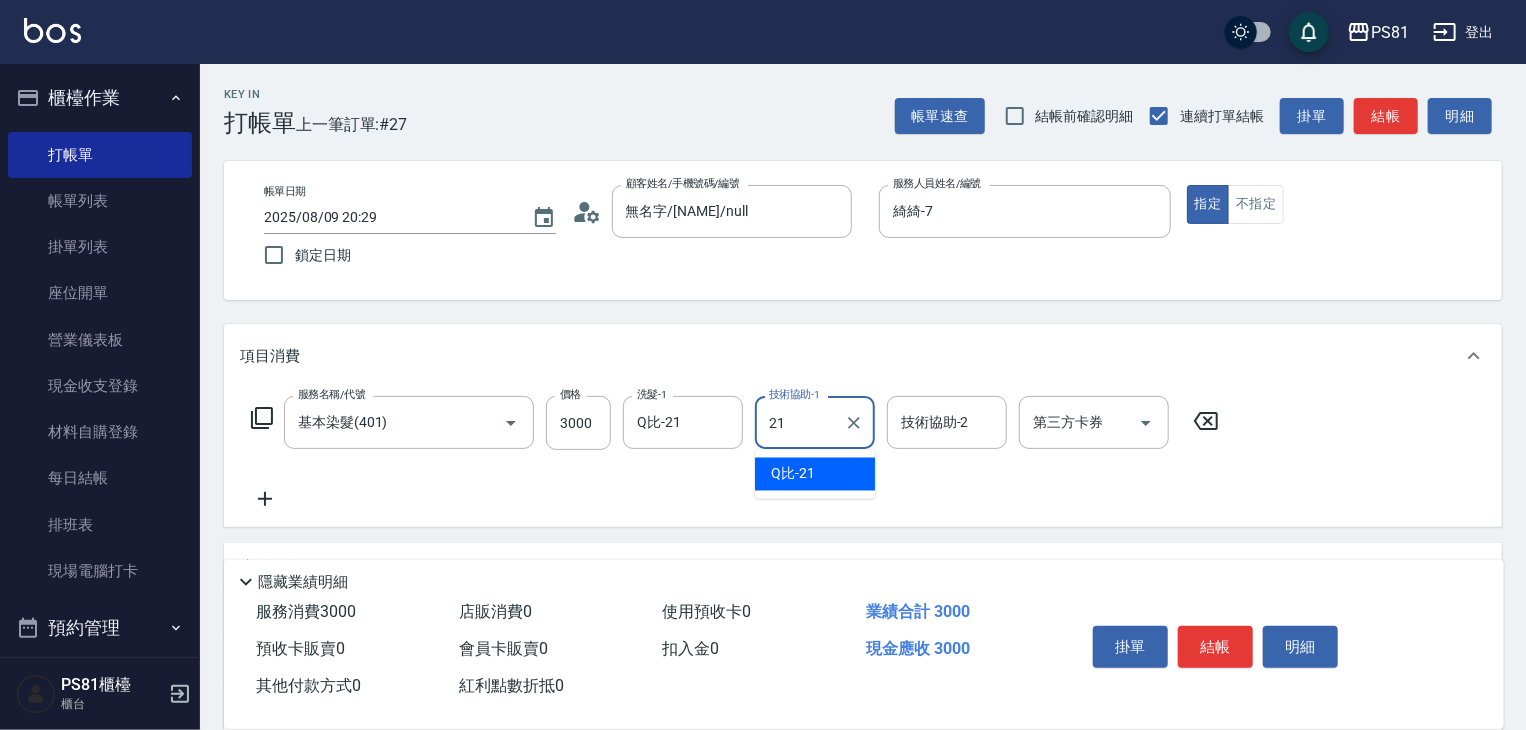 click on "Q比 -21" at bounding box center (793, 474) 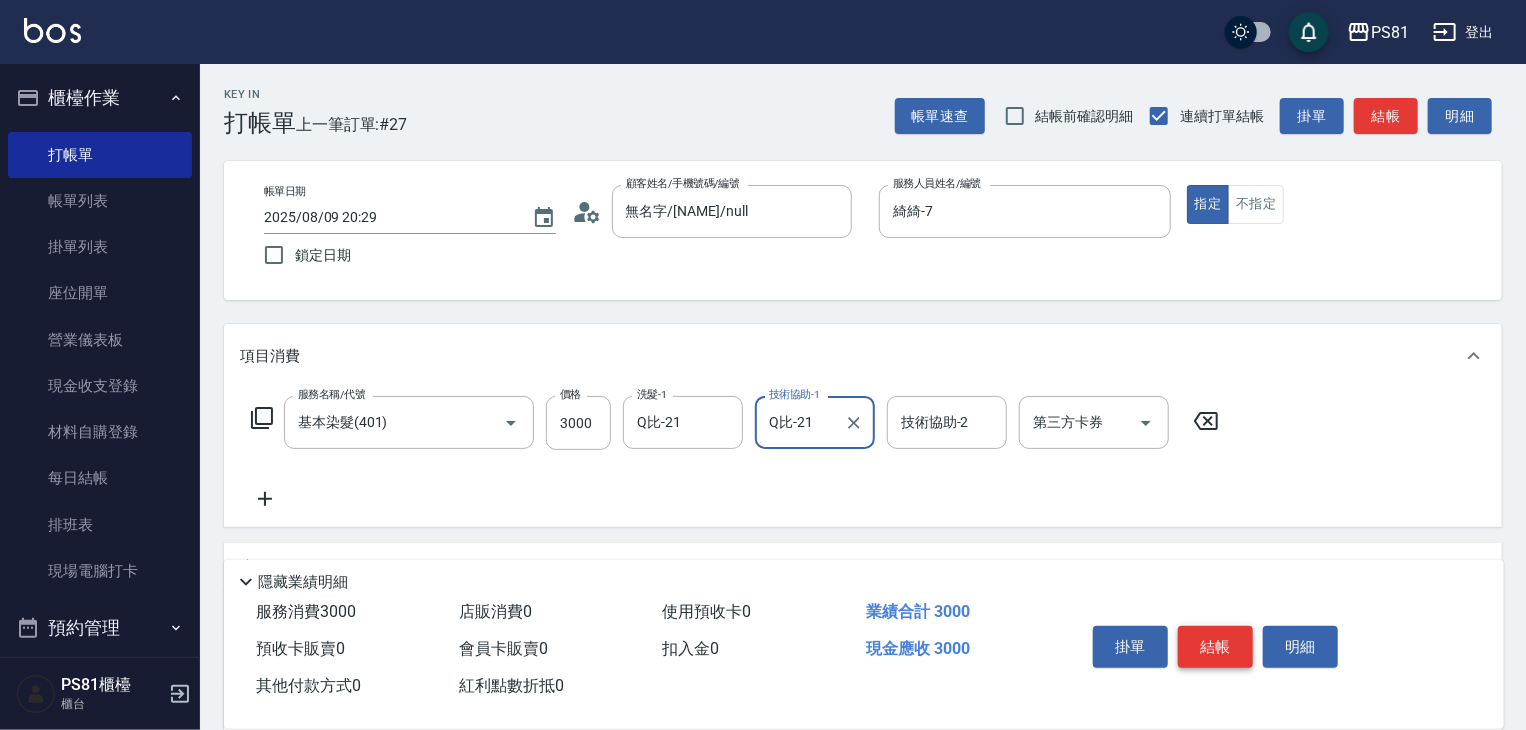 type on "Q比-21" 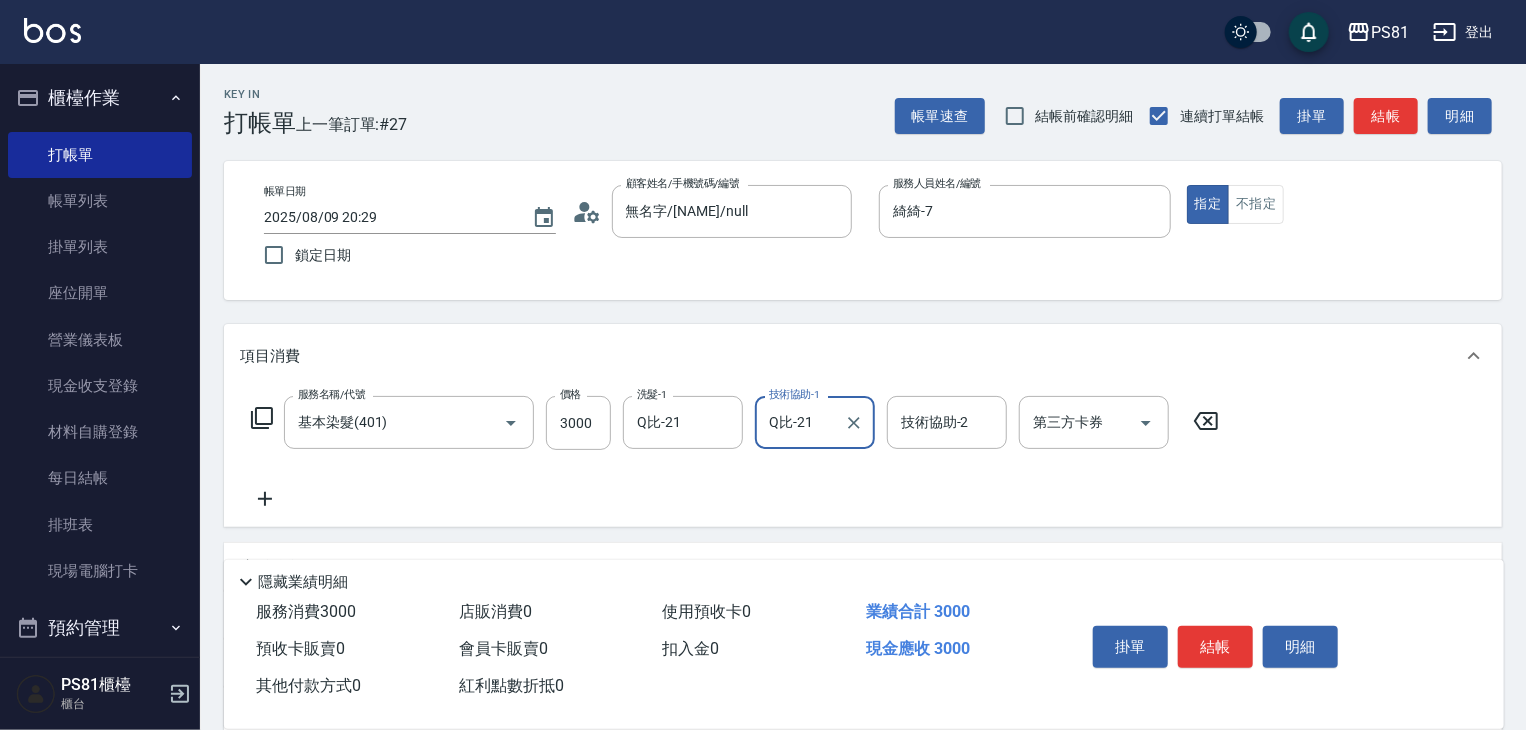 click on "結帳" at bounding box center (1215, 647) 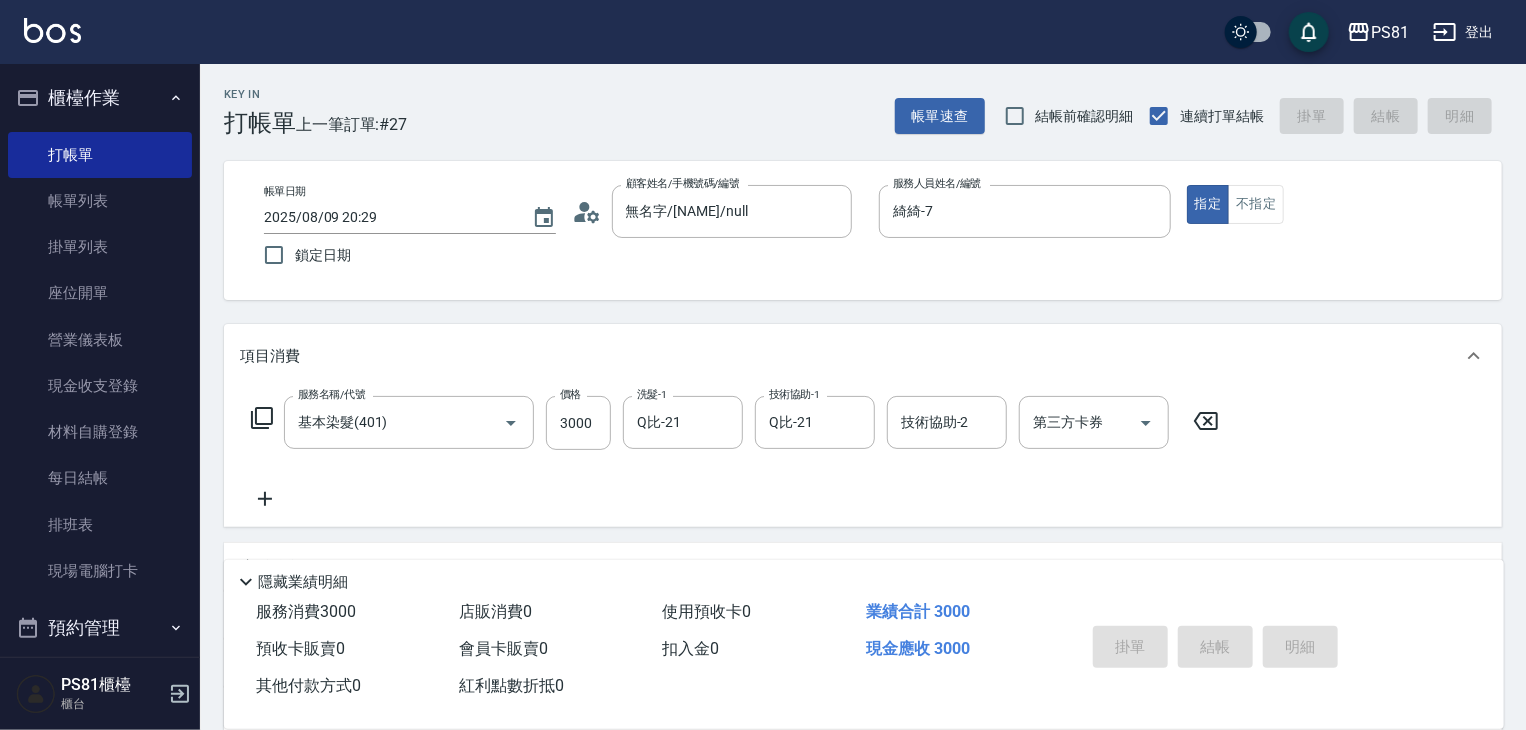 type 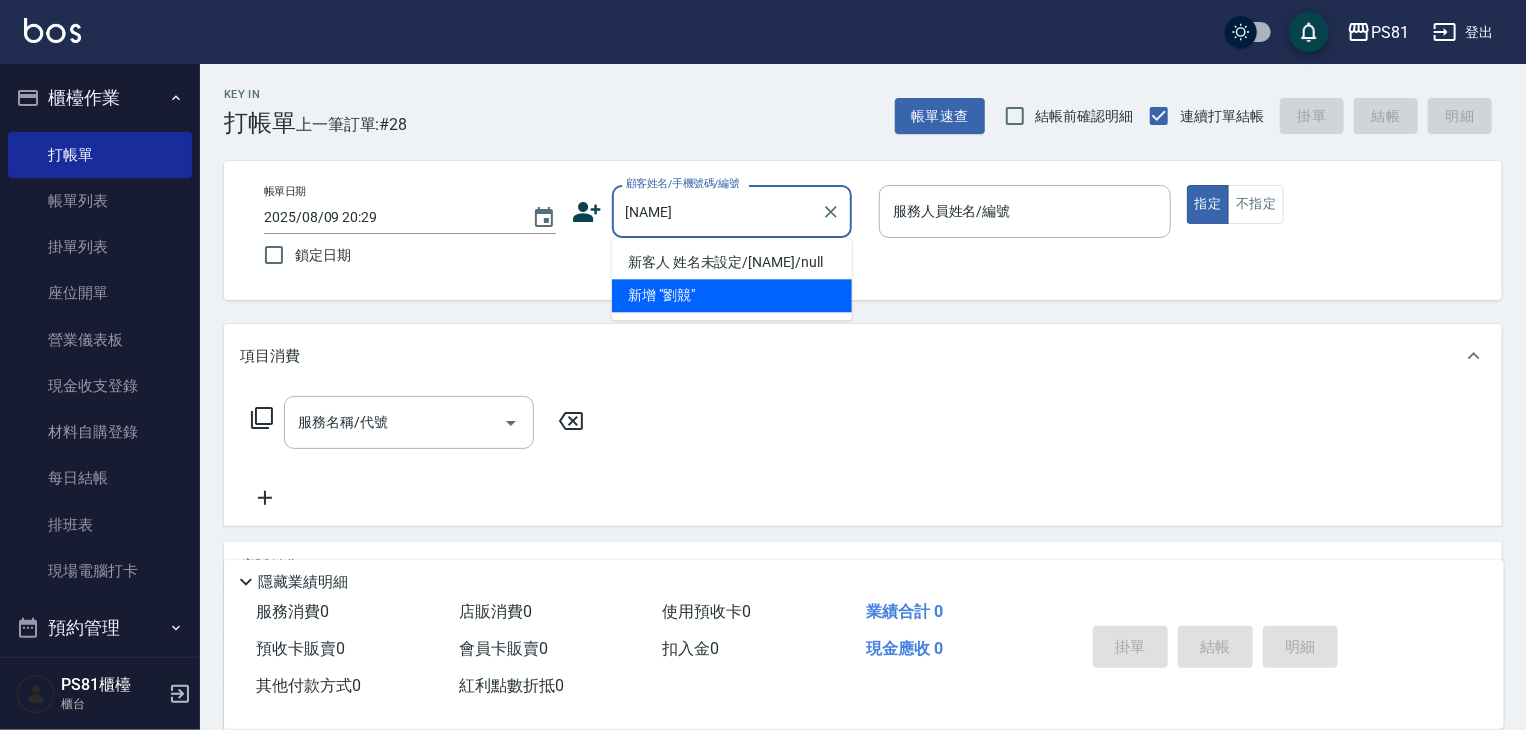 click on "新客人 姓名未設定/劉競鴻/null" at bounding box center [732, 262] 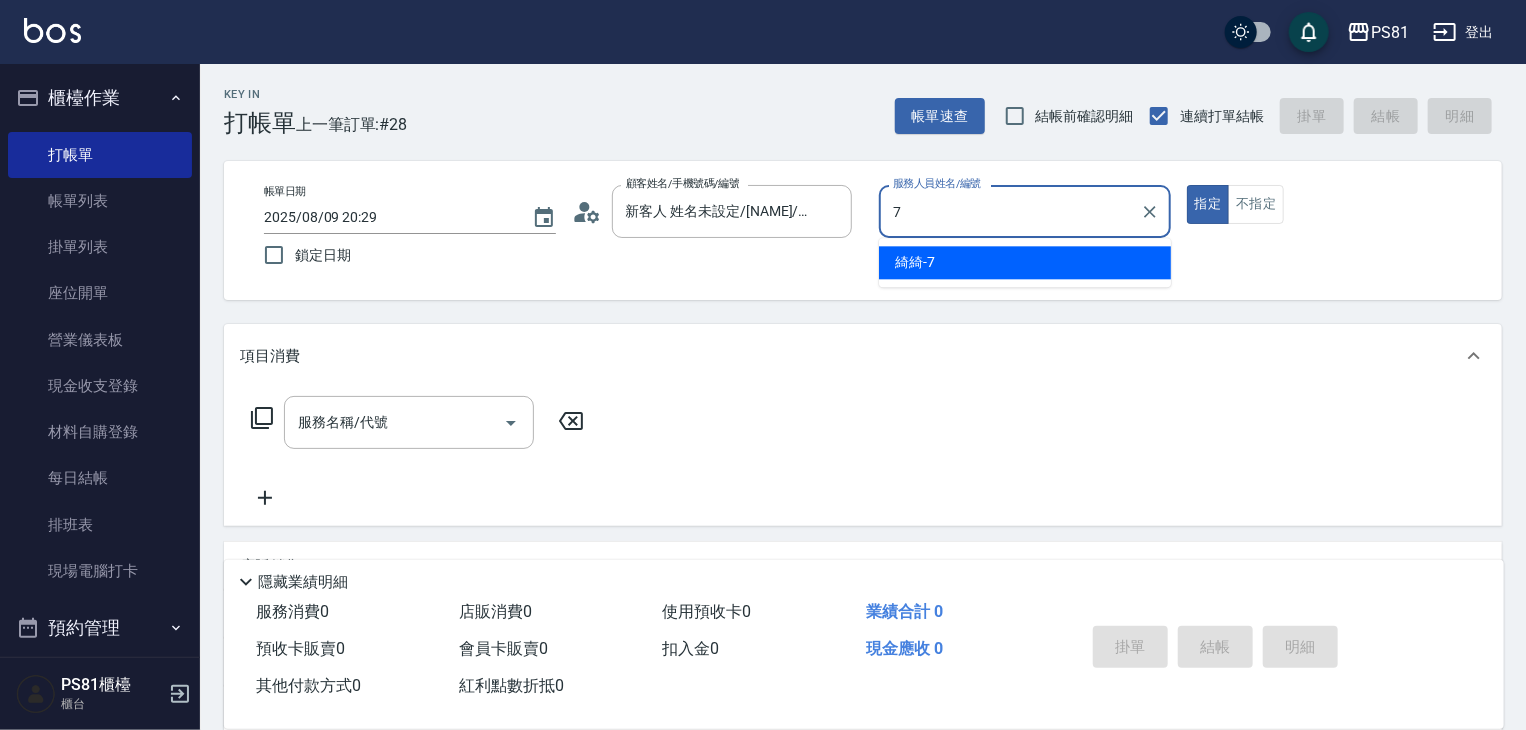 click on "綺綺 -7" at bounding box center (1025, 262) 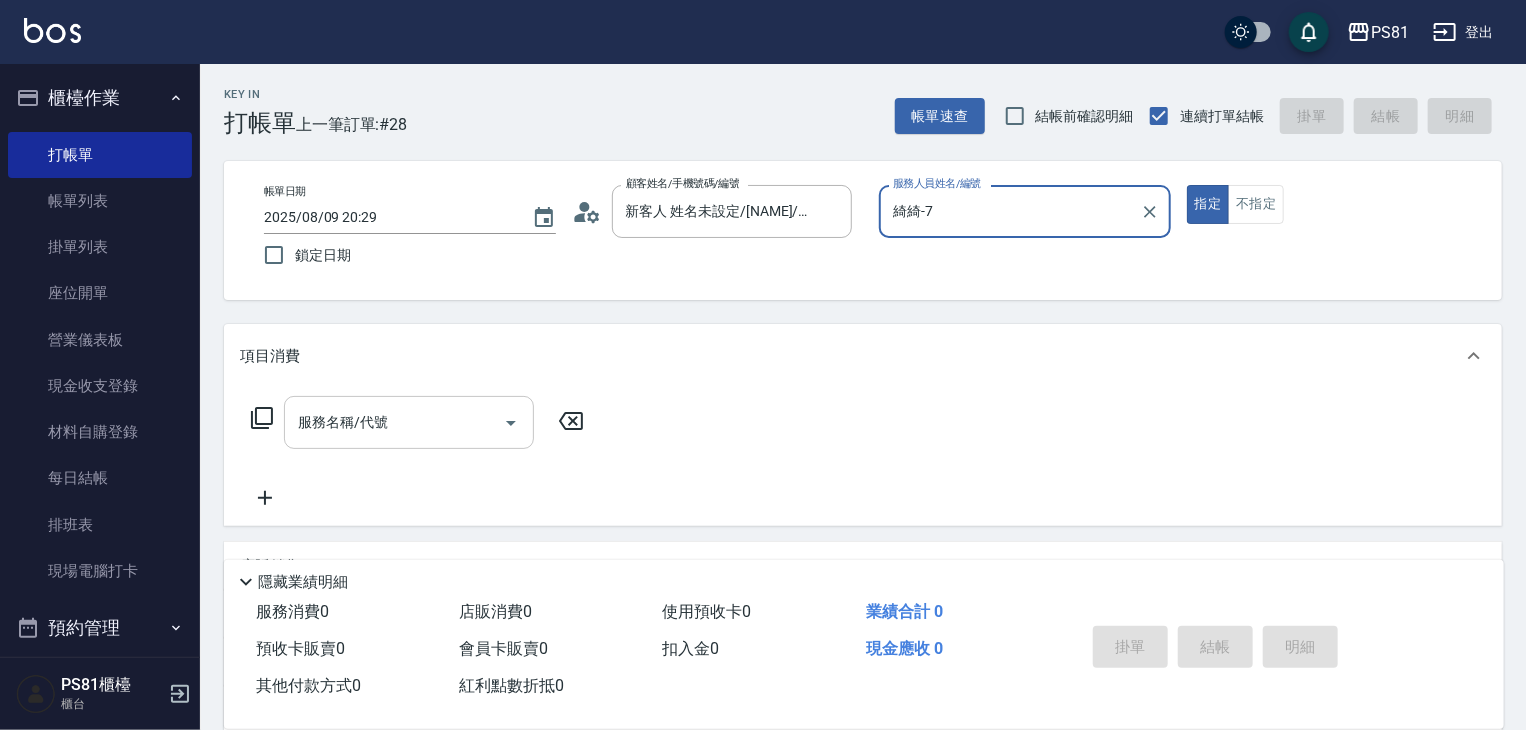 click on "服務名稱/代號" at bounding box center (409, 422) 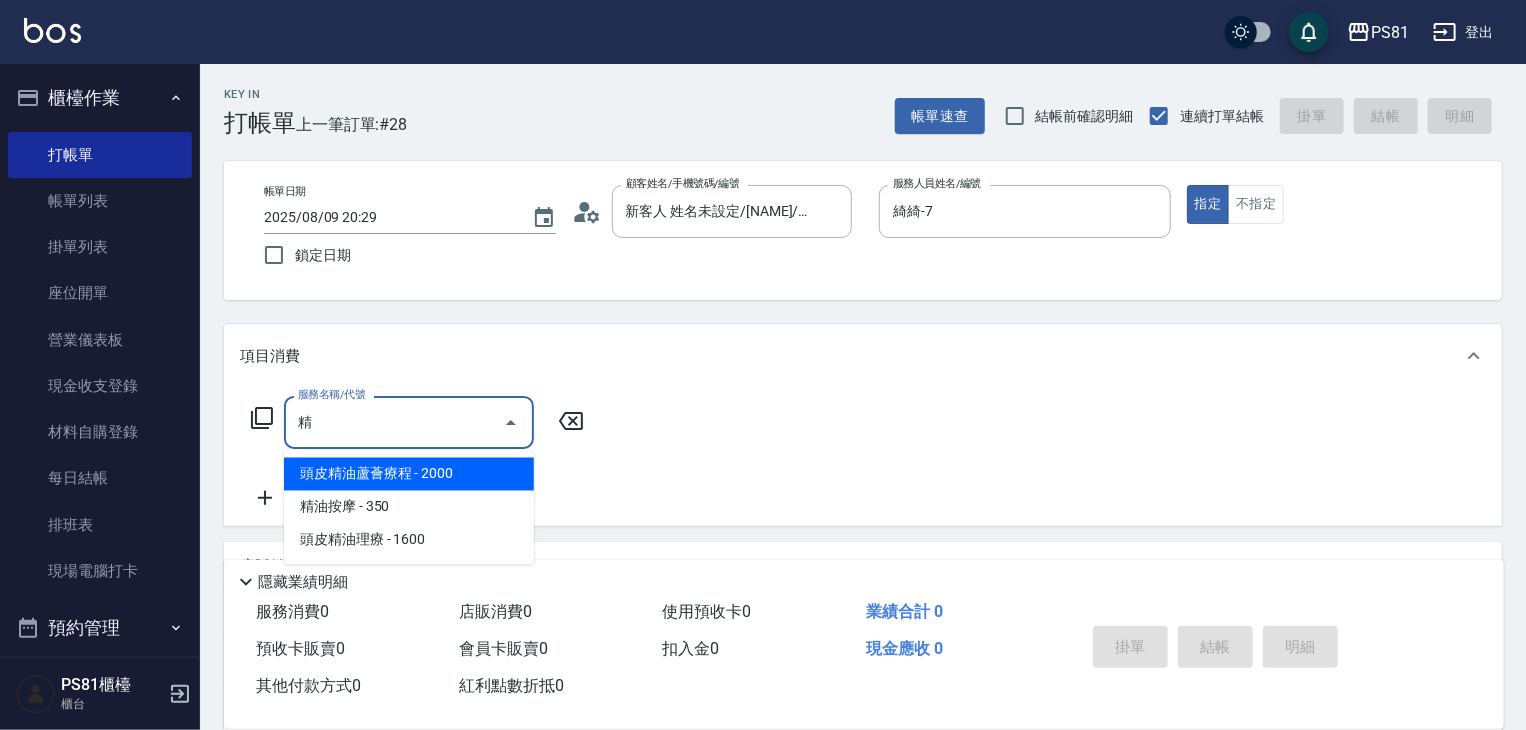 click on "精油按摩 - 350" at bounding box center (409, 507) 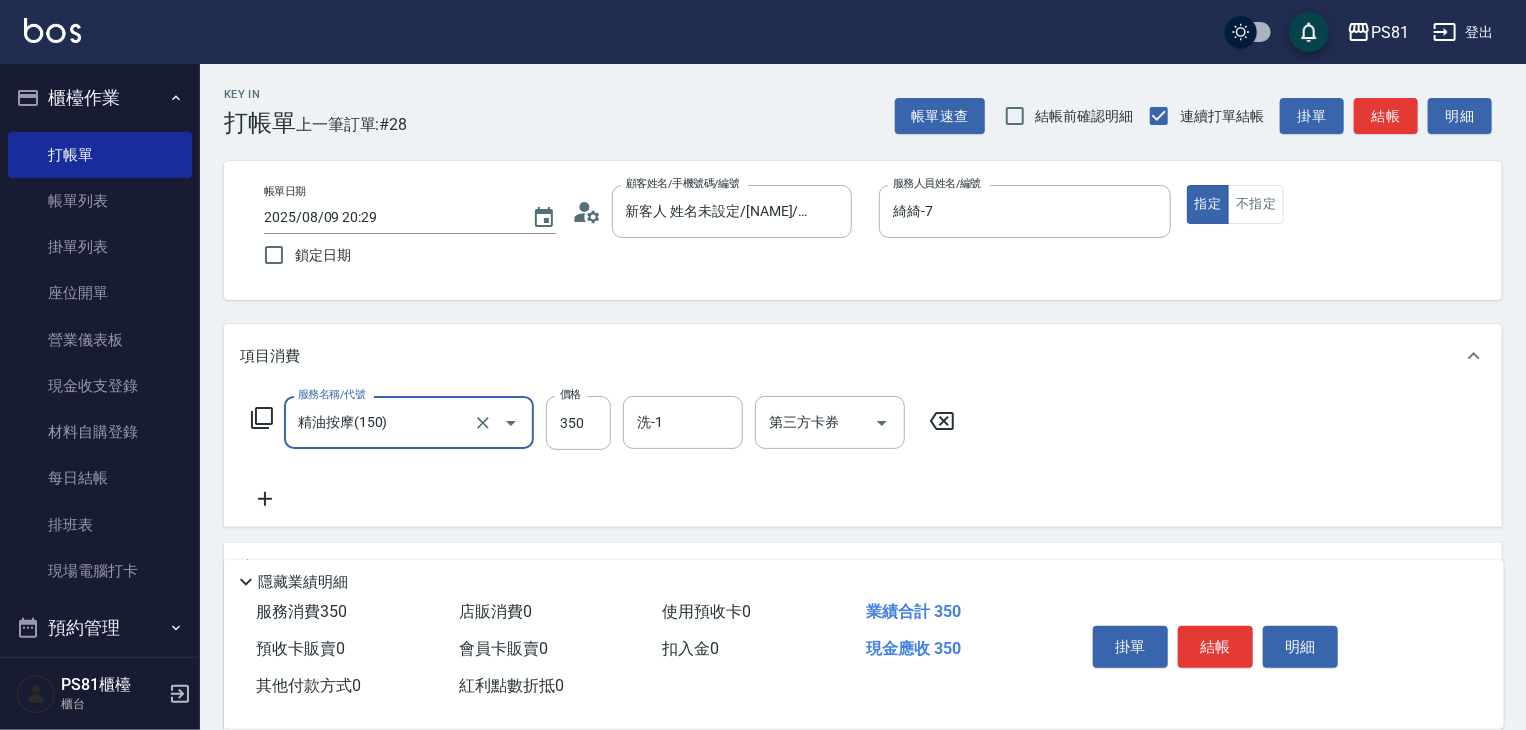 type on "精油按摩(150)" 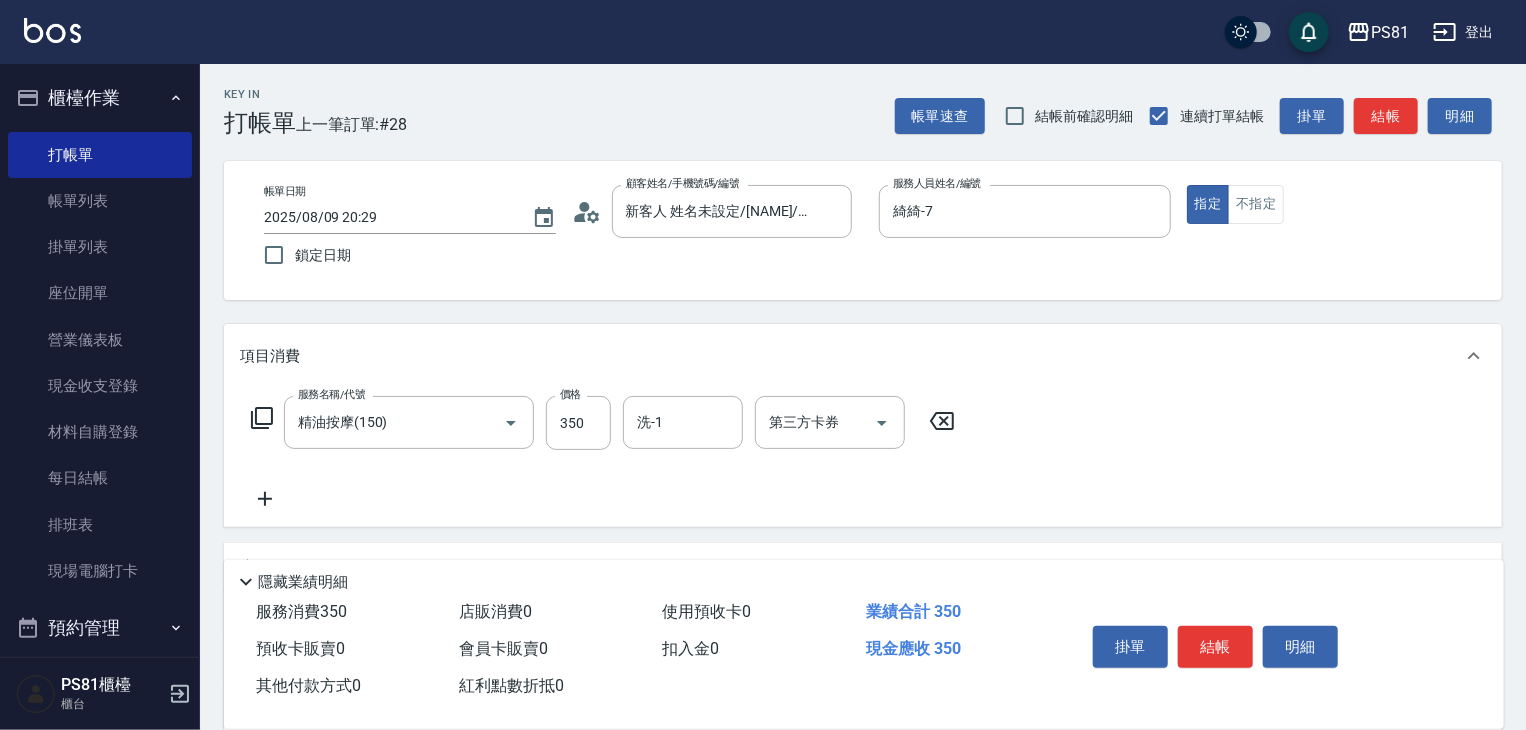 click 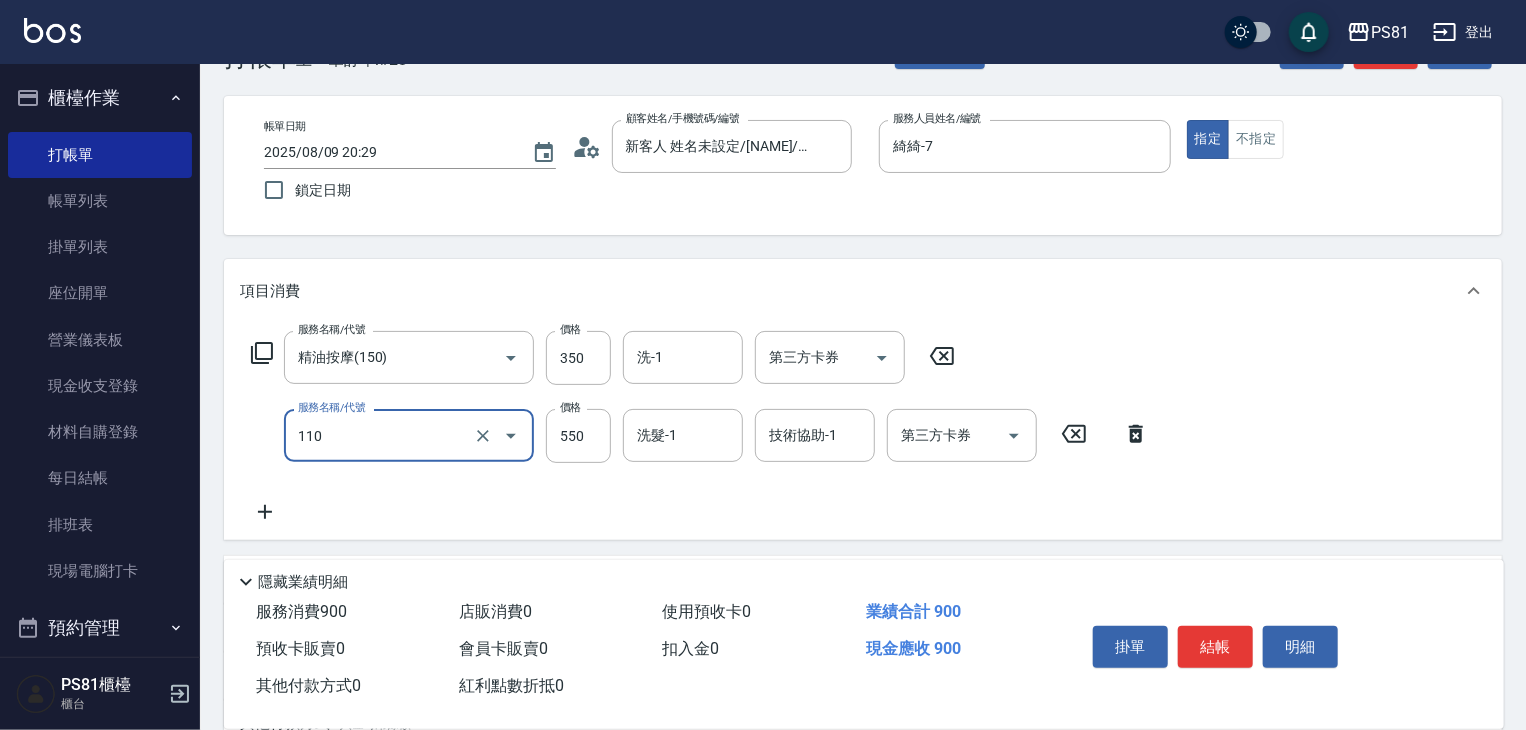 scroll, scrollTop: 100, scrollLeft: 0, axis: vertical 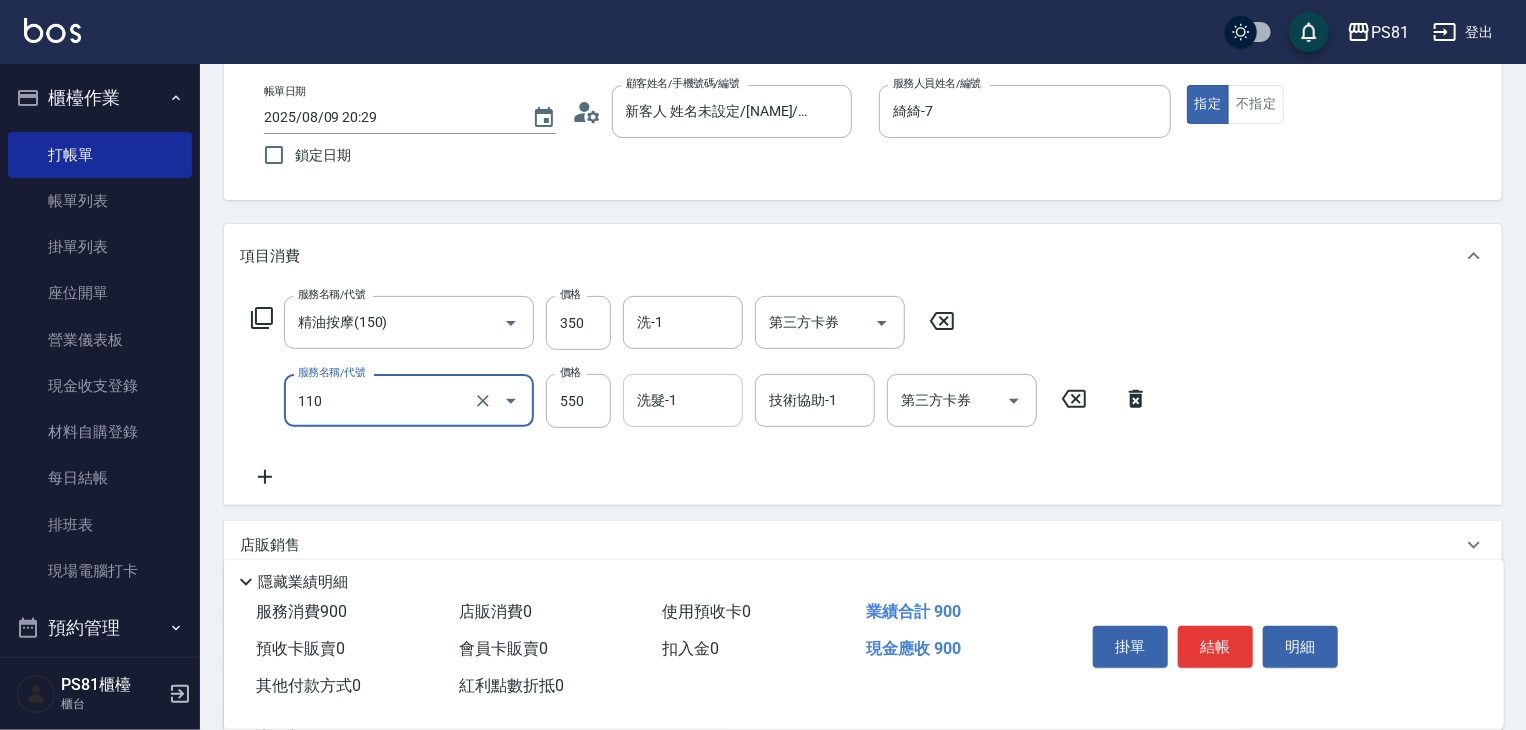 type on "去角質(抗油)(110)" 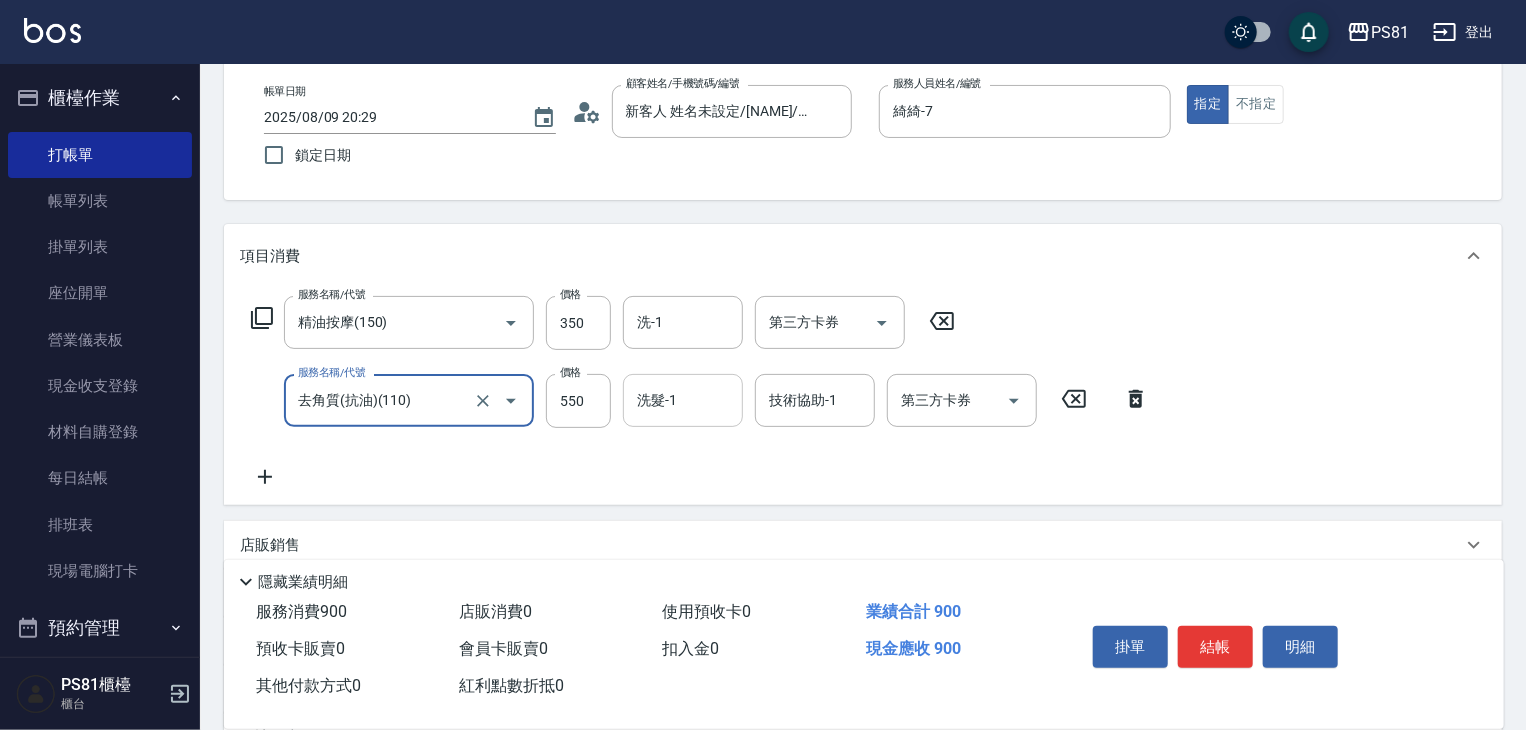 click on "洗髮-1" at bounding box center [683, 400] 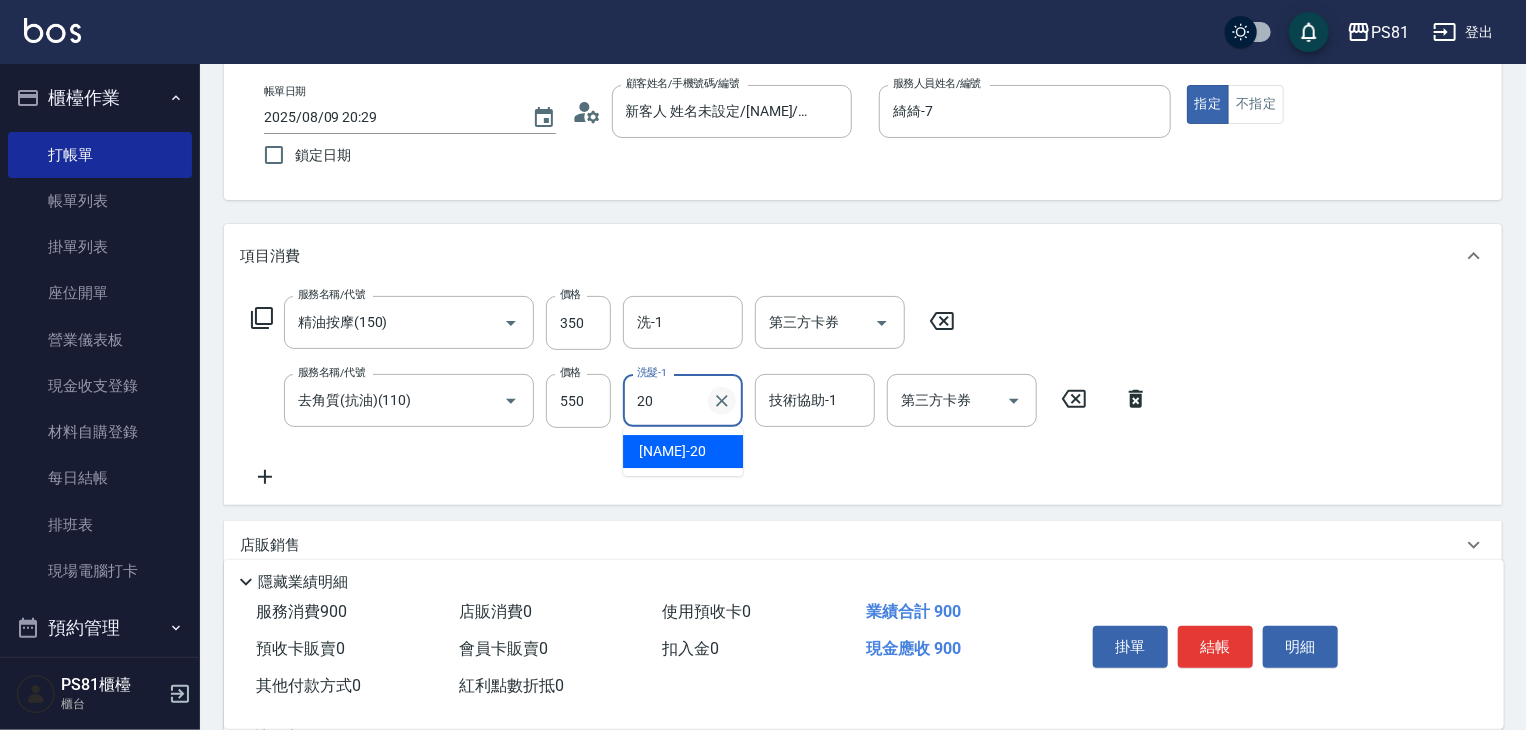 type on "妍妍-20" 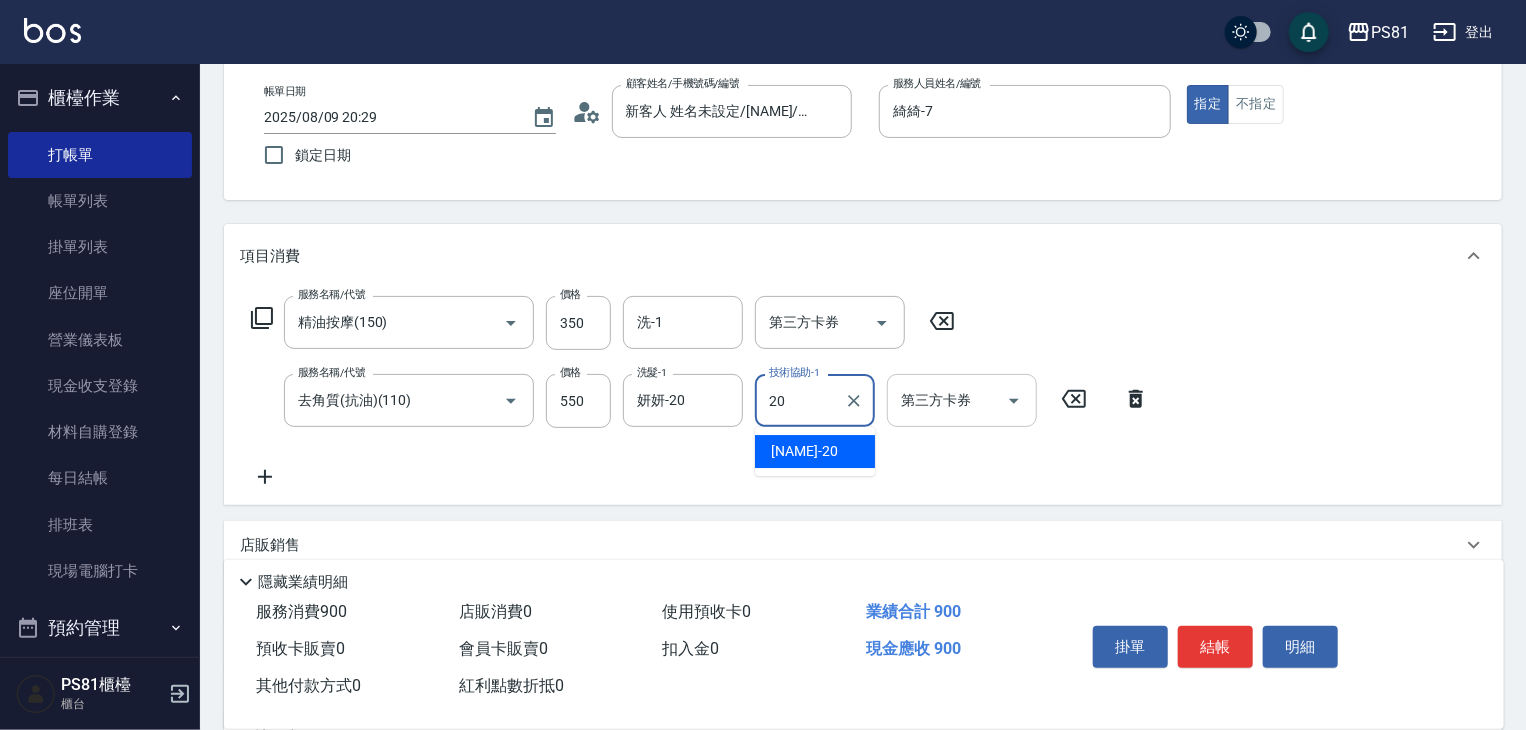 type on "妍妍-20" 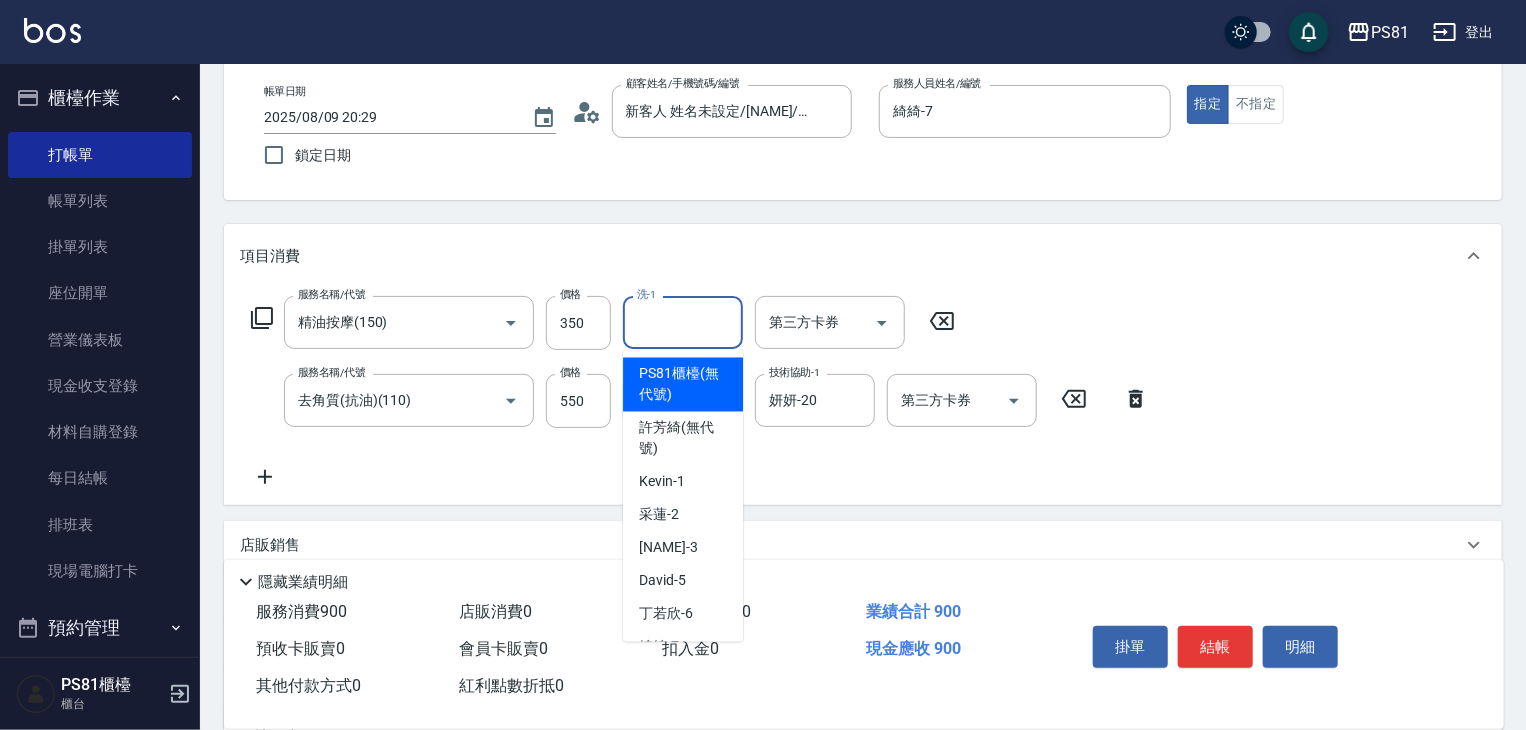 click on "洗-1" at bounding box center (683, 322) 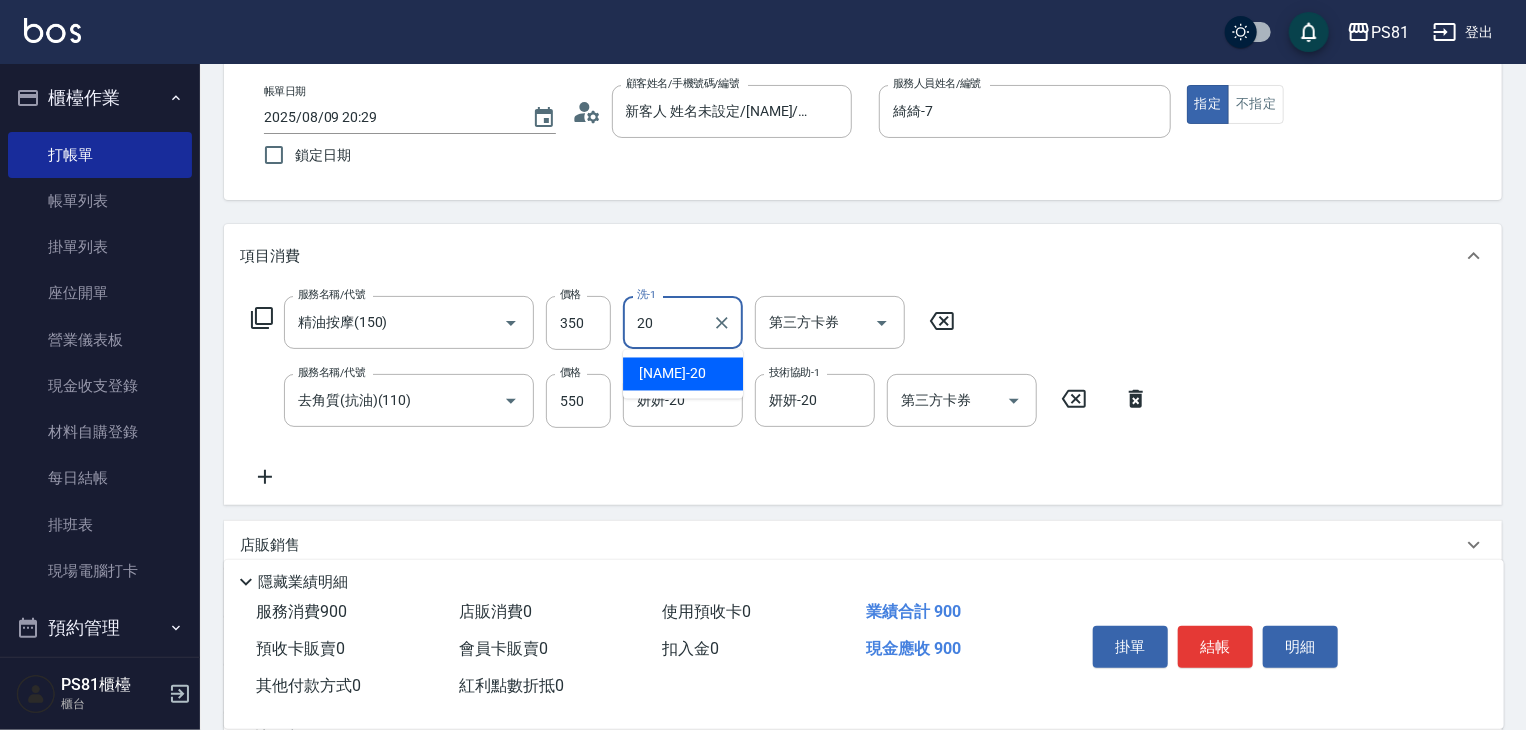 type on "妍妍-20" 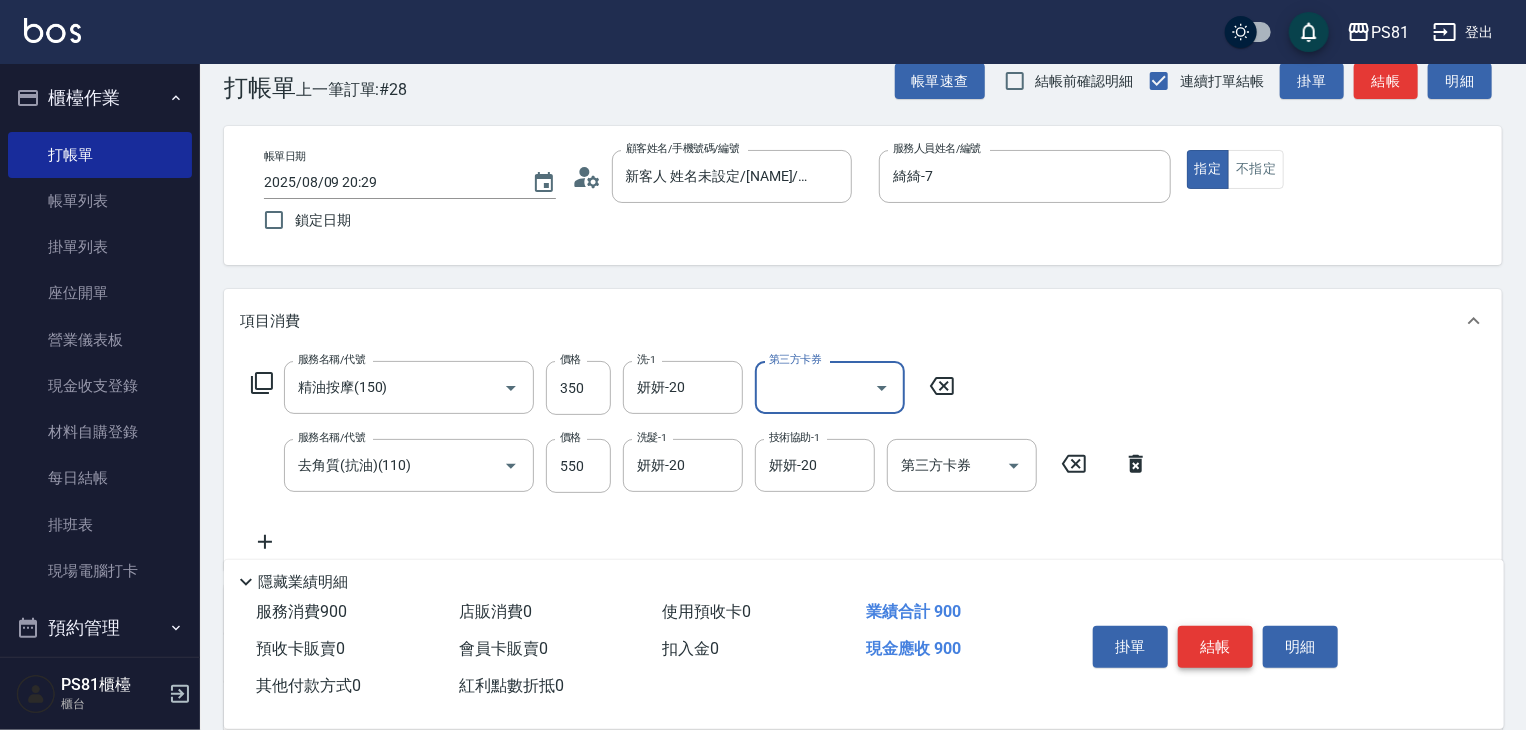 scroll, scrollTop: 0, scrollLeft: 0, axis: both 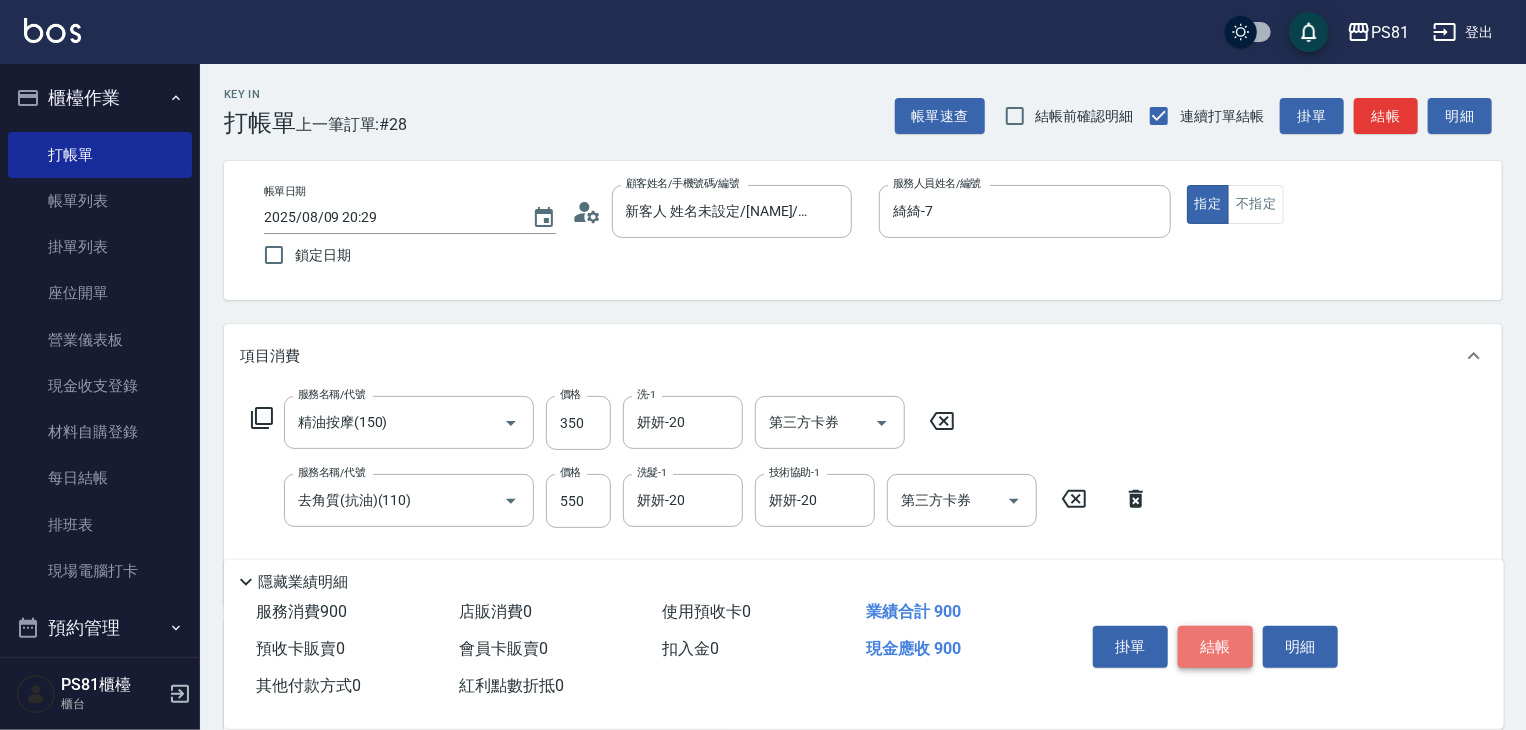 click on "結帳" at bounding box center (1215, 647) 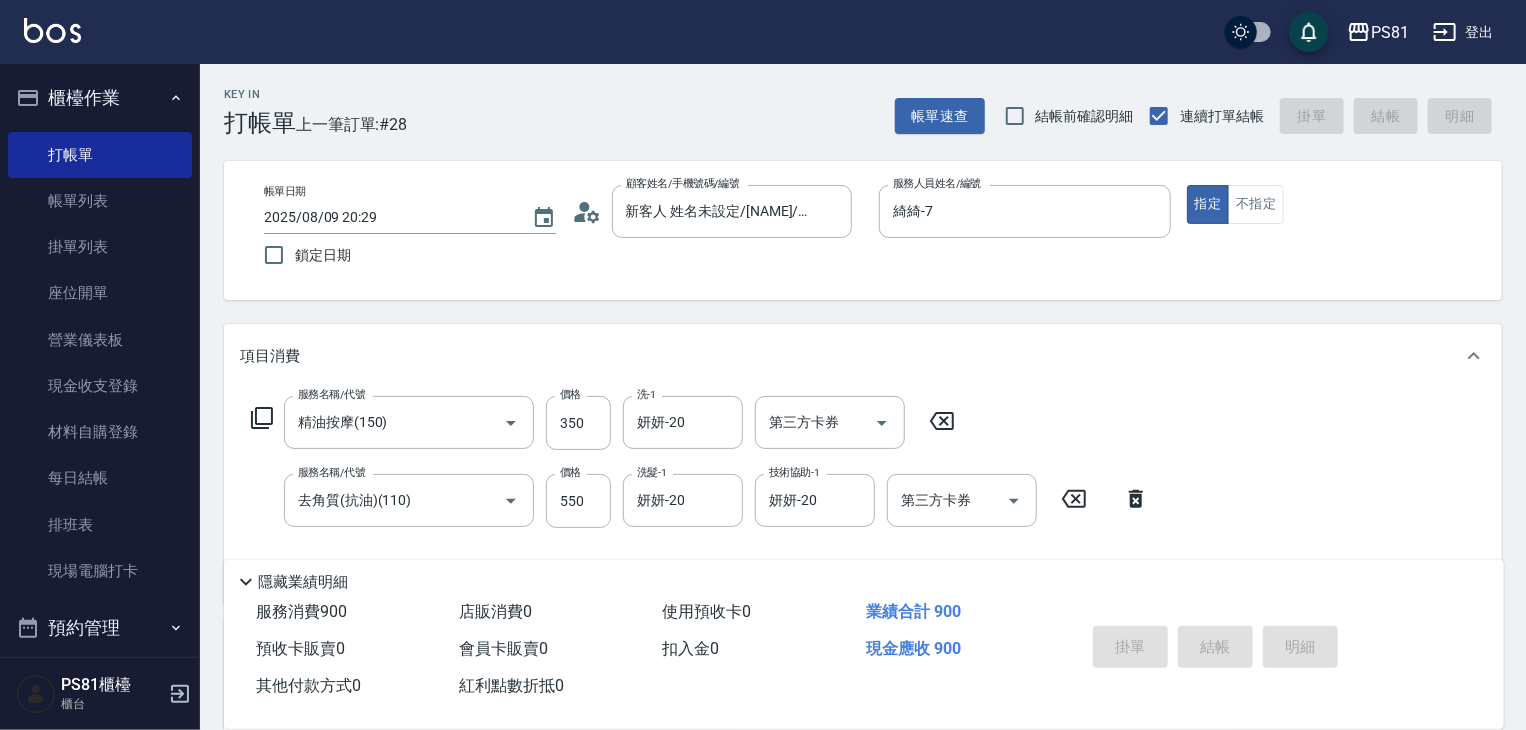type on "2025/08/09 20:30" 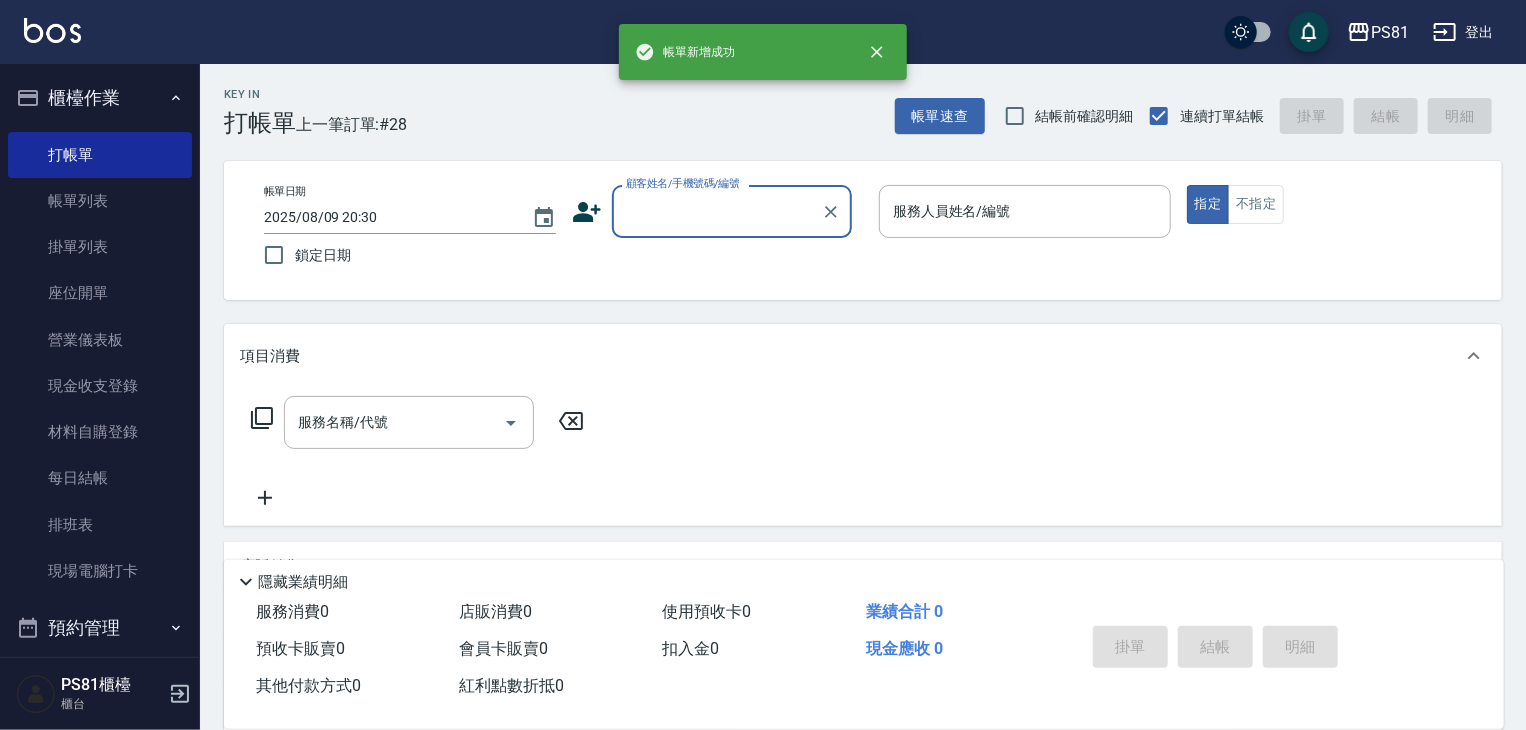 scroll, scrollTop: 0, scrollLeft: 0, axis: both 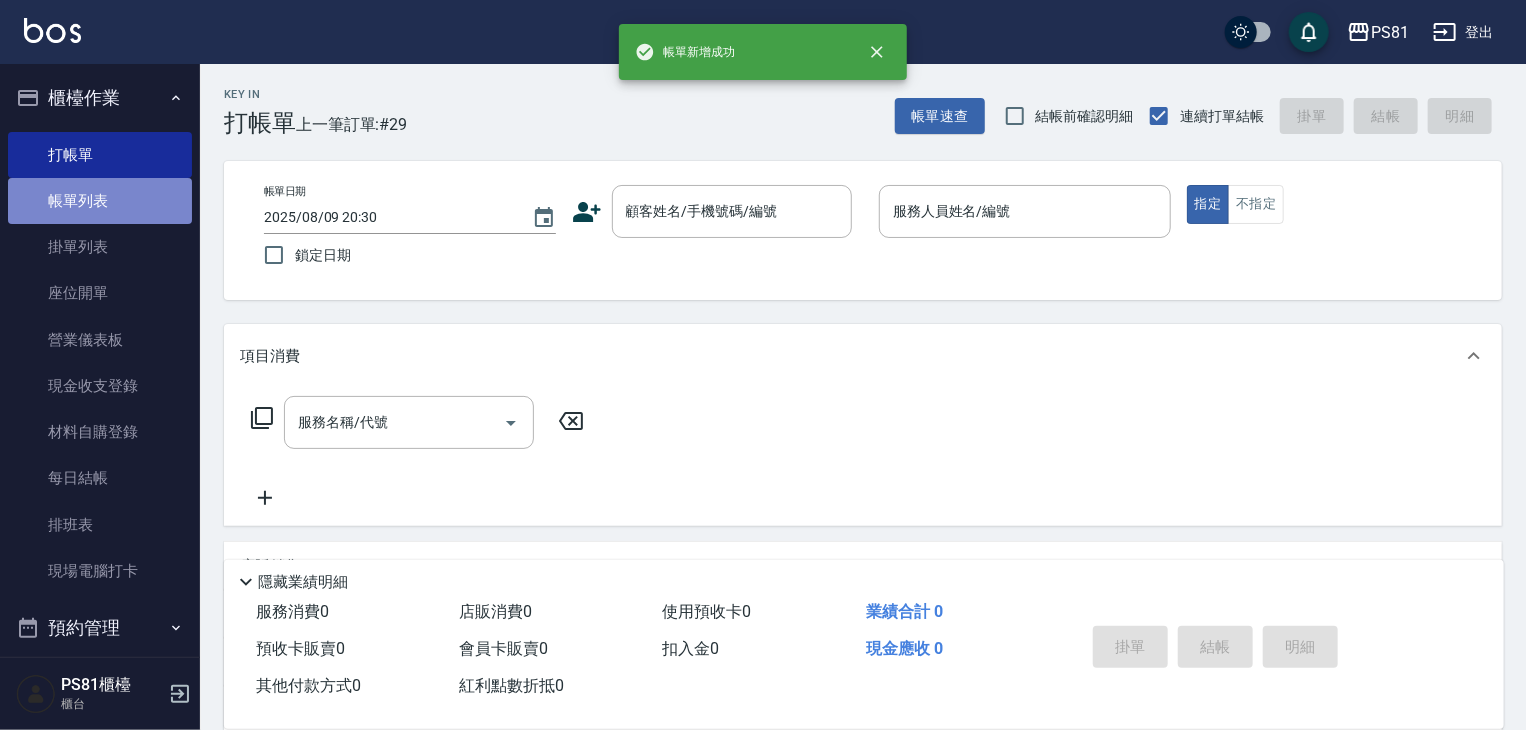 click on "帳單列表" at bounding box center (100, 201) 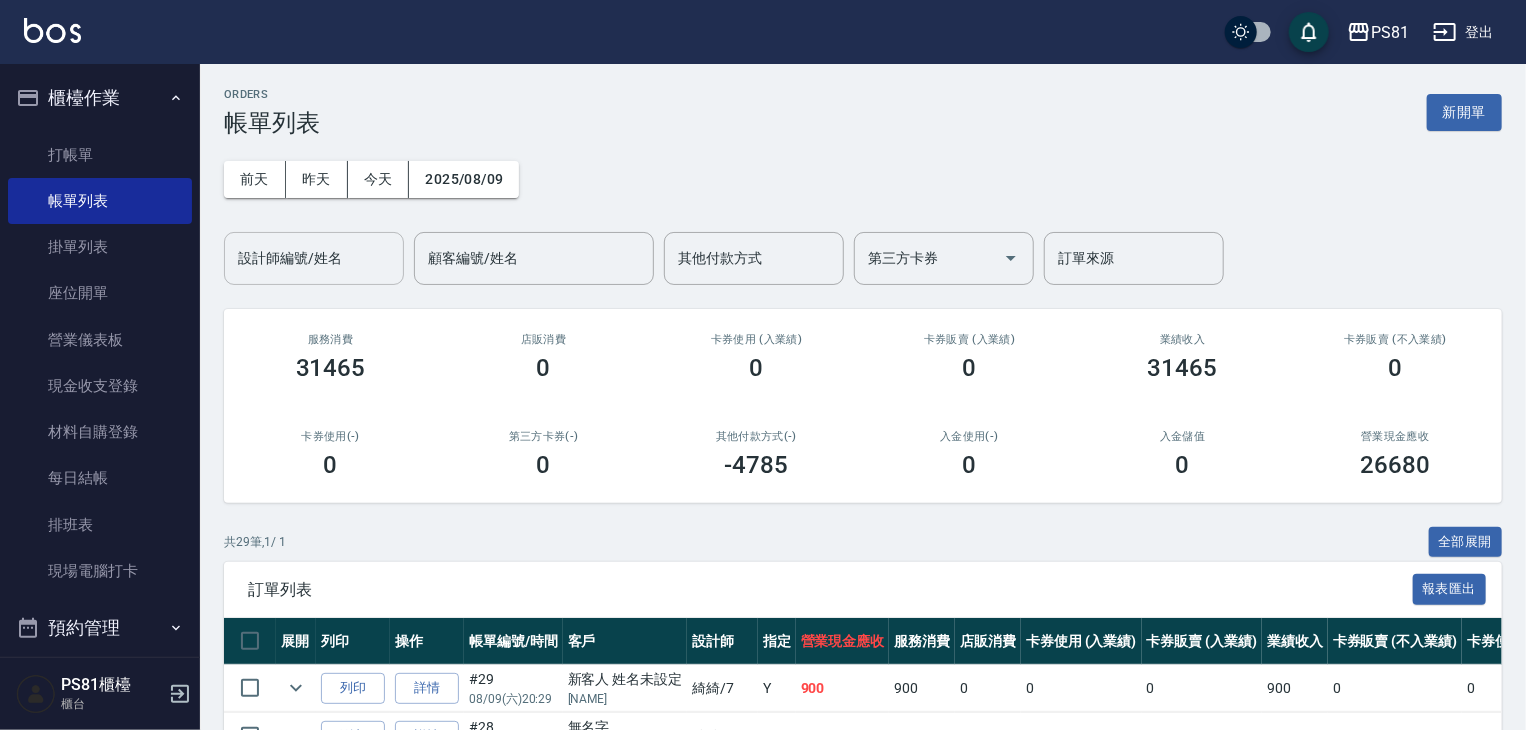click on "設計師編號/姓名" at bounding box center (314, 258) 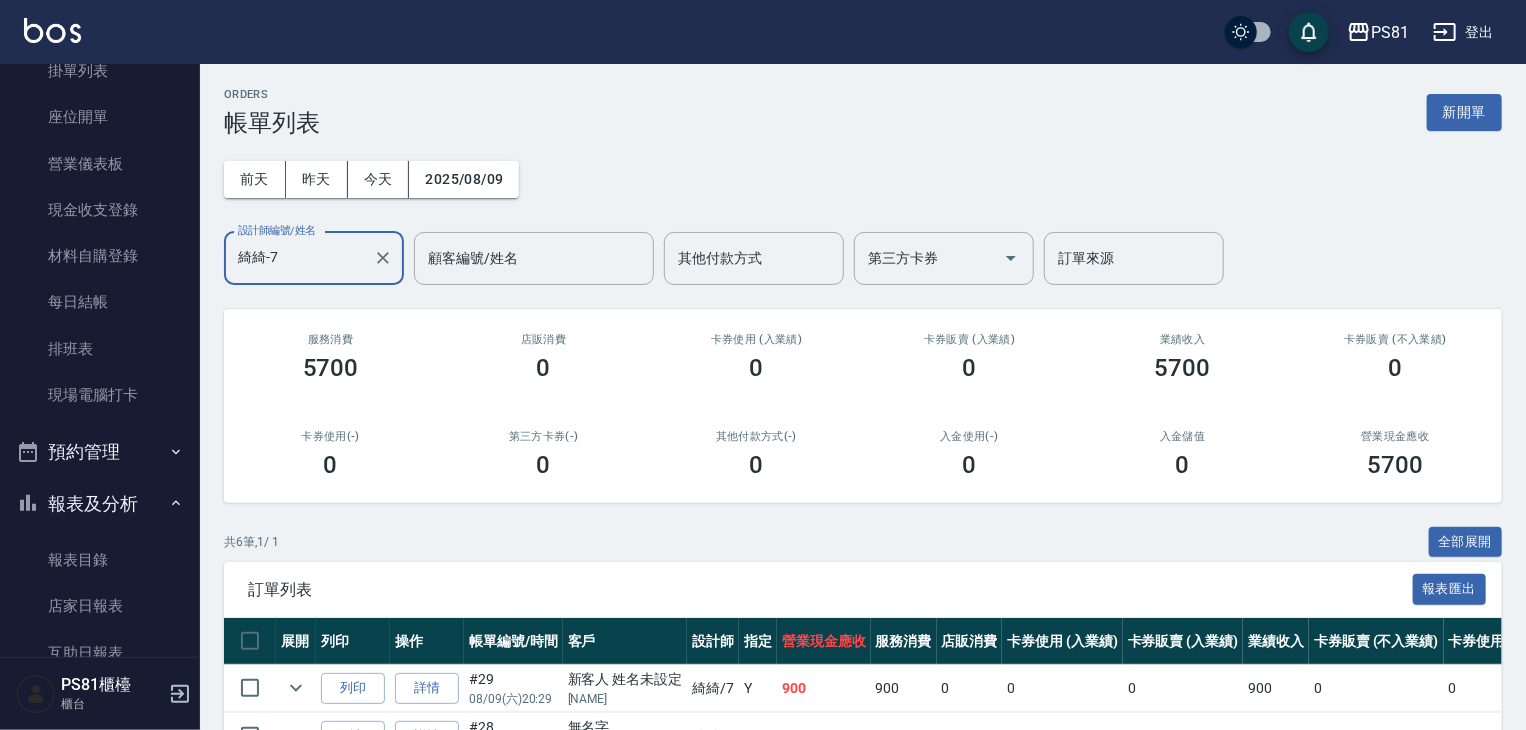 scroll, scrollTop: 500, scrollLeft: 0, axis: vertical 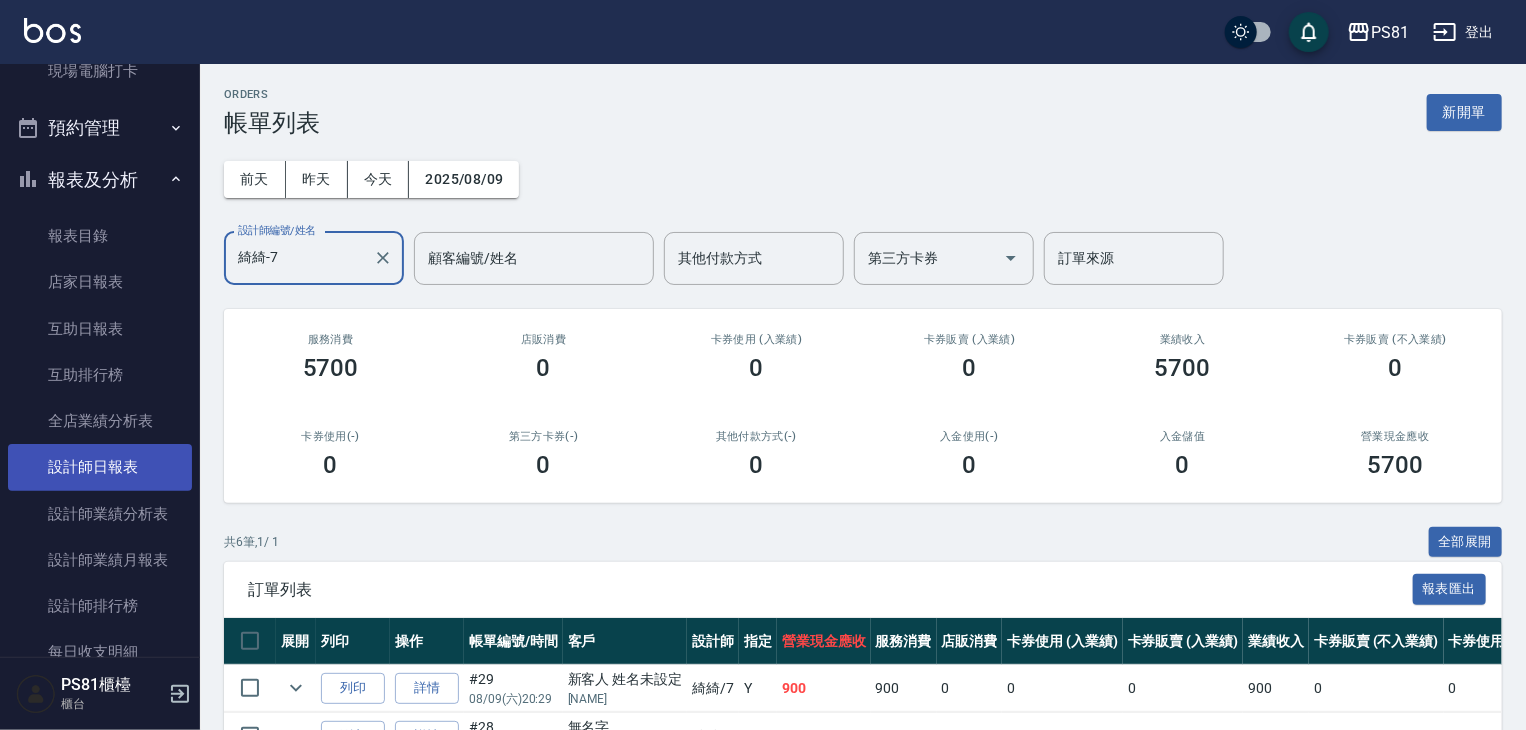 type on "綺綺-7" 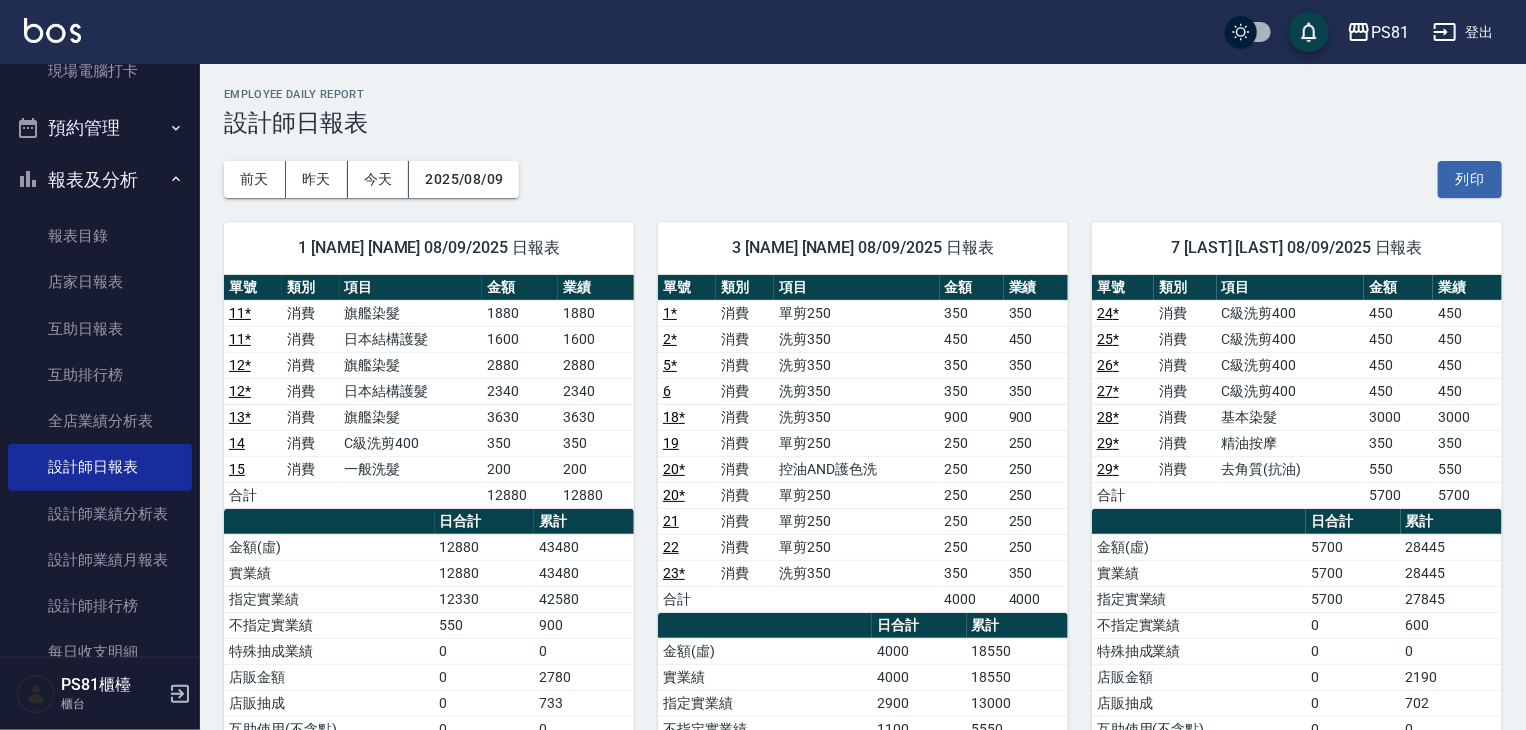 scroll, scrollTop: 100, scrollLeft: 0, axis: vertical 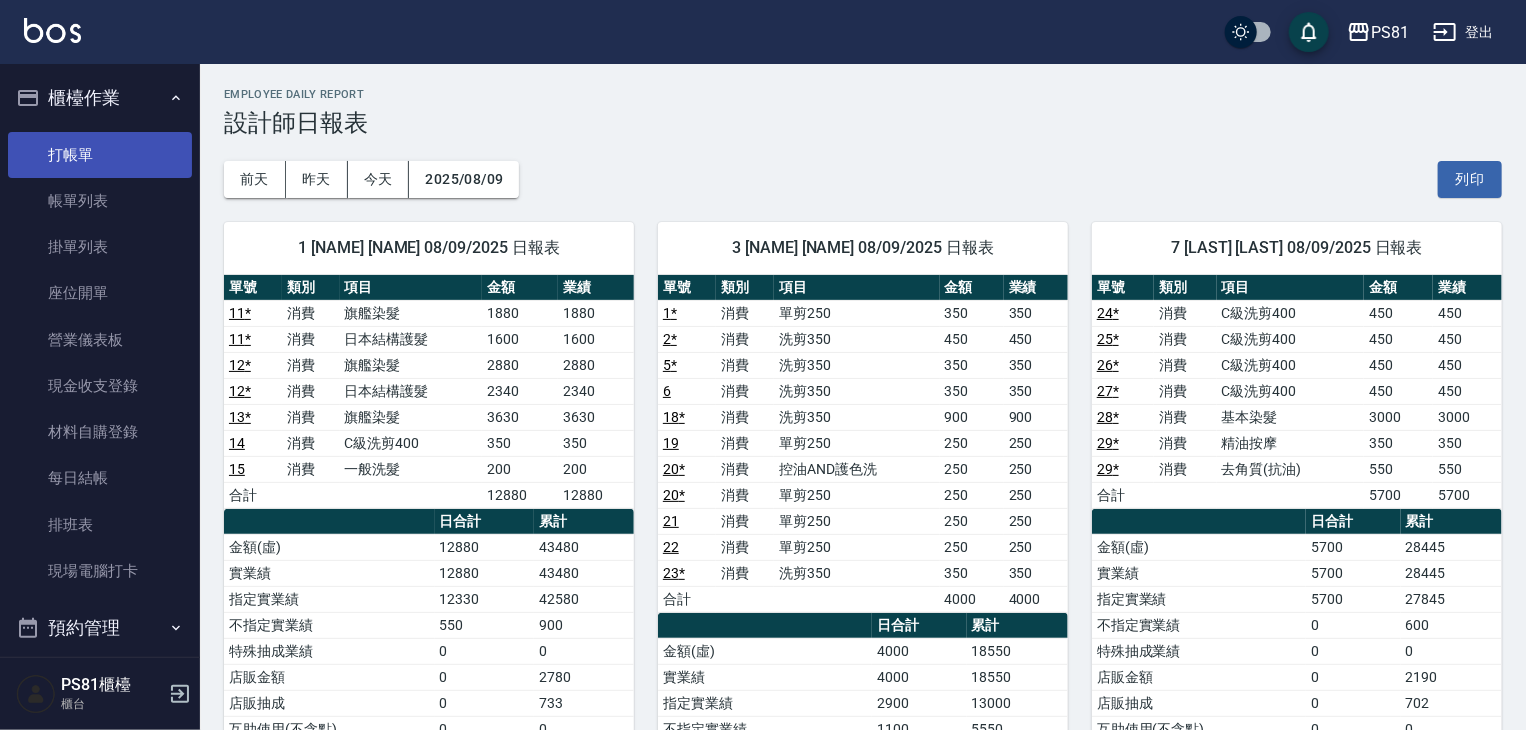 click on "打帳單" at bounding box center (100, 155) 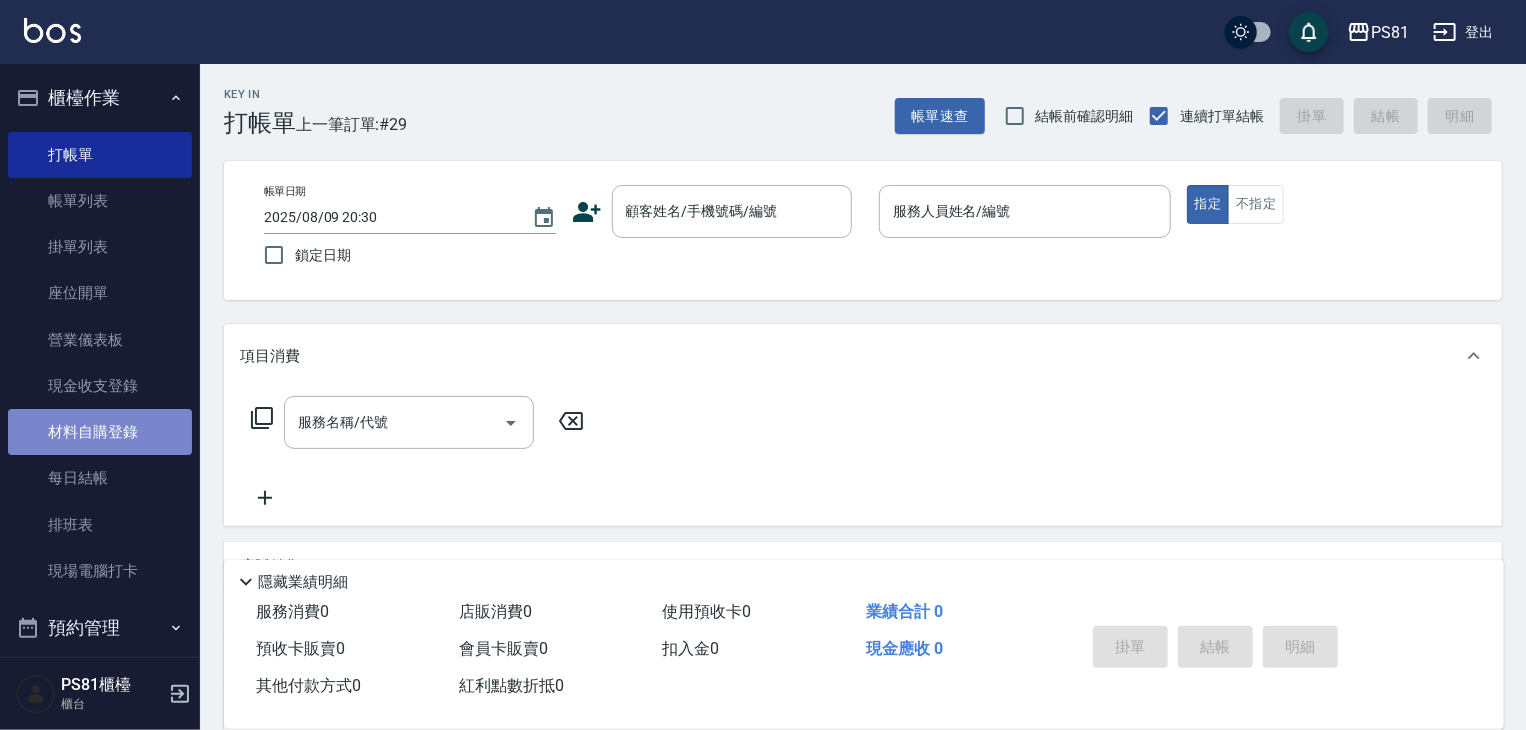 click on "材料自購登錄" at bounding box center [100, 432] 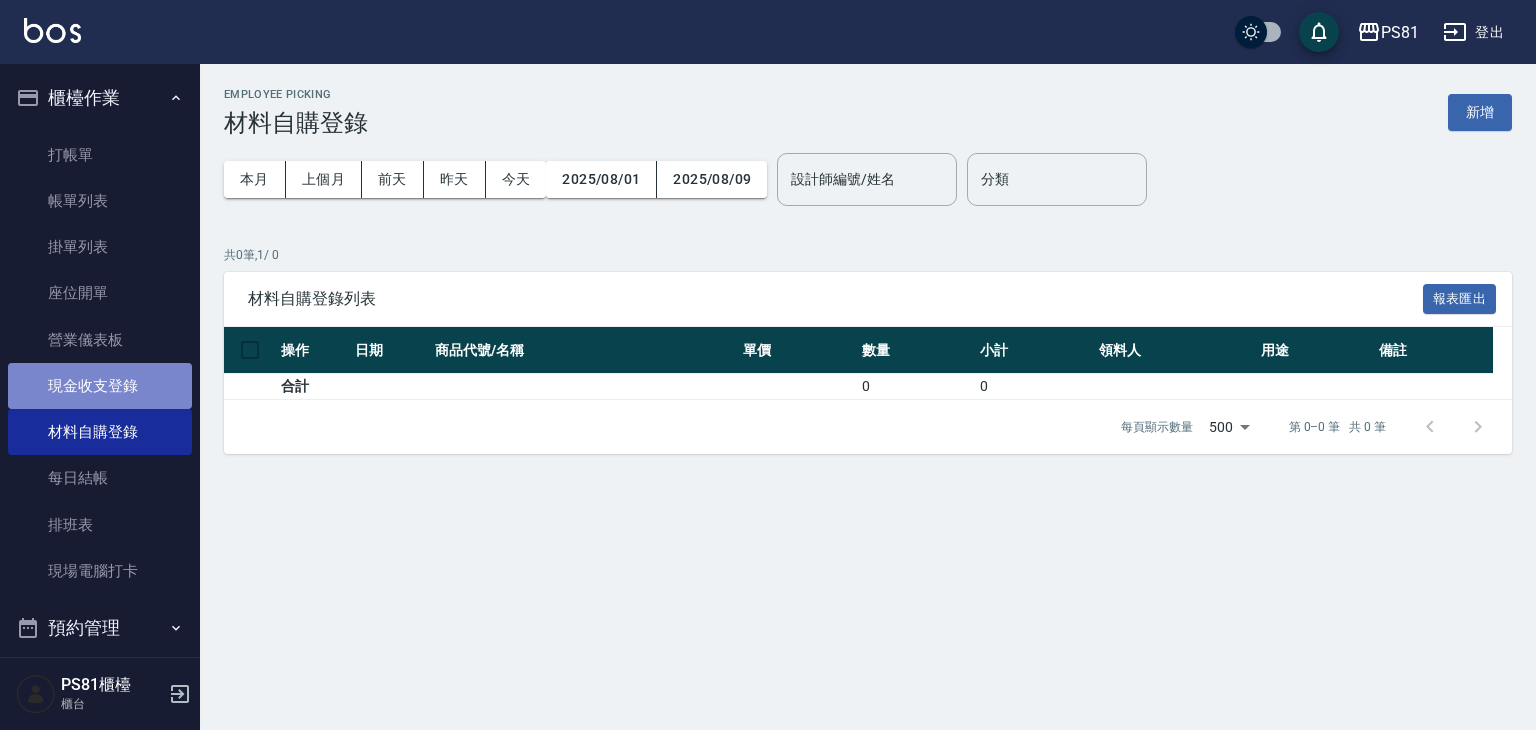 click on "現金收支登錄" at bounding box center [100, 386] 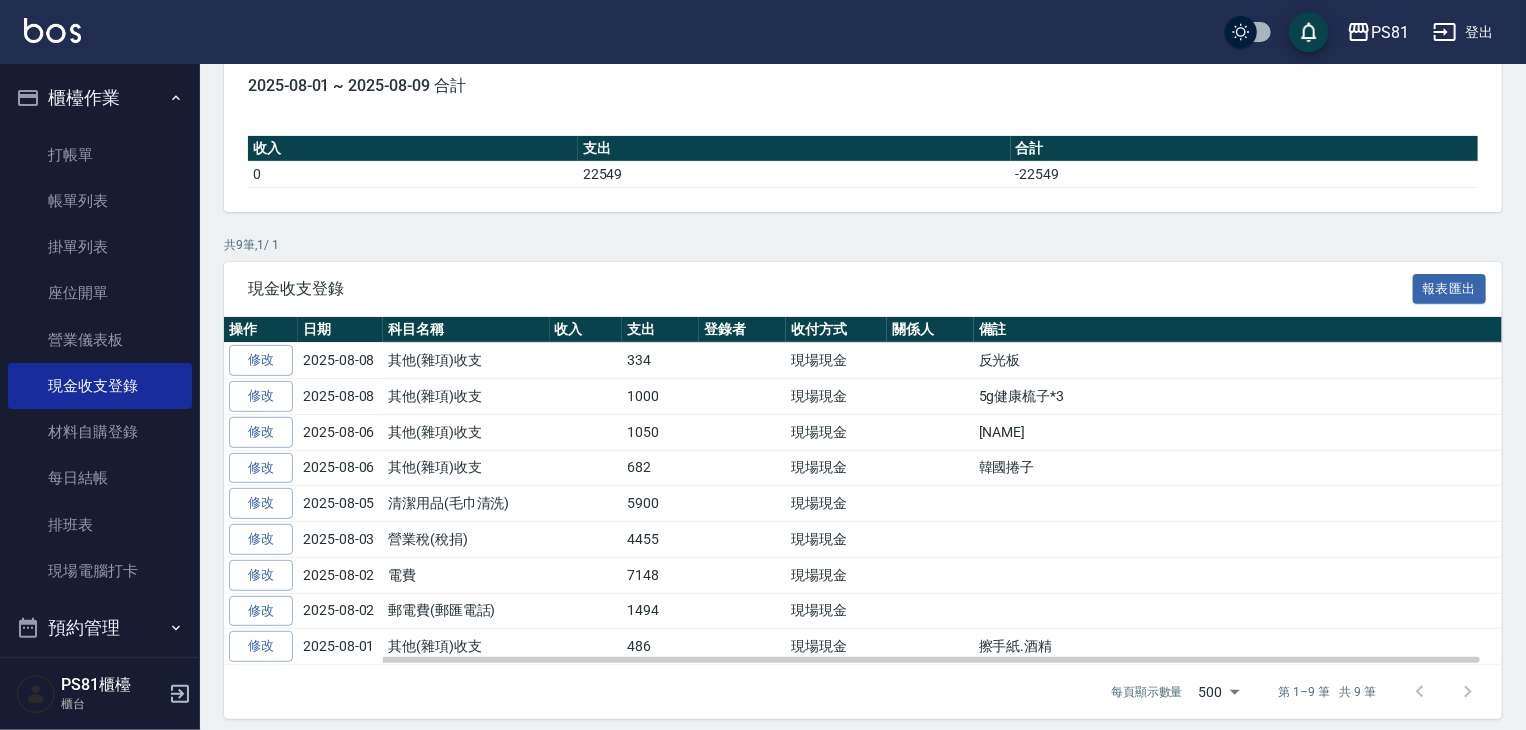 scroll, scrollTop: 193, scrollLeft: 0, axis: vertical 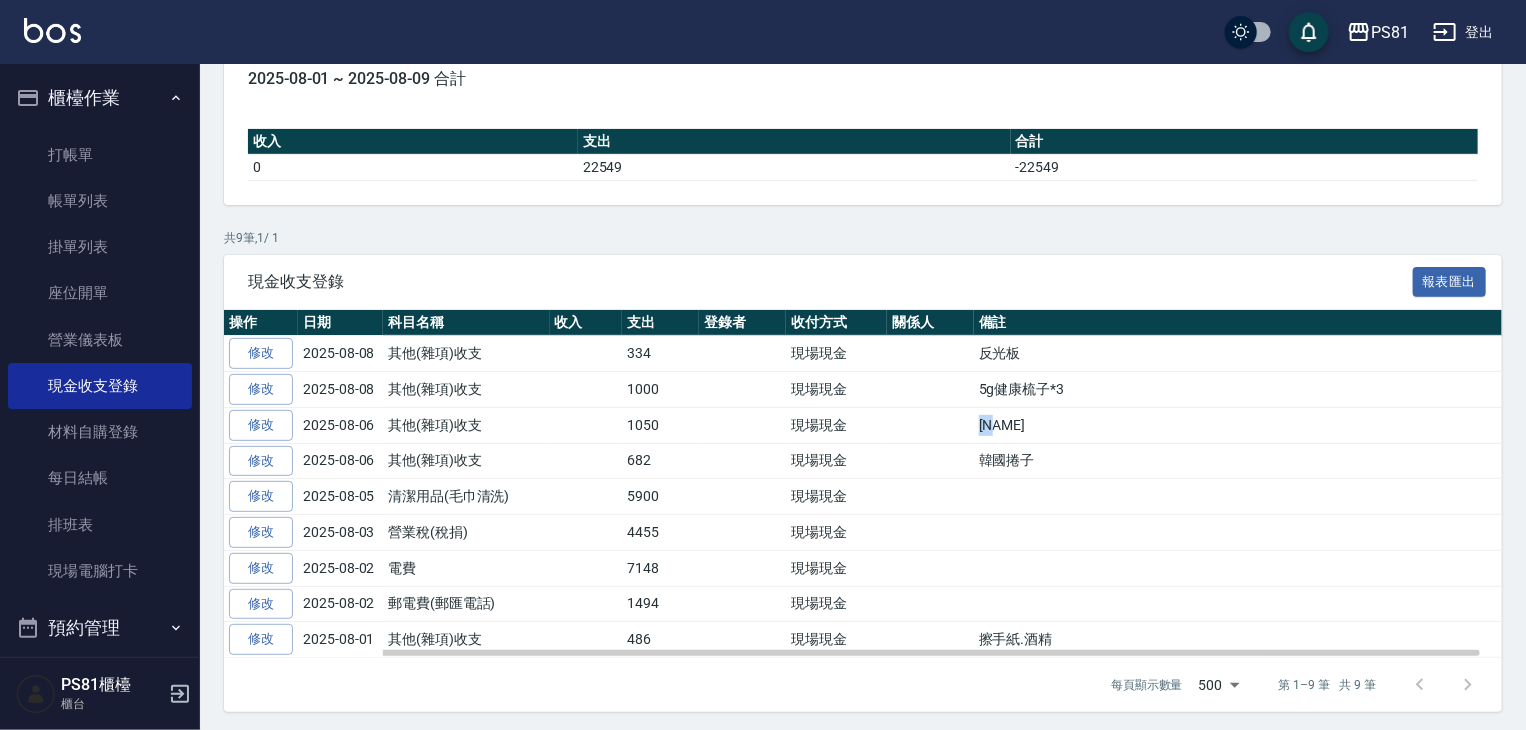 drag, startPoint x: 981, startPoint y: 428, endPoint x: 1036, endPoint y: 425, distance: 55.081757 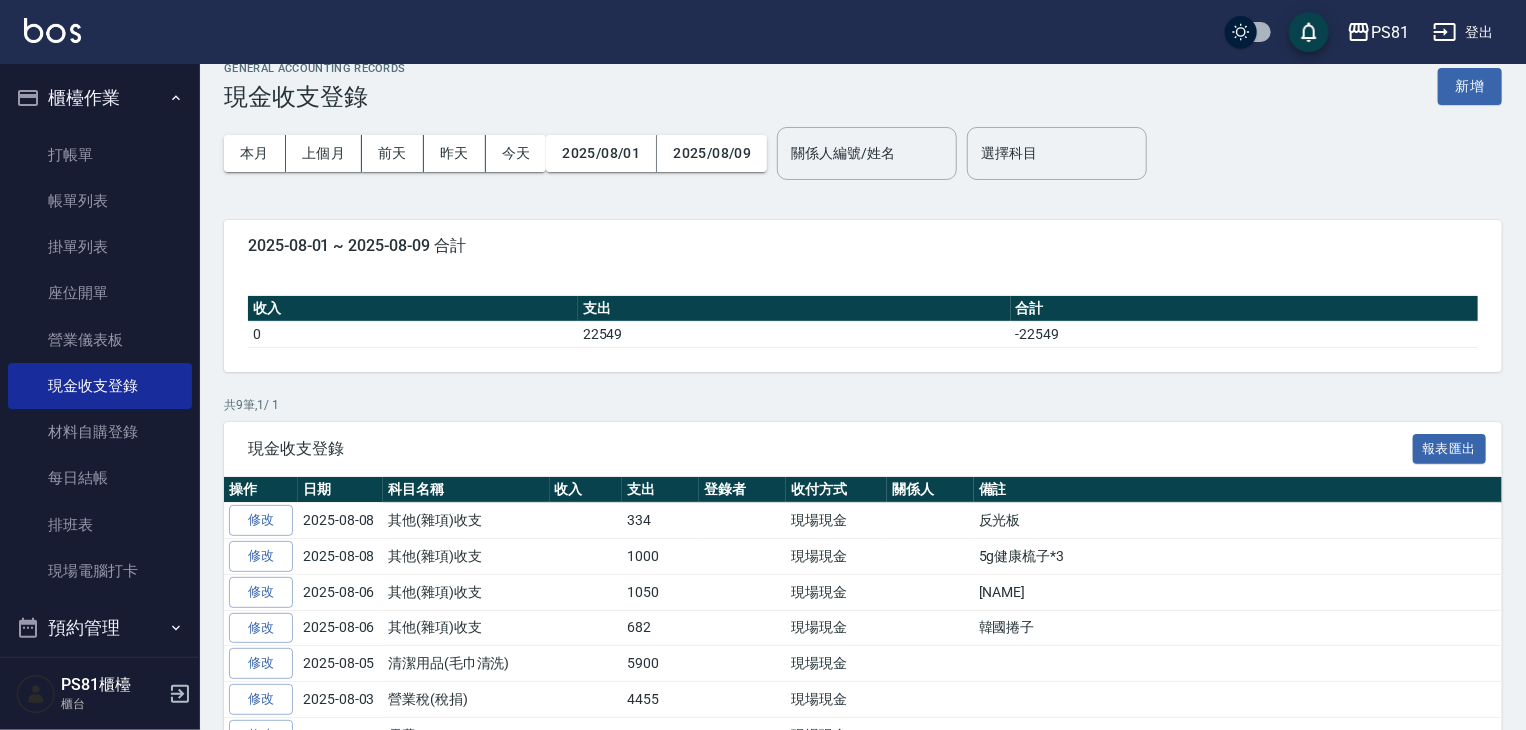 scroll, scrollTop: 0, scrollLeft: 0, axis: both 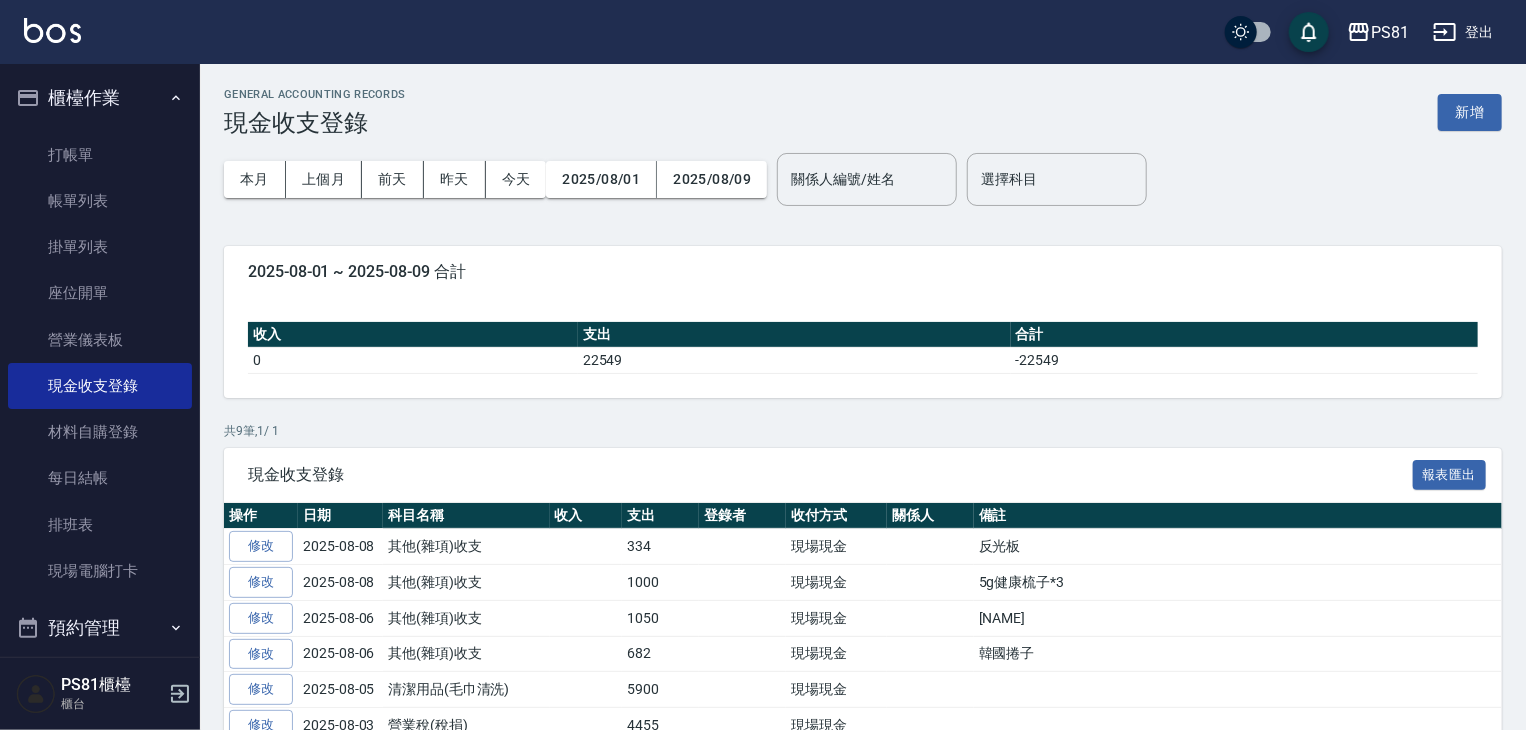 click on "本月 上個月 前天 昨天 今天 2025/08/01 2025/08/09 關係人編號/姓名 關係人編號/姓名 選擇科目 選擇科目" at bounding box center (863, 179) 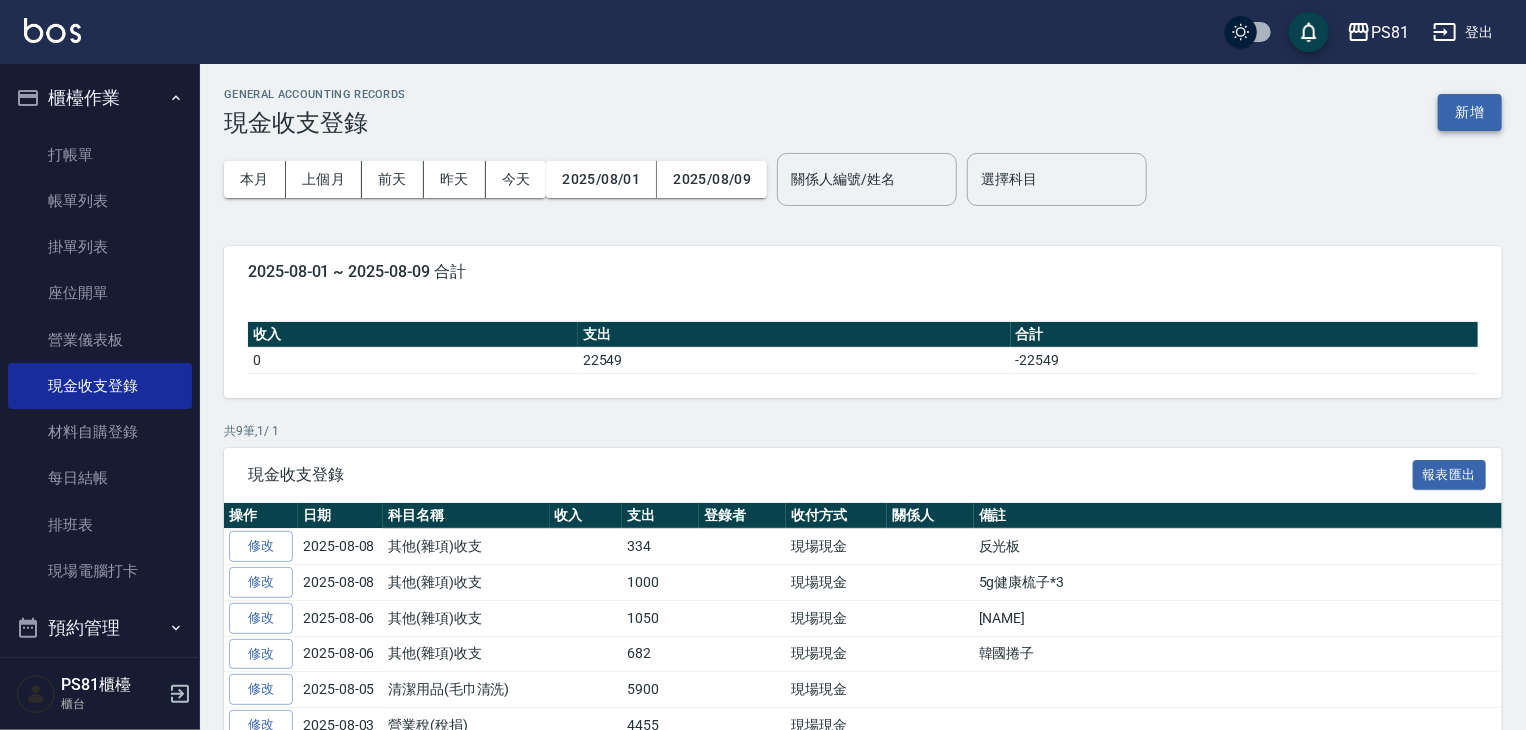 click on "新增" at bounding box center [1470, 112] 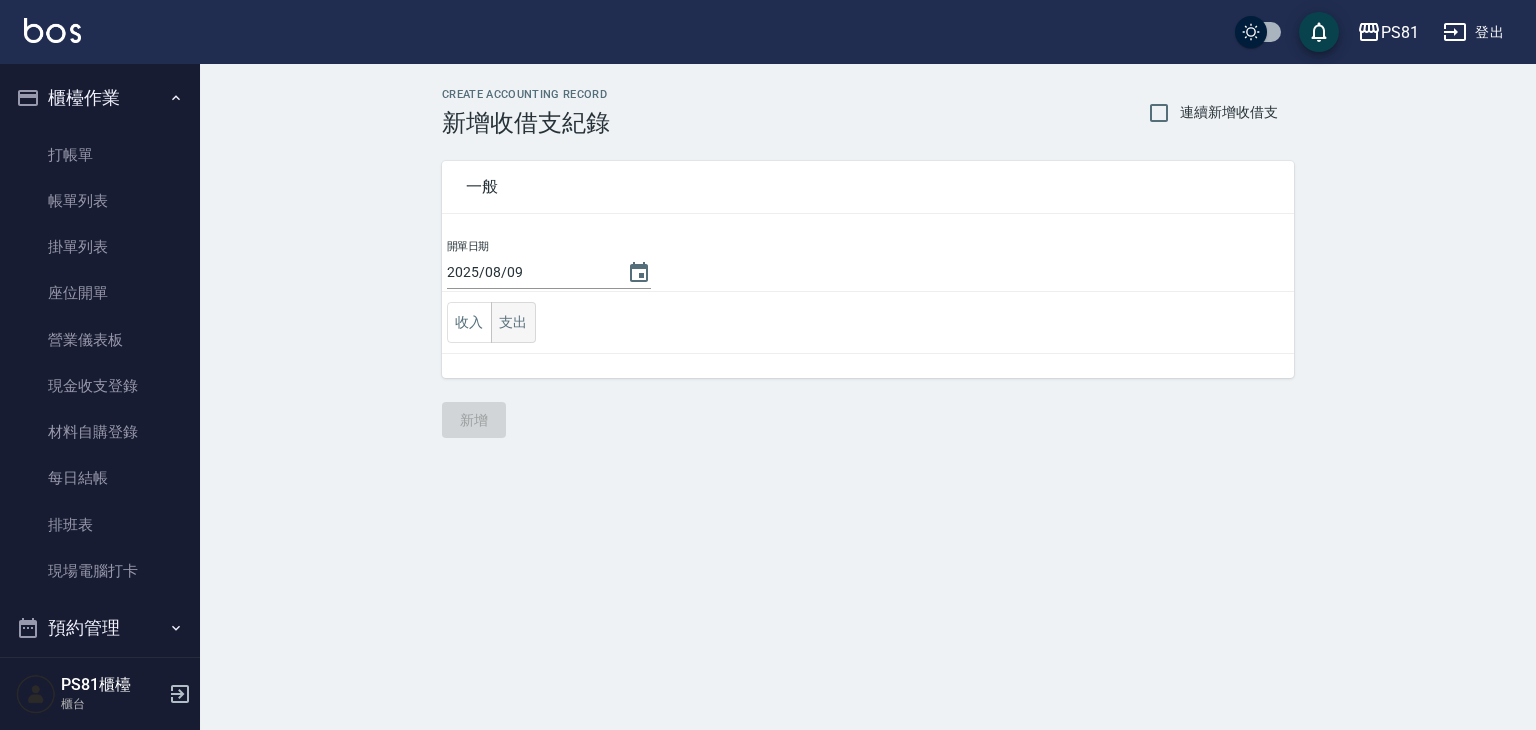 click on "支出" at bounding box center [513, 322] 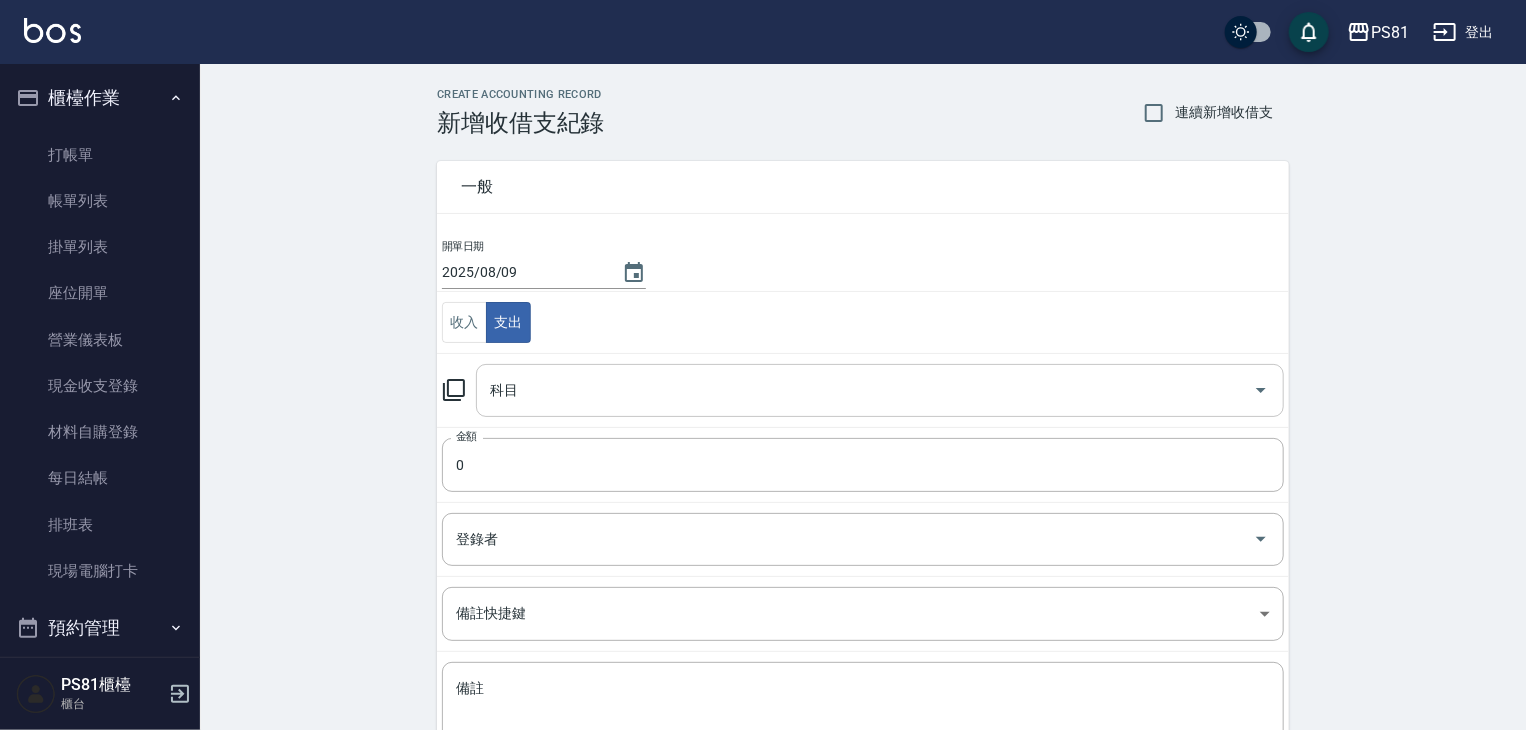 click on "科目" at bounding box center [865, 390] 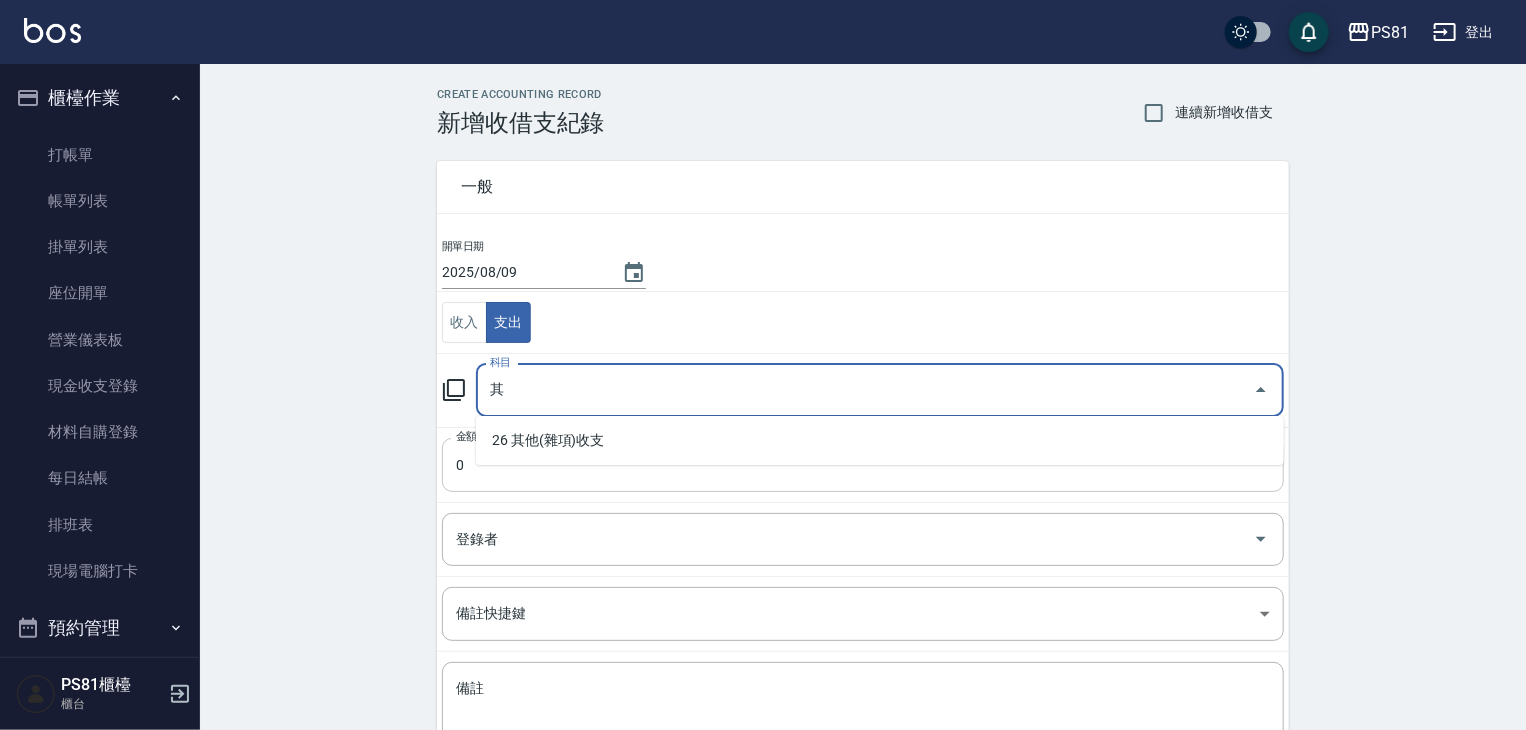 click on "26 其他(雜項)收支" at bounding box center (880, 440) 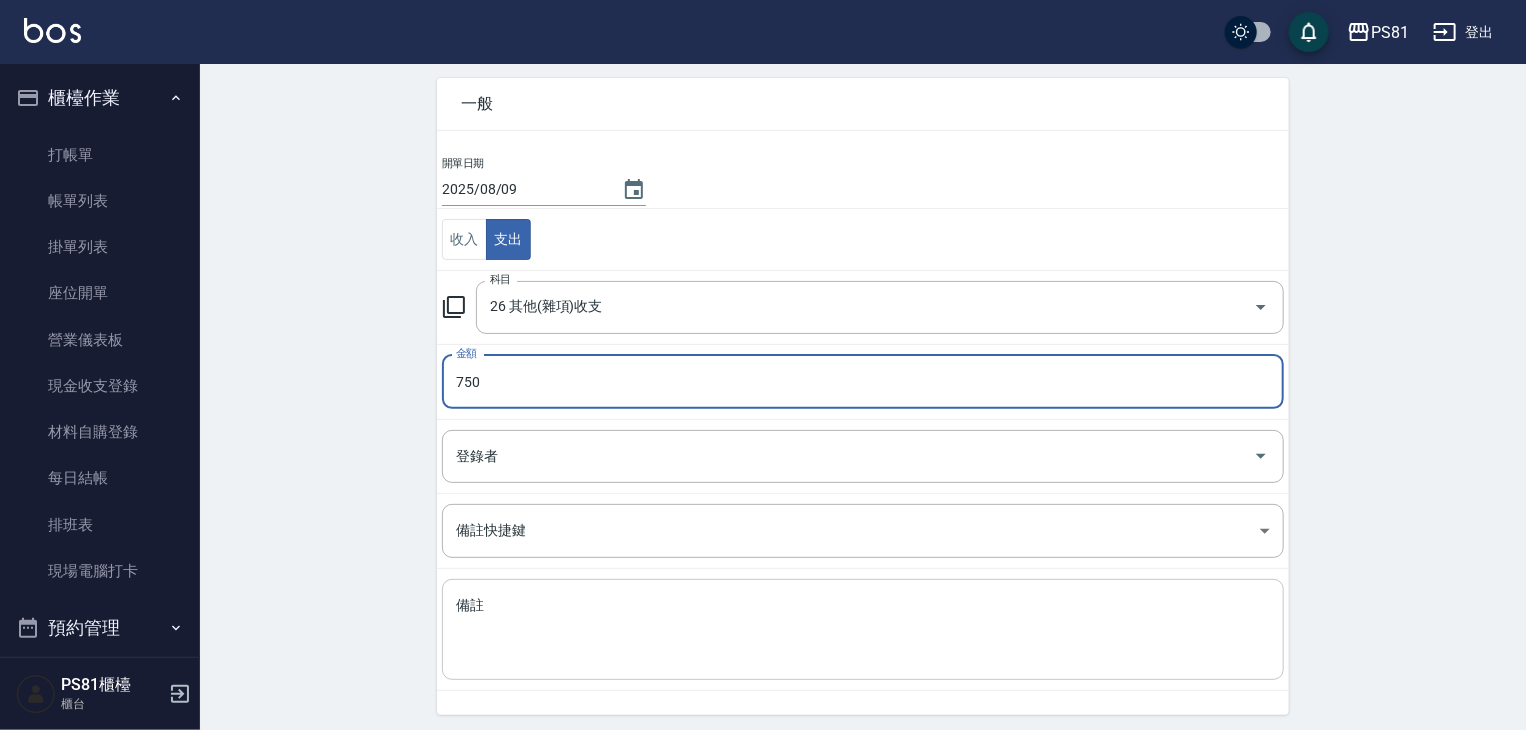scroll, scrollTop: 151, scrollLeft: 0, axis: vertical 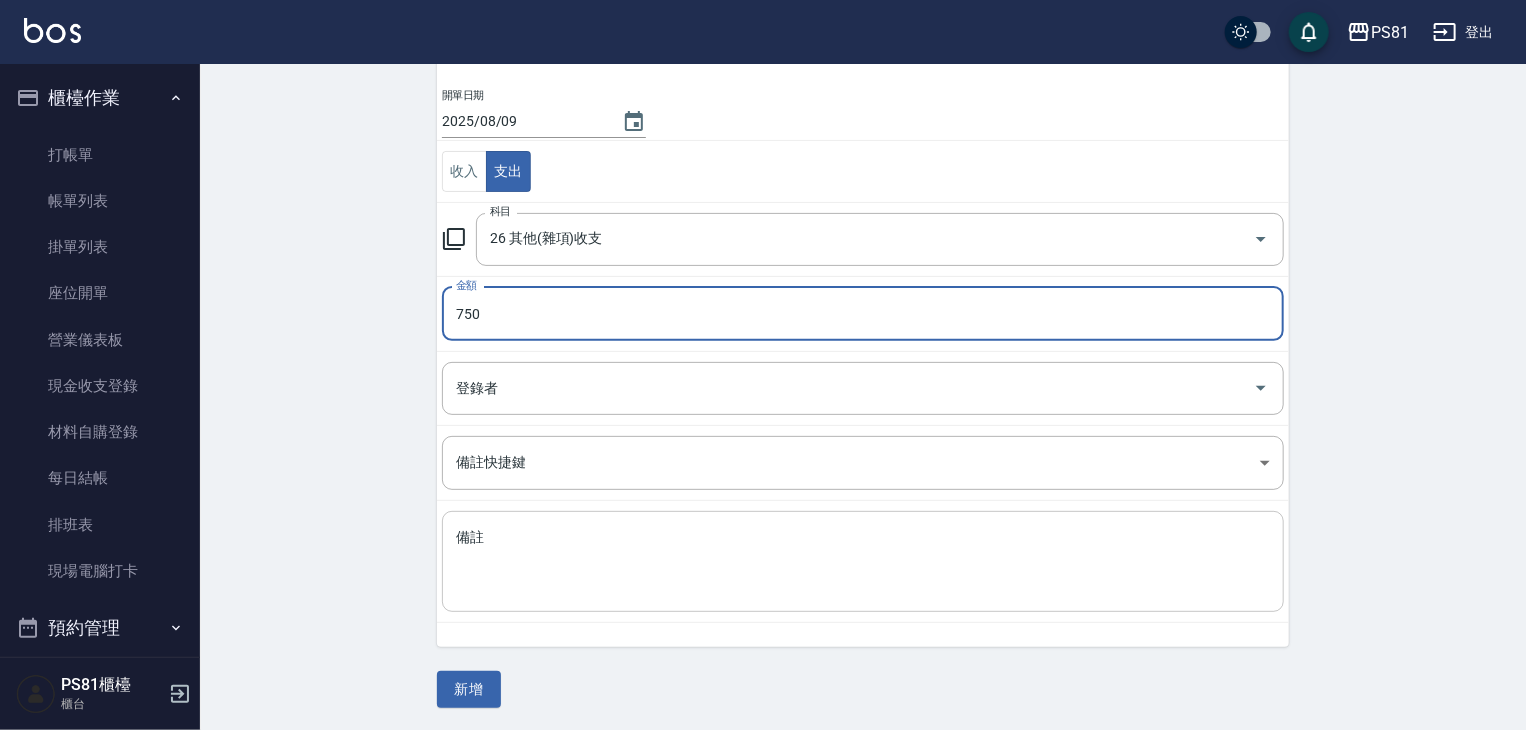 type on "750" 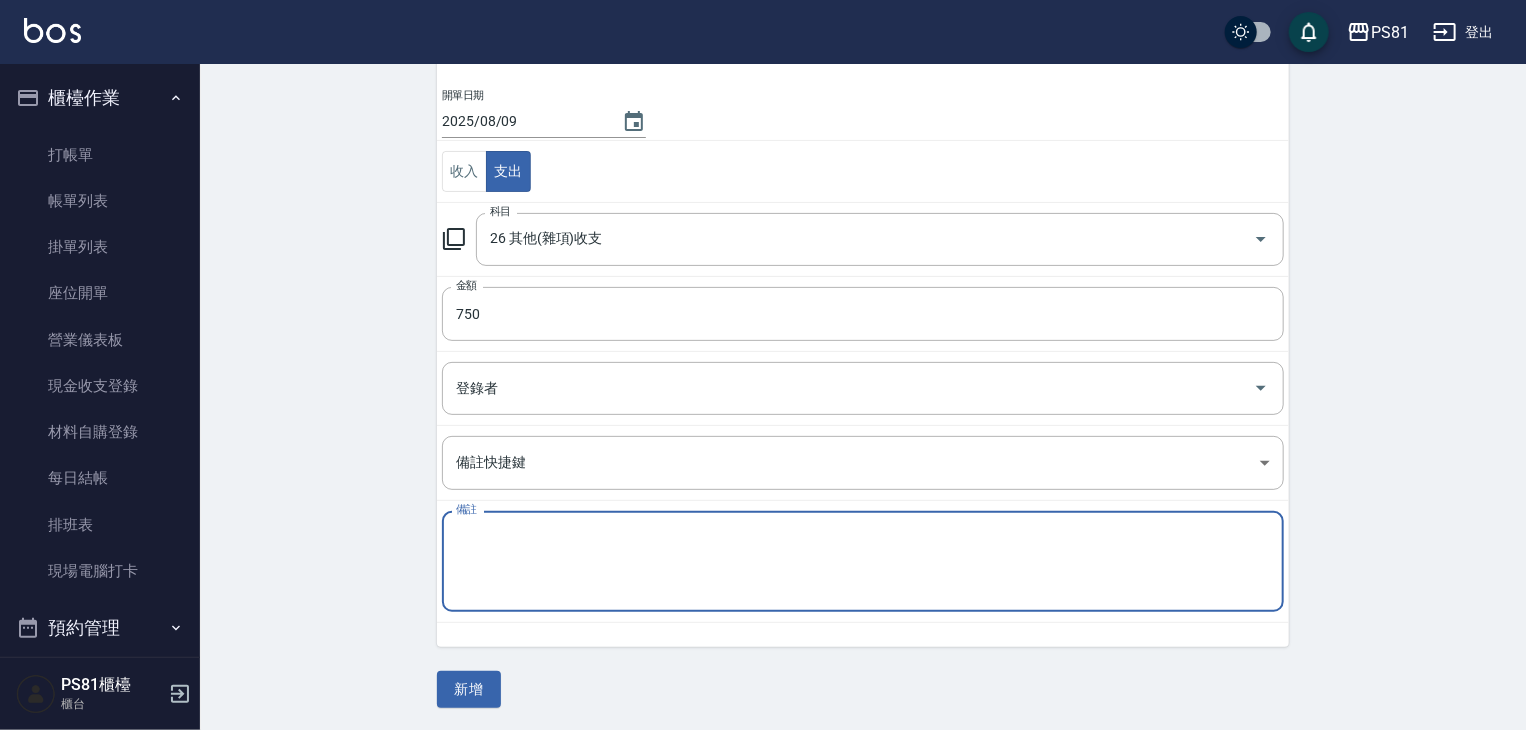 click on "備註" at bounding box center (863, 562) 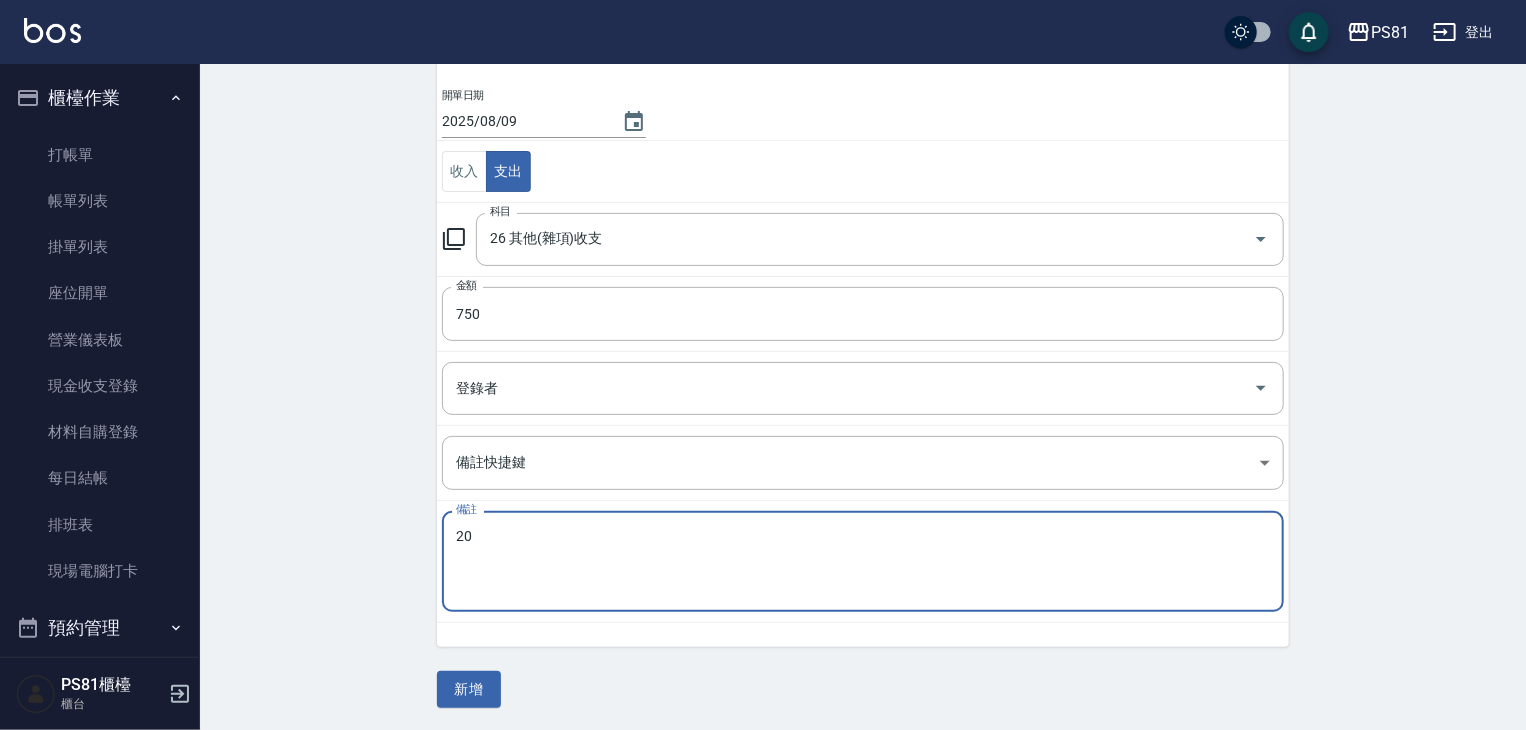 type on "2" 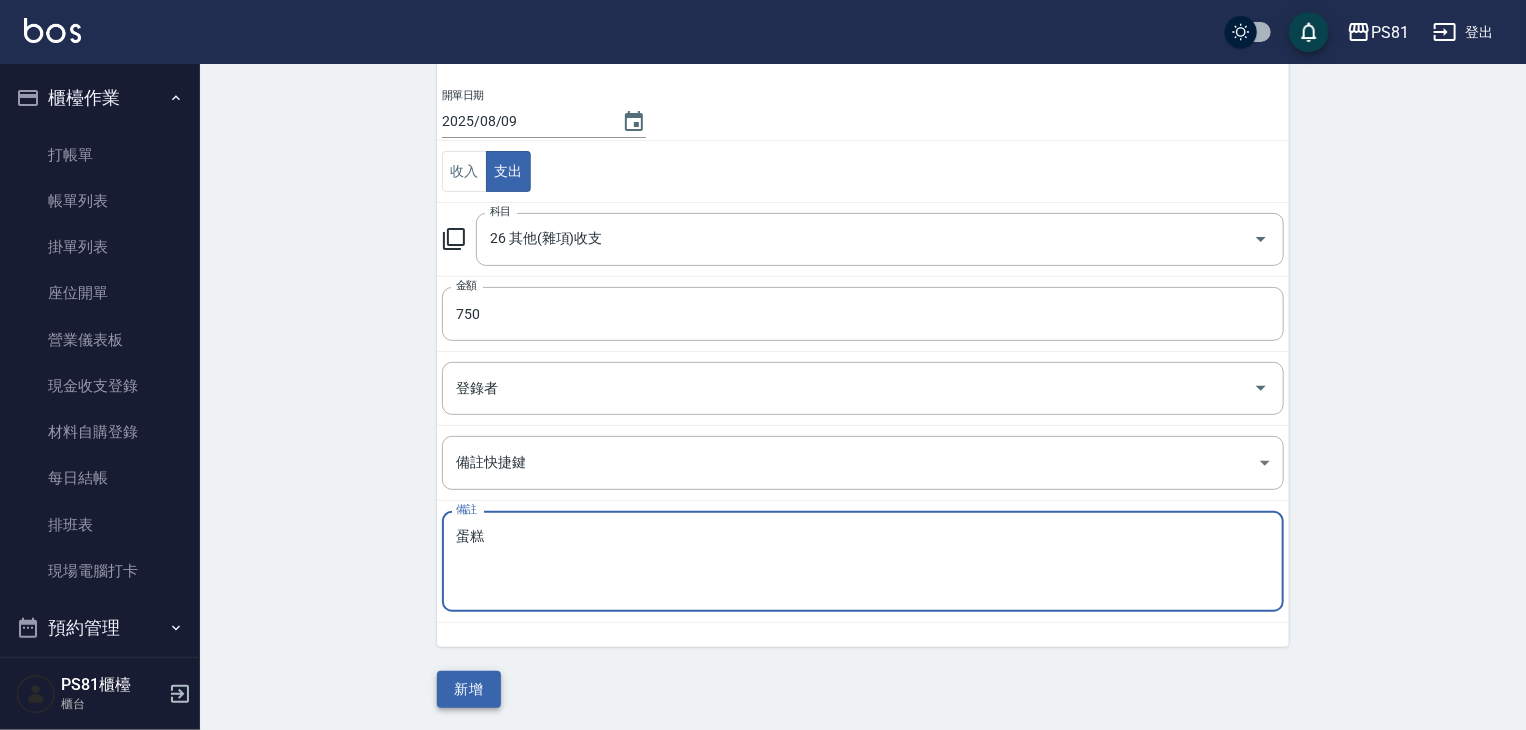 type on "蛋糕" 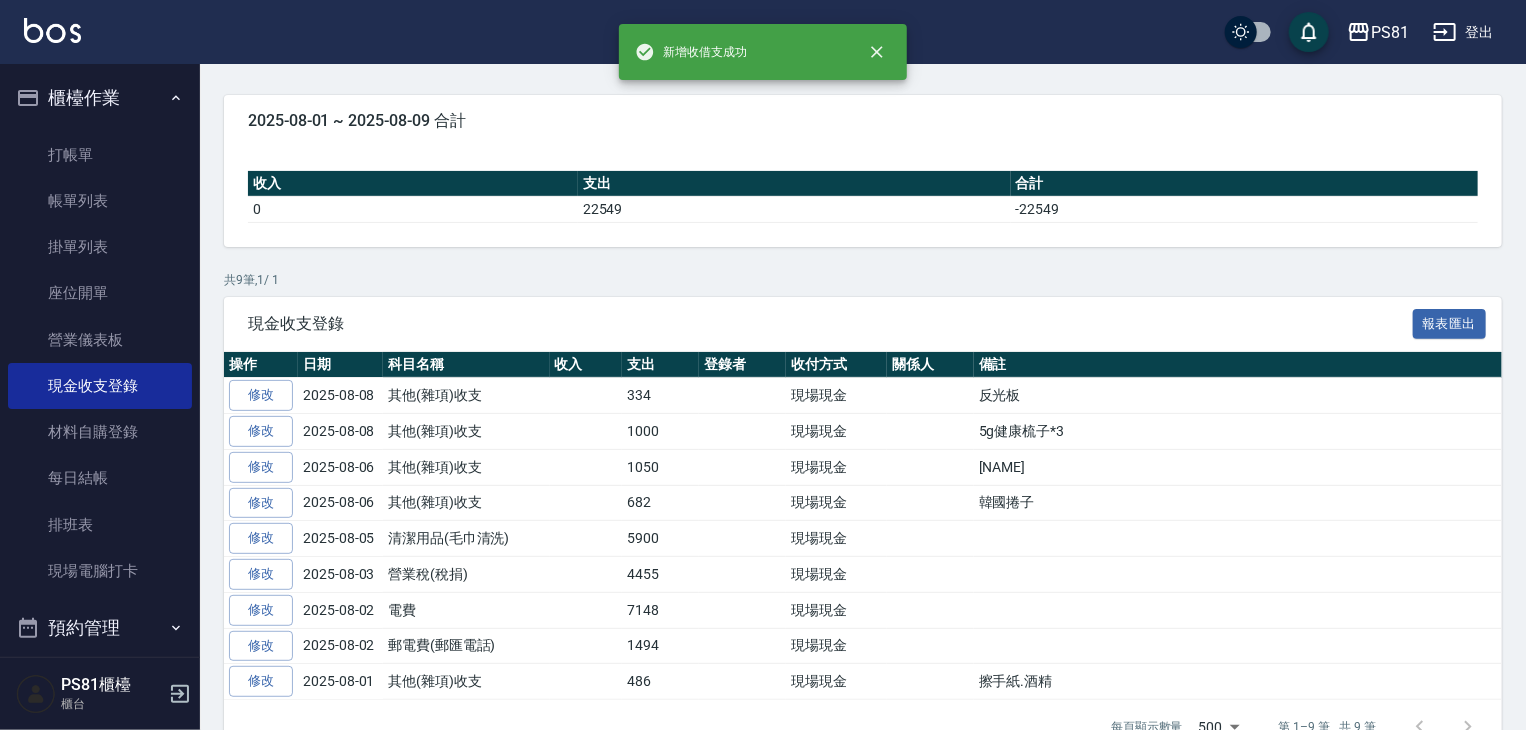scroll, scrollTop: 0, scrollLeft: 0, axis: both 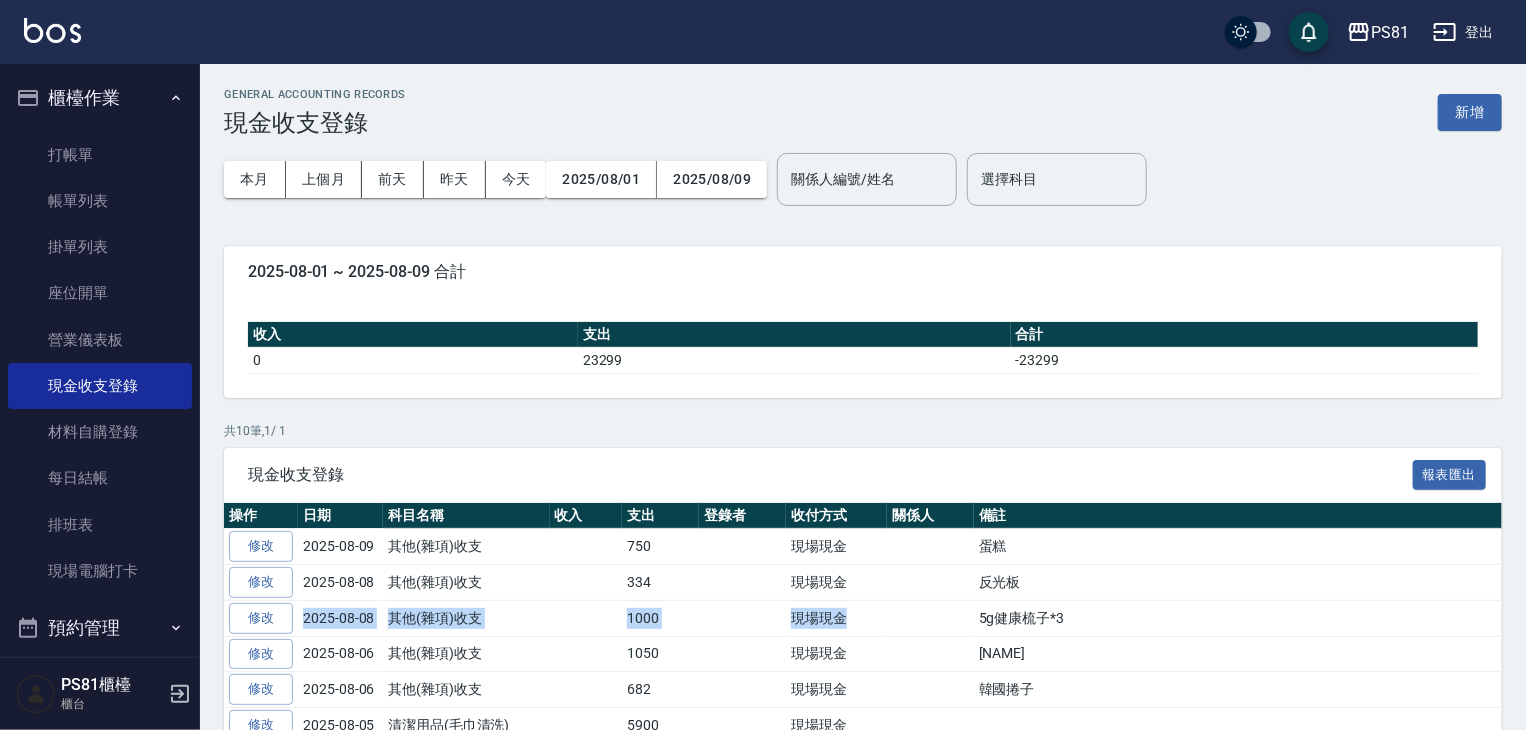 drag, startPoint x: 976, startPoint y: 611, endPoint x: 1090, endPoint y: 609, distance: 114.01754 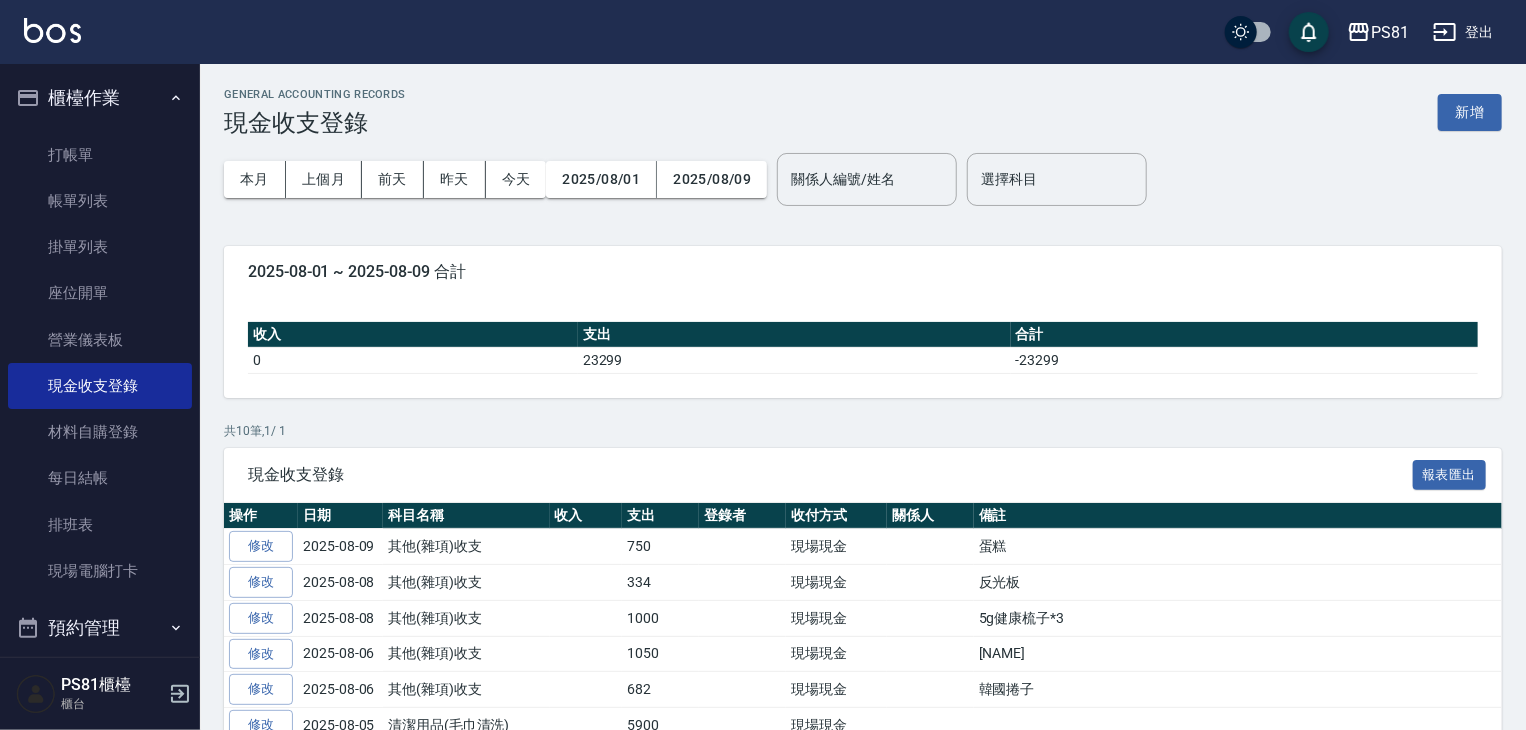click on "染婉" at bounding box center [1249, 654] 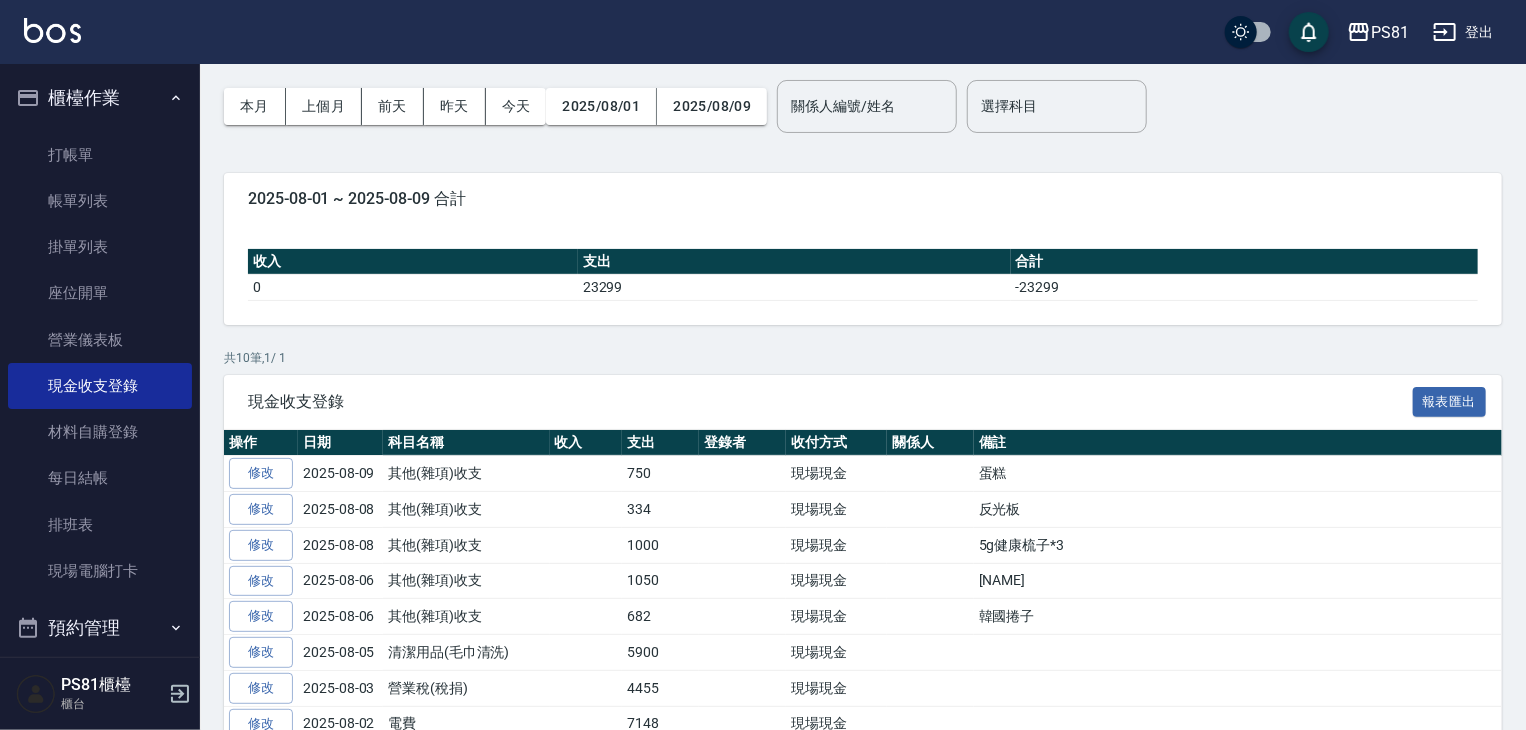 scroll, scrollTop: 100, scrollLeft: 0, axis: vertical 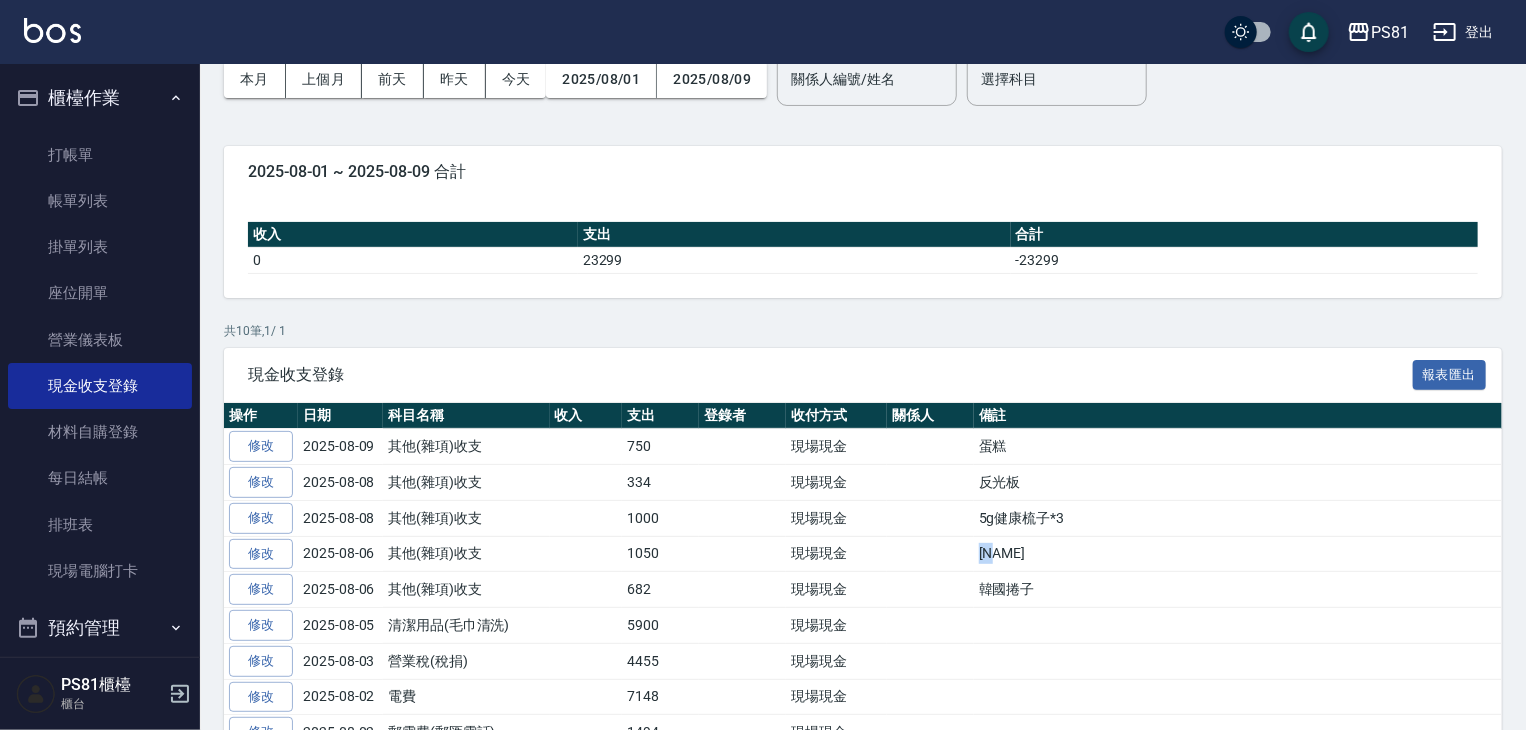 drag, startPoint x: 980, startPoint y: 549, endPoint x: 928, endPoint y: 578, distance: 59.5399 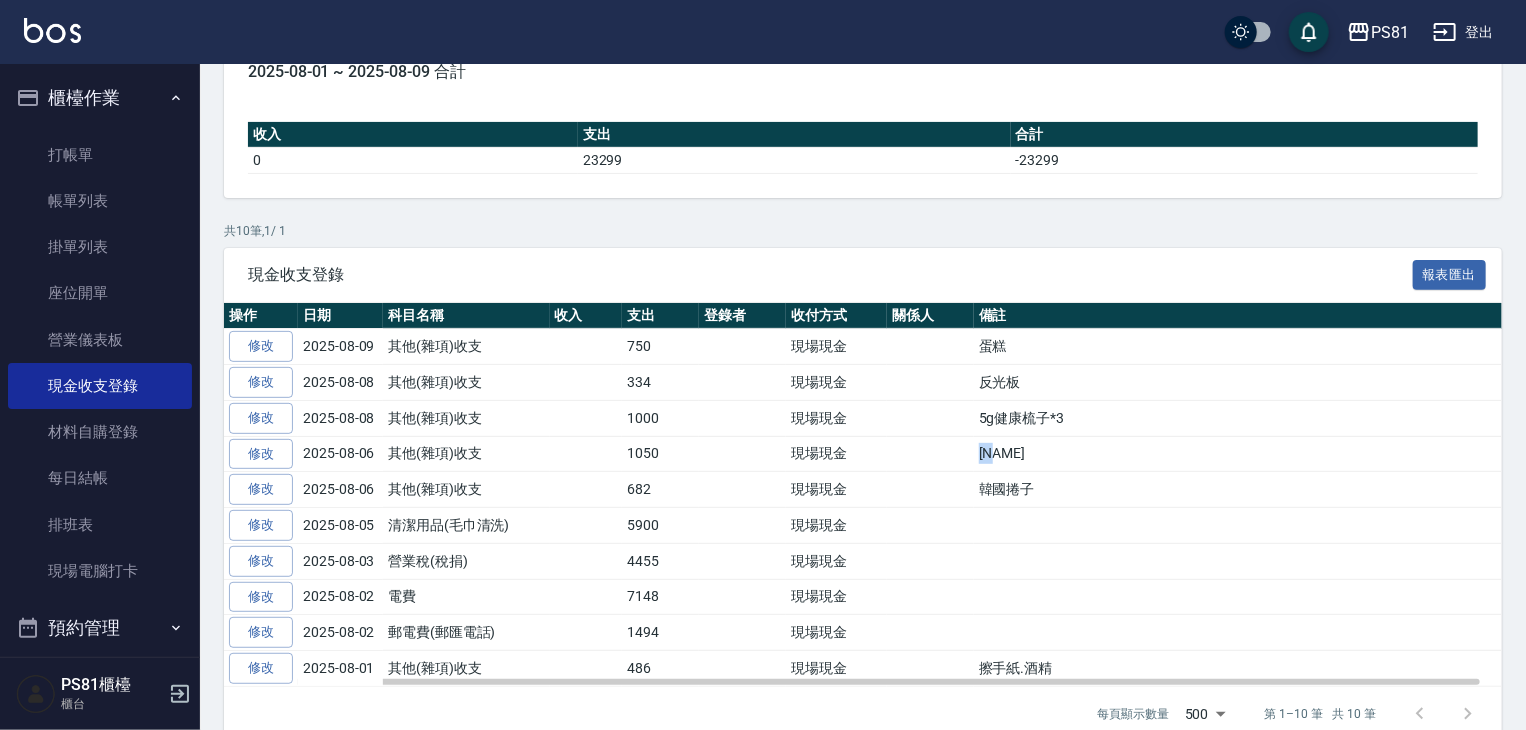 scroll, scrollTop: 228, scrollLeft: 0, axis: vertical 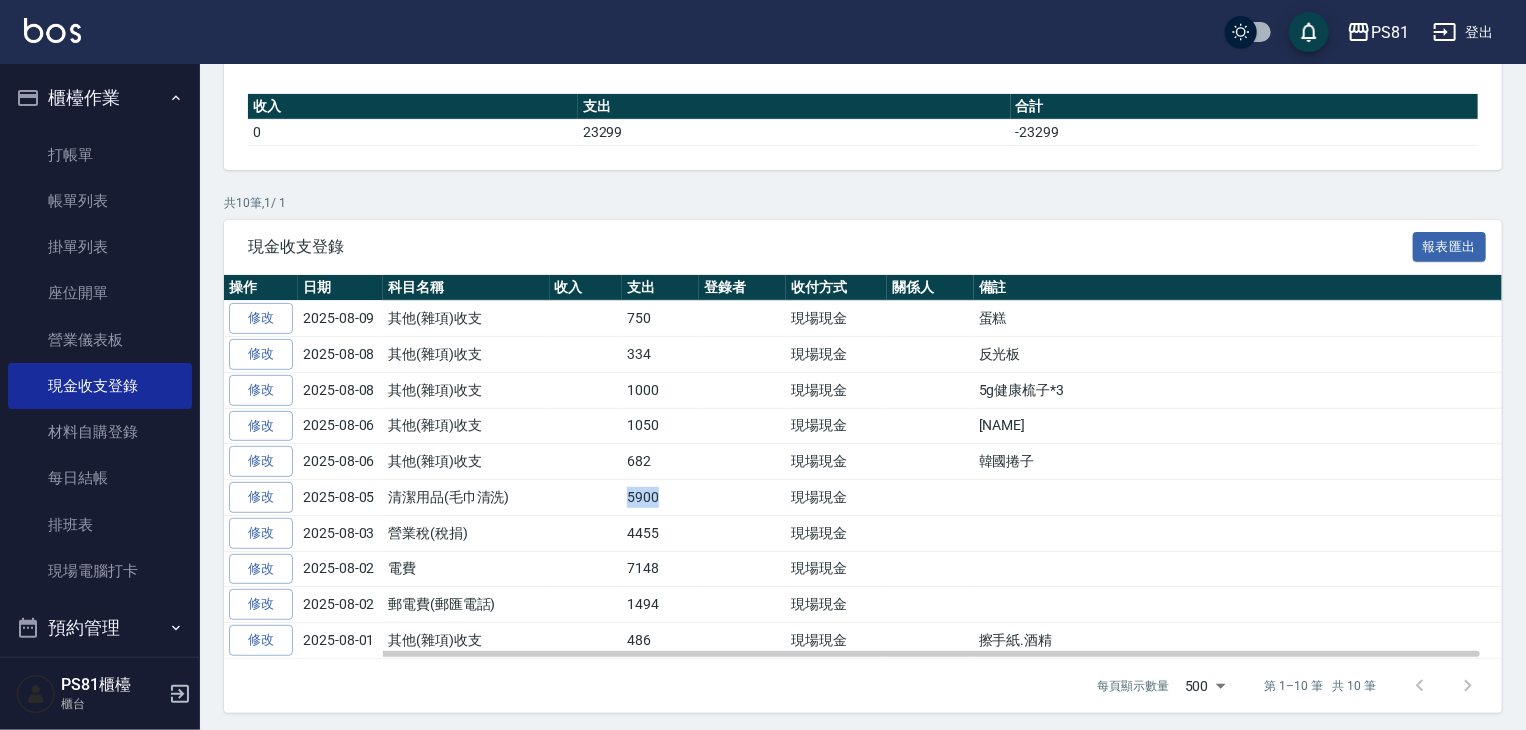 drag, startPoint x: 624, startPoint y: 485, endPoint x: 662, endPoint y: 497, distance: 39.849716 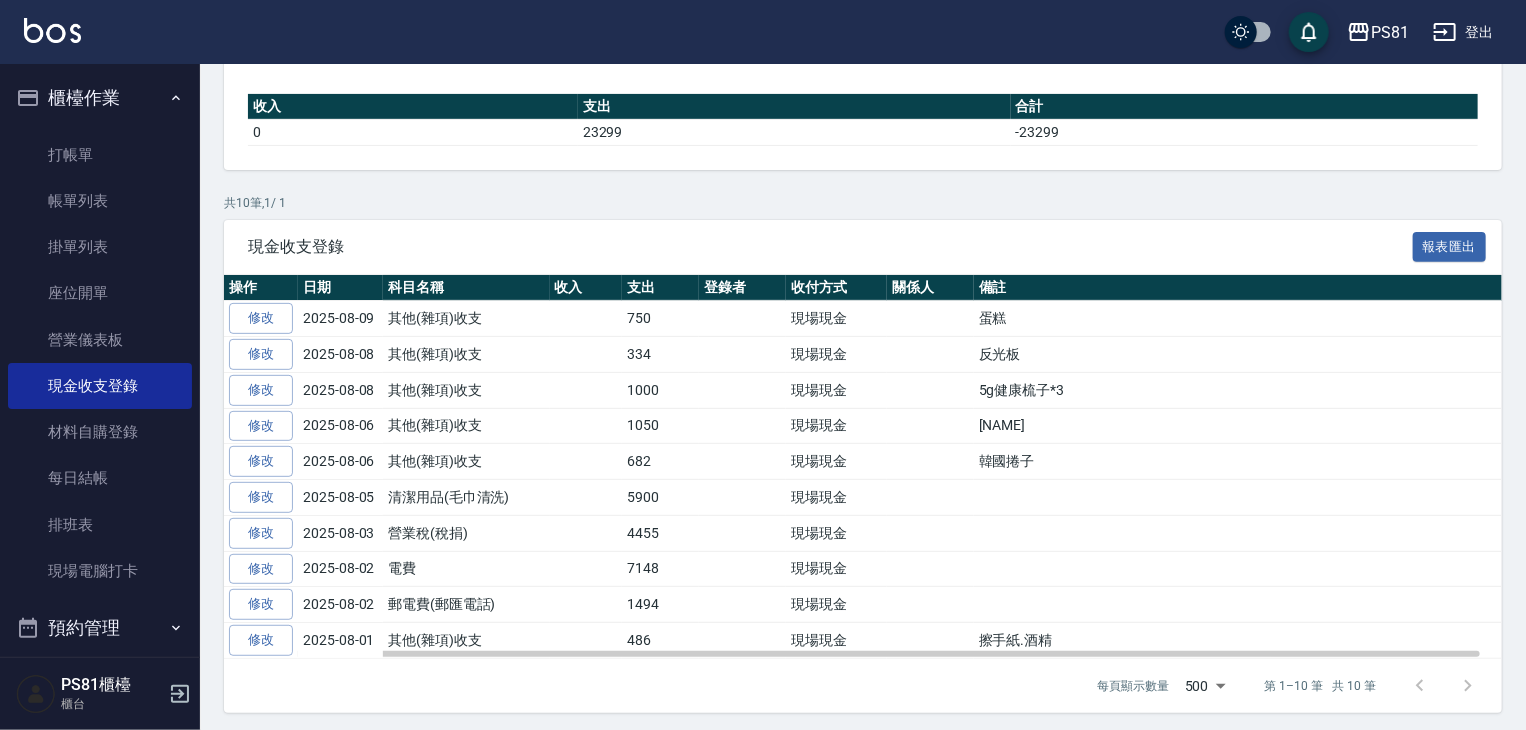 drag, startPoint x: 664, startPoint y: 514, endPoint x: 633, endPoint y: 480, distance: 46.010868 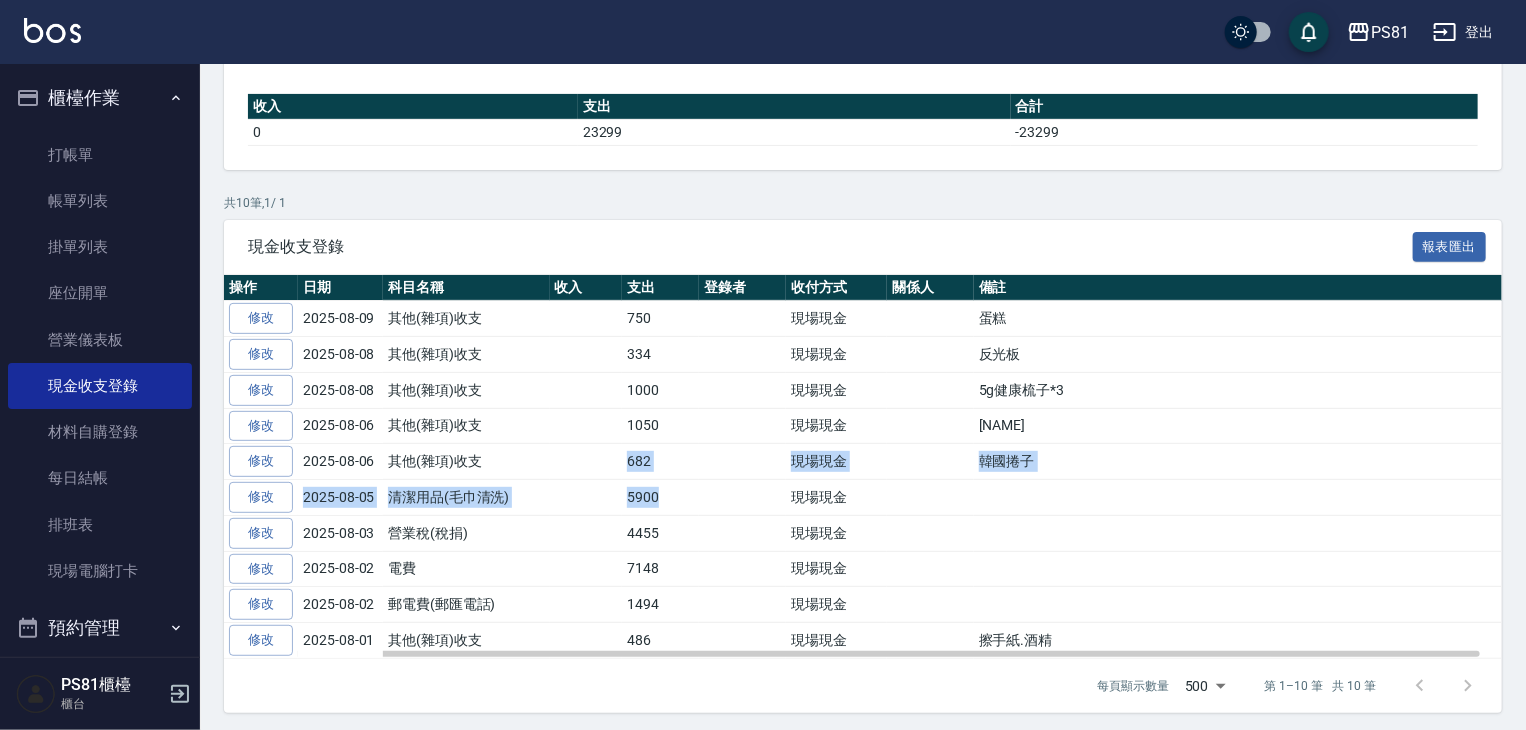 drag, startPoint x: 621, startPoint y: 458, endPoint x: 696, endPoint y: 479, distance: 77.88453 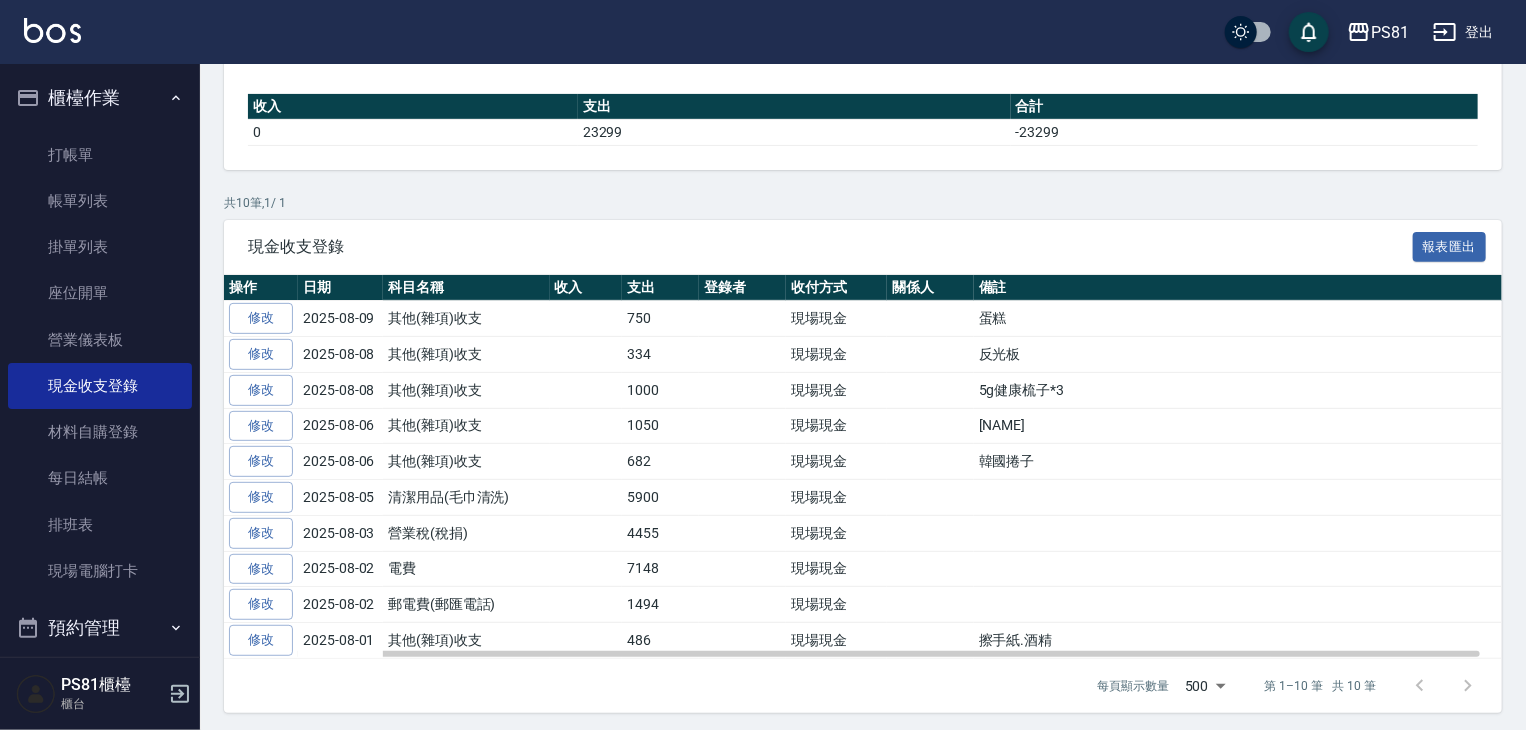 click on "682" at bounding box center [660, 462] 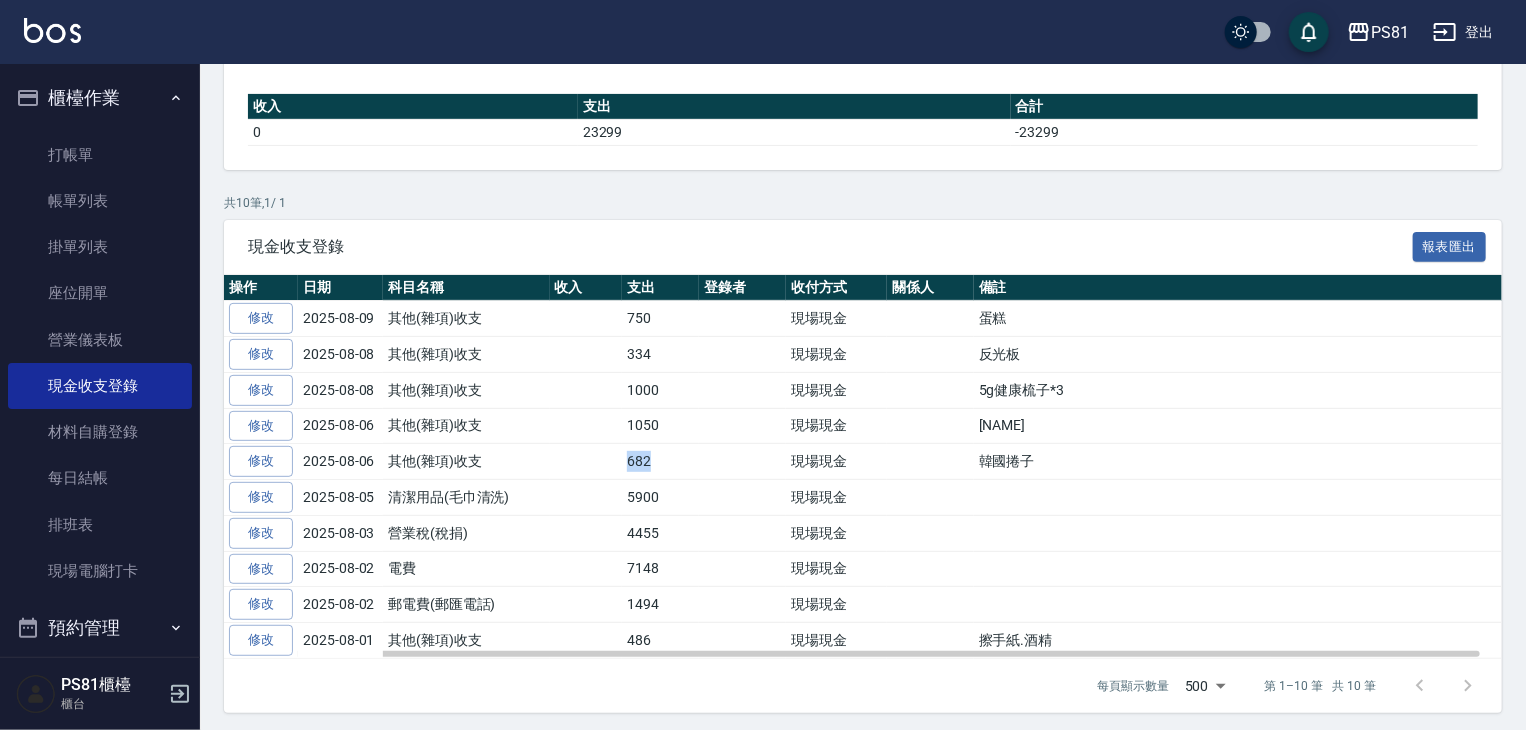 drag, startPoint x: 628, startPoint y: 452, endPoint x: 665, endPoint y: 456, distance: 37.215588 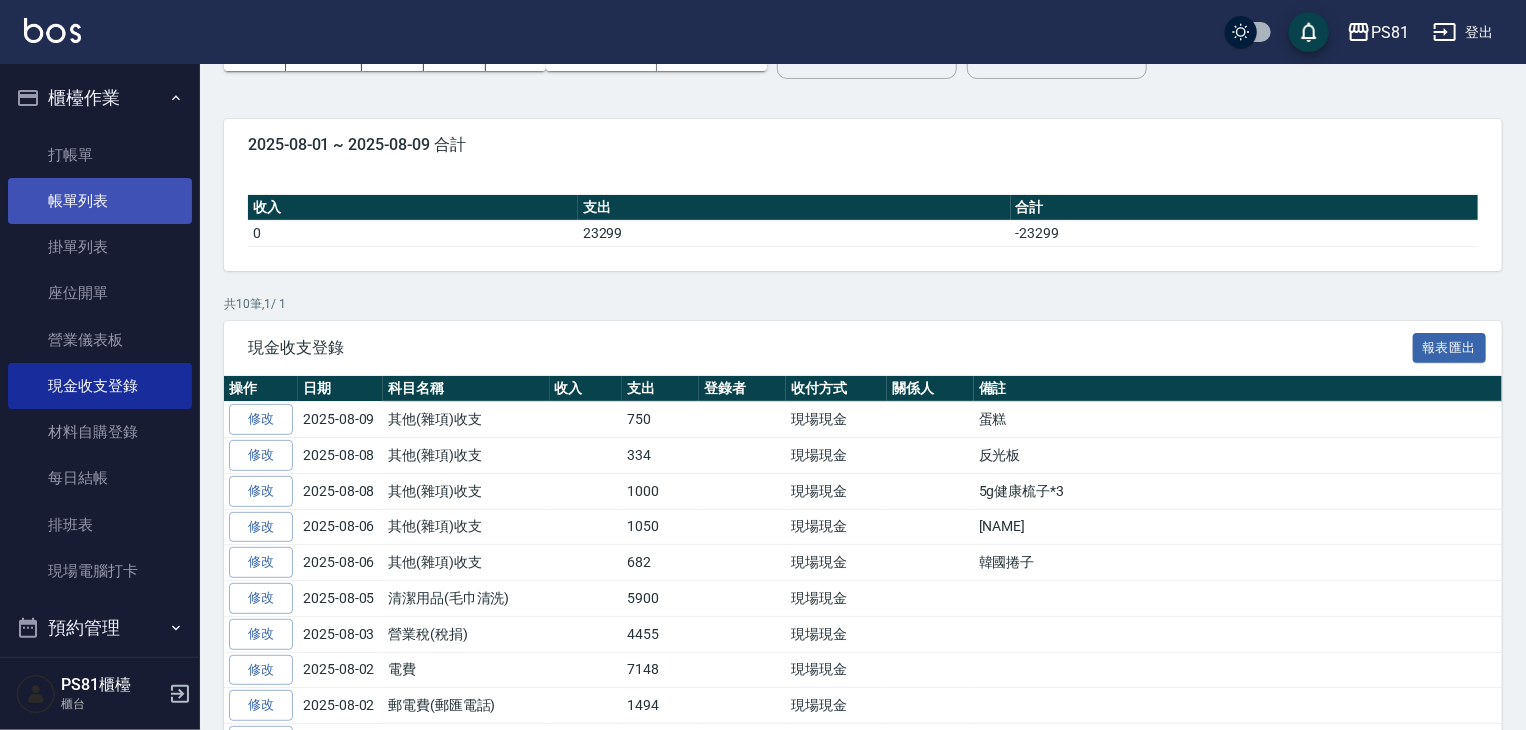 scroll, scrollTop: 0, scrollLeft: 0, axis: both 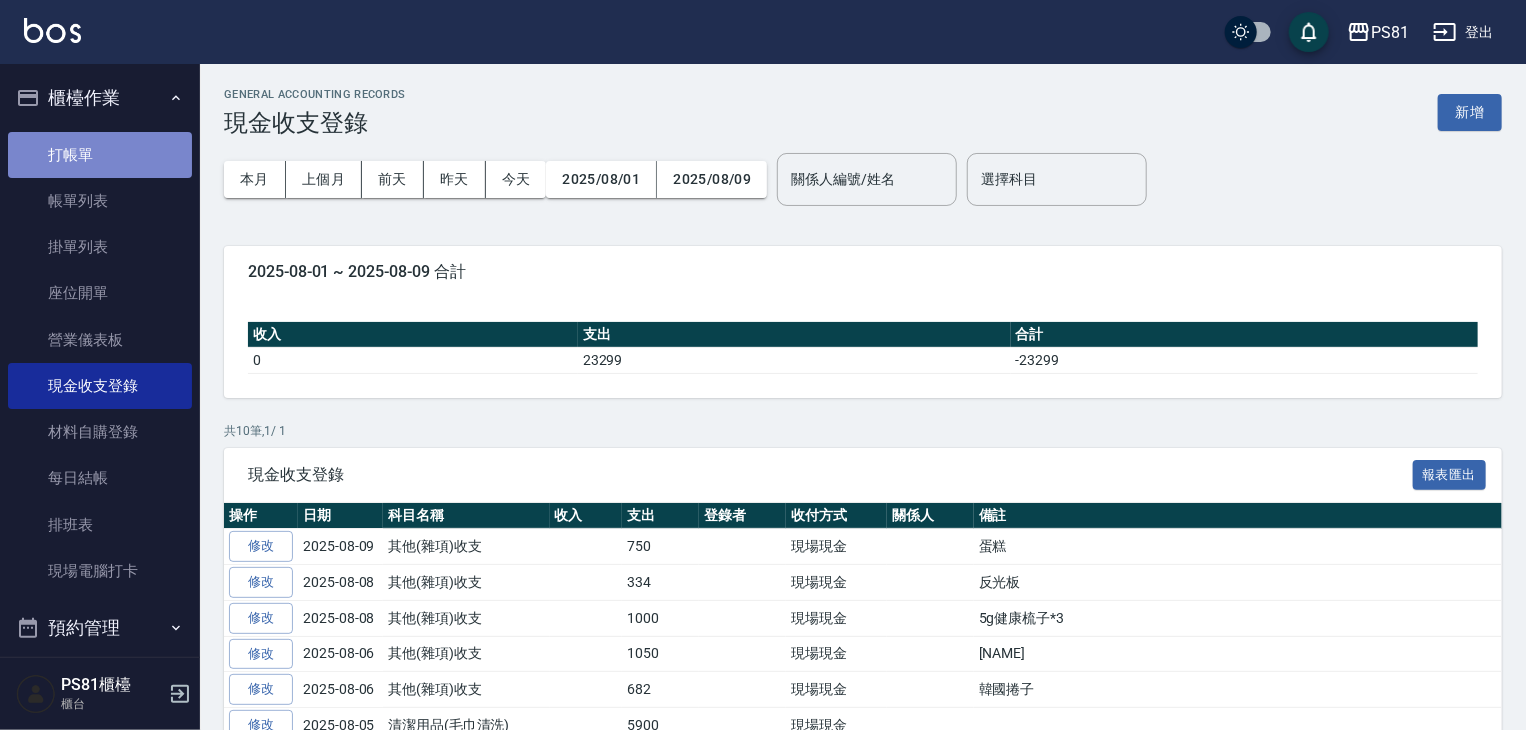 click on "打帳單" at bounding box center (100, 155) 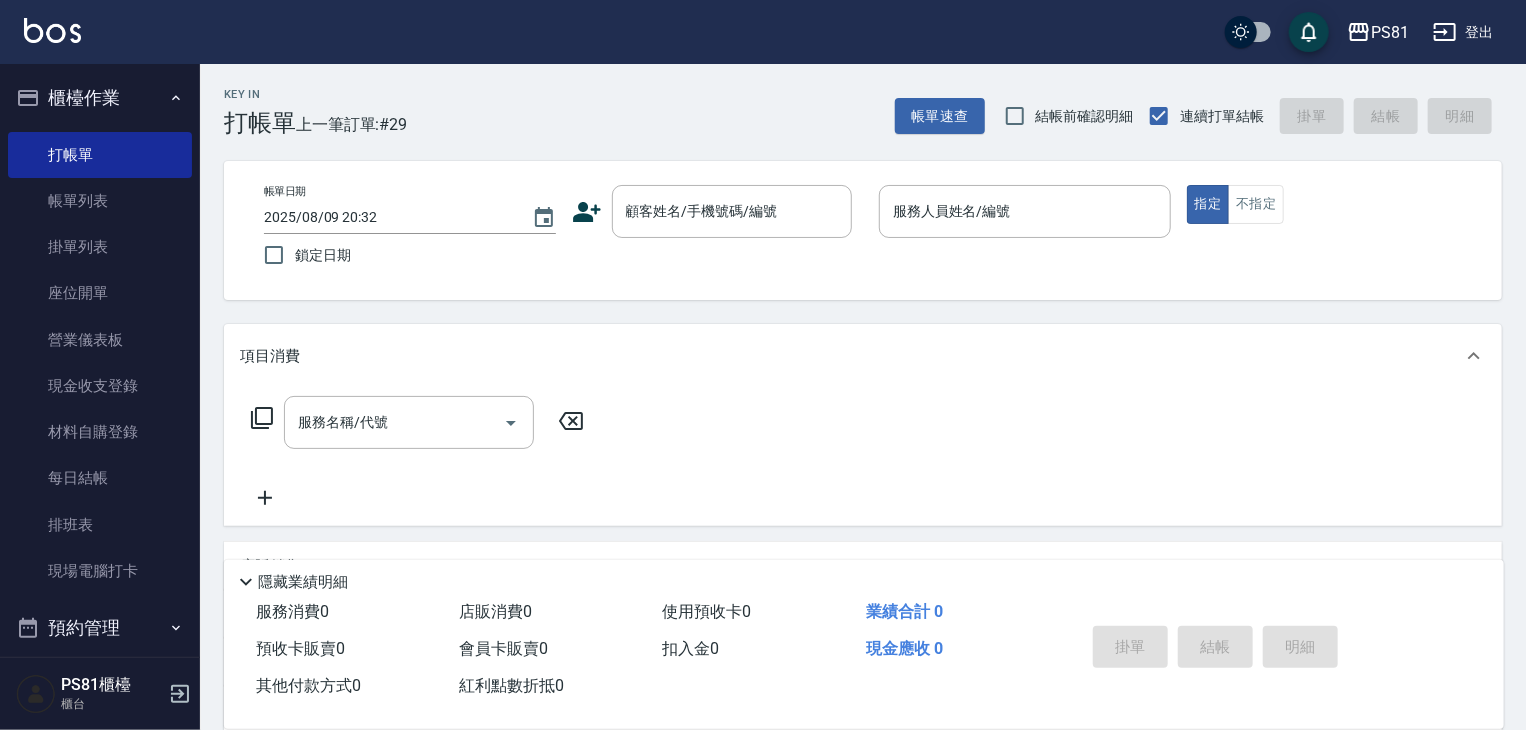click on "Key In 打帳單 上一筆訂單:#29 帳單速查 結帳前確認明細 連續打單結帳 掛單 結帳 明細" at bounding box center (851, 100) 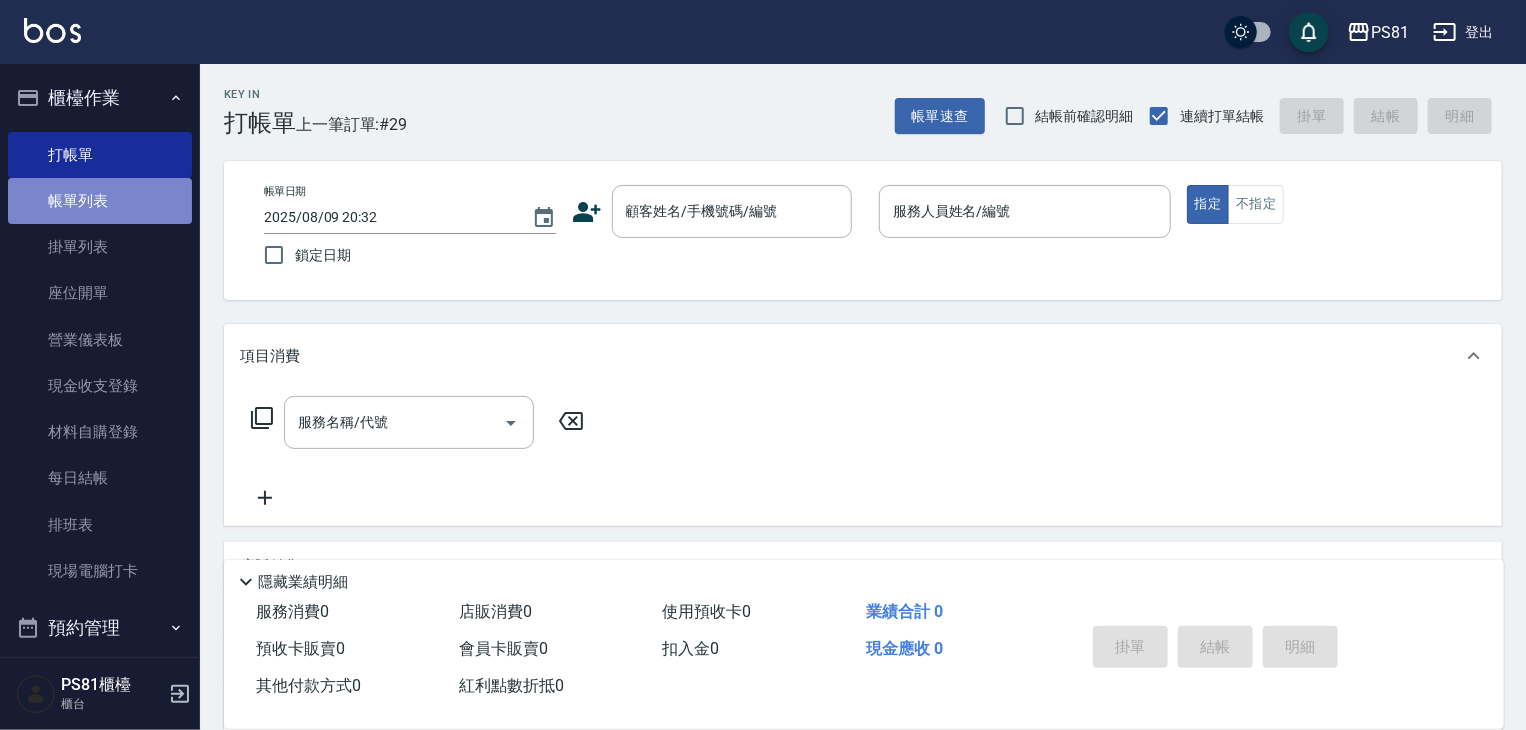 click on "帳單列表" at bounding box center [100, 201] 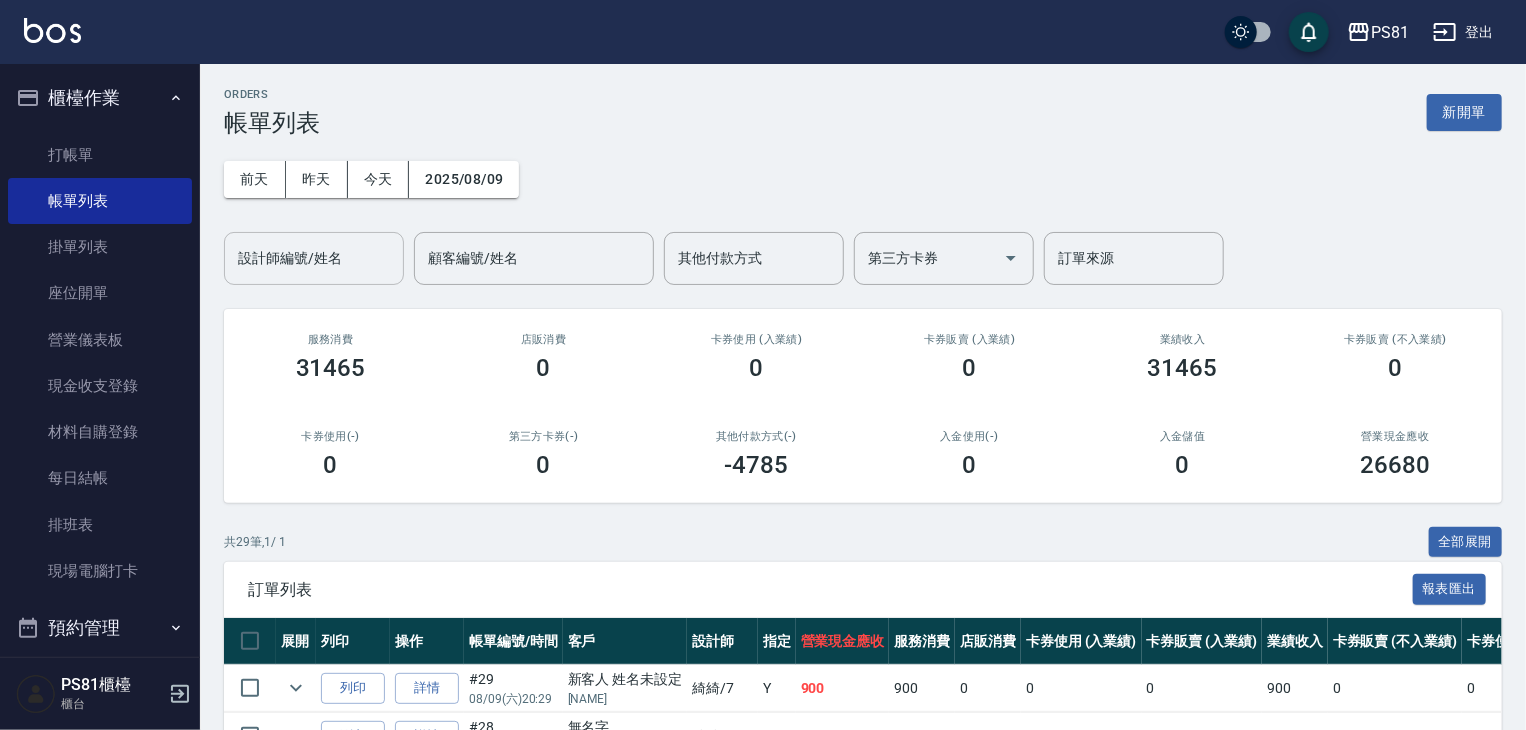 click on "設計師編號/姓名" at bounding box center [314, 258] 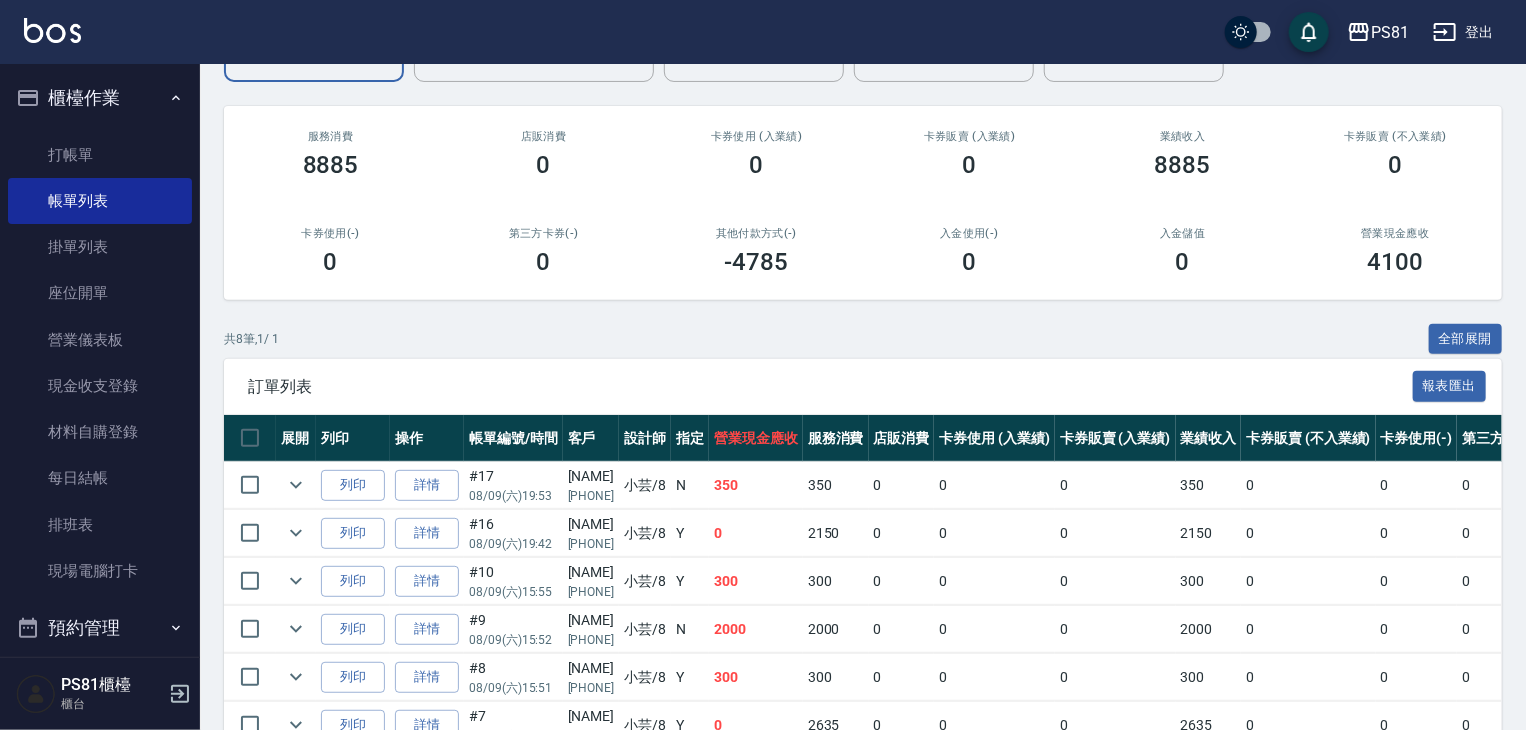 scroll, scrollTop: 409, scrollLeft: 0, axis: vertical 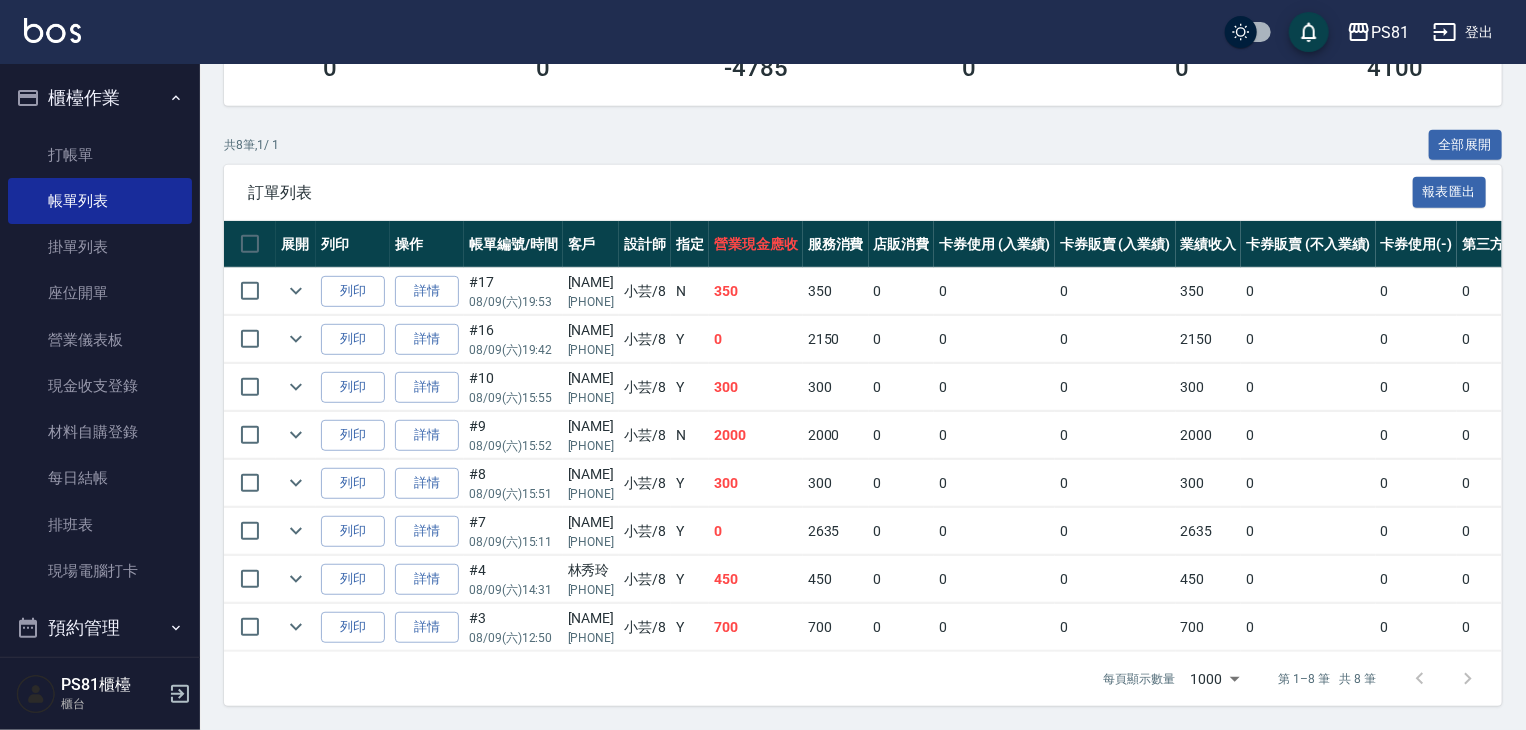 type on "小芸-8" 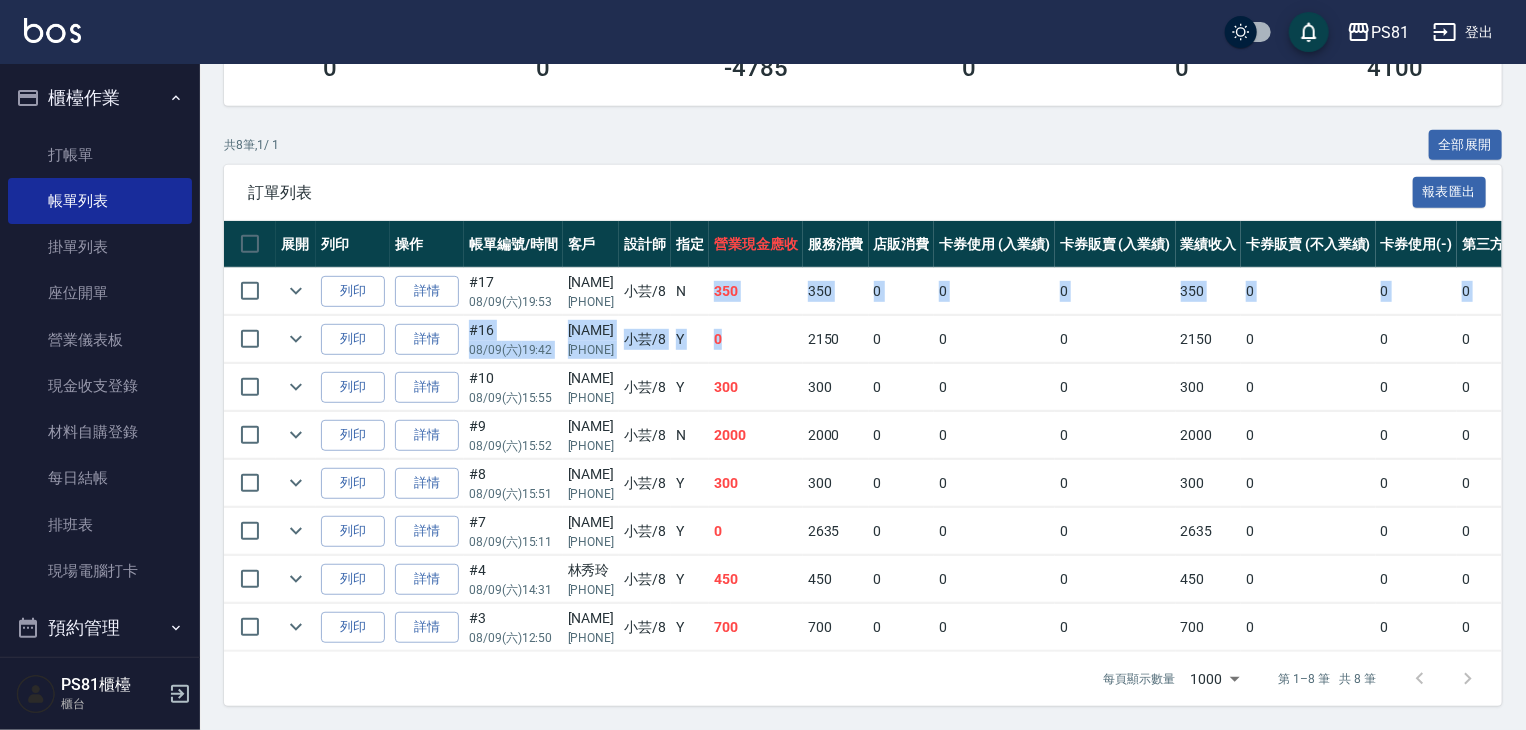 drag, startPoint x: 740, startPoint y: 284, endPoint x: 812, endPoint y: 309, distance: 76.2168 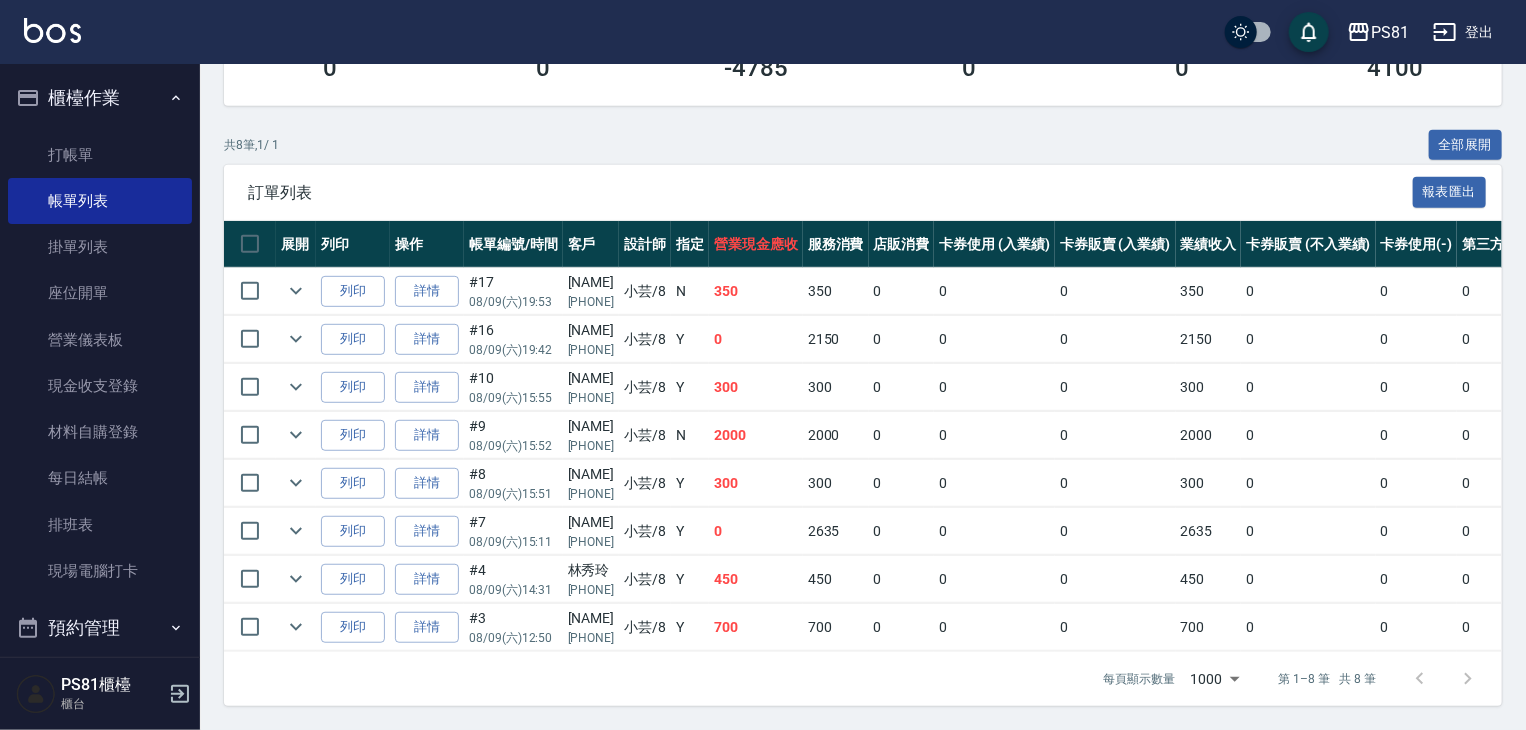 click on "300" at bounding box center [756, 387] 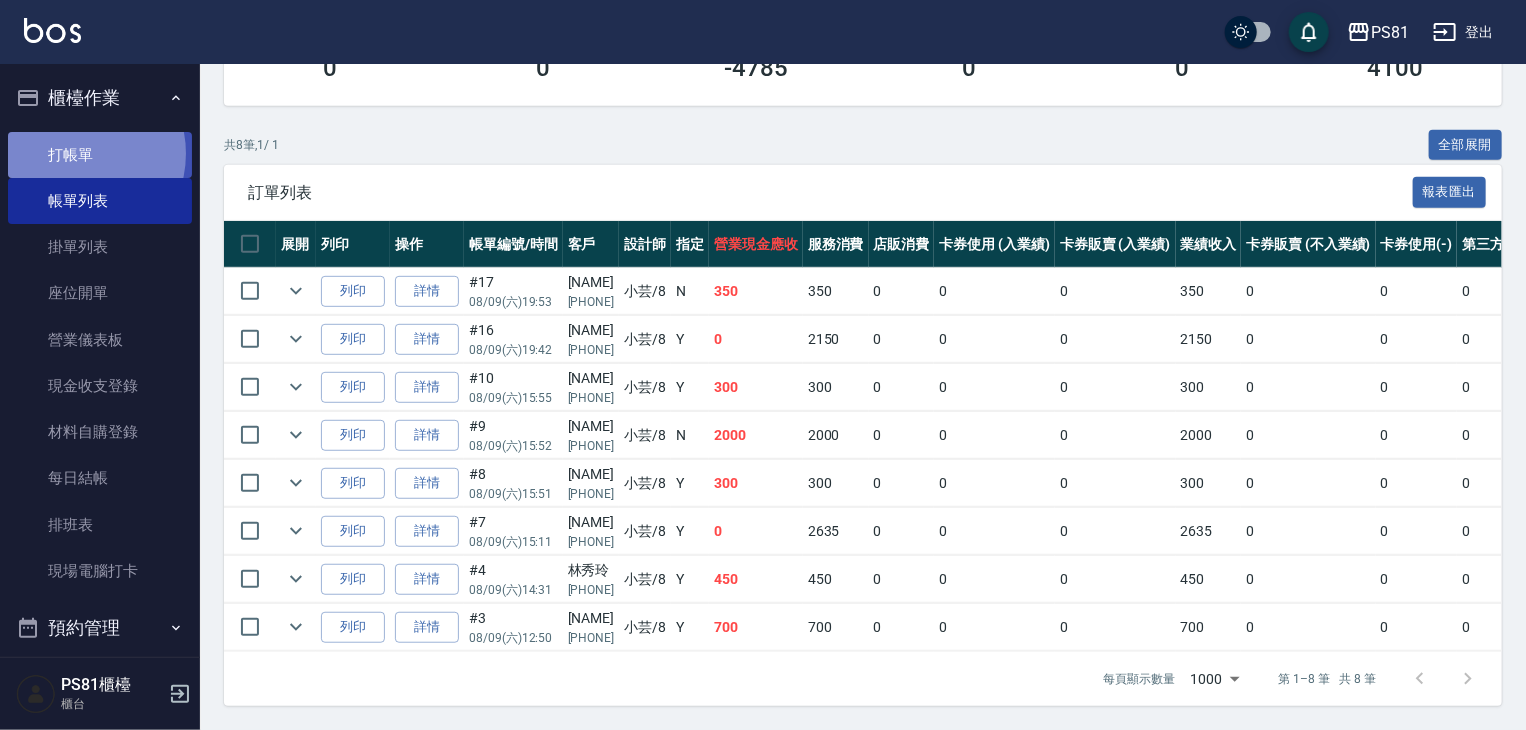 click on "打帳單" at bounding box center [100, 155] 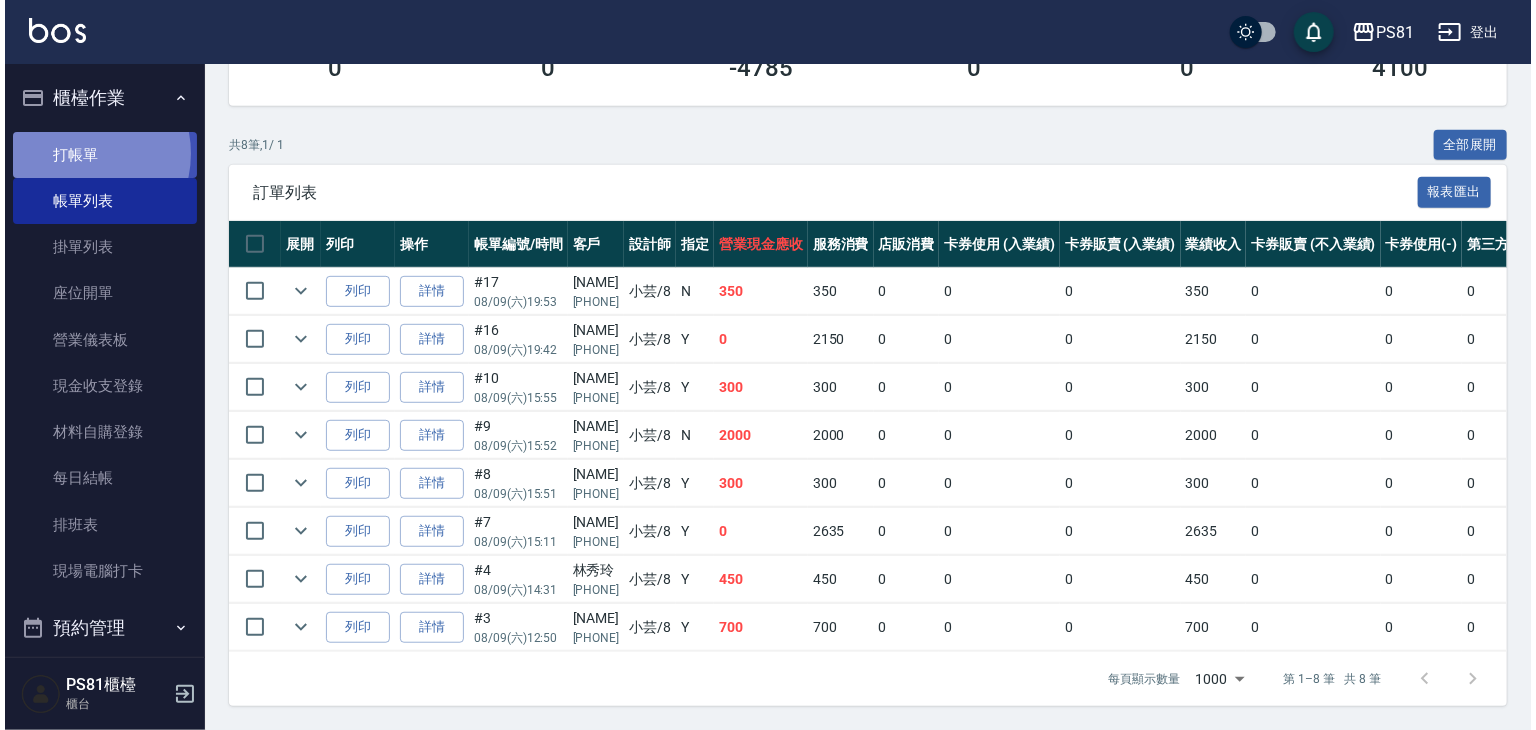 scroll, scrollTop: 0, scrollLeft: 0, axis: both 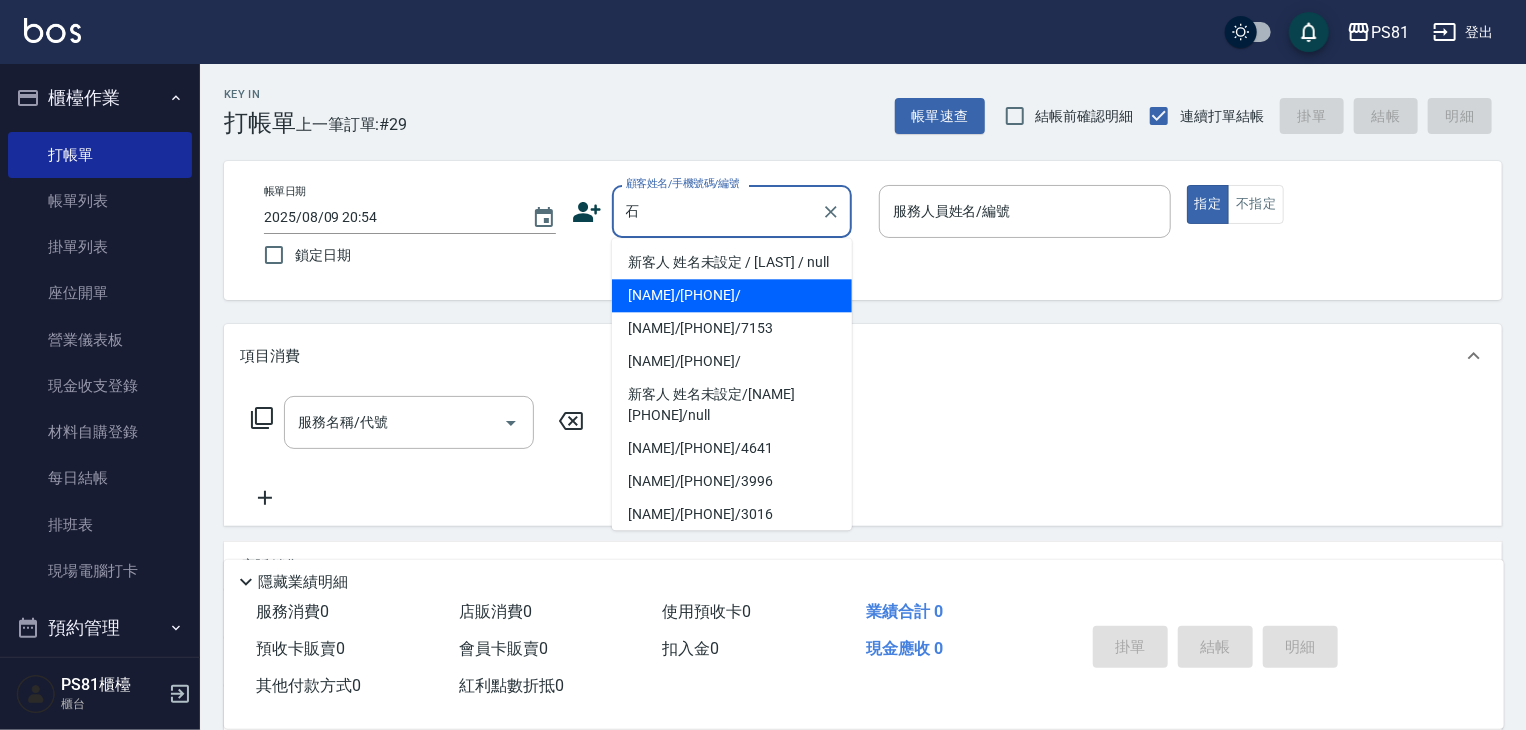 click on "石珊鳳/0971725569/" at bounding box center (732, 295) 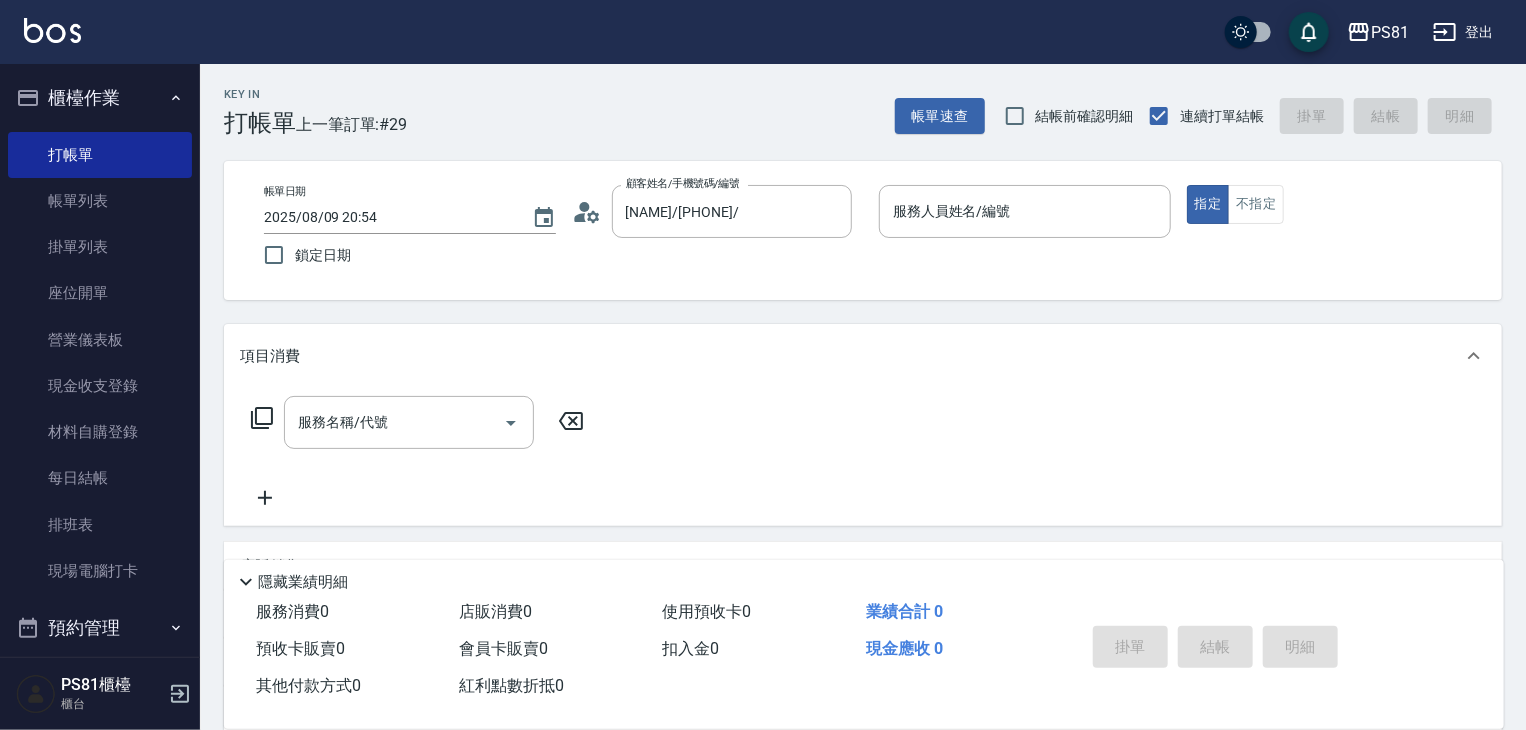 click 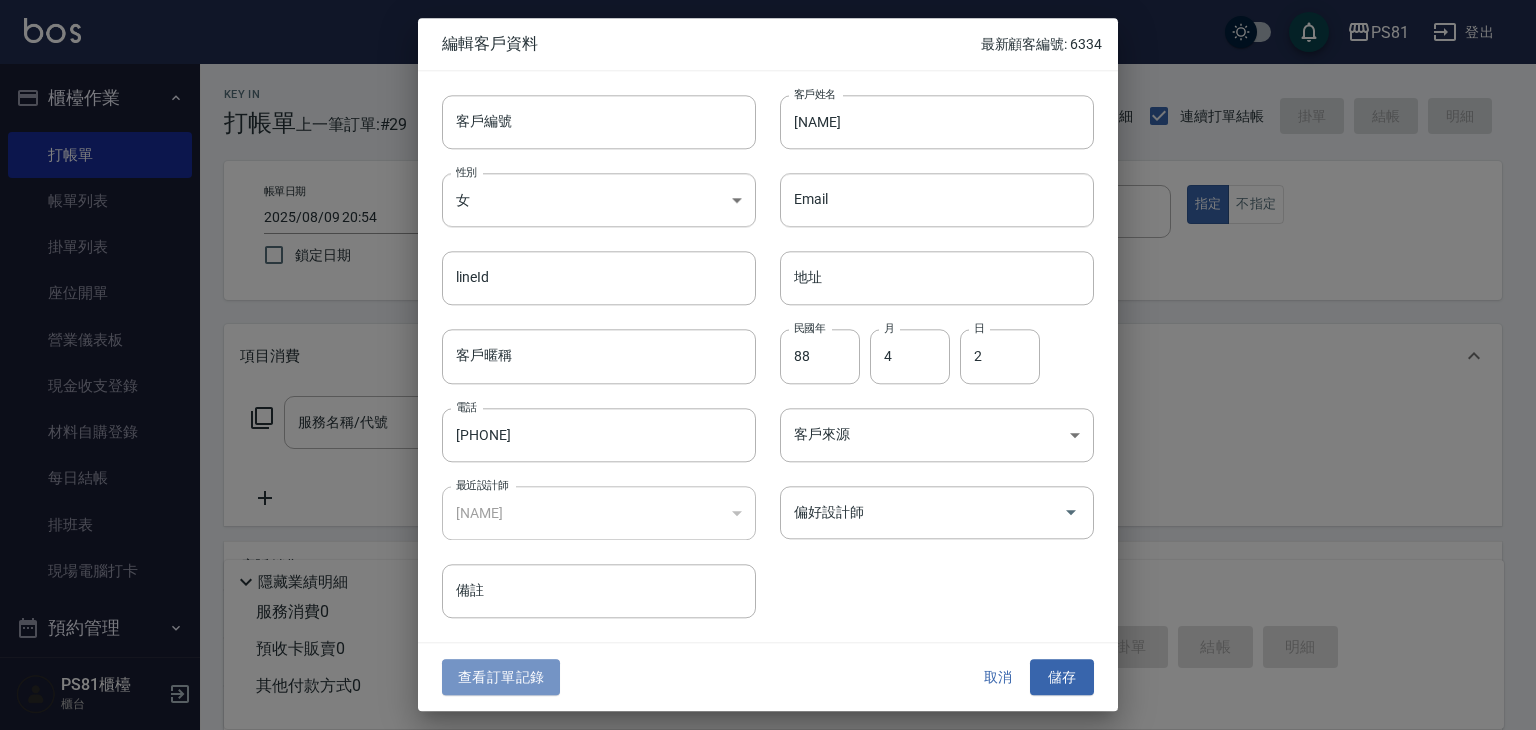 click on "查看訂單記錄" at bounding box center (501, 677) 